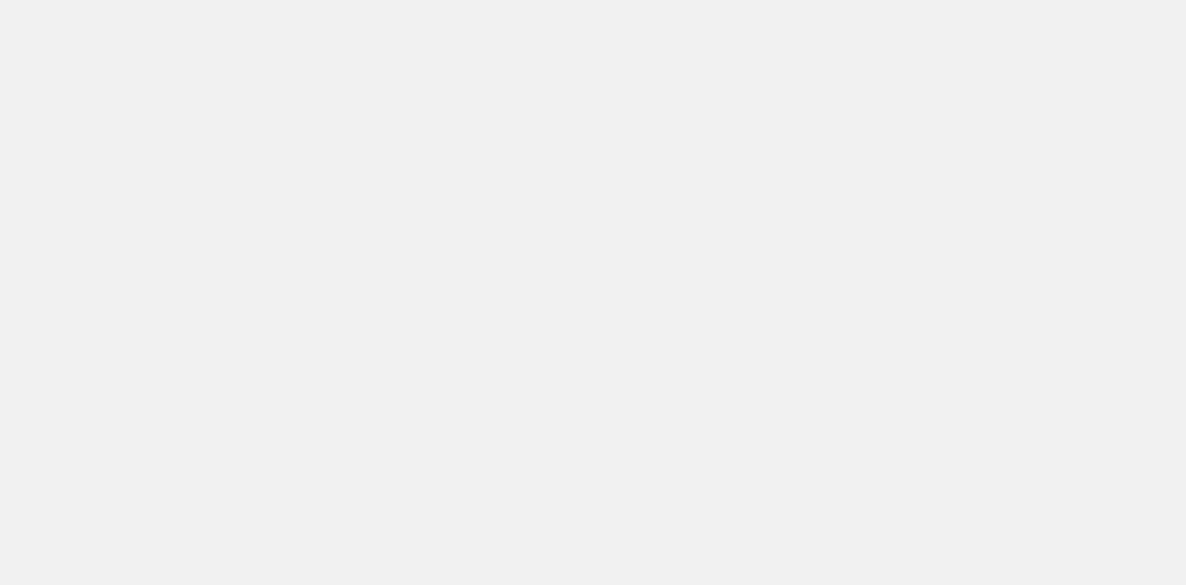 scroll, scrollTop: 0, scrollLeft: 0, axis: both 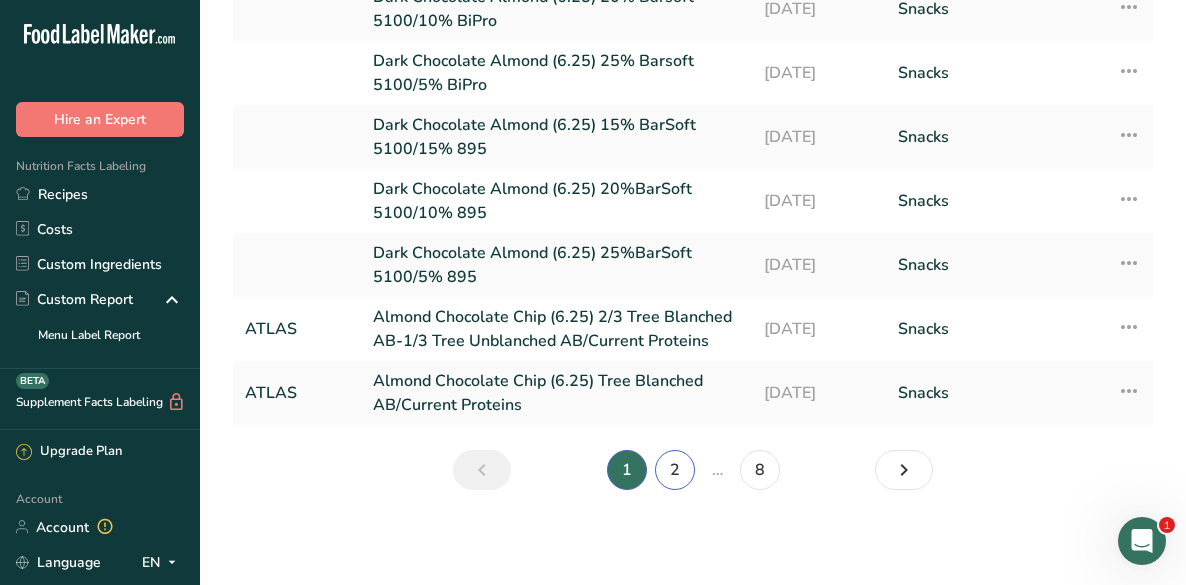 click on "2" at bounding box center [675, 470] 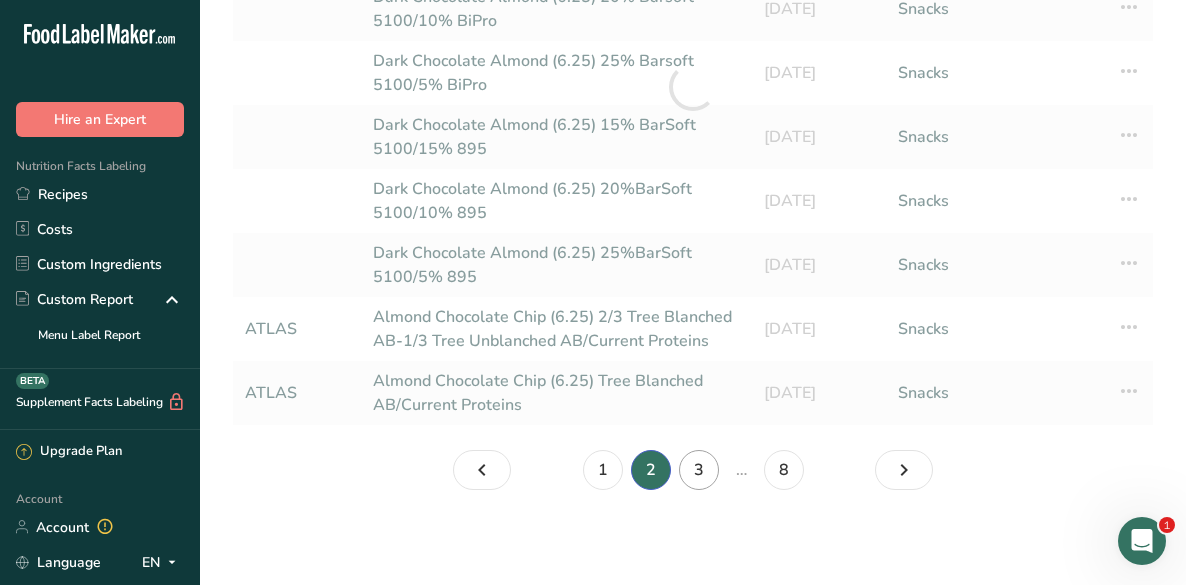 scroll, scrollTop: 339, scrollLeft: 0, axis: vertical 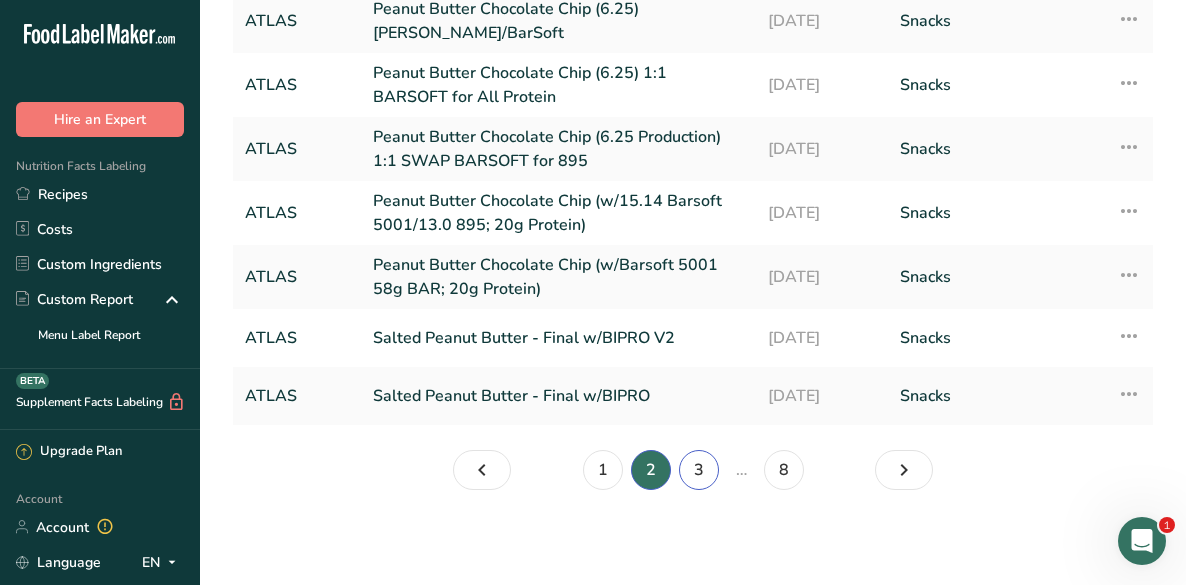 click on "3" at bounding box center (699, 470) 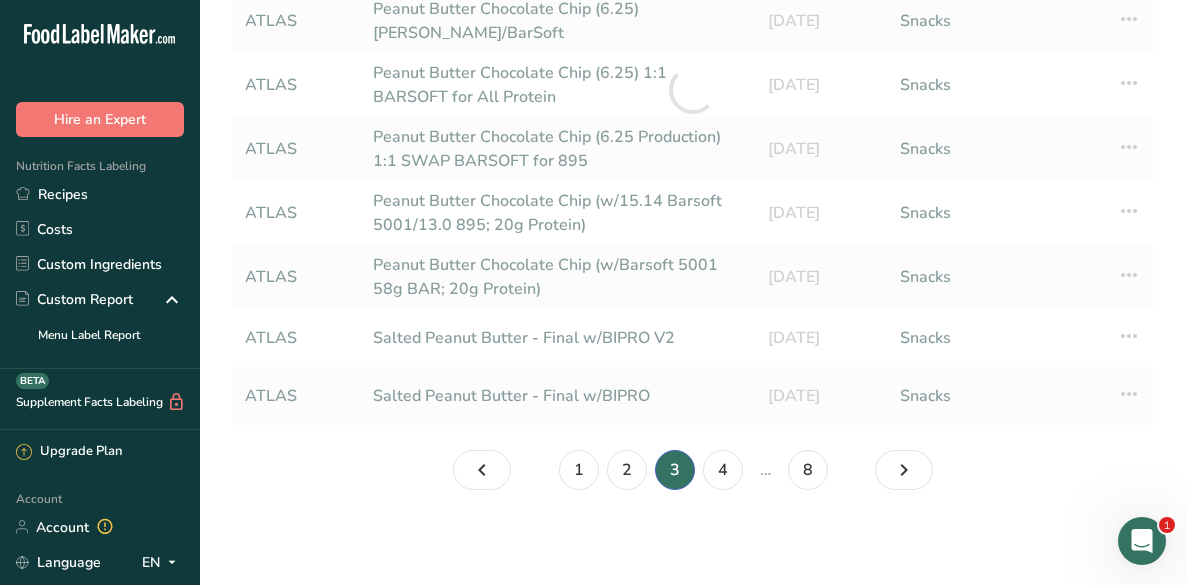 scroll, scrollTop: 315, scrollLeft: 0, axis: vertical 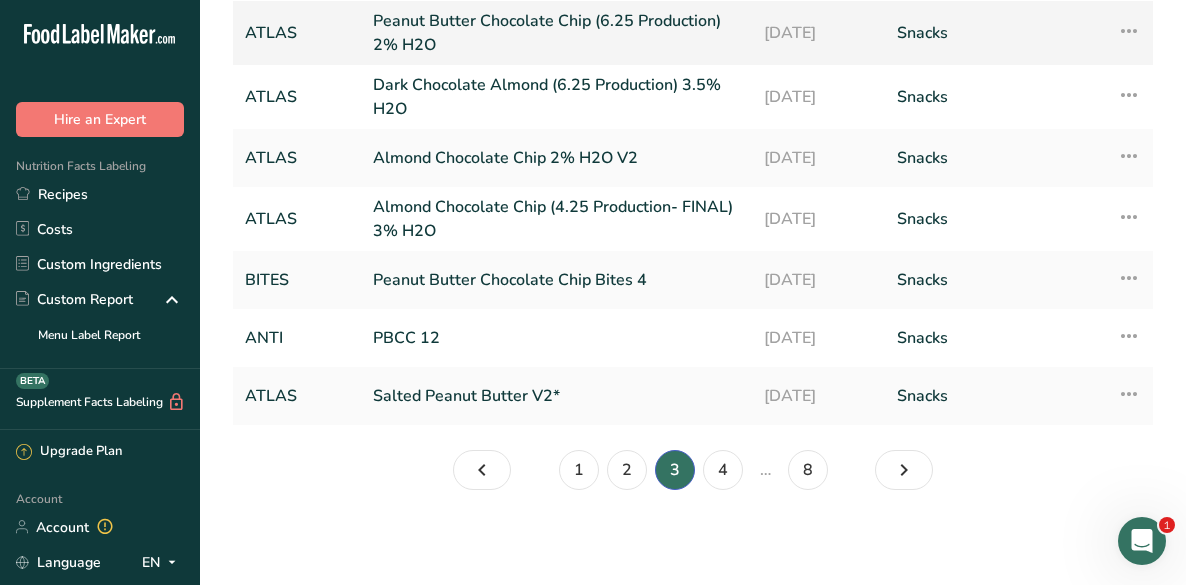 click on "Peanut Butter Chocolate Chip (6.25 Production) 2% H2O" at bounding box center [556, 33] 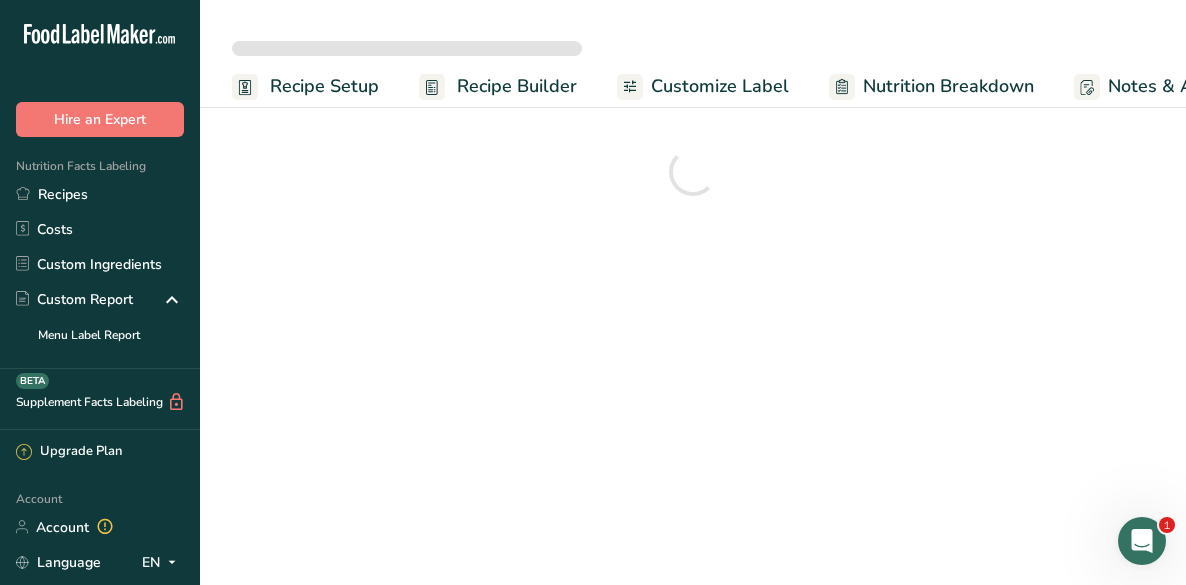 scroll, scrollTop: 0, scrollLeft: 0, axis: both 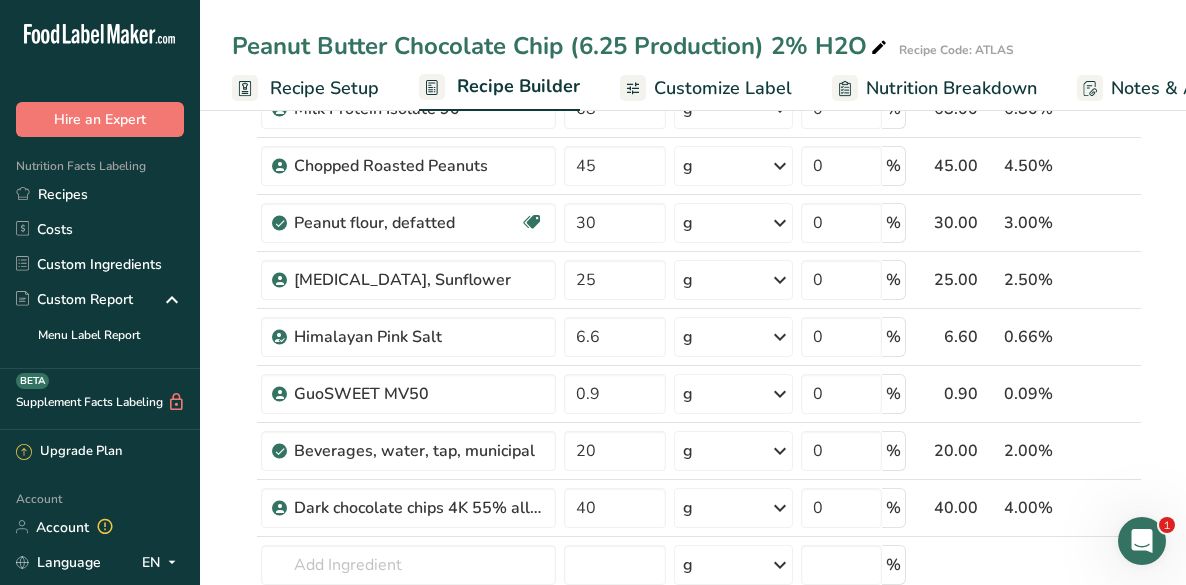 click on "Recipe Setup" at bounding box center (324, 88) 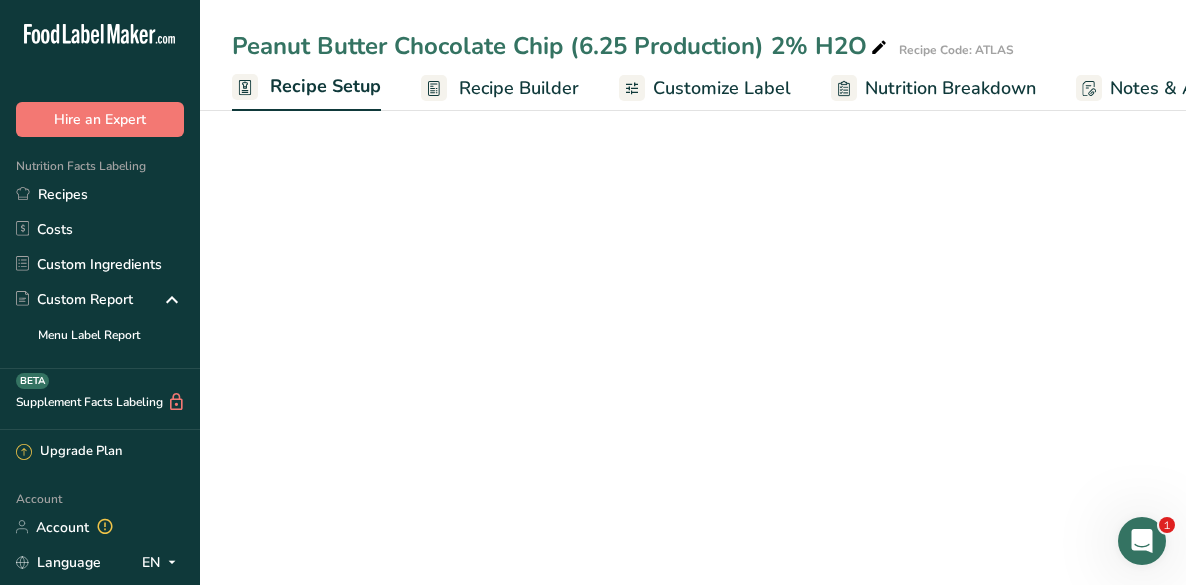 scroll, scrollTop: 0, scrollLeft: 7, axis: horizontal 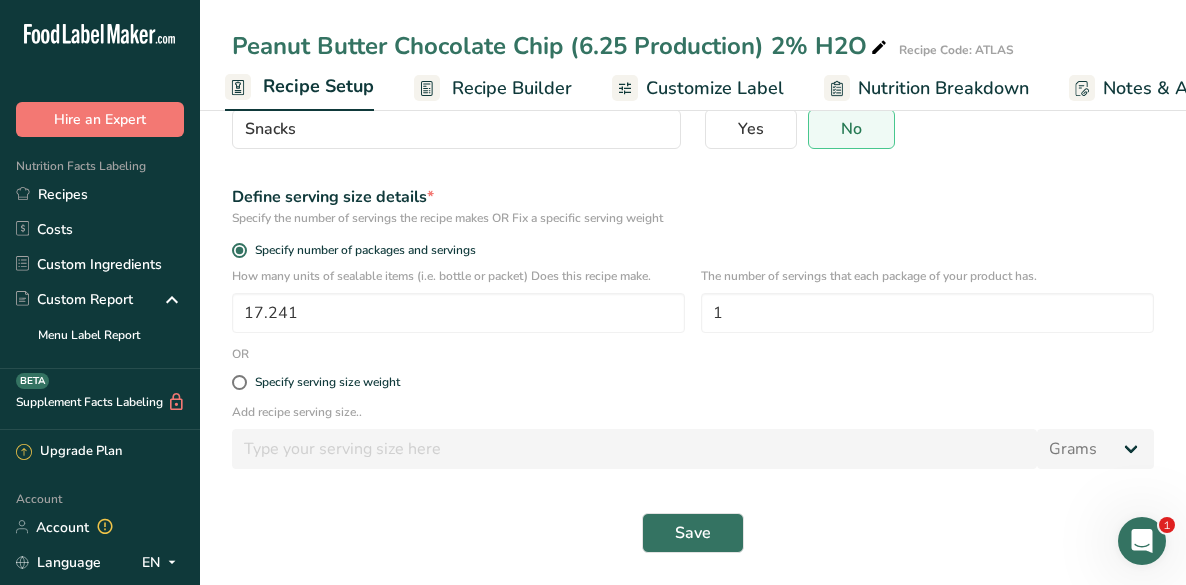 click on "Peanut Butter Chocolate Chip (6.25 Production) 2% H2O" at bounding box center [561, 46] 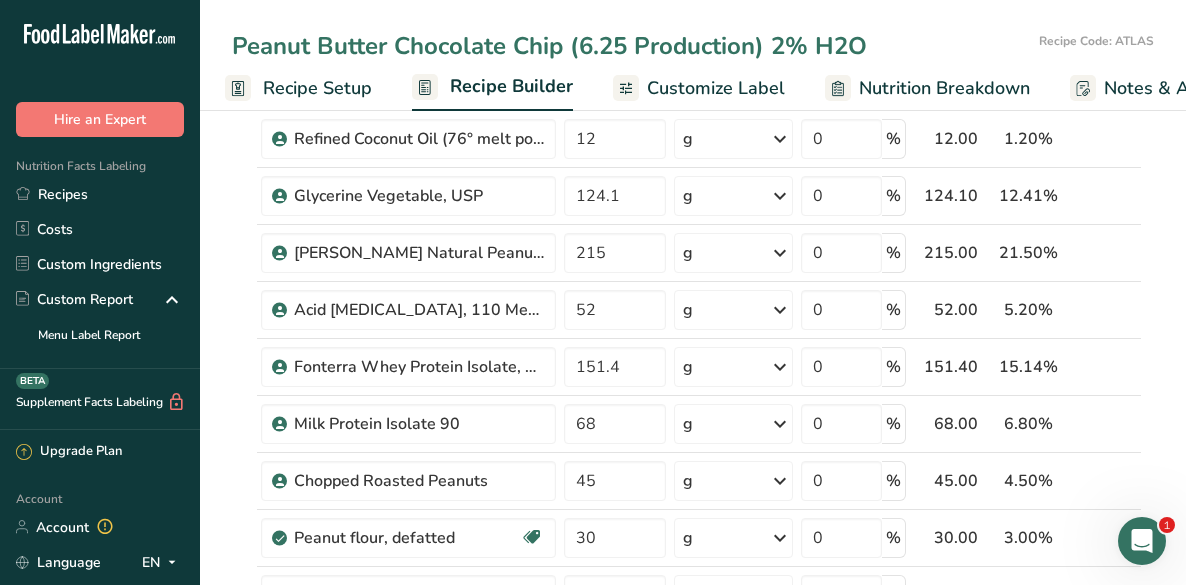 scroll, scrollTop: 520, scrollLeft: 0, axis: vertical 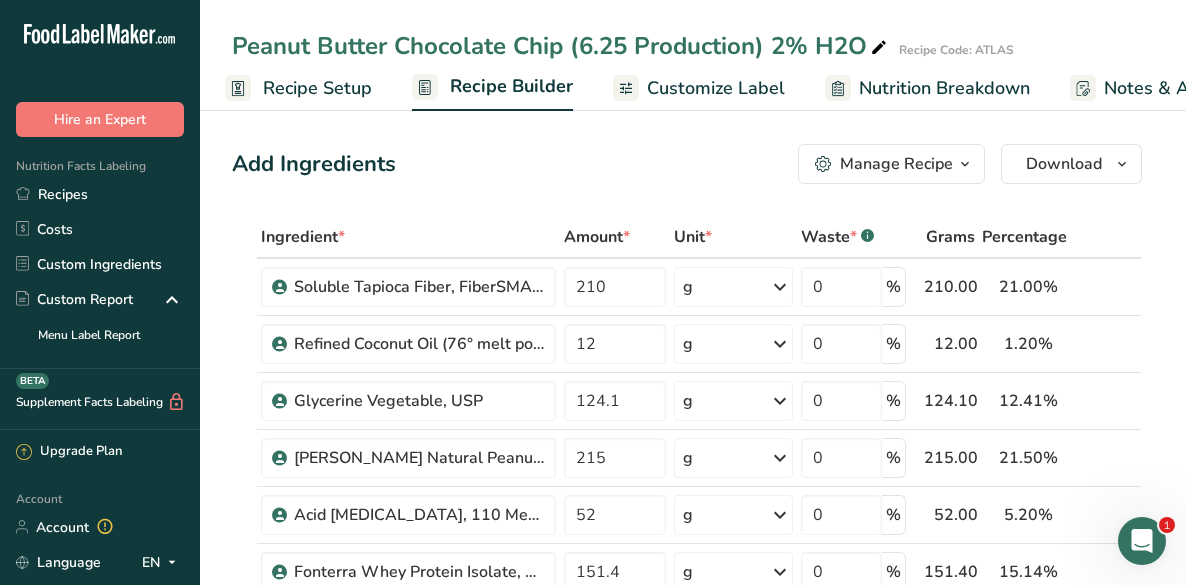 click on "Manage Recipe" at bounding box center (896, 164) 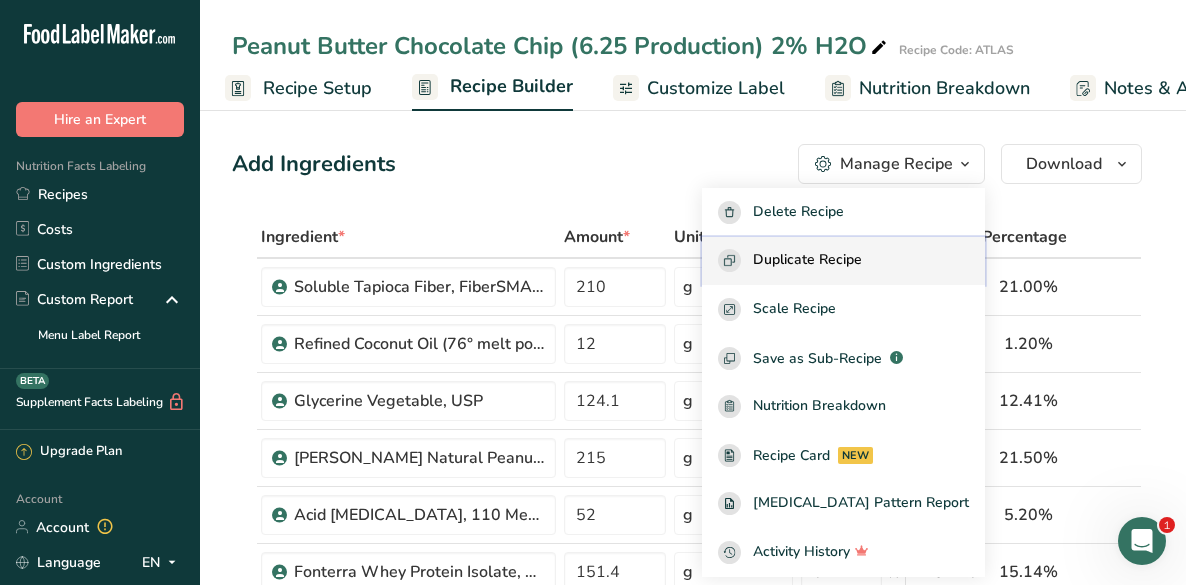 click on "Duplicate Recipe" at bounding box center (807, 260) 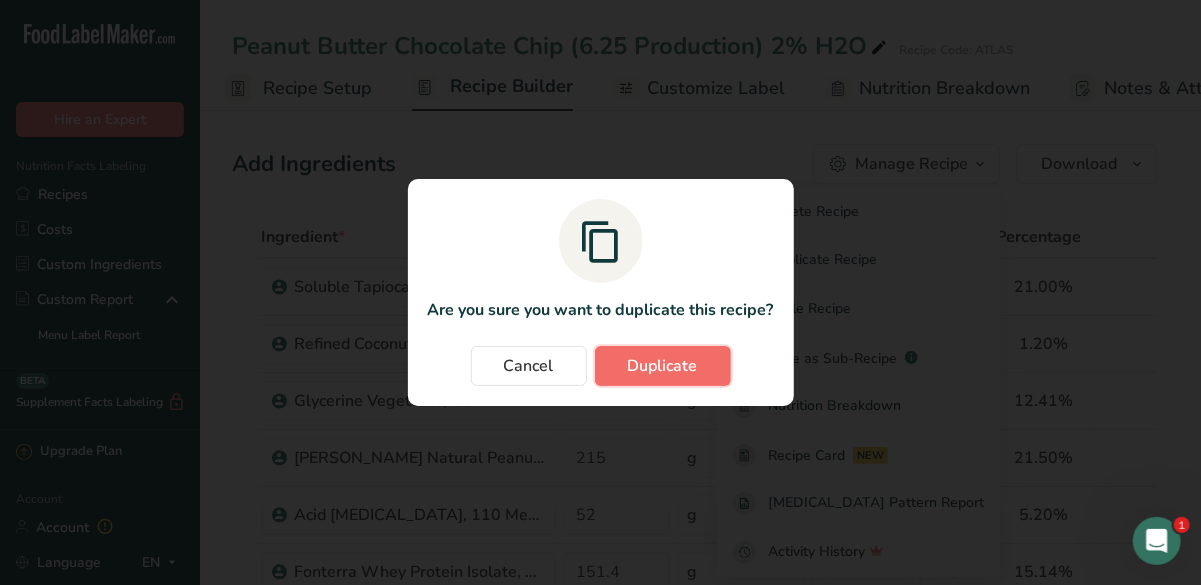 click on "Duplicate" at bounding box center [663, 366] 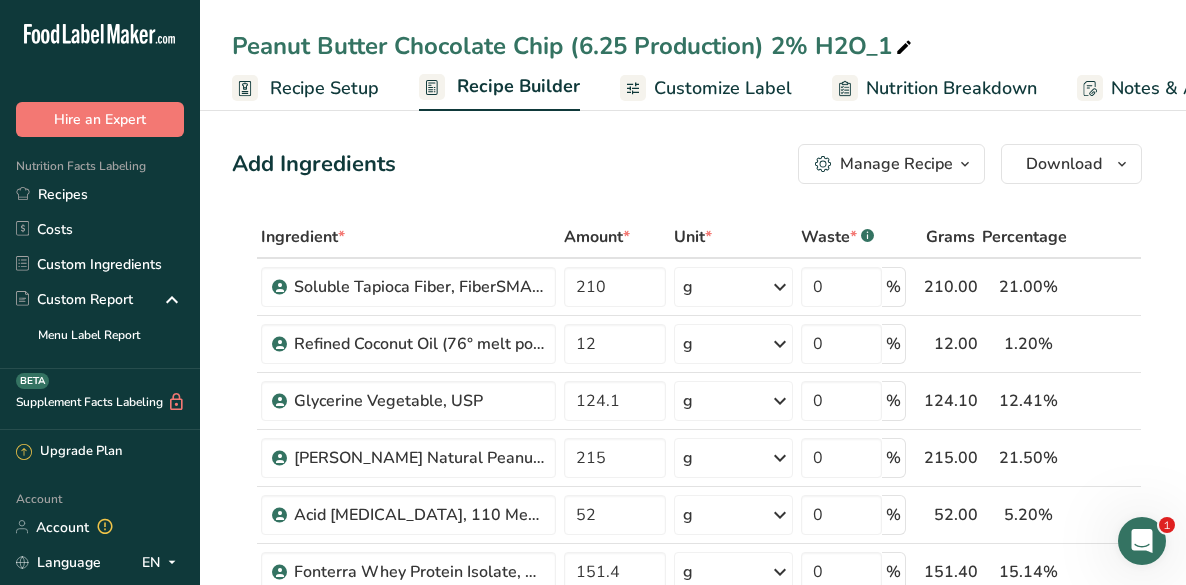 click at bounding box center (904, 48) 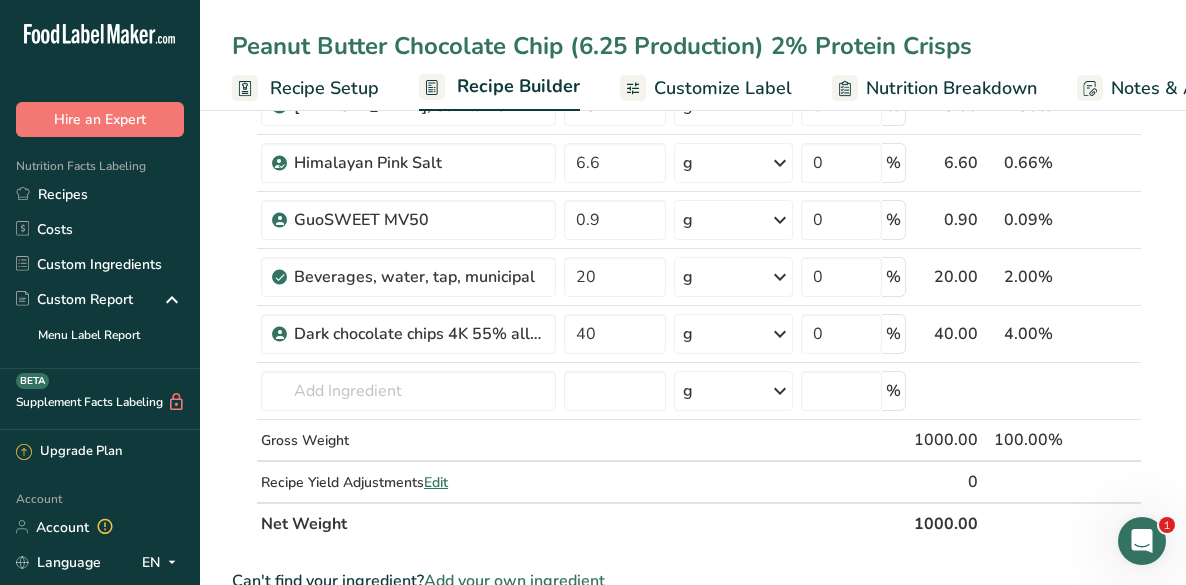 scroll, scrollTop: 748, scrollLeft: 0, axis: vertical 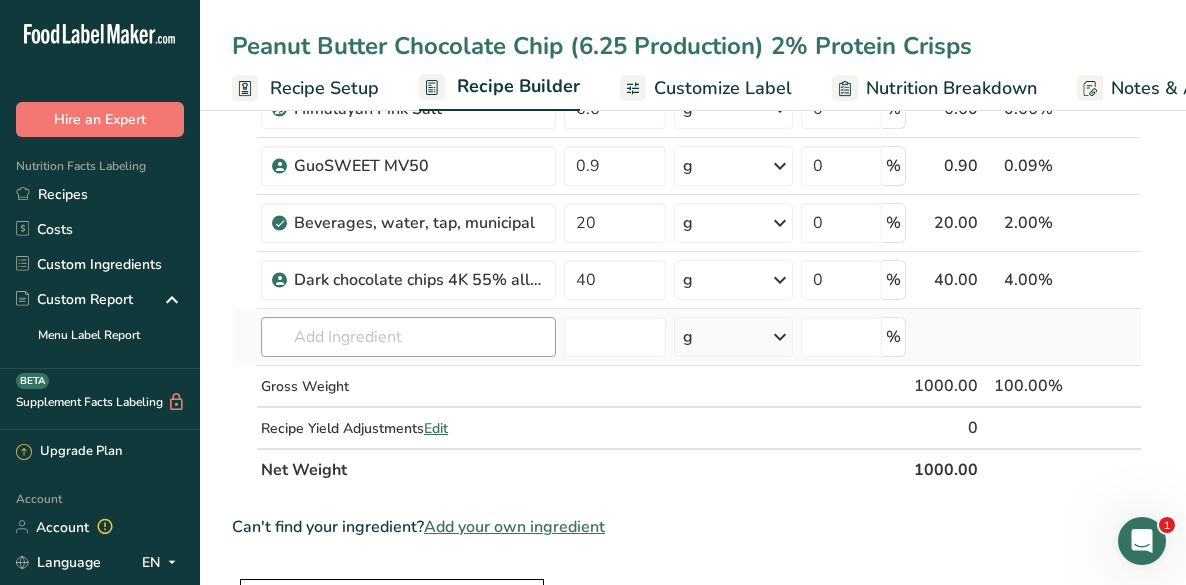 type on "Peanut Butter Chocolate Chip (6.25 Production) 2% Protein Crisps" 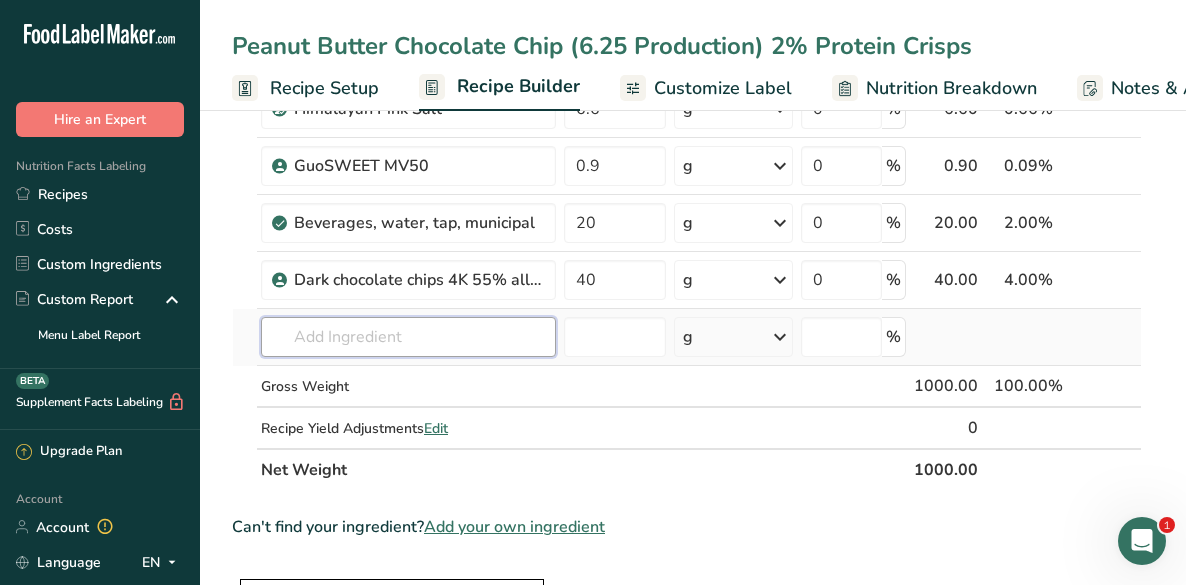 click at bounding box center [408, 337] 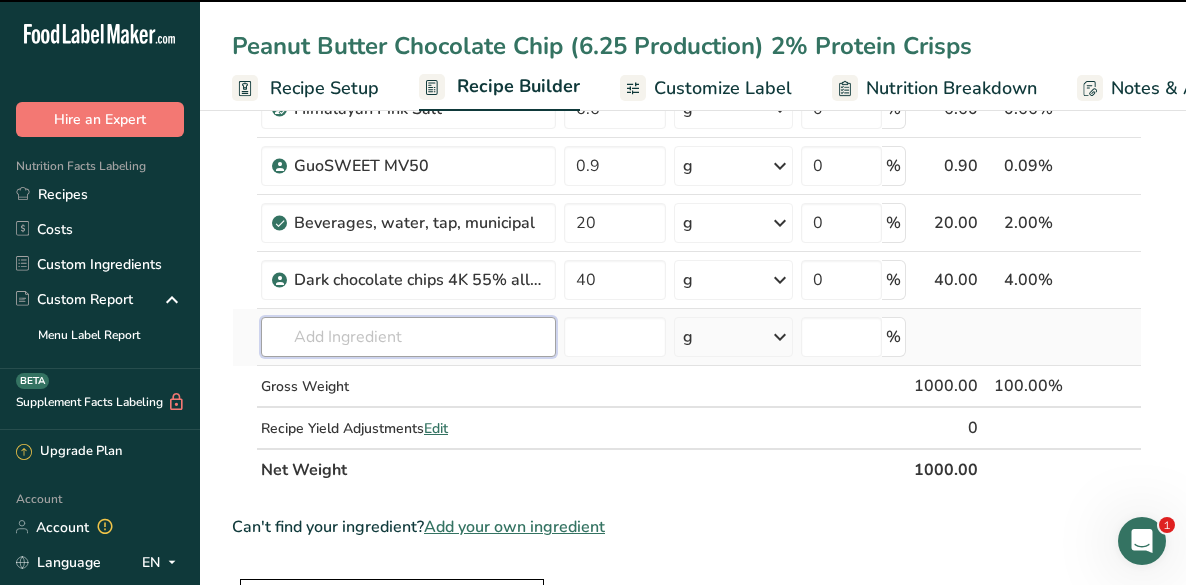 type on "p" 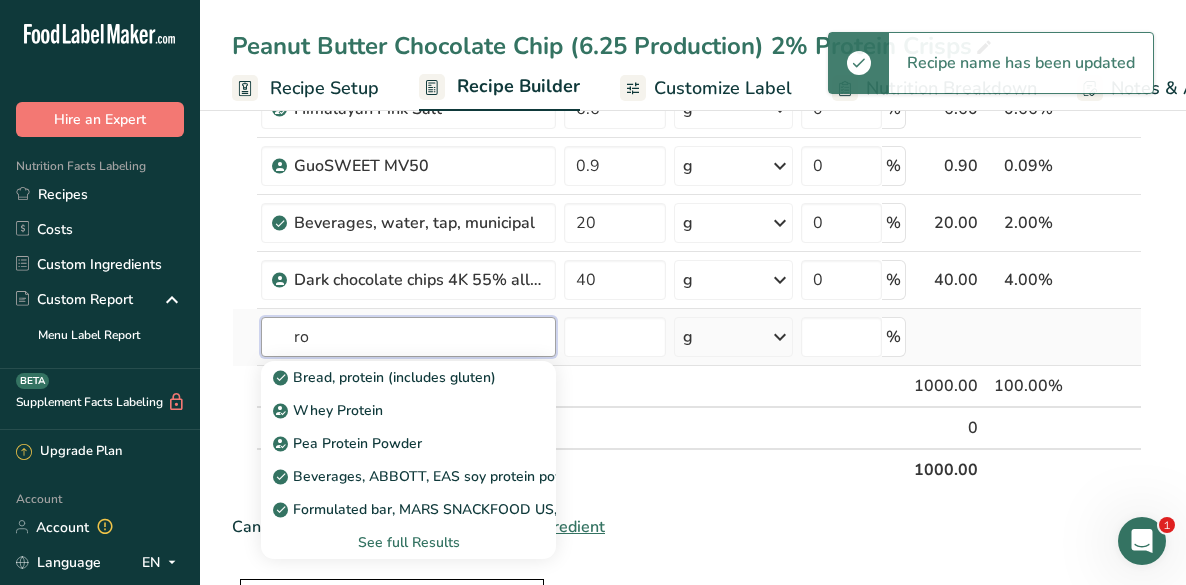 type on "r" 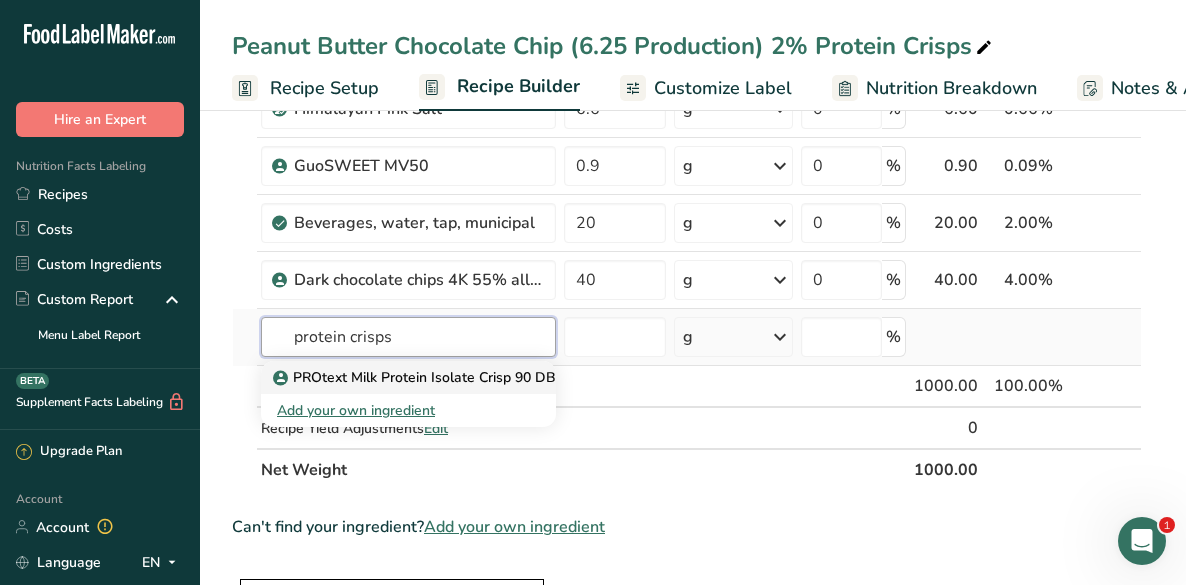 type on "protein crisps" 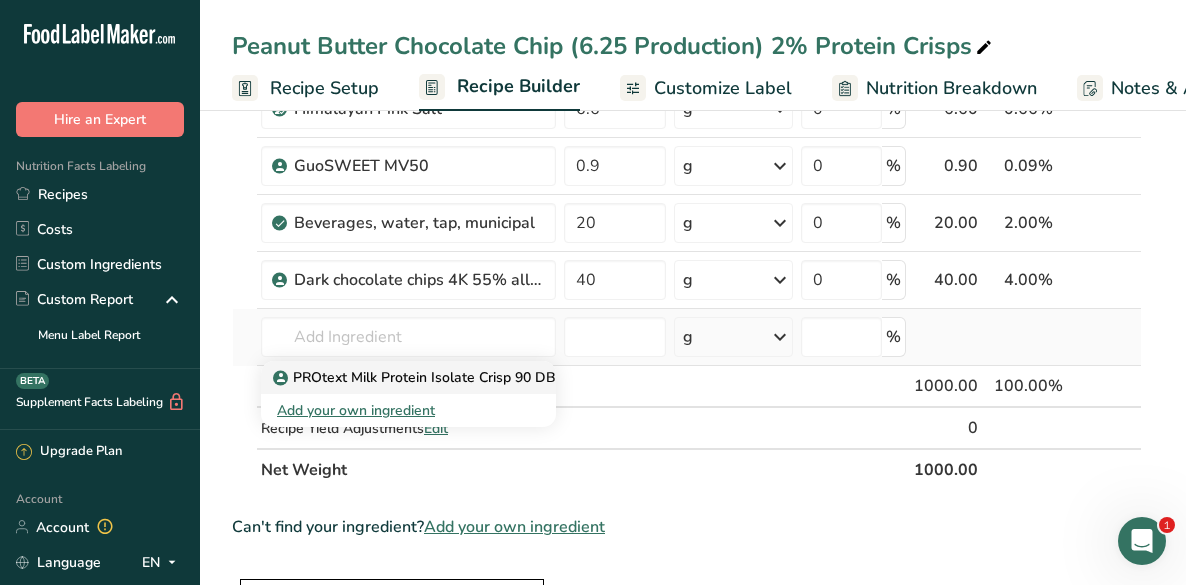 click on "PROtext Milk Protein Isolate Crisp 90 DB (2.5mm)" at bounding box center [445, 377] 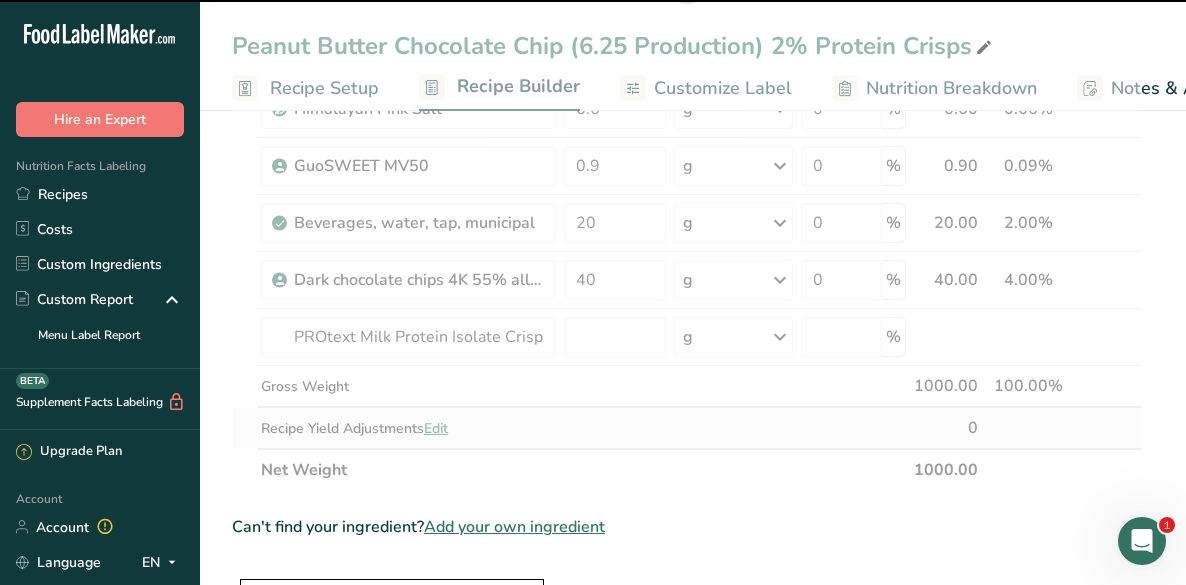 type on "0" 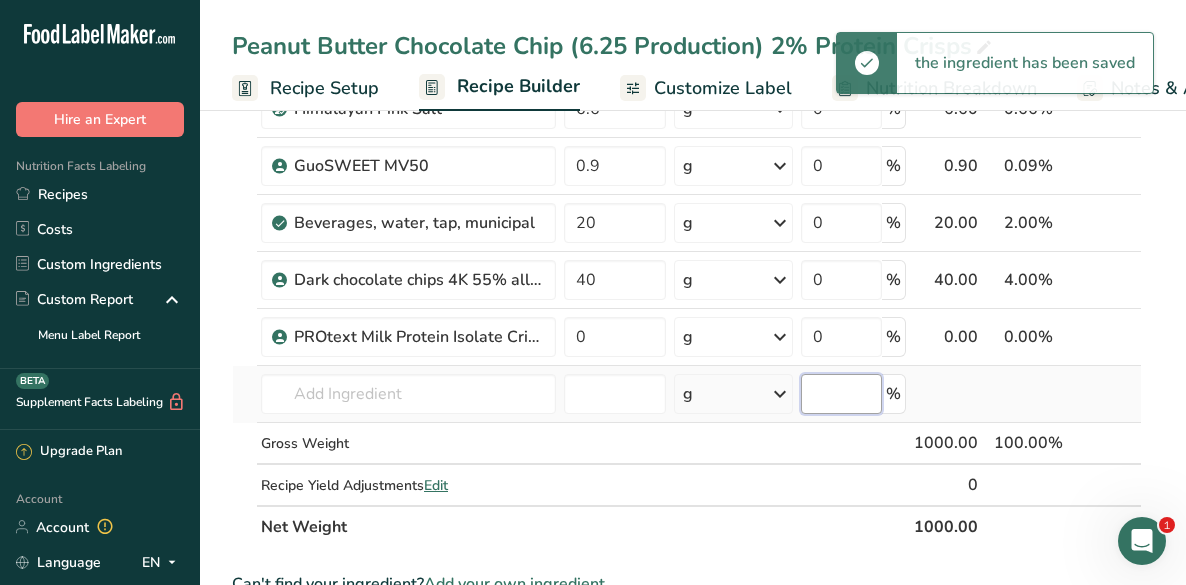 click at bounding box center (841, 394) 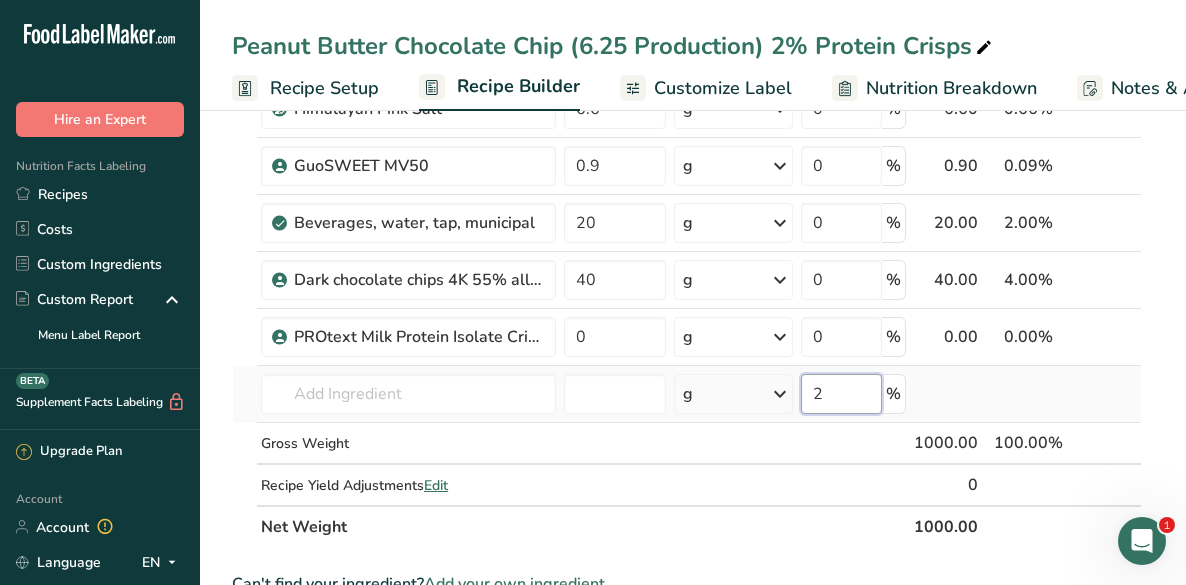 type on "2" 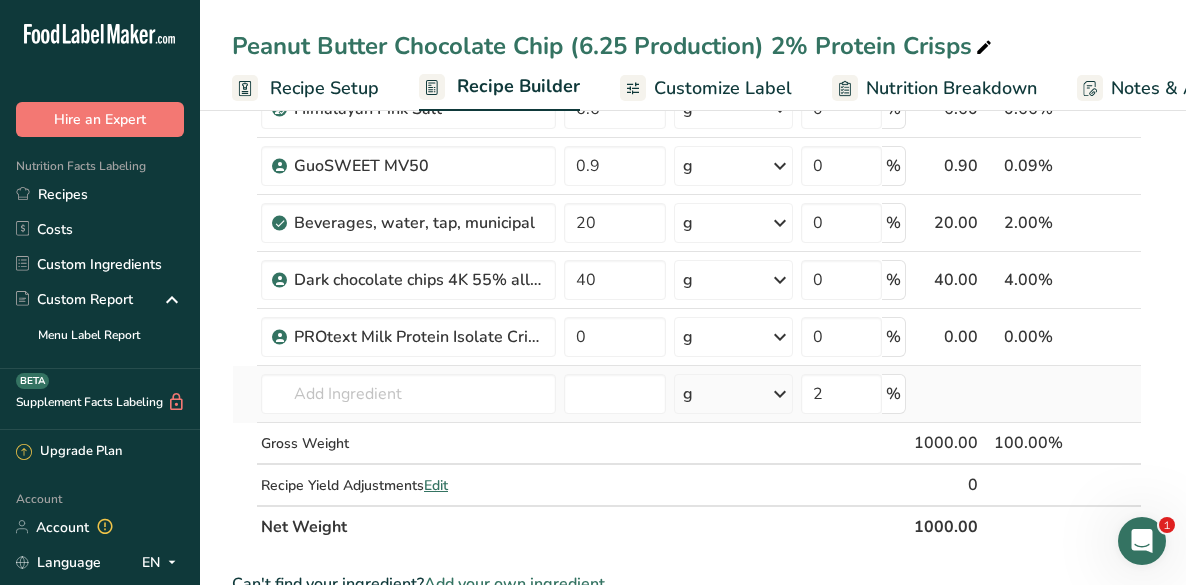 click at bounding box center [1028, 394] 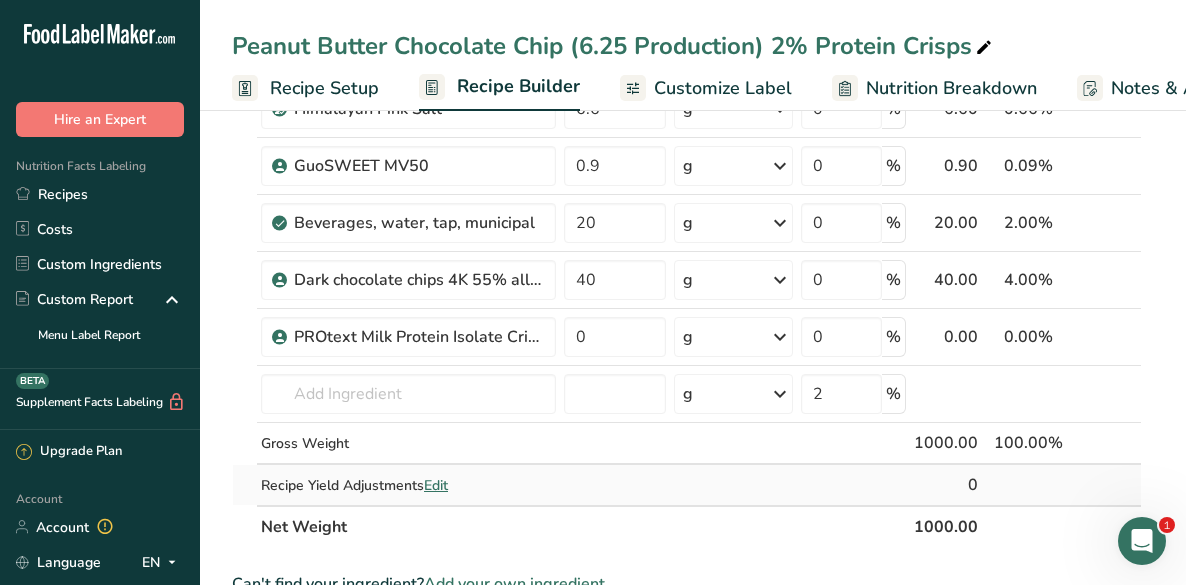 click at bounding box center [733, 485] 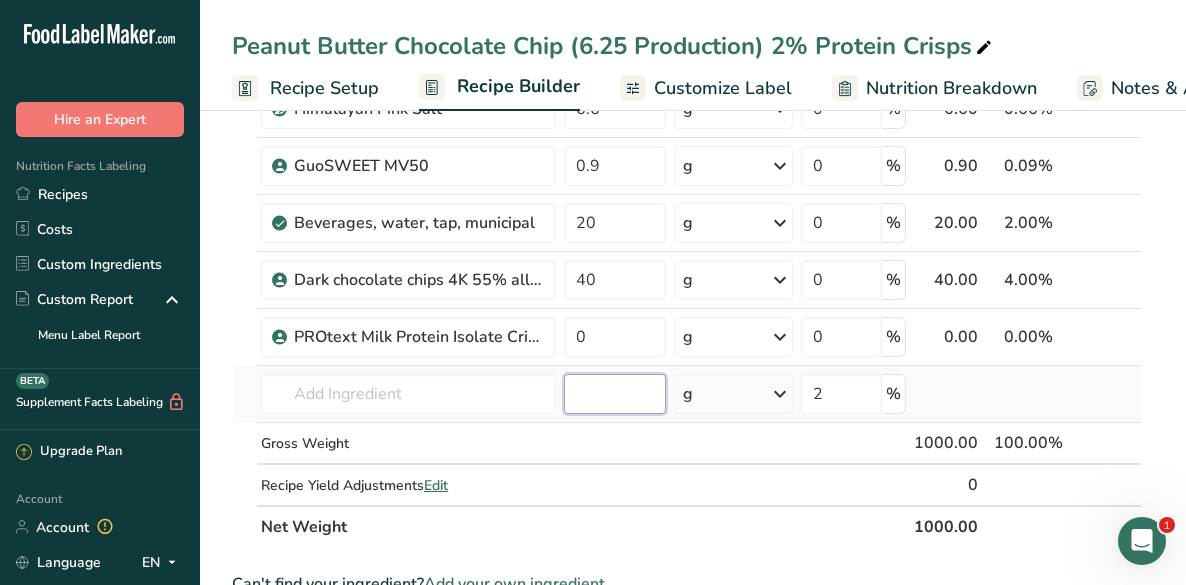 click at bounding box center (615, 394) 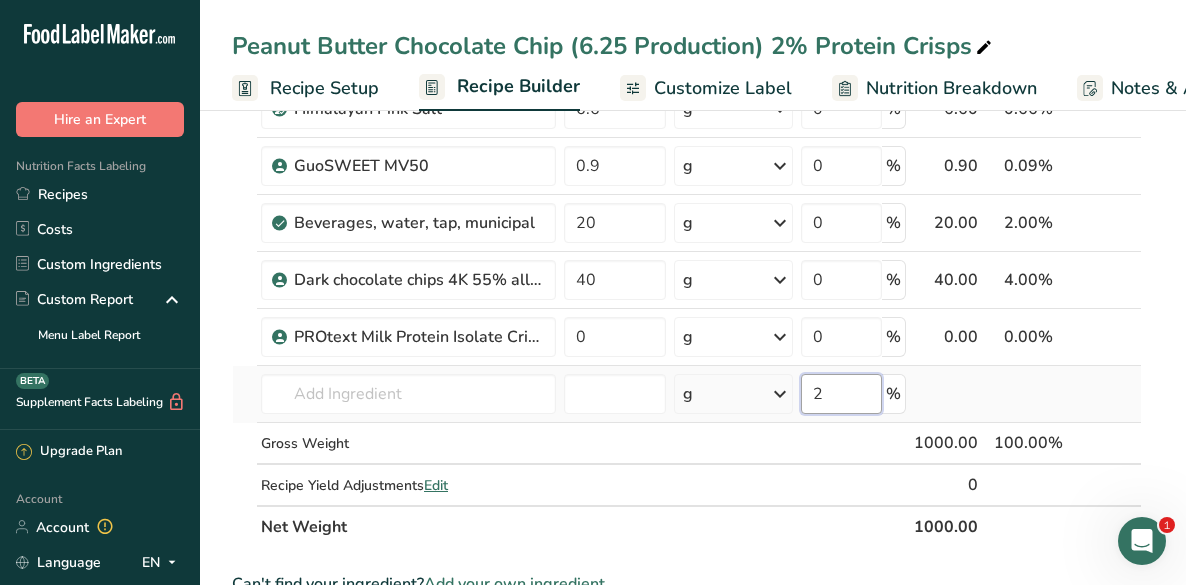 click on "2" at bounding box center [841, 394] 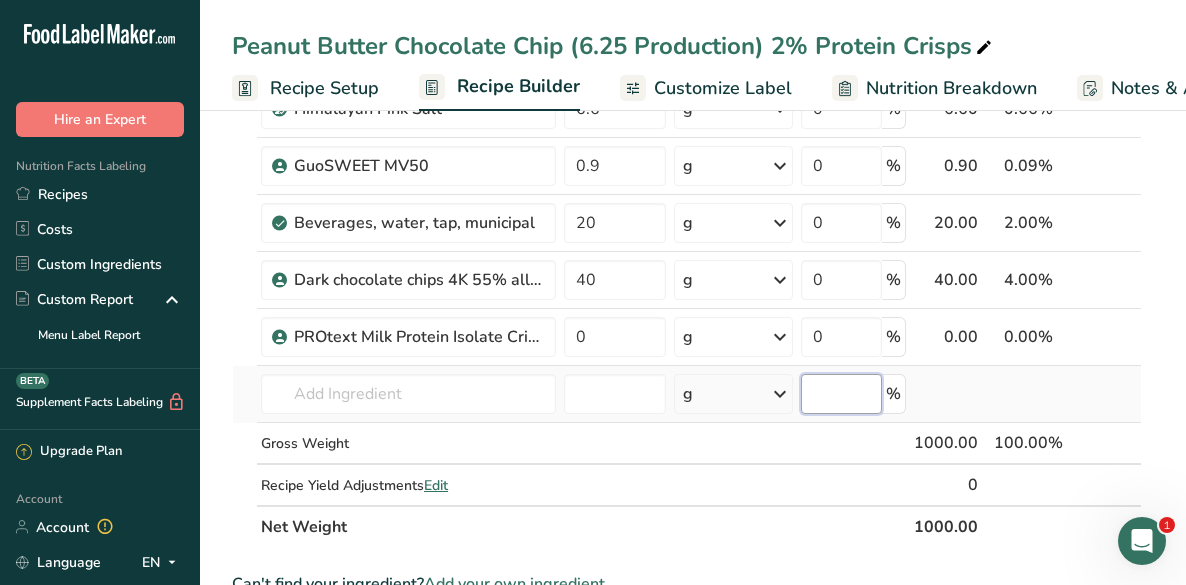 type 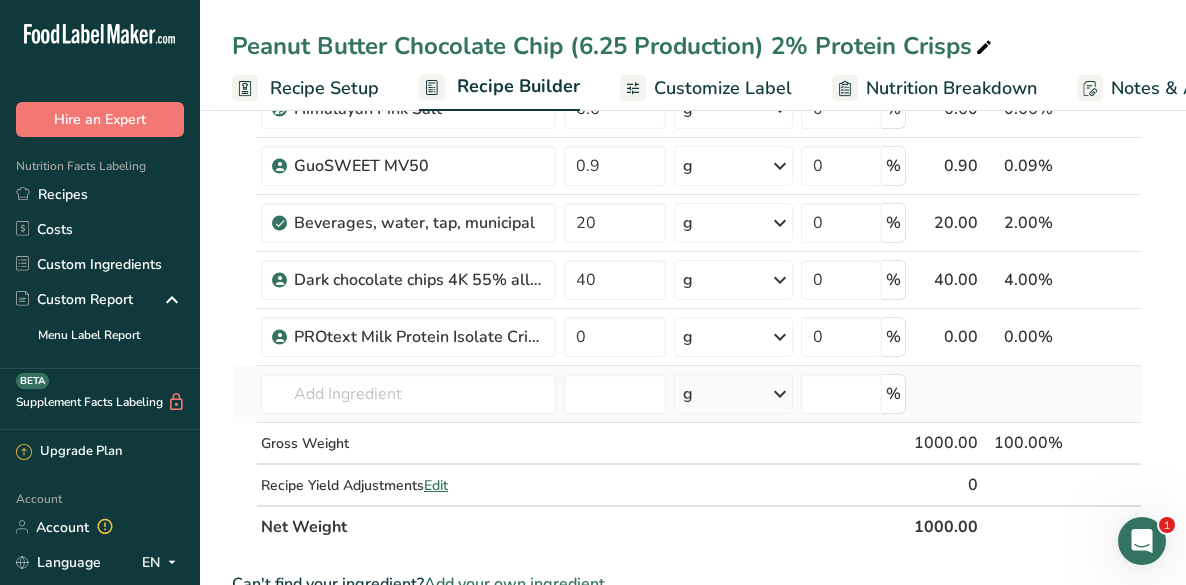 click at bounding box center [1028, 394] 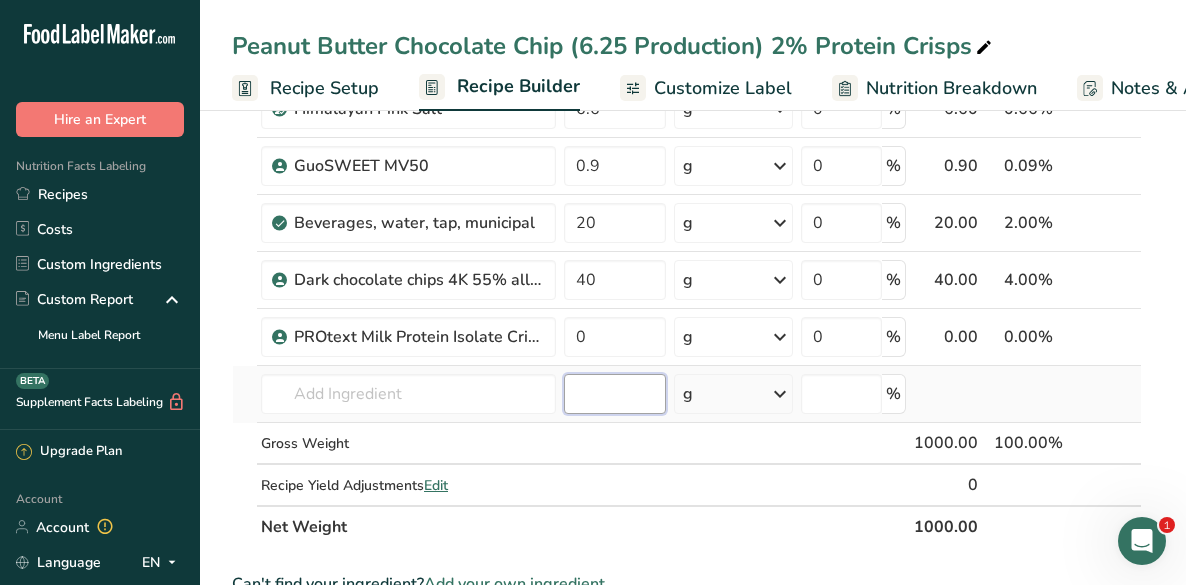 click at bounding box center [615, 394] 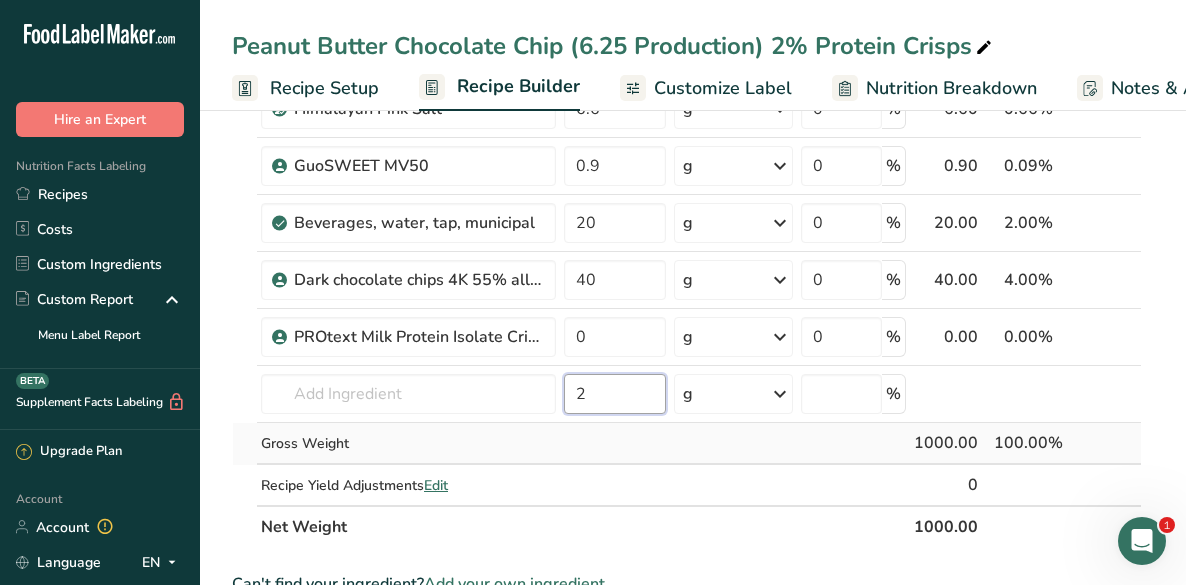 type on "2" 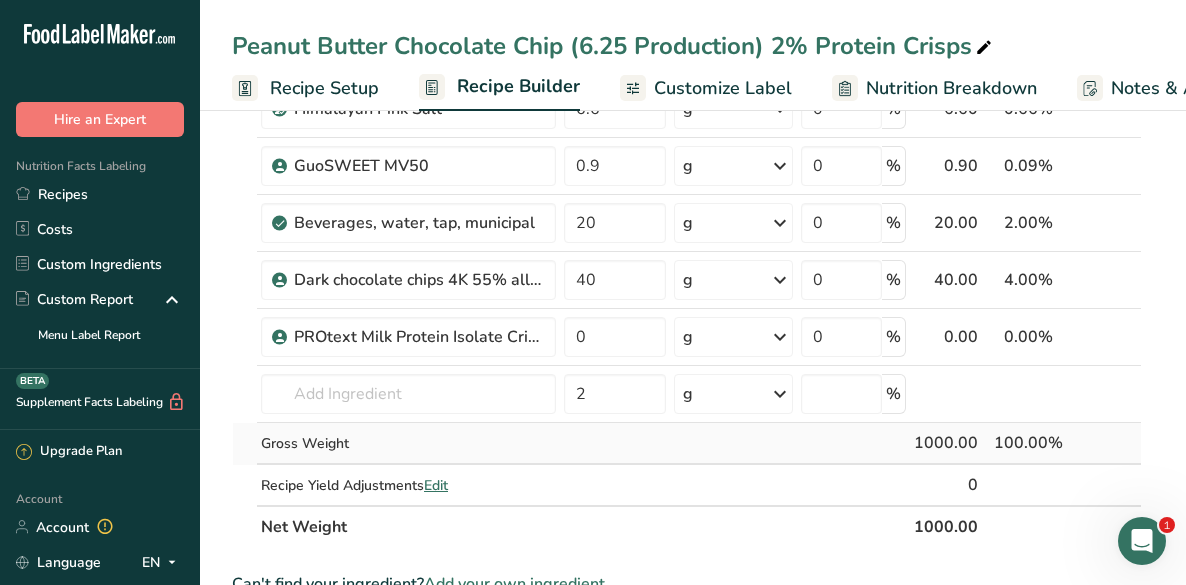 click at bounding box center [615, 444] 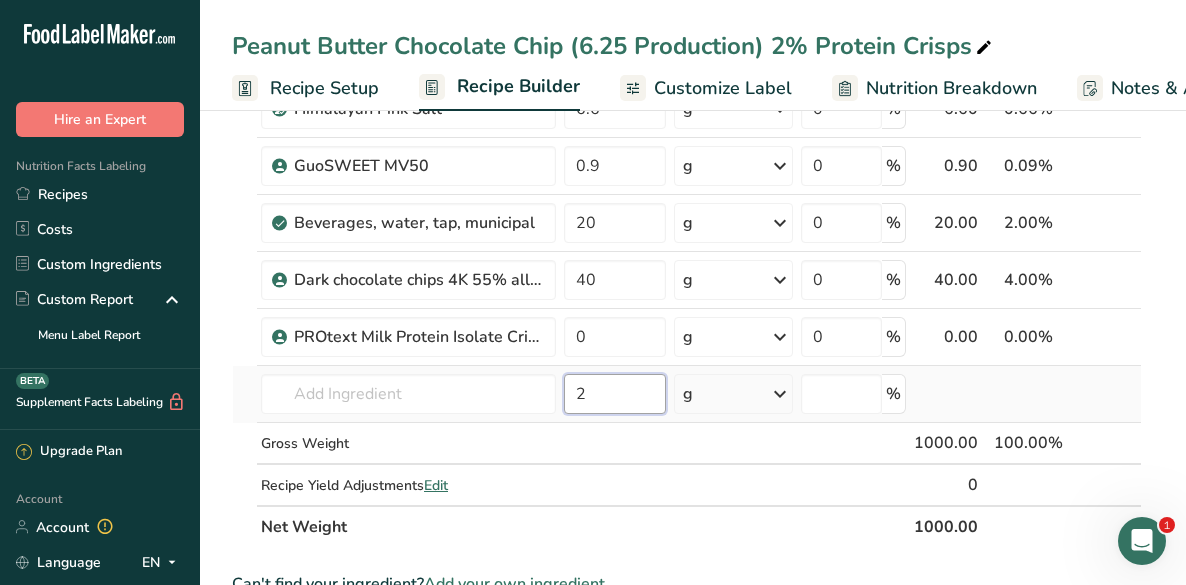 click on "2" at bounding box center [615, 394] 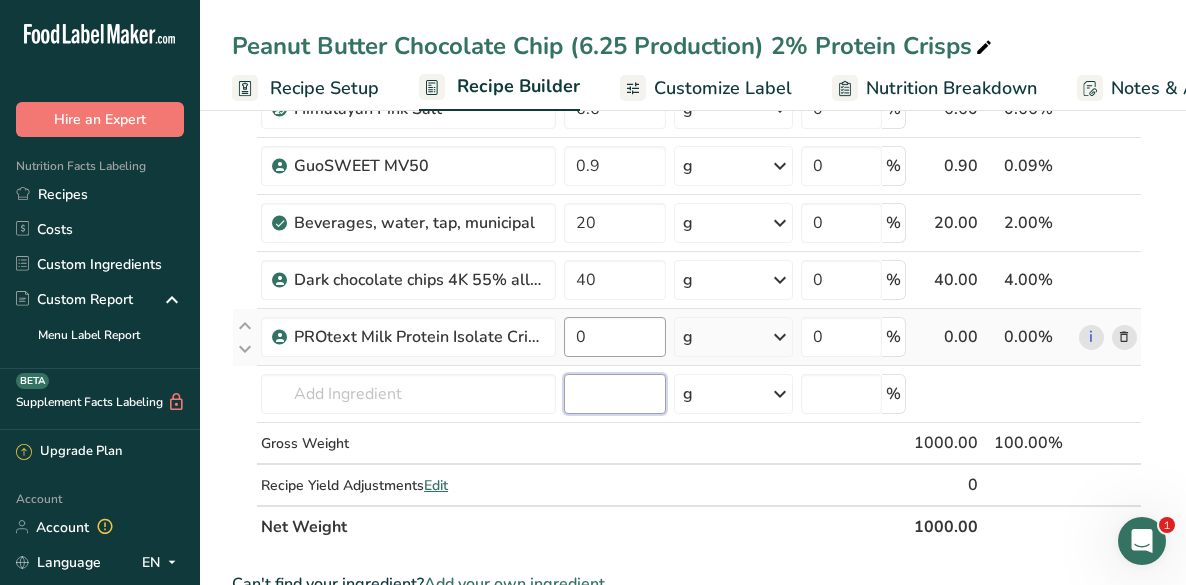 type 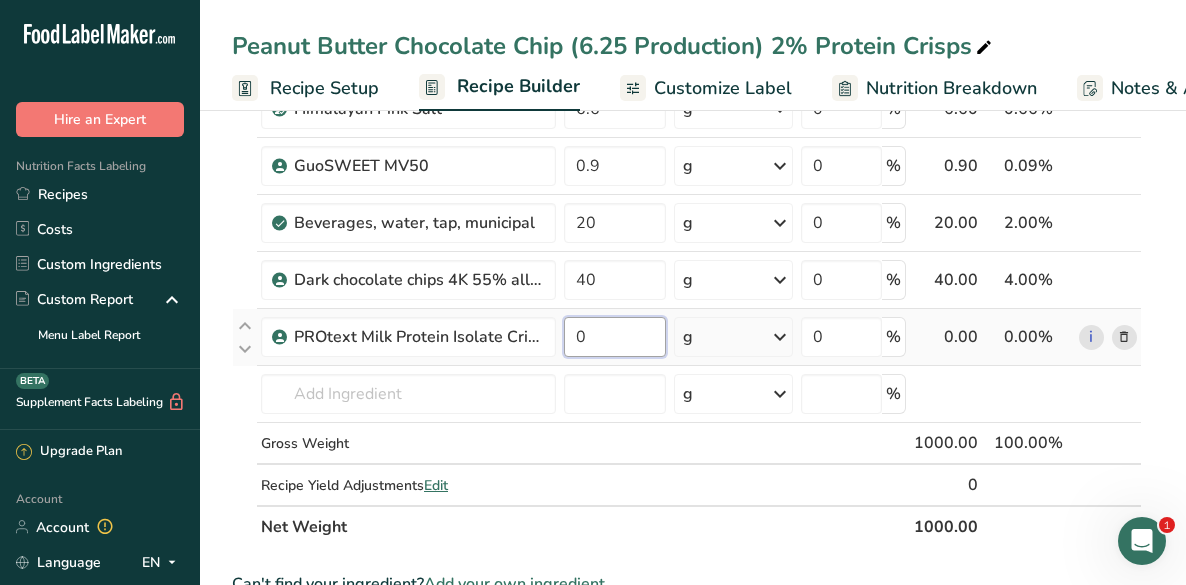 click on "0" at bounding box center [615, 337] 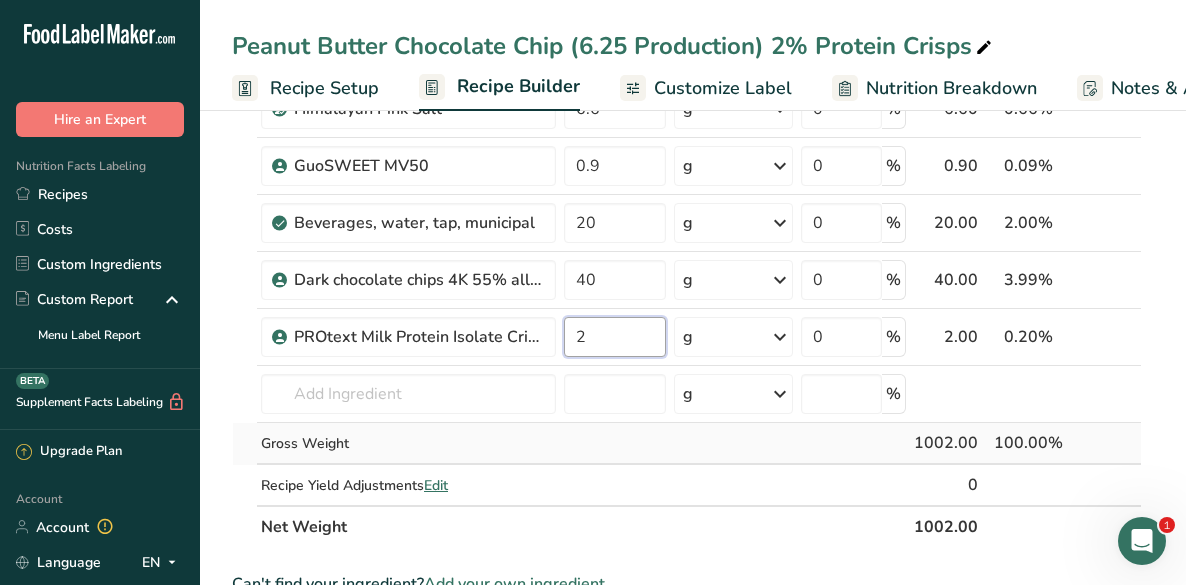 type on "2" 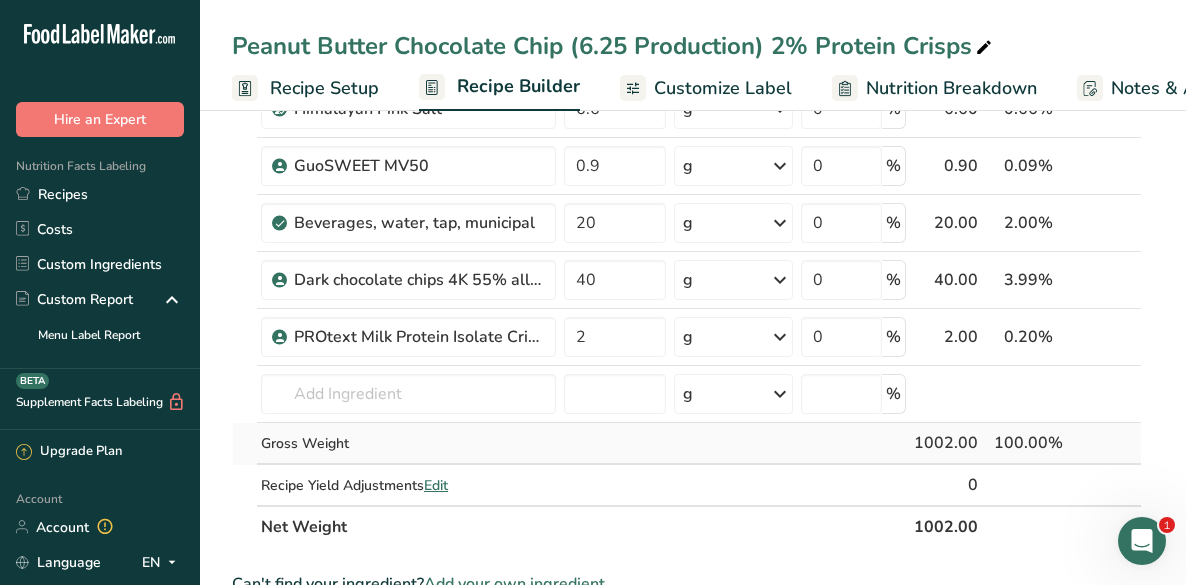 click on "Ingredient *
Amount *
Unit *
Waste *   .a-a{fill:#347362;}.b-a{fill:#fff;}          Grams
Percentage
Soluble Tapioca Fiber, FiberSMART TS90
210
g
Weight Units
g
kg
mg
See more
Volume Units
l
mL
fl oz
See more
0
%
210.00
20.96%
i
Refined Coconut Oil (76° melt point)
12
g
Weight Units
g
kg
mg
See more
Volume Units
l
mL
fl oz
See more
0
%
12.00
1.20%" at bounding box center [687, 8] 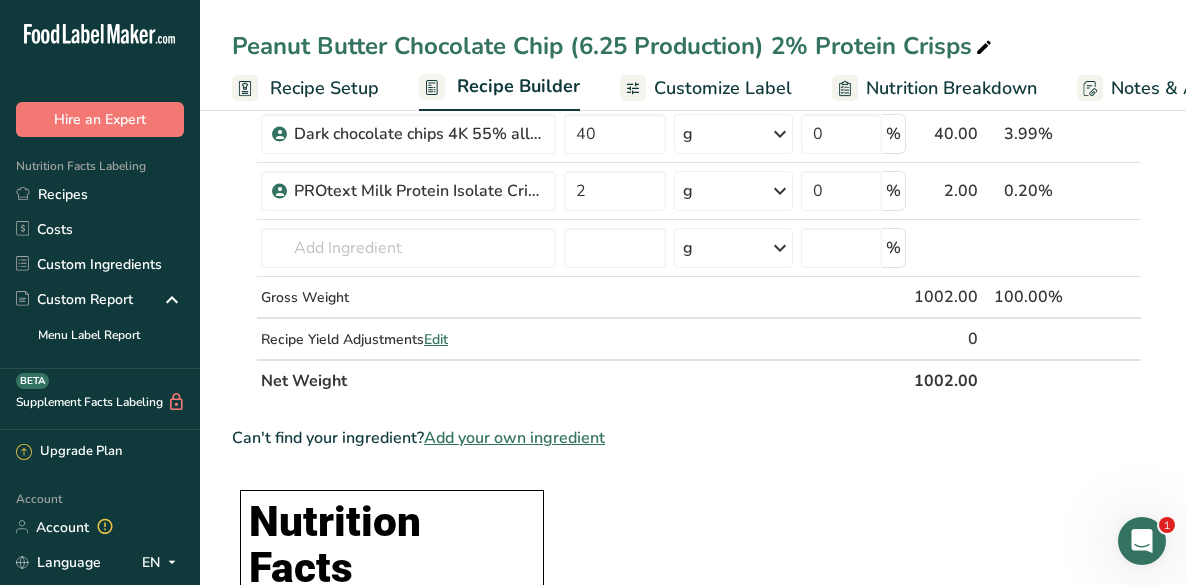 scroll, scrollTop: 800, scrollLeft: 0, axis: vertical 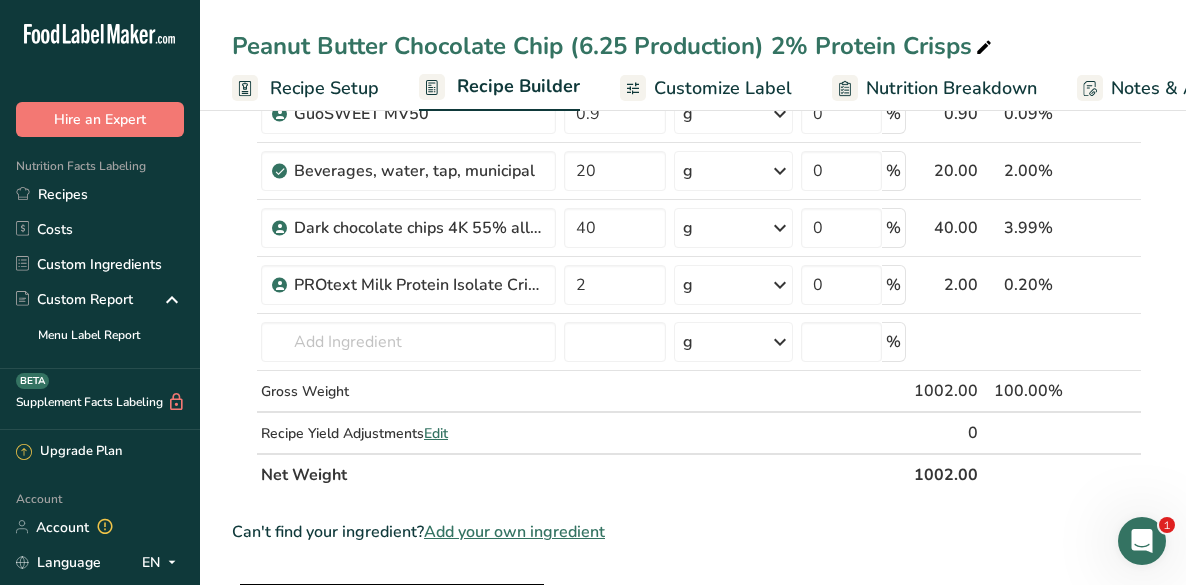 click on "Recipe Setup" at bounding box center [324, 88] 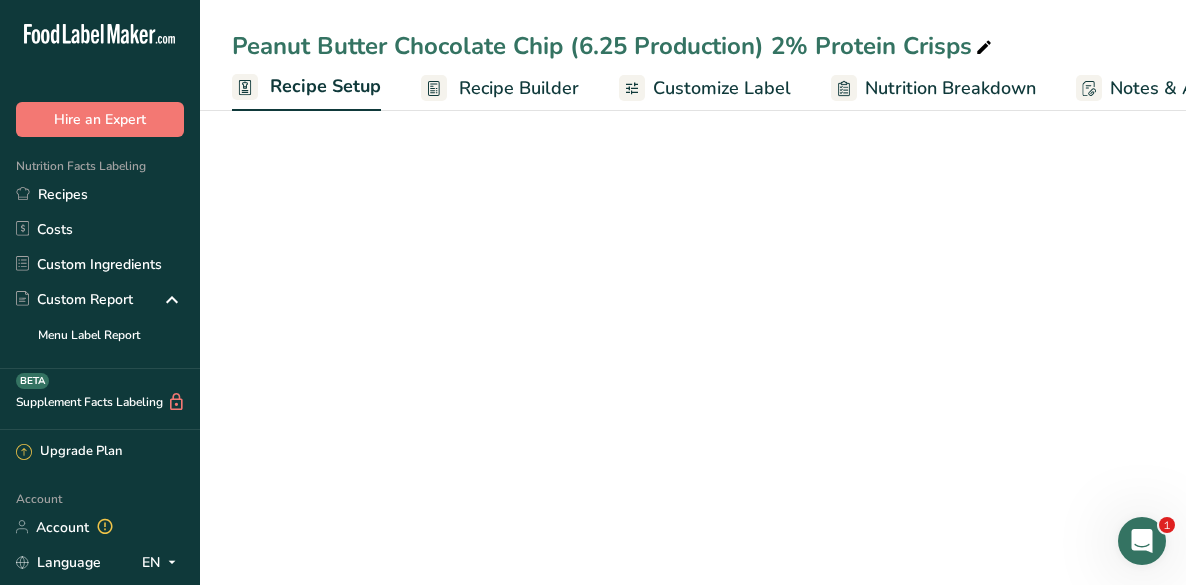 scroll, scrollTop: 0, scrollLeft: 7, axis: horizontal 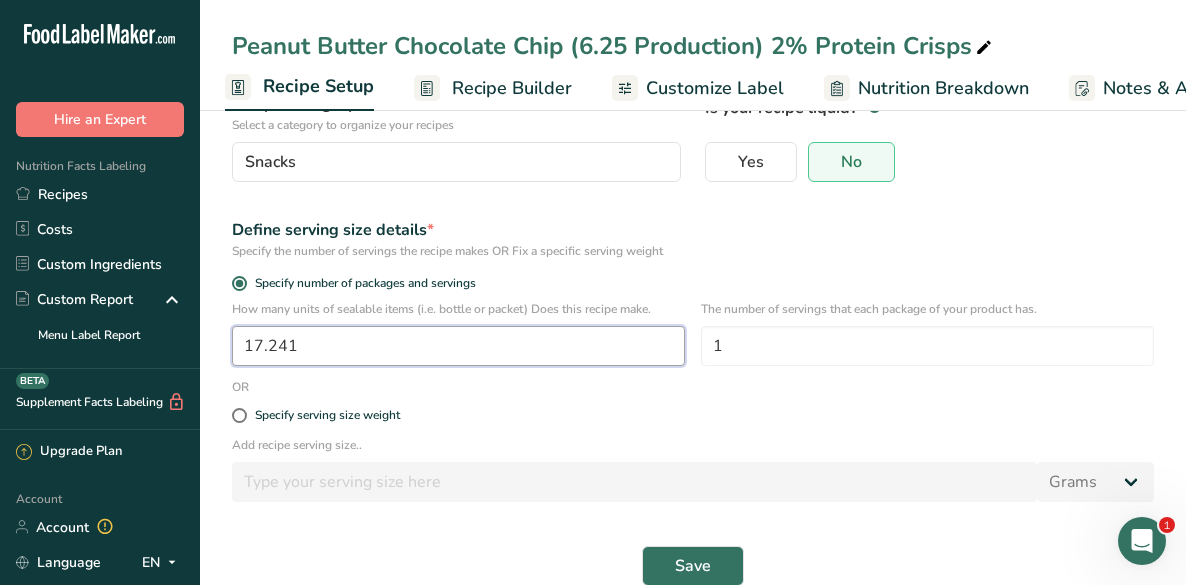 click on "17.241" at bounding box center [458, 346] 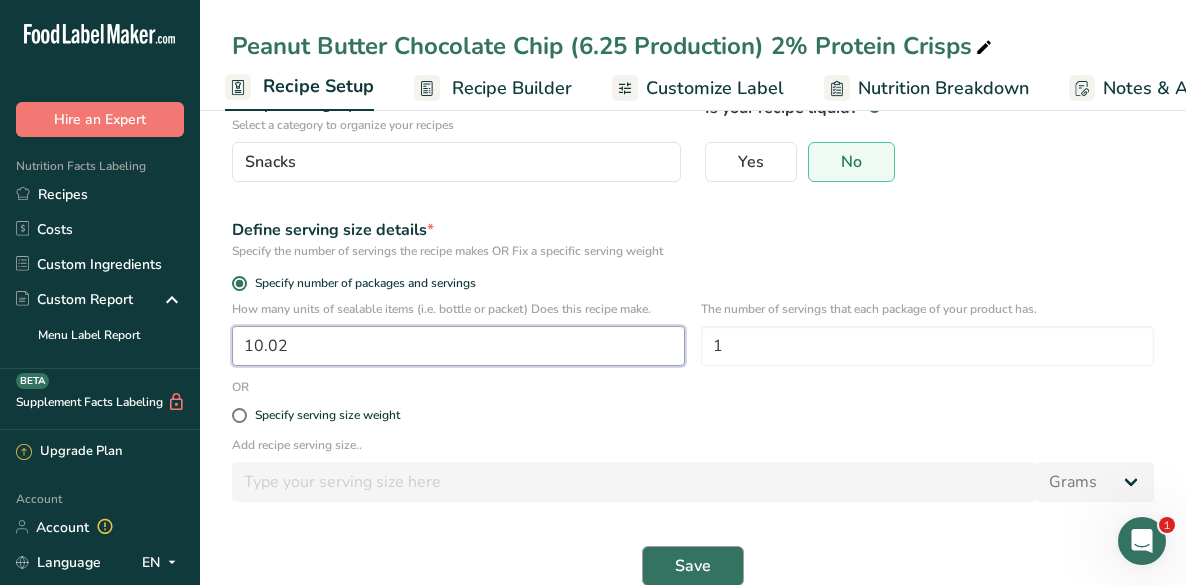type on "10.02" 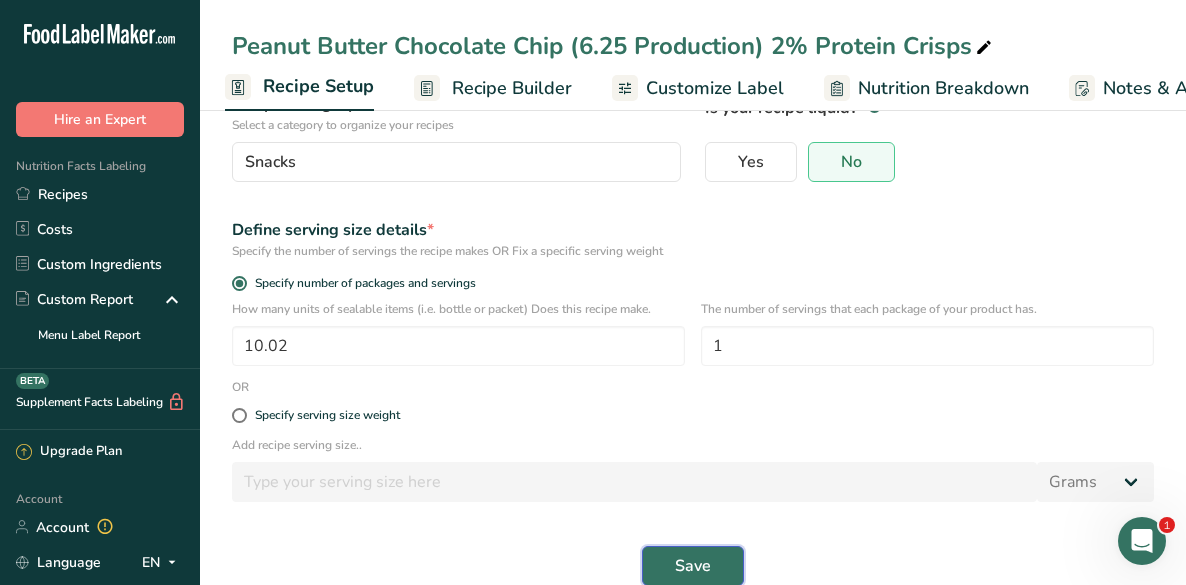 click on "Save" at bounding box center (693, 566) 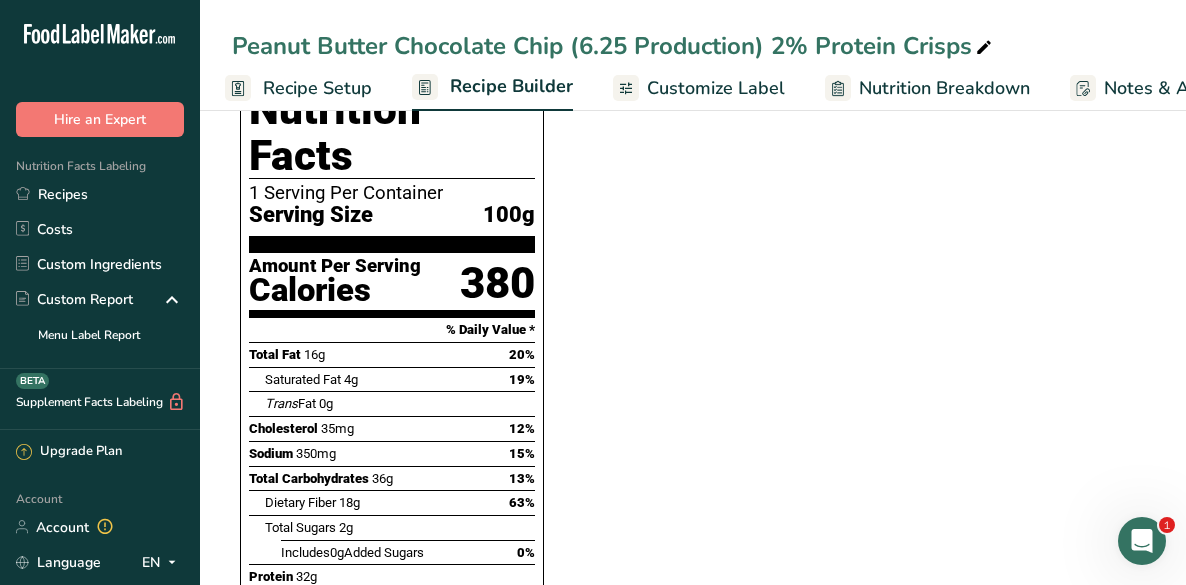 scroll, scrollTop: 1386, scrollLeft: 0, axis: vertical 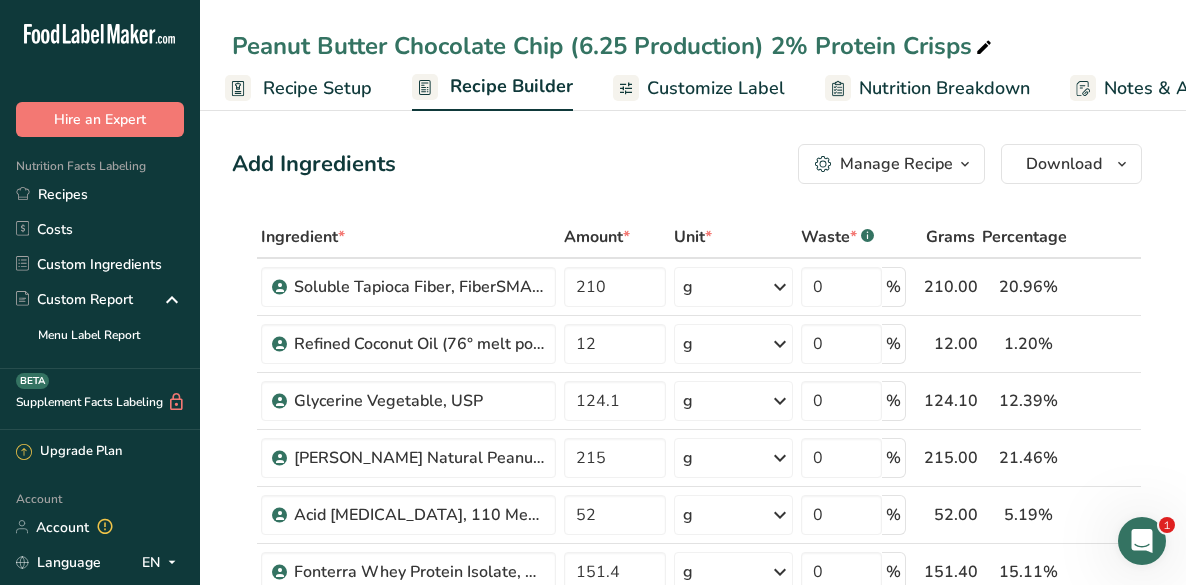 click on "Manage Recipe" at bounding box center [896, 164] 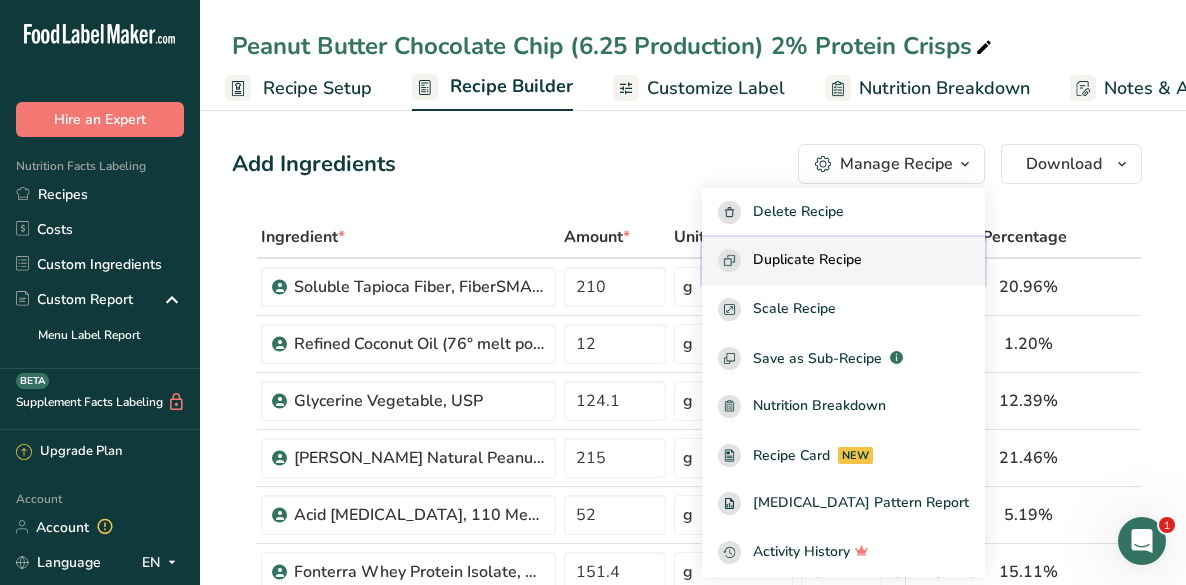 click on "Duplicate Recipe" at bounding box center (807, 260) 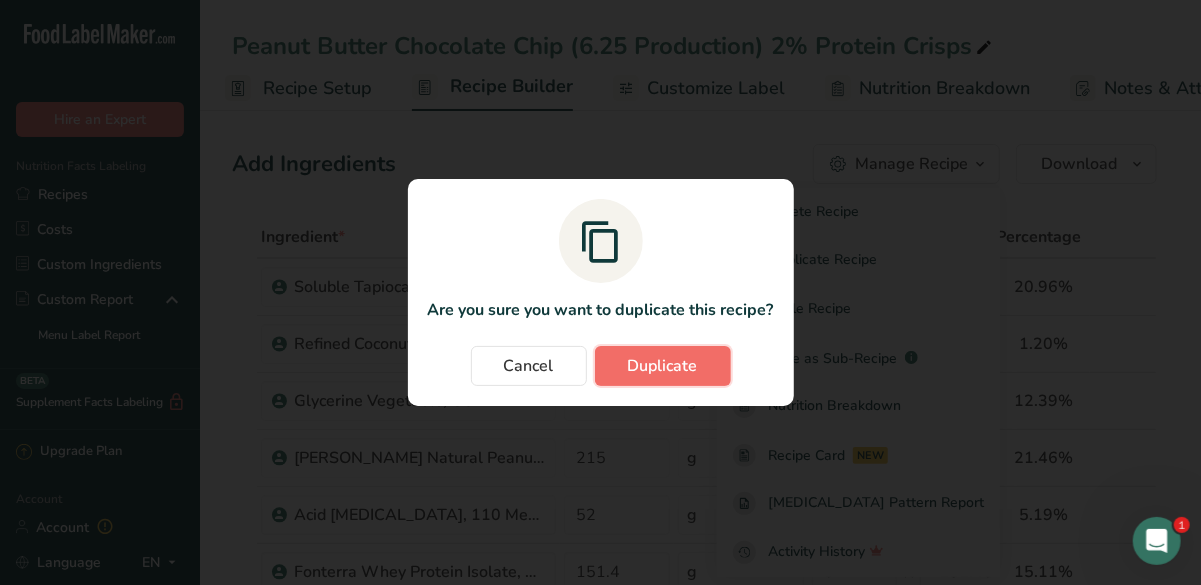click on "Duplicate" at bounding box center [663, 366] 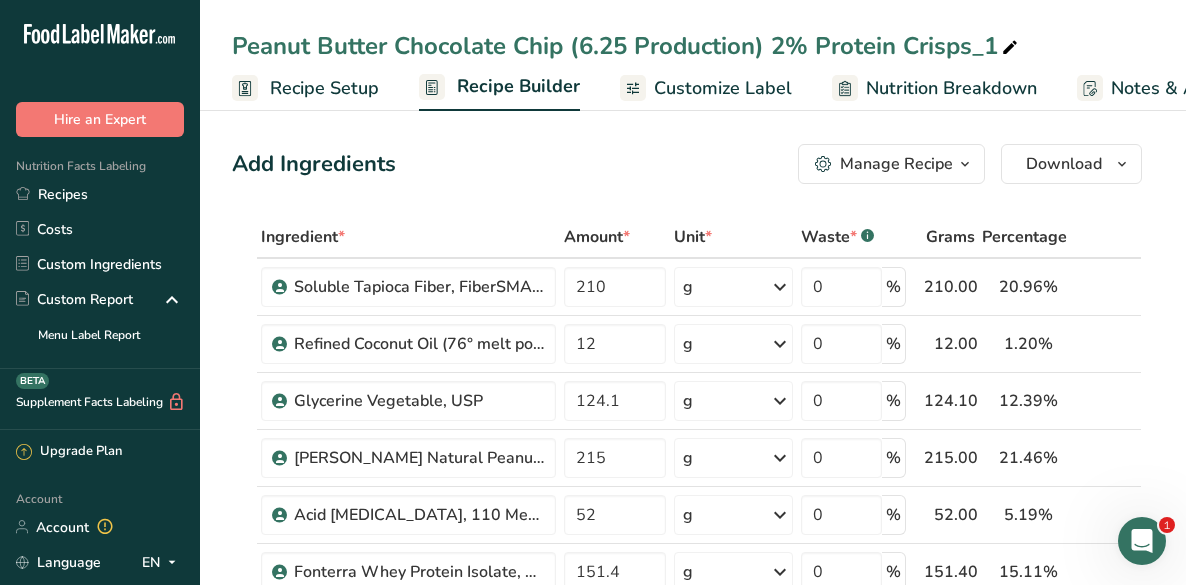 click at bounding box center (1010, 48) 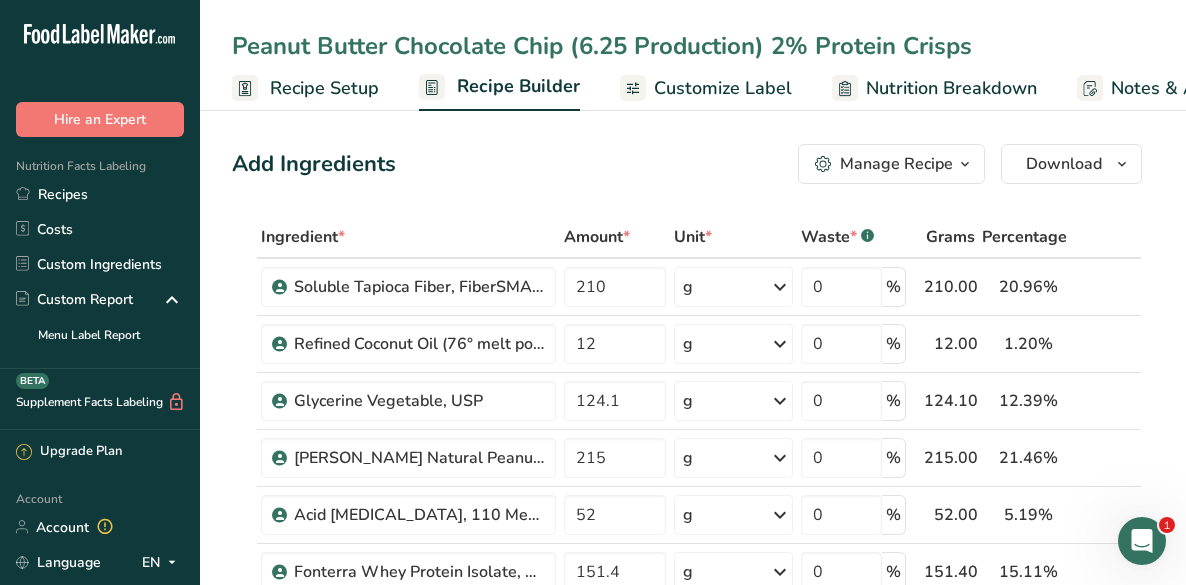 click on "Peanut Butter Chocolate Chip (6.25 Production) 2% Protein Crisps" at bounding box center (693, 46) 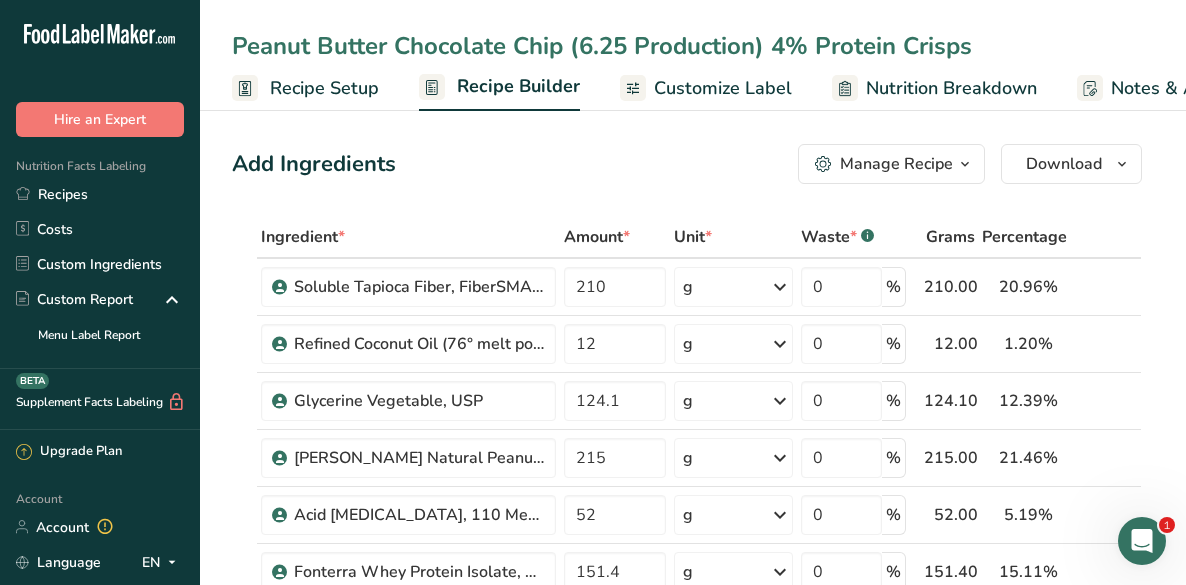 type on "Peanut Butter Chocolate Chip (6.25 Production) 4% Protein Crisps" 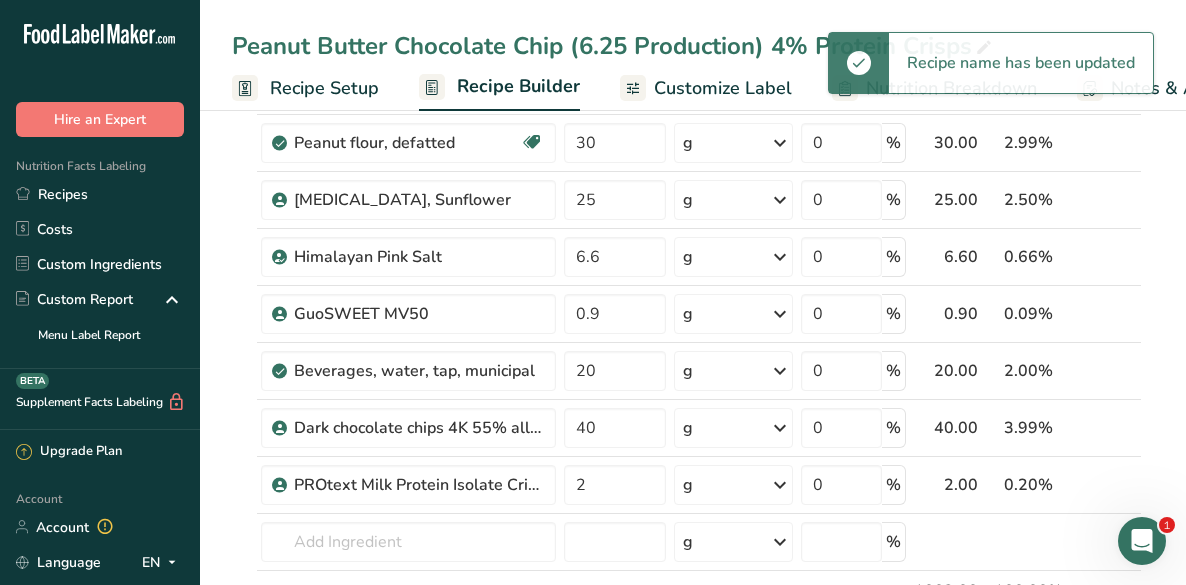 scroll, scrollTop: 680, scrollLeft: 0, axis: vertical 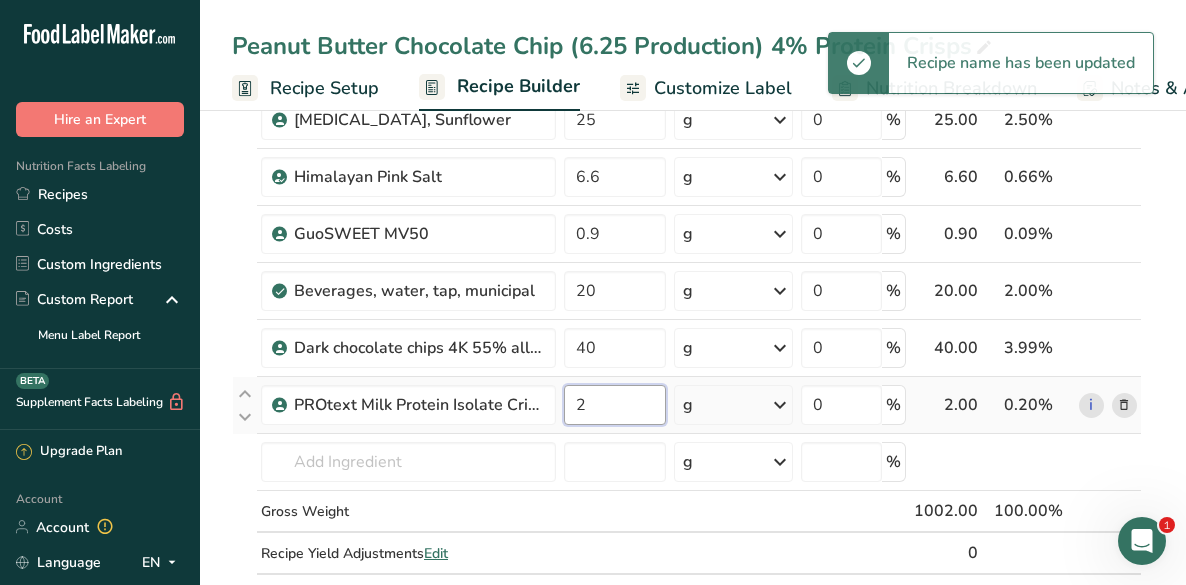 click on "2" at bounding box center (615, 405) 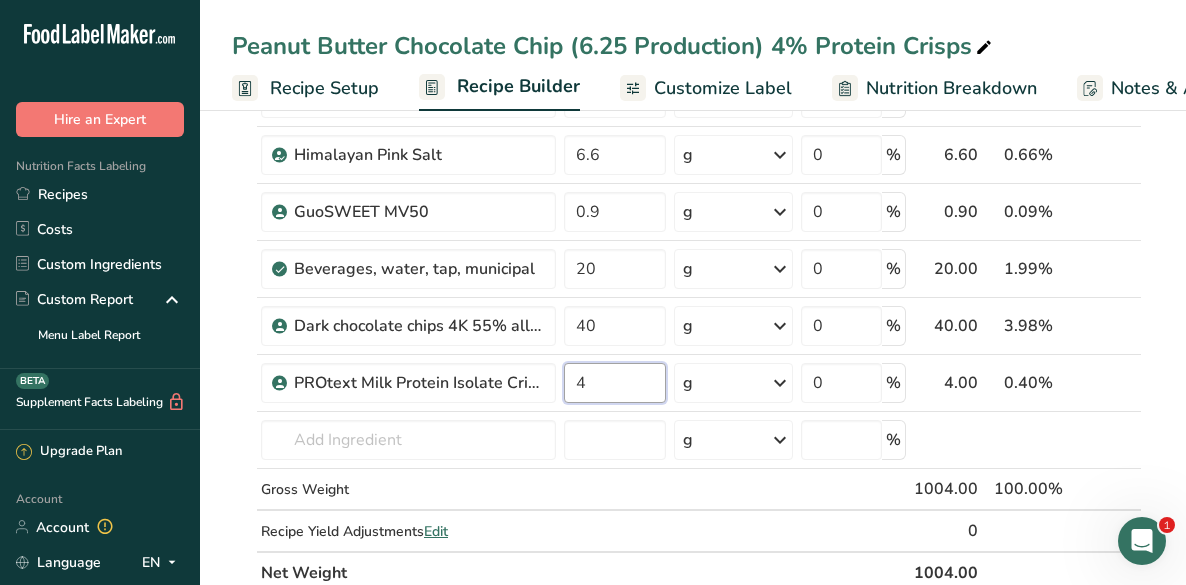 scroll, scrollTop: 720, scrollLeft: 0, axis: vertical 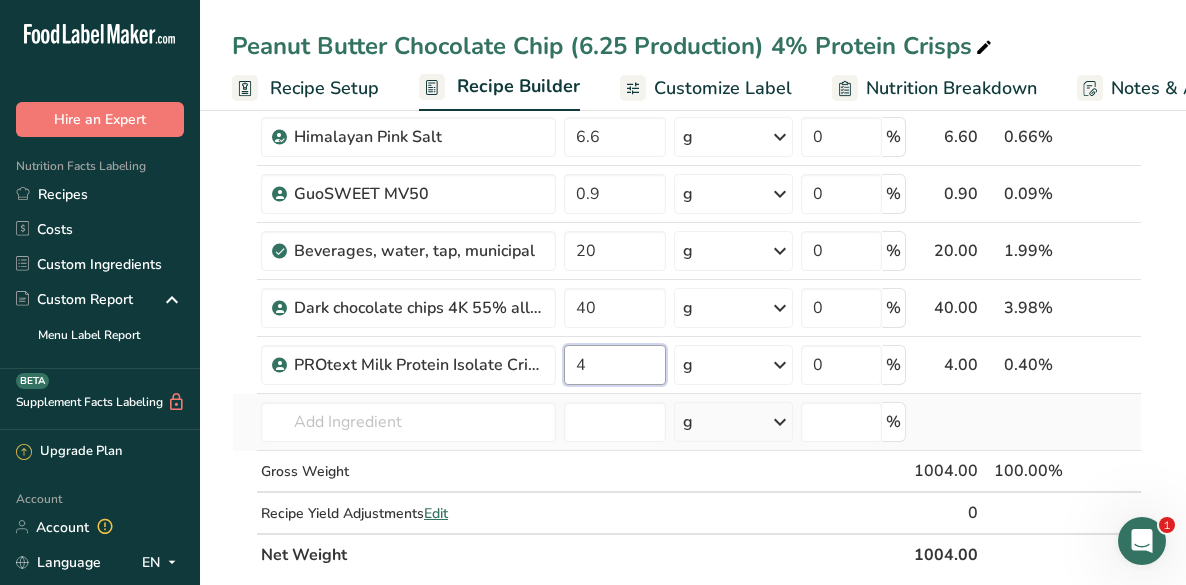 type on "4" 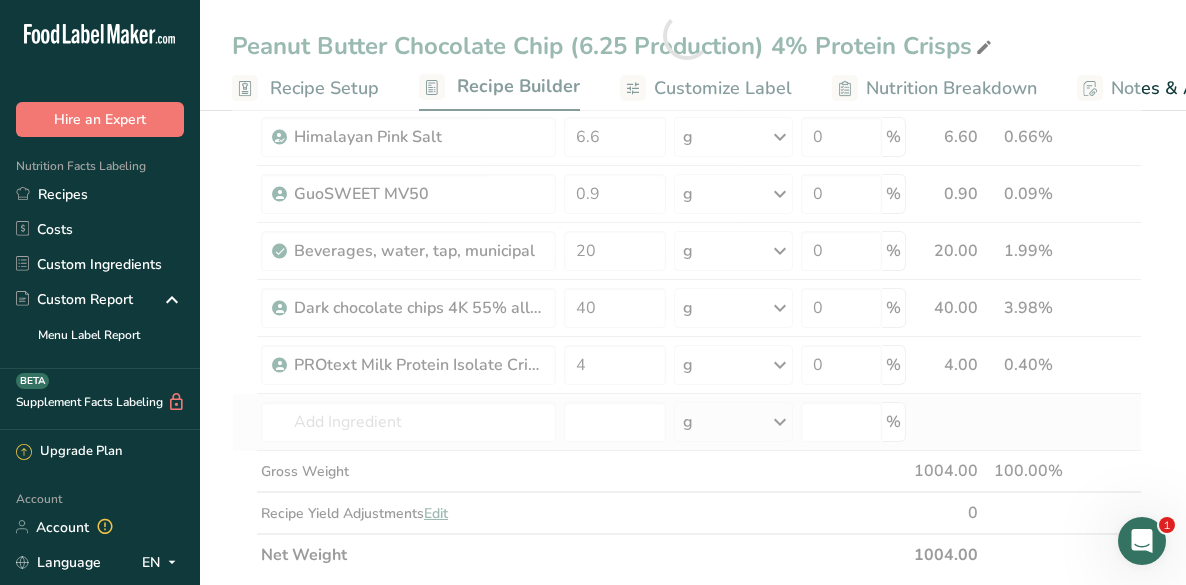 click on "Ingredient *
Amount *
Unit *
Waste *   .a-a{fill:#347362;}.b-a{fill:#fff;}          Grams
Percentage
Soluble Tapioca Fiber, FiberSMART TS90
210
g
Weight Units
g
kg
mg
See more
Volume Units
l
mL
fl oz
See more
0
%
210.00
20.92%
i
Refined Coconut Oil (76° melt point)
12
g
Weight Units
g
kg
mg
See more
Volume Units
l
mL
fl oz
See more
0
%
12.00
1.20%" at bounding box center [687, 36] 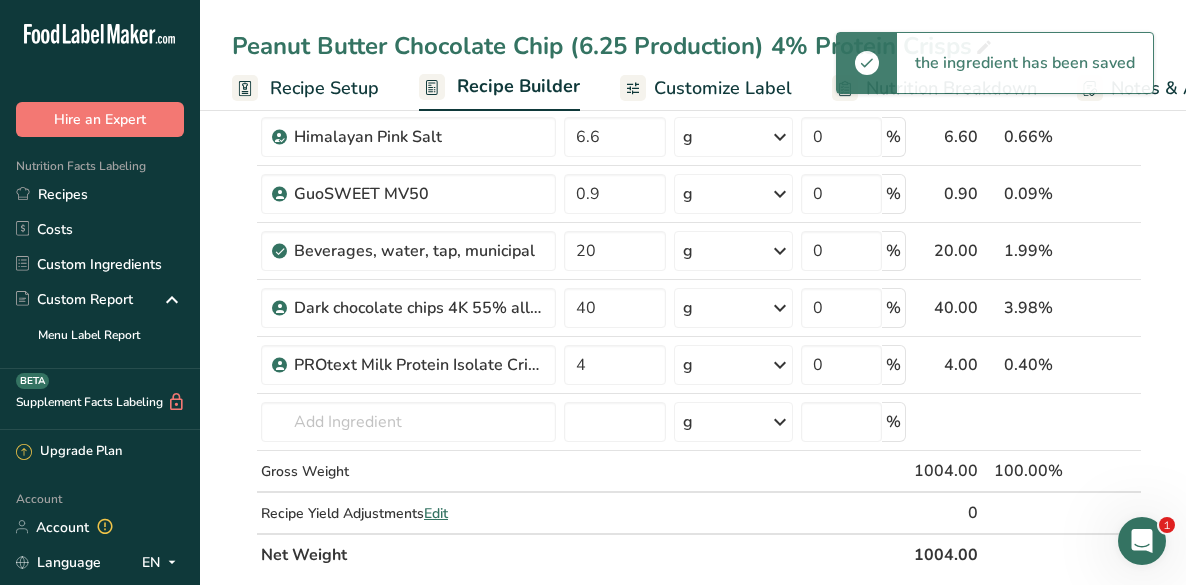 click on "Recipe Setup" at bounding box center (324, 88) 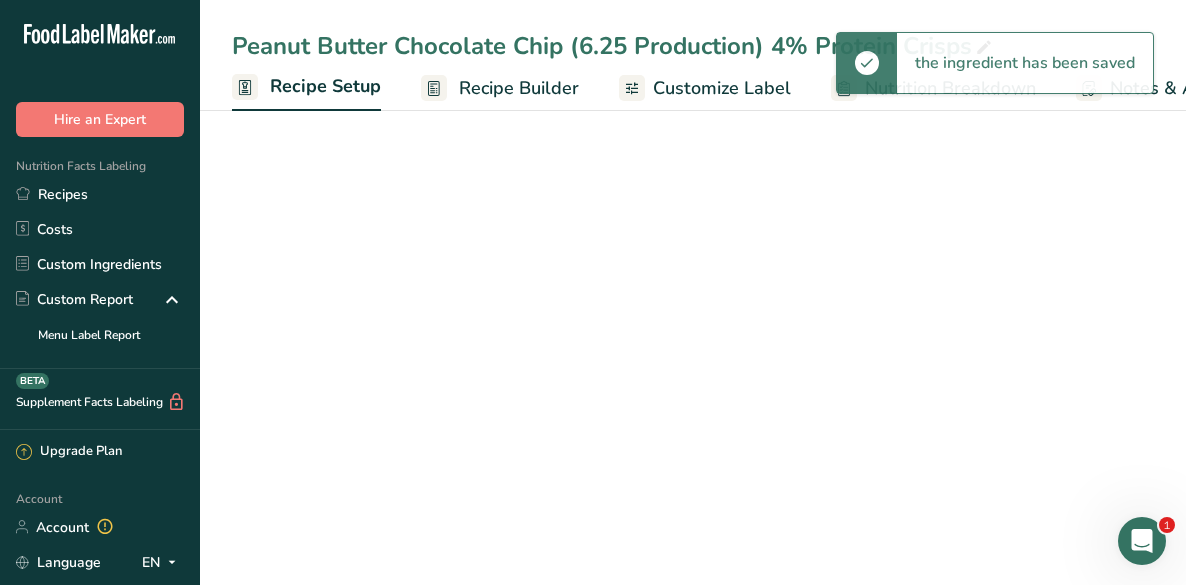 scroll, scrollTop: 0, scrollLeft: 7, axis: horizontal 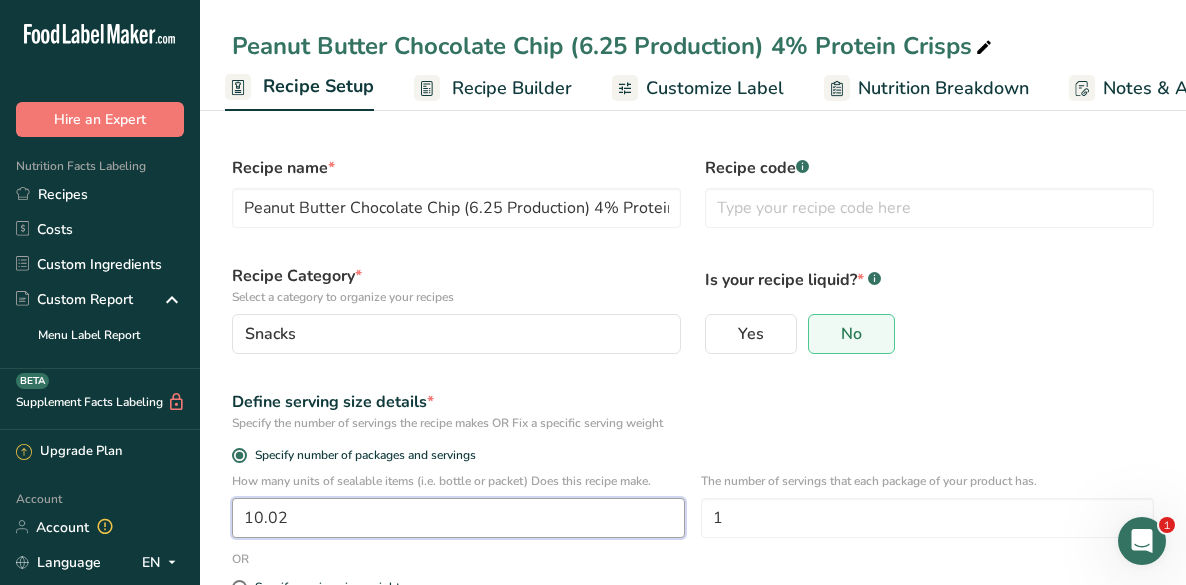 click on "10.02" at bounding box center (458, 518) 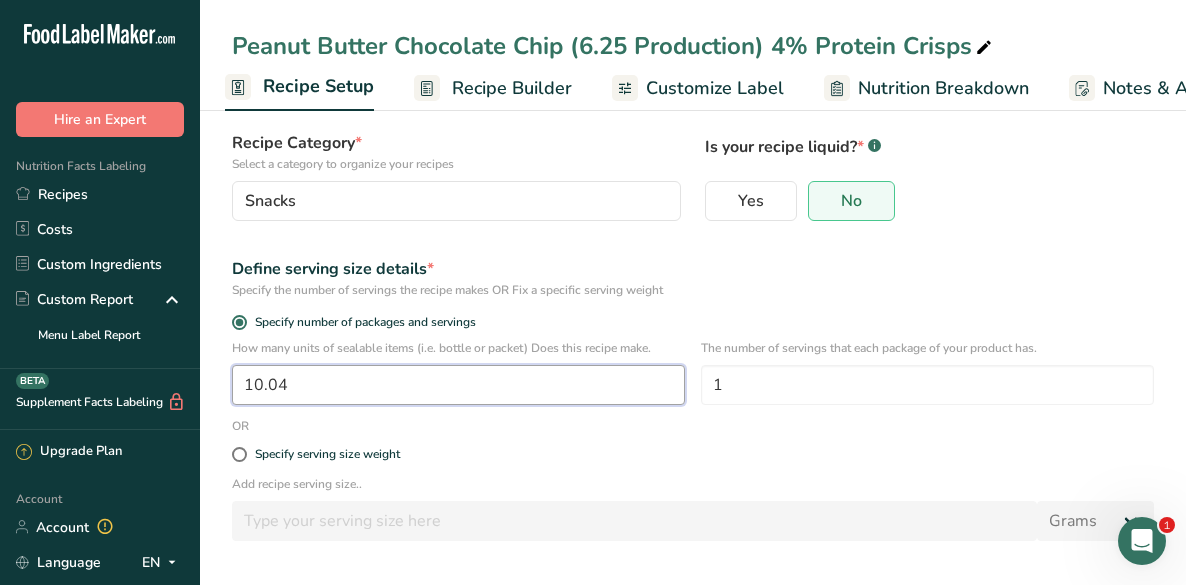 scroll, scrollTop: 205, scrollLeft: 0, axis: vertical 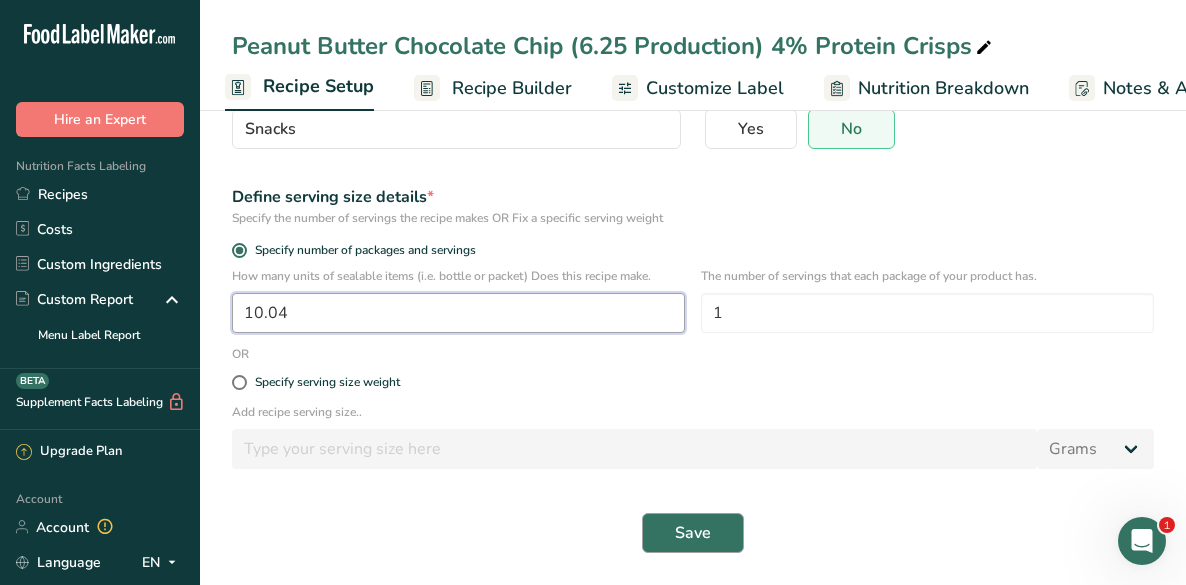 type on "10.04" 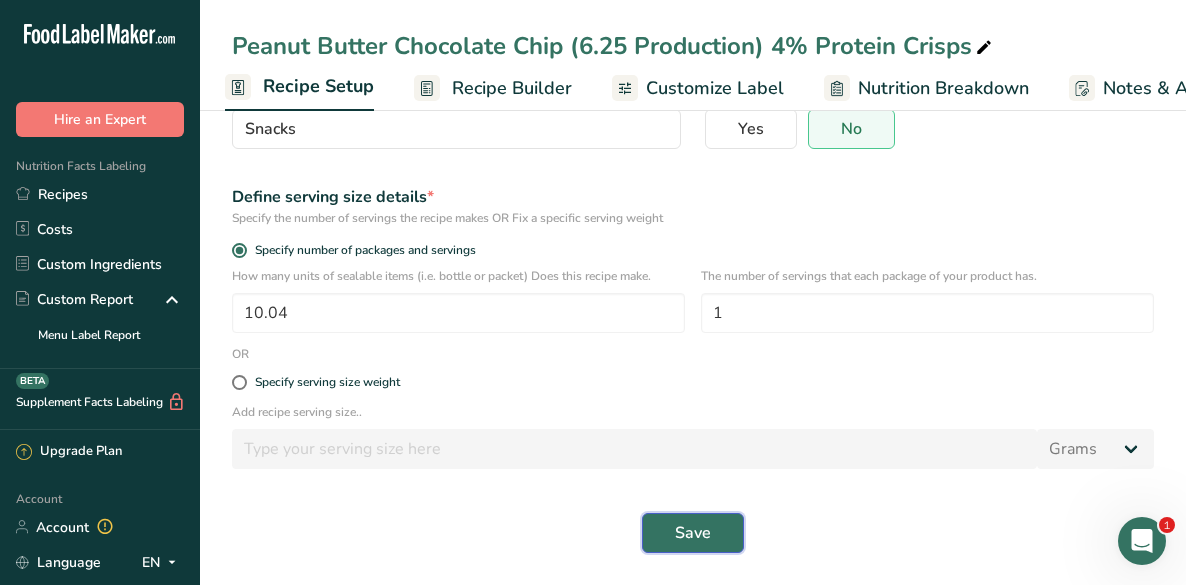 click on "Save" at bounding box center [693, 533] 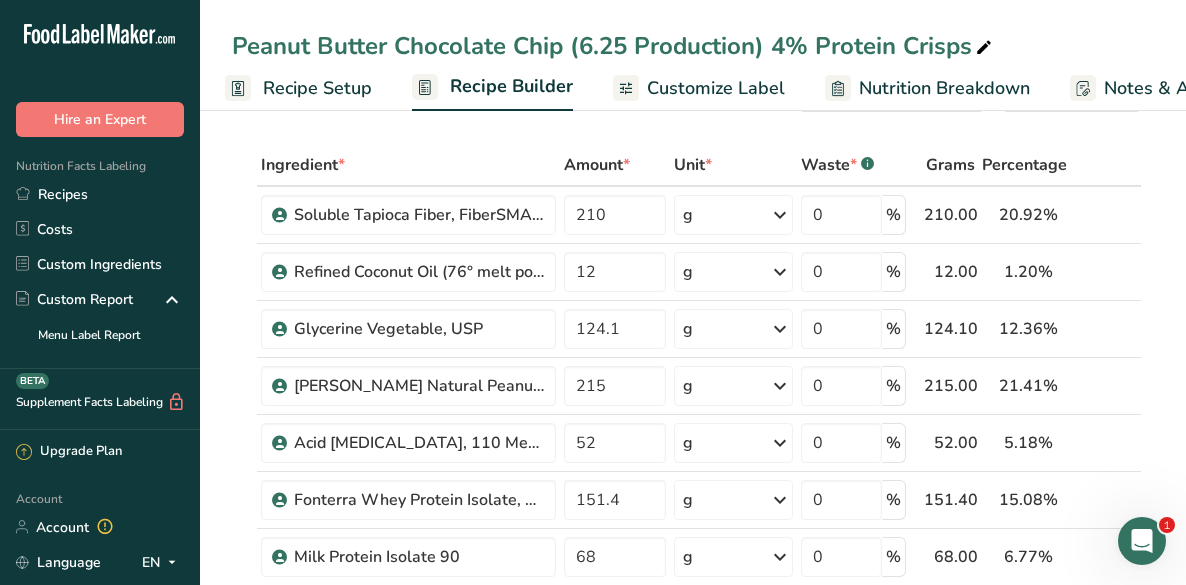 scroll, scrollTop: 58, scrollLeft: 0, axis: vertical 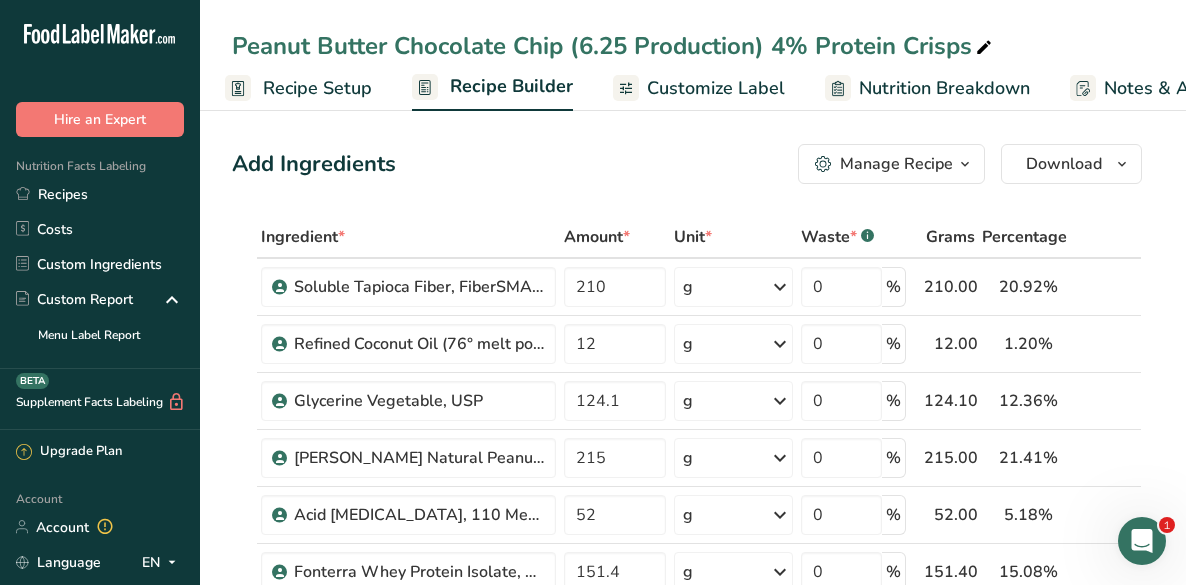 click on "Manage Recipe" at bounding box center (896, 164) 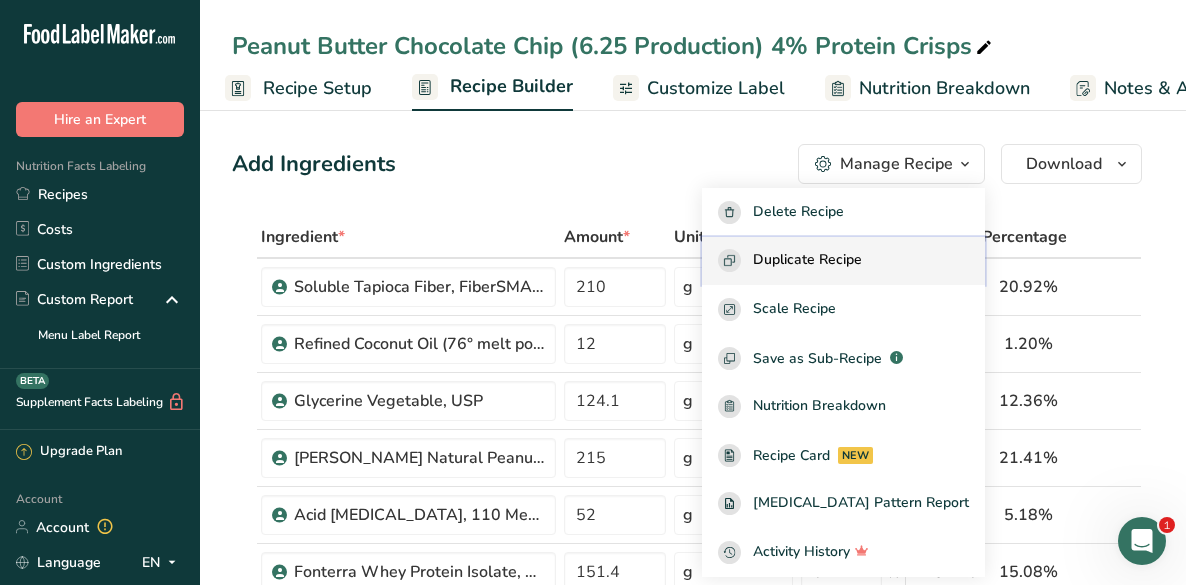 click on "Duplicate Recipe" at bounding box center (807, 260) 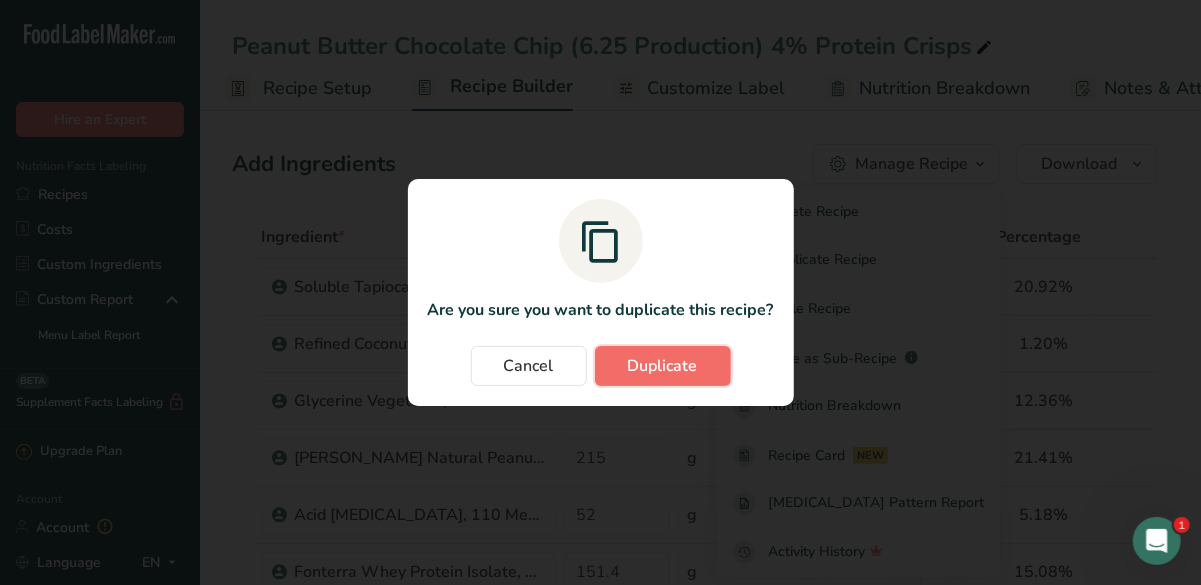 click on "Duplicate" at bounding box center [663, 366] 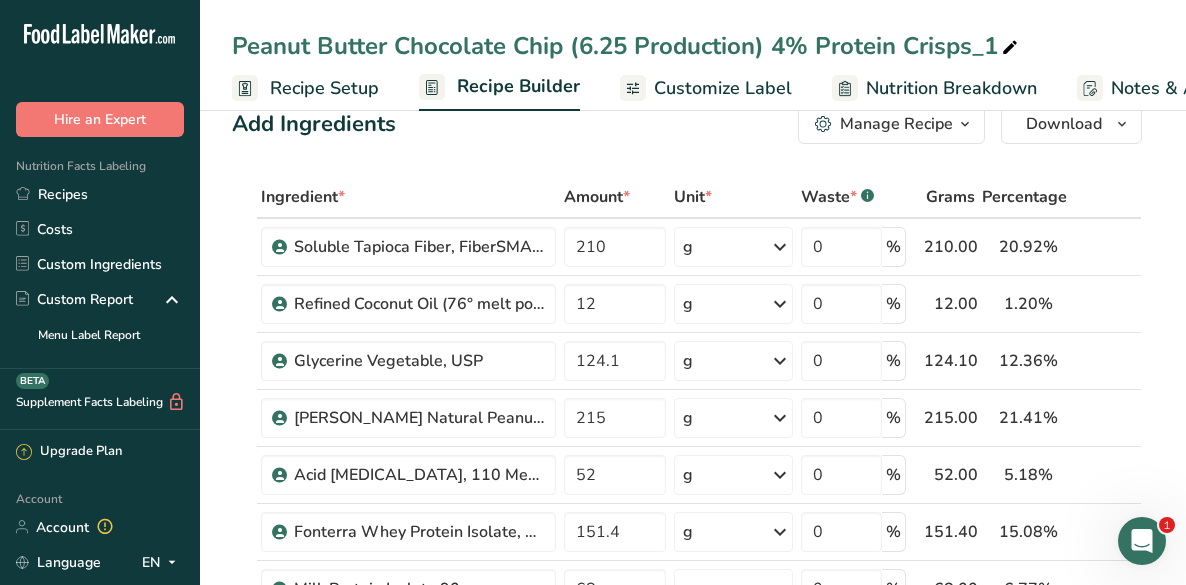 scroll, scrollTop: 173, scrollLeft: 0, axis: vertical 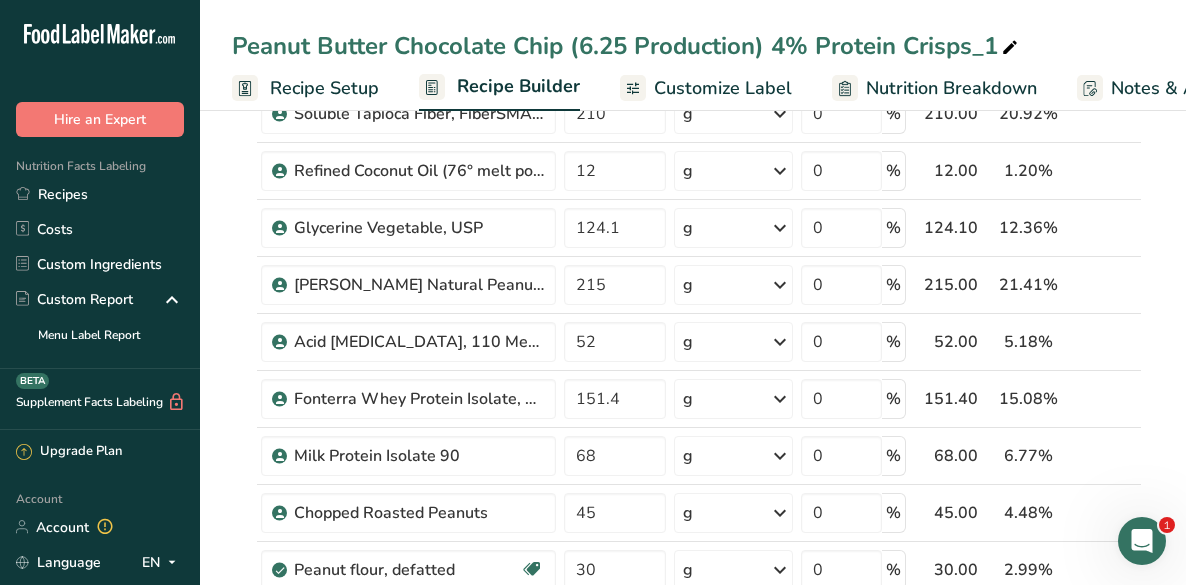 click on "Peanut Butter Chocolate Chip (6.25 Production) 4% Protein Crisps_1" at bounding box center (627, 46) 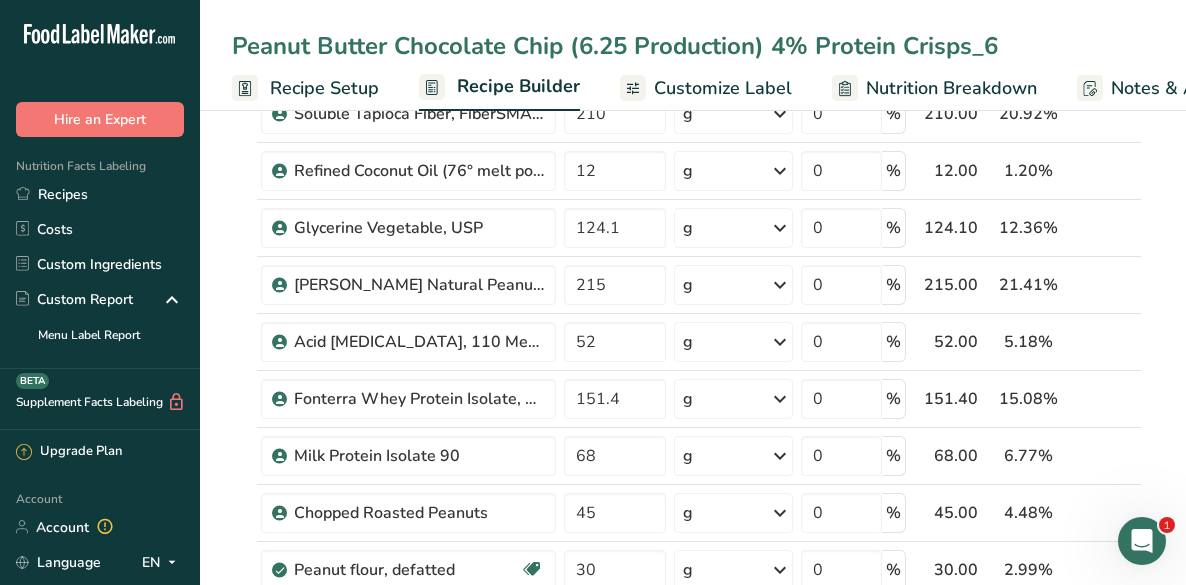 click on "Peanut Butter Chocolate Chip (6.25 Production) 4% Protein Crisps_6" at bounding box center [693, 46] 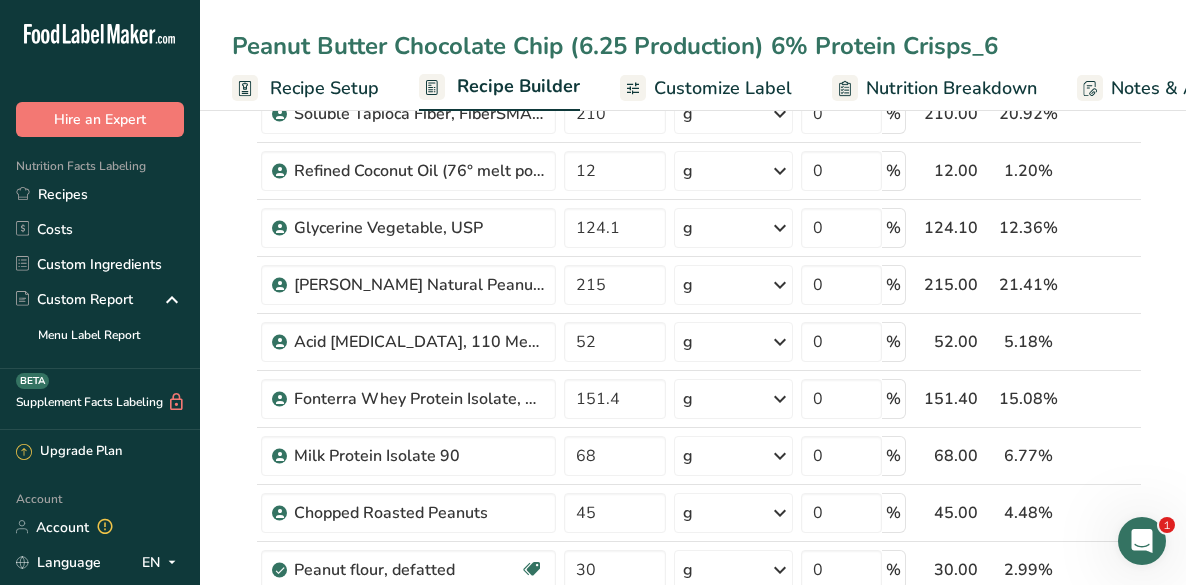 click on "Peanut Butter Chocolate Chip (6.25 Production) 6% Protein Crisps_6" at bounding box center [693, 46] 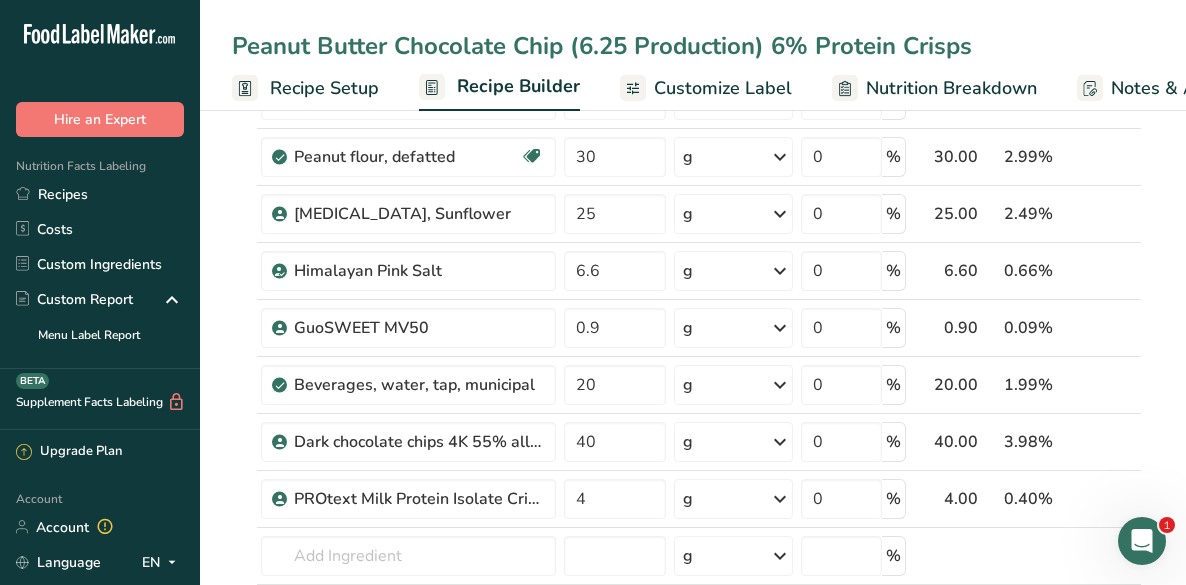 scroll, scrollTop: 626, scrollLeft: 0, axis: vertical 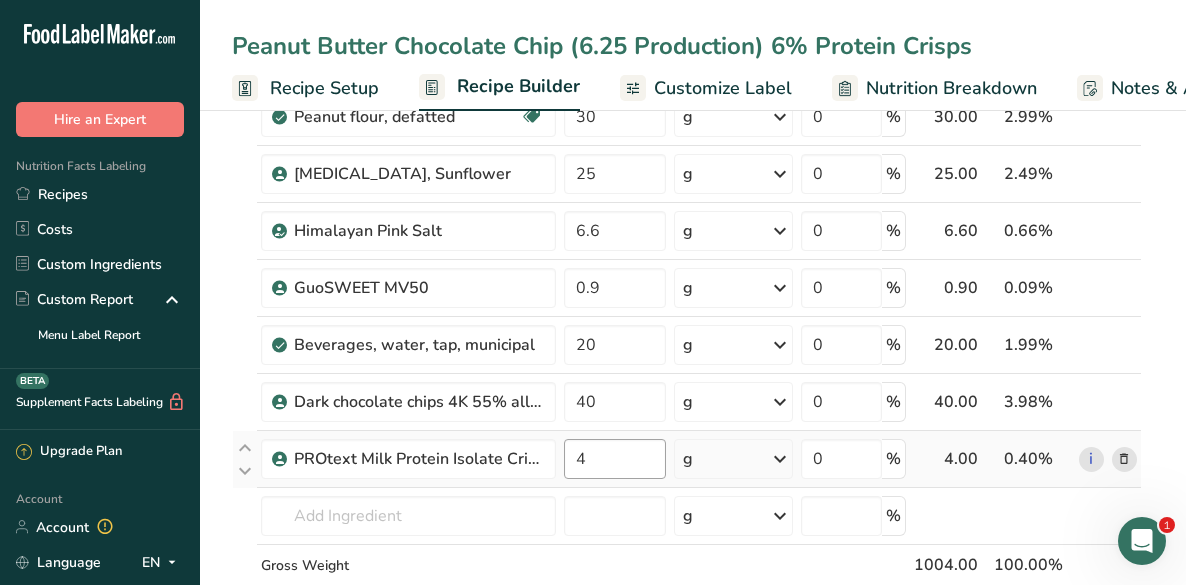 type on "Peanut Butter Chocolate Chip (6.25 Production) 6% Protein Crisps" 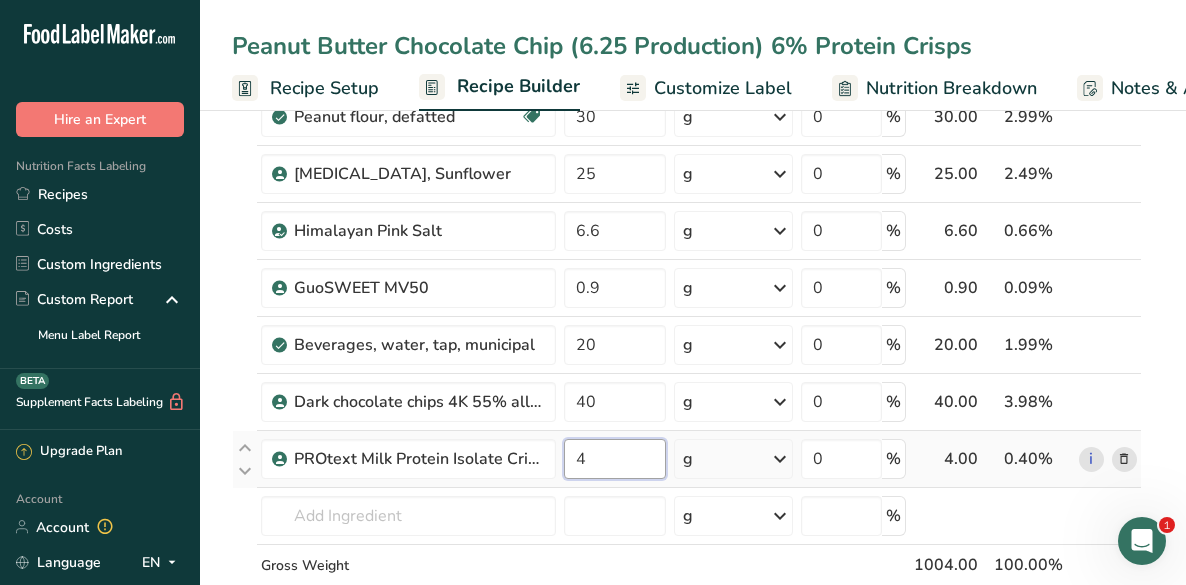 click on "4" at bounding box center [615, 459] 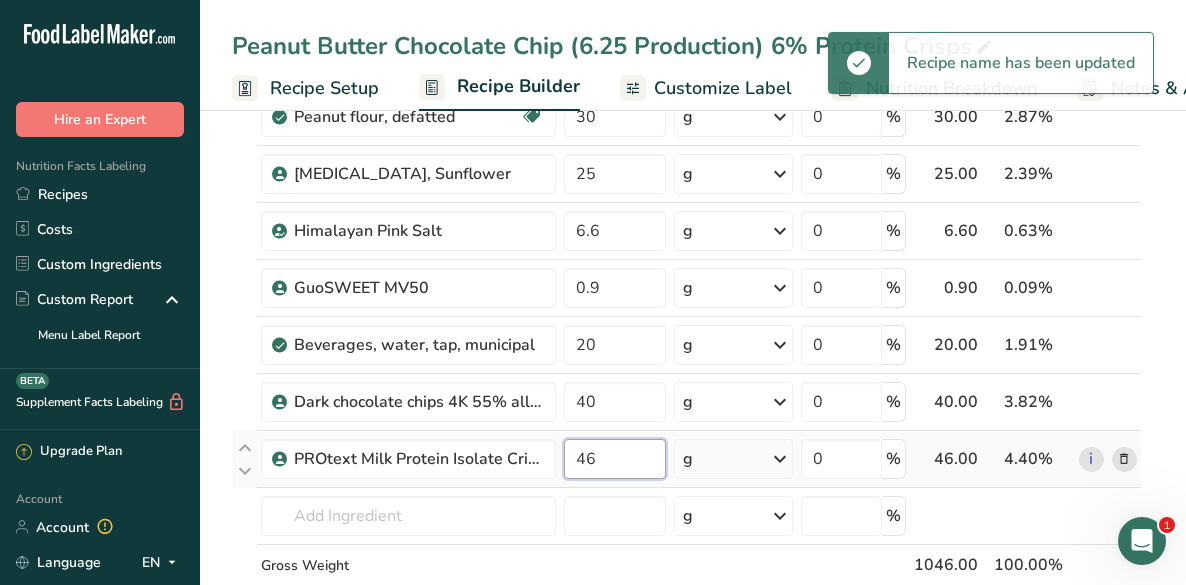 type on "4" 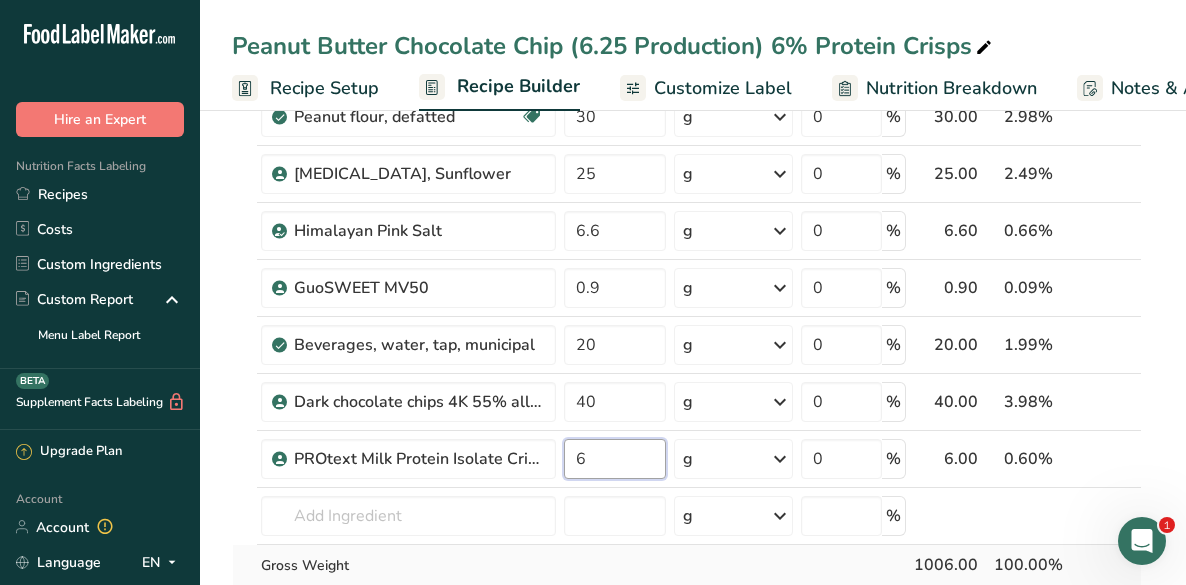 type on "6" 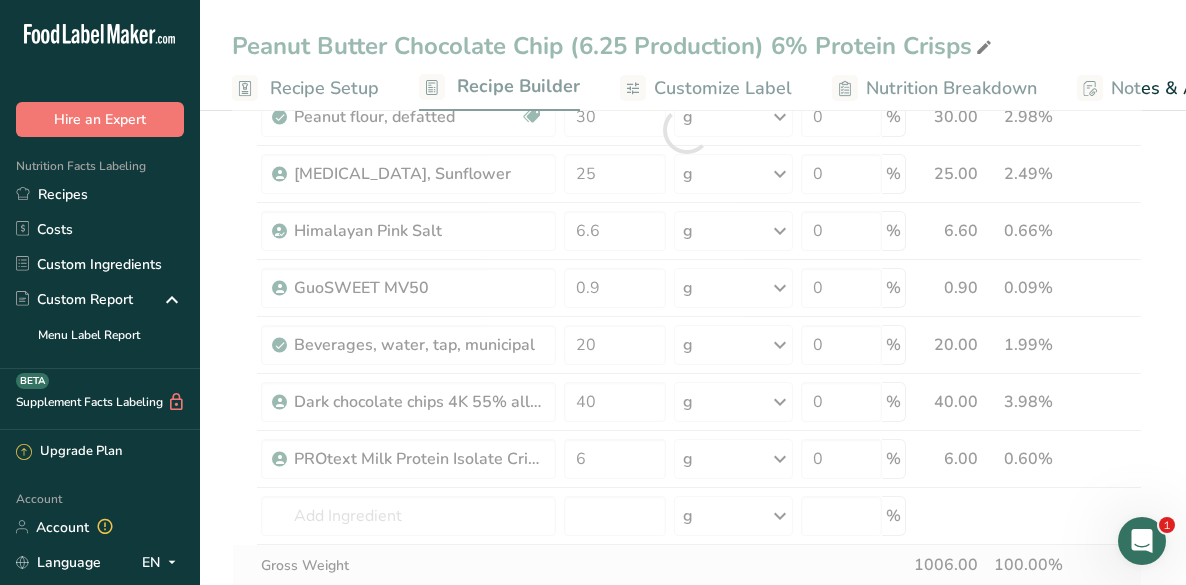 click on "Ingredient *
Amount *
Unit *
Waste *   .a-a{fill:#347362;}.b-a{fill:#fff;}          Grams
Percentage
Soluble Tapioca Fiber, FiberSMART TS90
210
g
Weight Units
g
kg
mg
See more
Volume Units
l
mL
fl oz
See more
0
%
210.00
20.87%
i
Refined Coconut Oil (76° melt point)
12
g
Weight Units
g
kg
mg
See more
Volume Units
l
mL
fl oz
See more
0
%
12.00
1.19%" at bounding box center (687, 130) 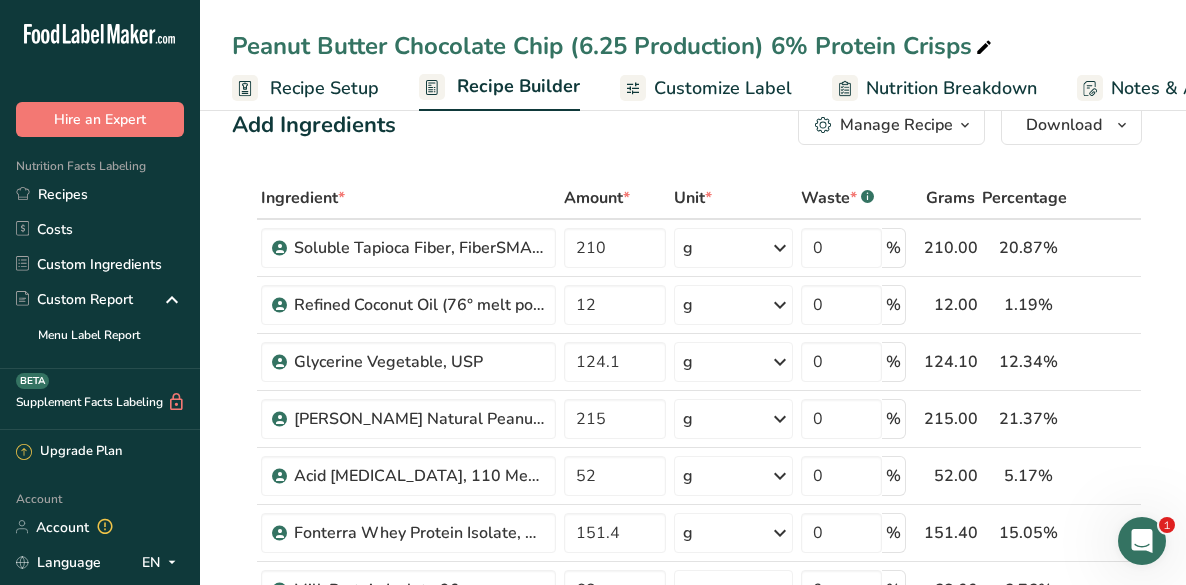 scroll, scrollTop: 0, scrollLeft: 0, axis: both 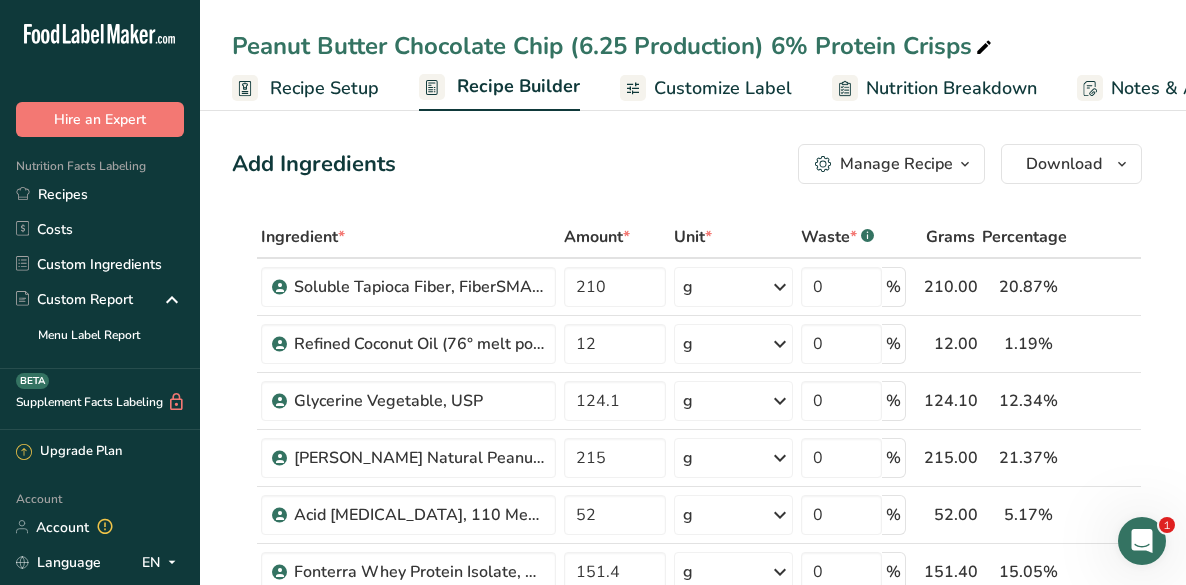 click on "Recipe Setup" at bounding box center (324, 88) 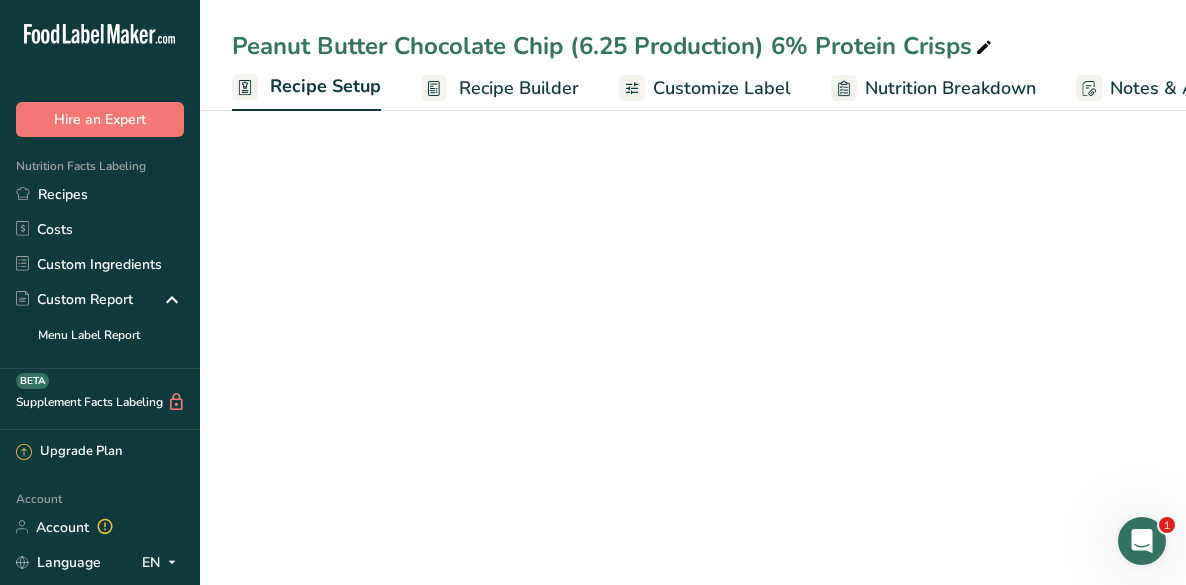 scroll, scrollTop: 0, scrollLeft: 7, axis: horizontal 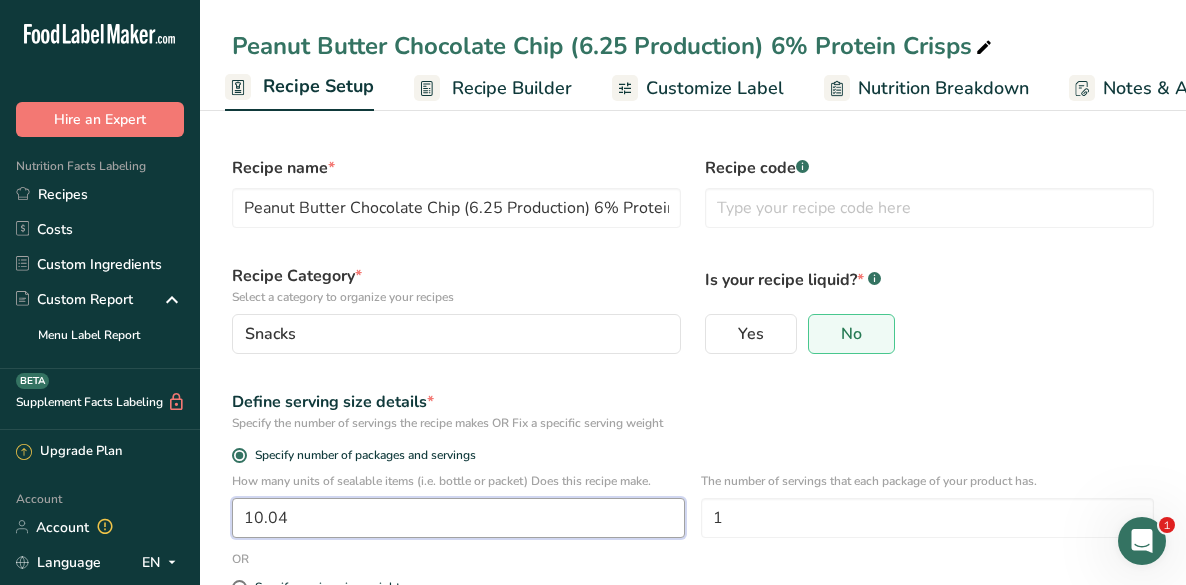 click on "10.04" at bounding box center (458, 518) 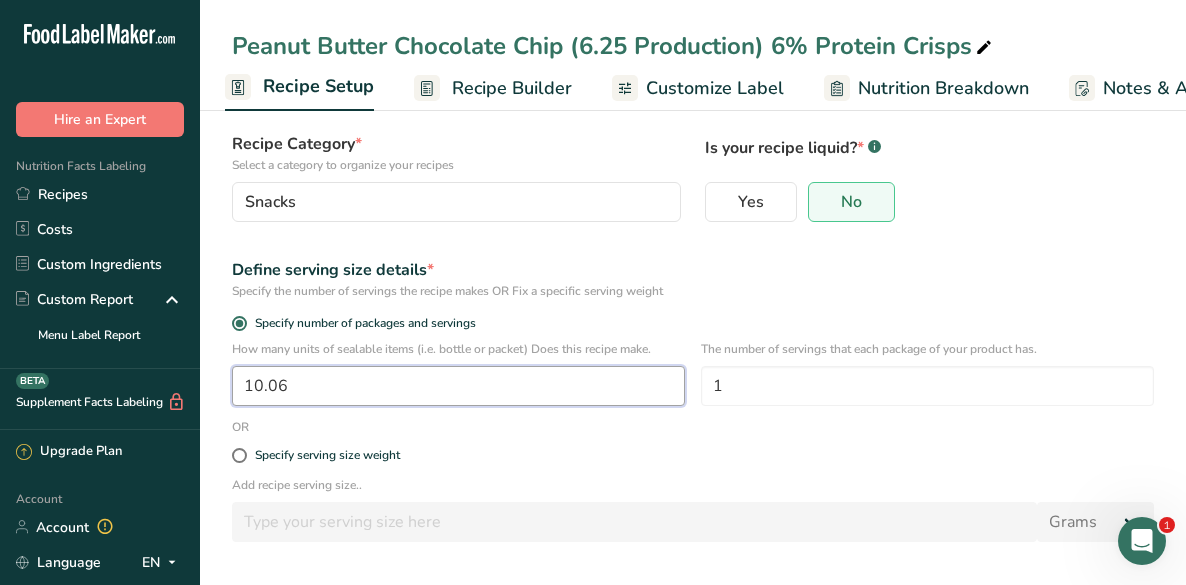 scroll, scrollTop: 205, scrollLeft: 0, axis: vertical 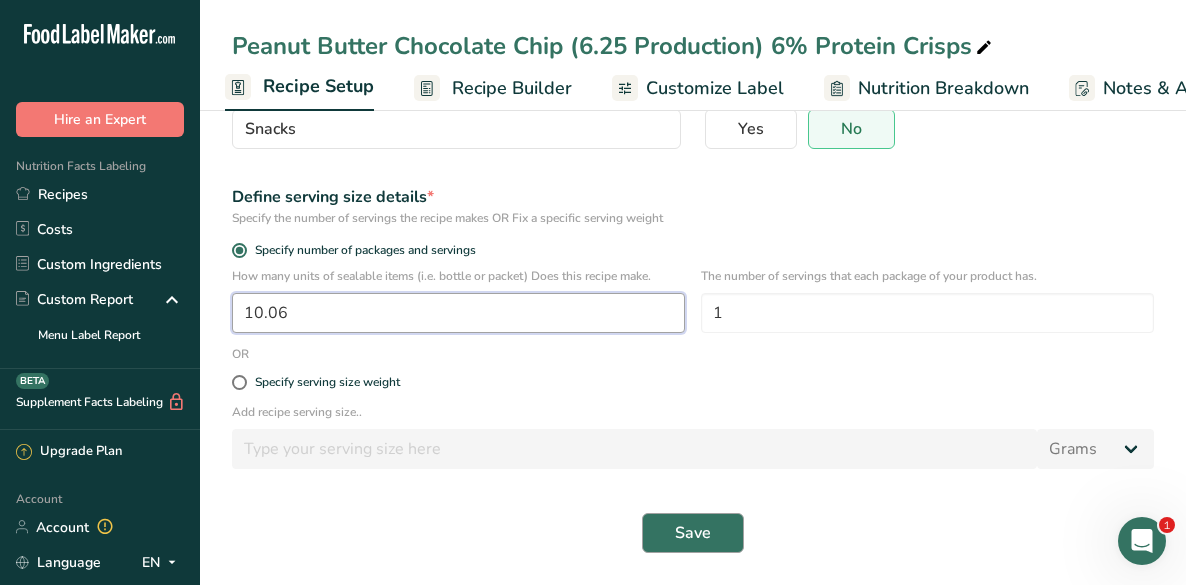 type on "10.06" 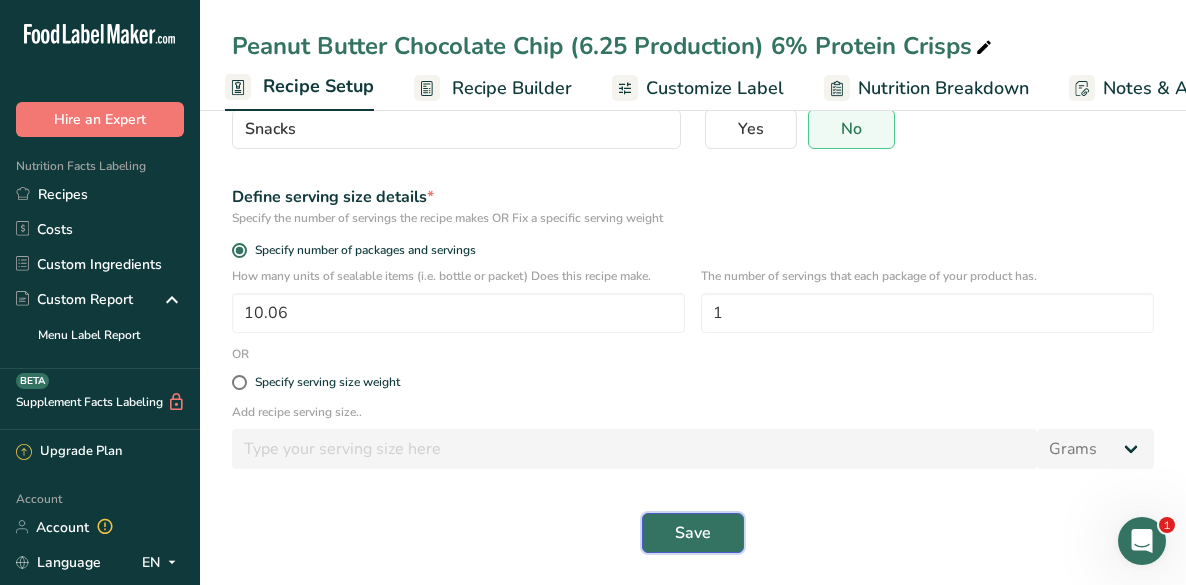 click on "Save" at bounding box center [693, 533] 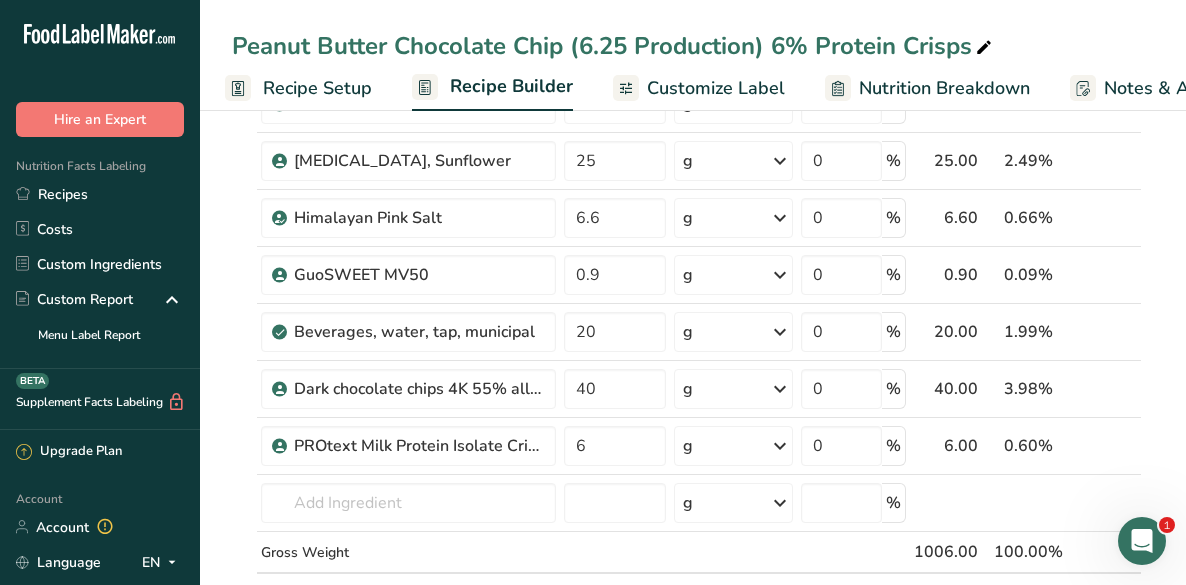 scroll, scrollTop: 640, scrollLeft: 0, axis: vertical 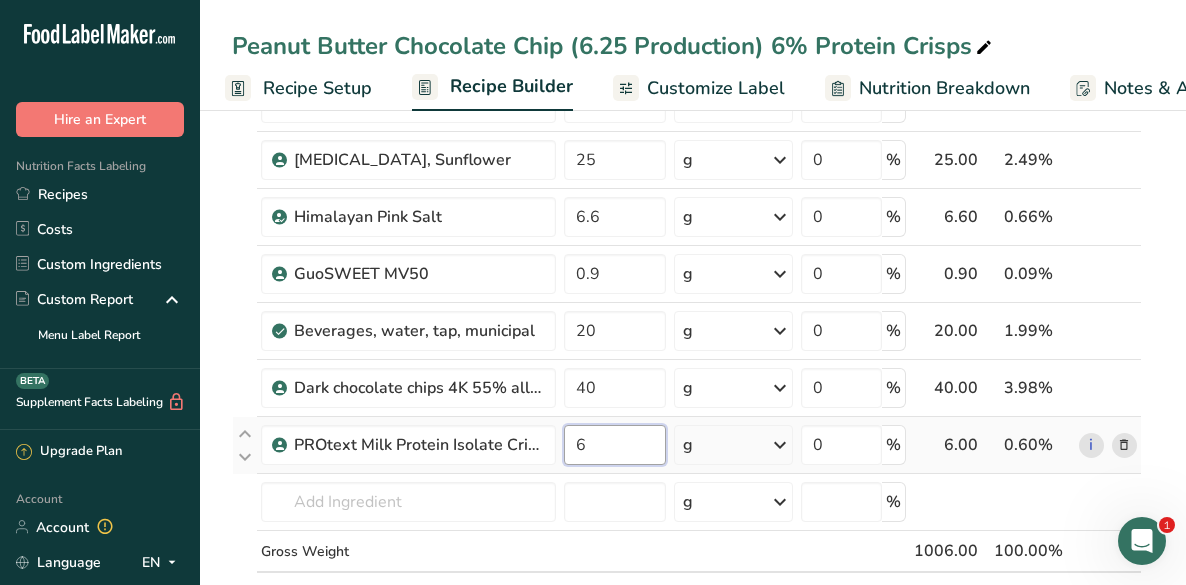 click on "6" at bounding box center [615, 445] 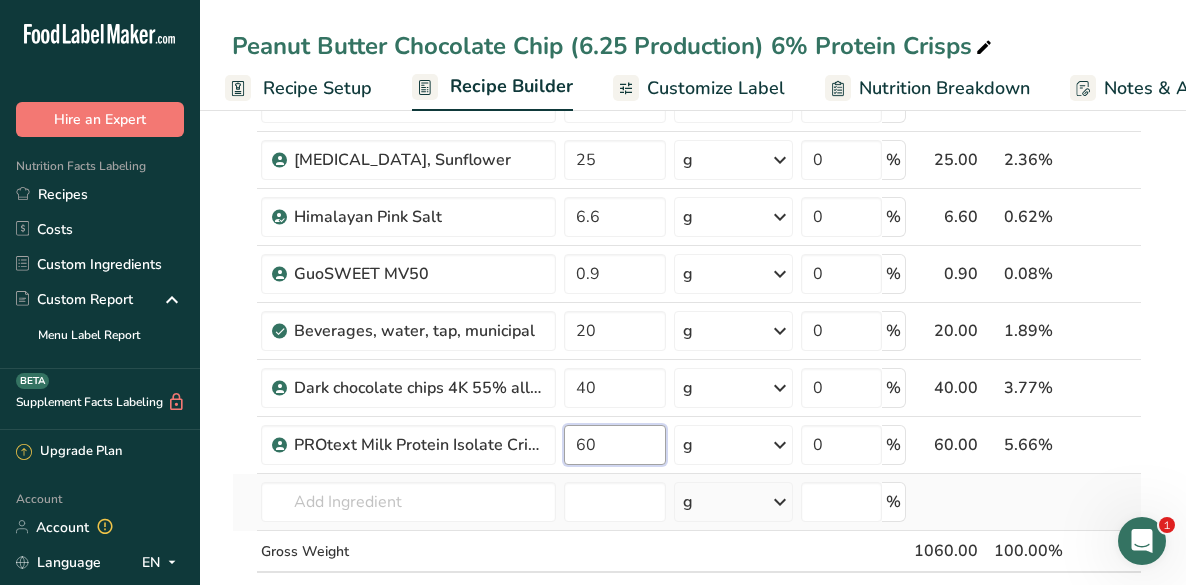 type on "60" 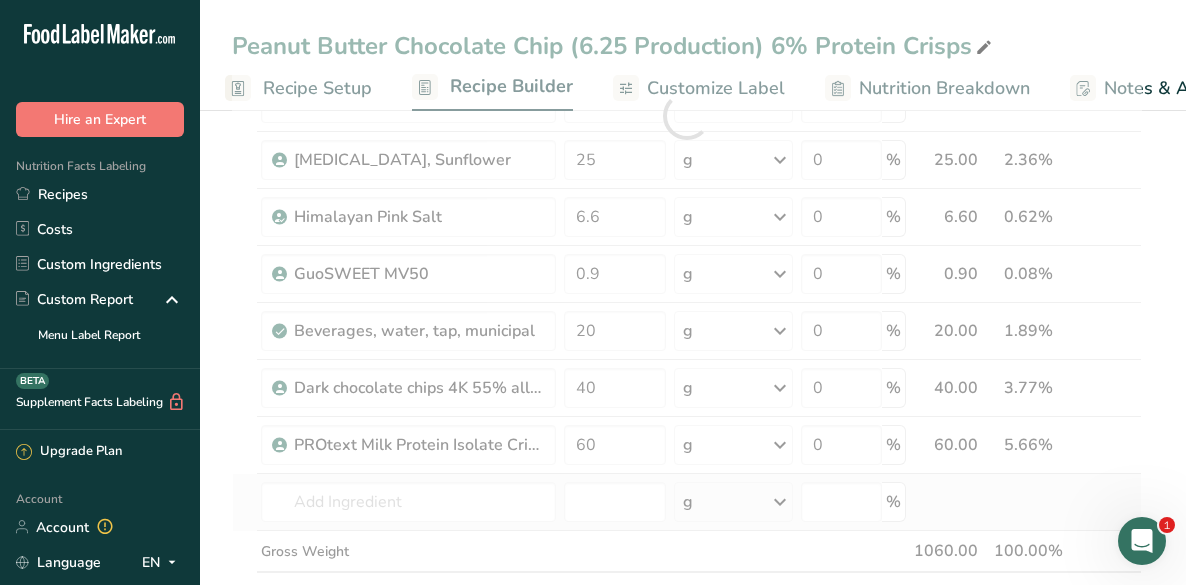 click on "Ingredient *
Amount *
Unit *
Waste *   .a-a{fill:#347362;}.b-a{fill:#fff;}          Grams
Percentage
Soluble Tapioca Fiber, FiberSMART TS90
210
g
Weight Units
g
kg
mg
See more
Volume Units
l
mL
fl oz
See more
0
%
210.00
19.81%
i
Refined Coconut Oil (76° melt point)
12
g
Weight Units
g
kg
mg
See more
Volume Units
l
mL
fl oz
See more
0
%
12.00
1.13%" at bounding box center [687, 116] 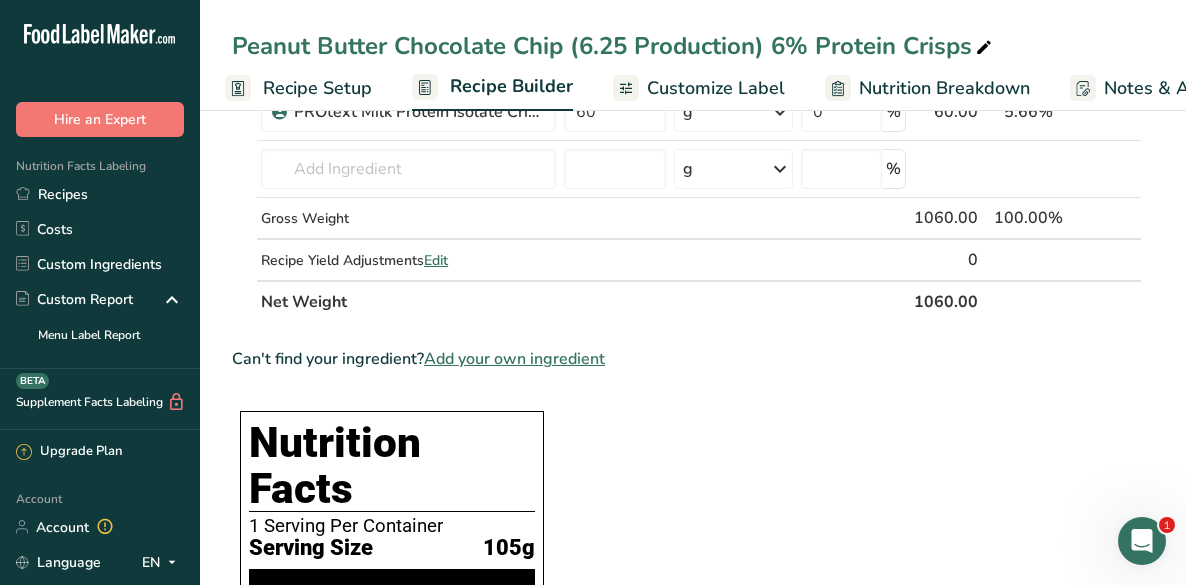 scroll, scrollTop: 880, scrollLeft: 0, axis: vertical 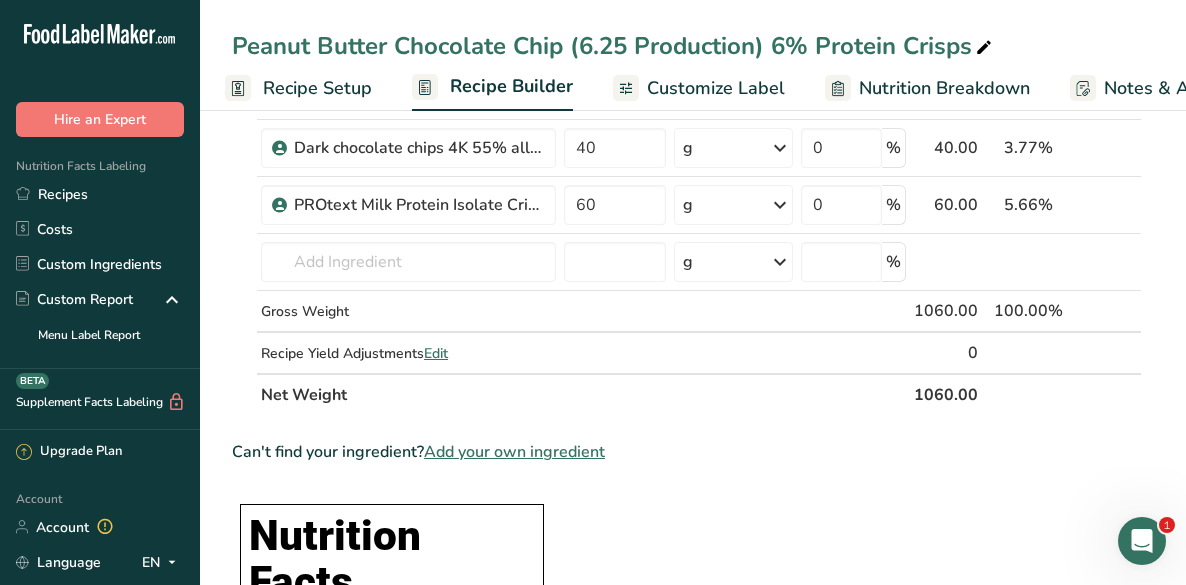 click on "Recipe Setup" at bounding box center [317, 88] 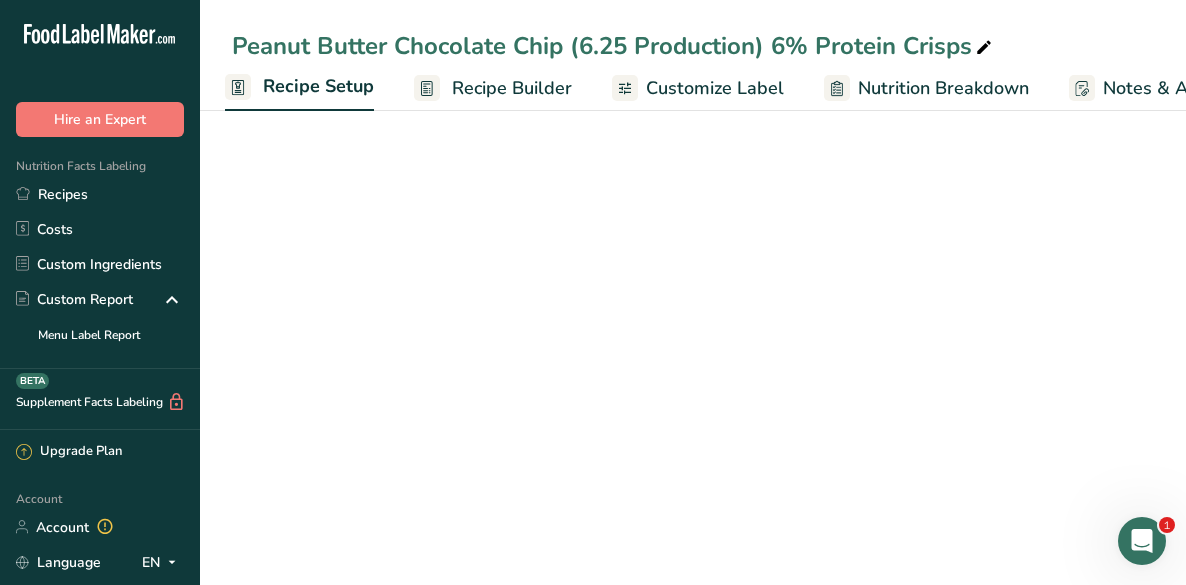 scroll, scrollTop: 0, scrollLeft: 0, axis: both 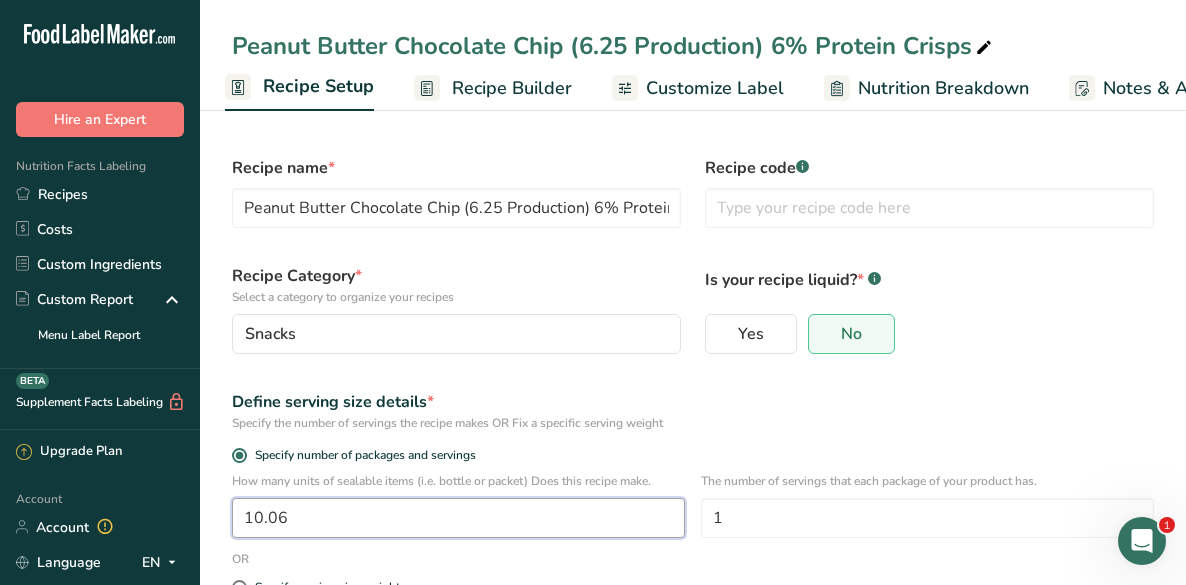click on "10.06" at bounding box center (458, 518) 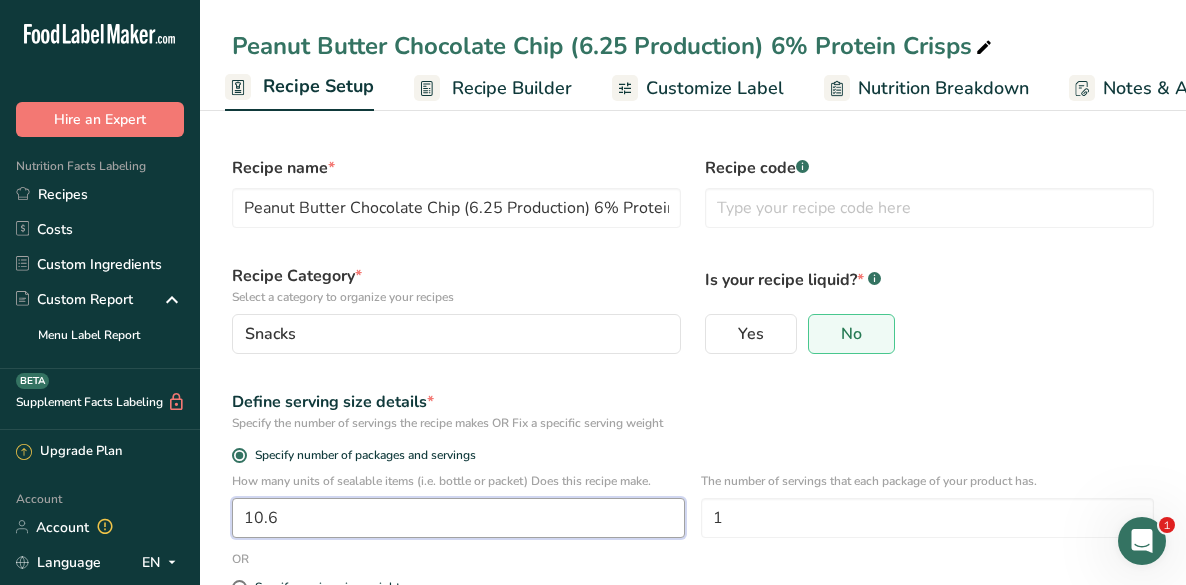 type on "10.6" 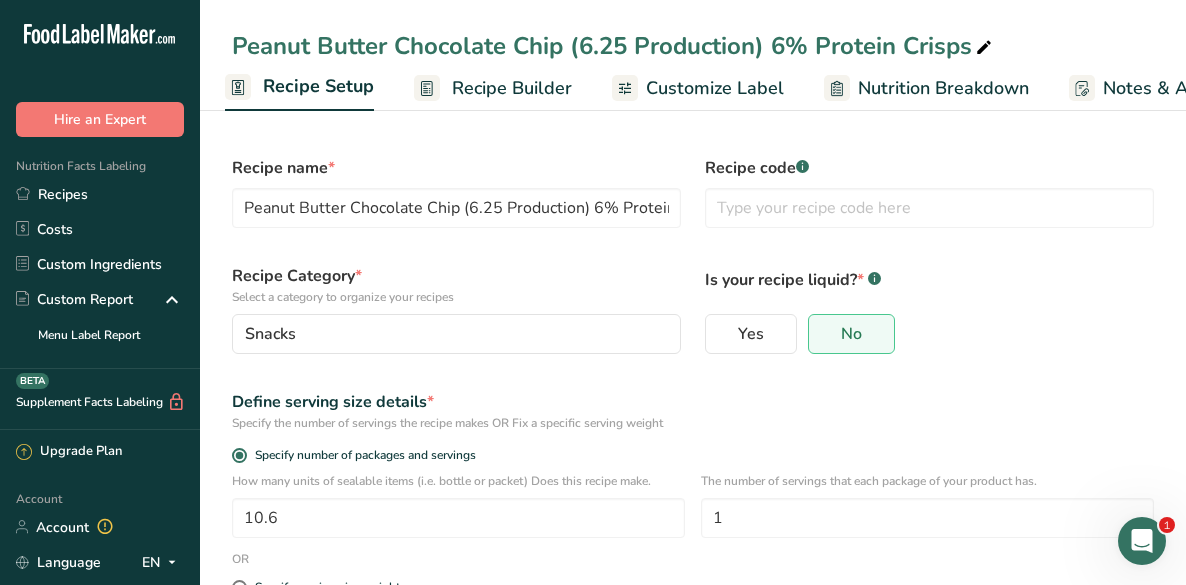 click on "Specify number of packages and servings" at bounding box center (693, 458) 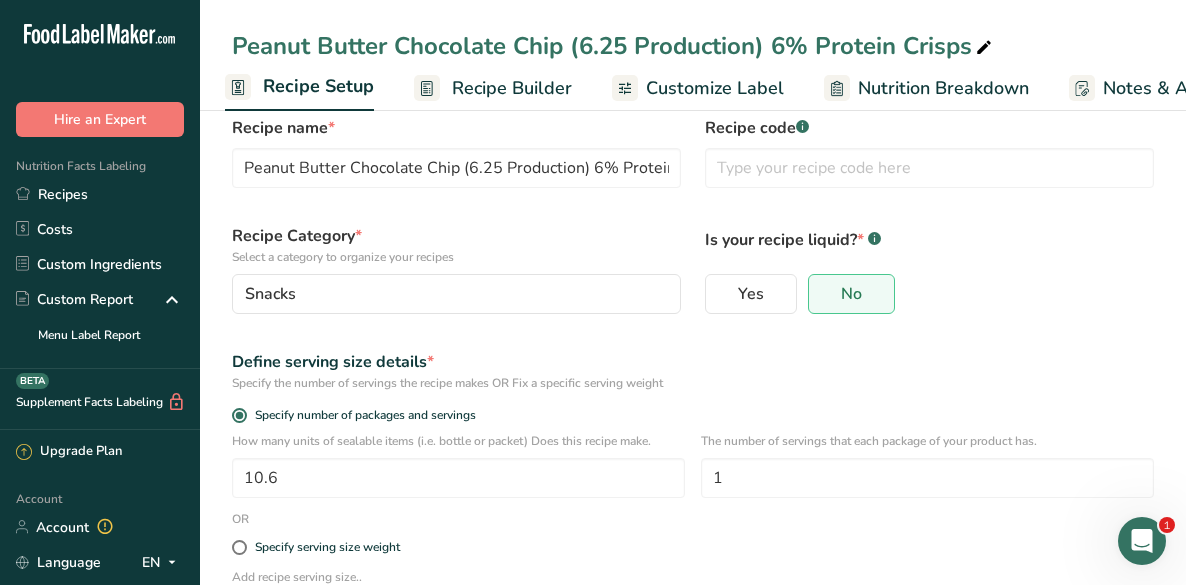 scroll, scrollTop: 205, scrollLeft: 0, axis: vertical 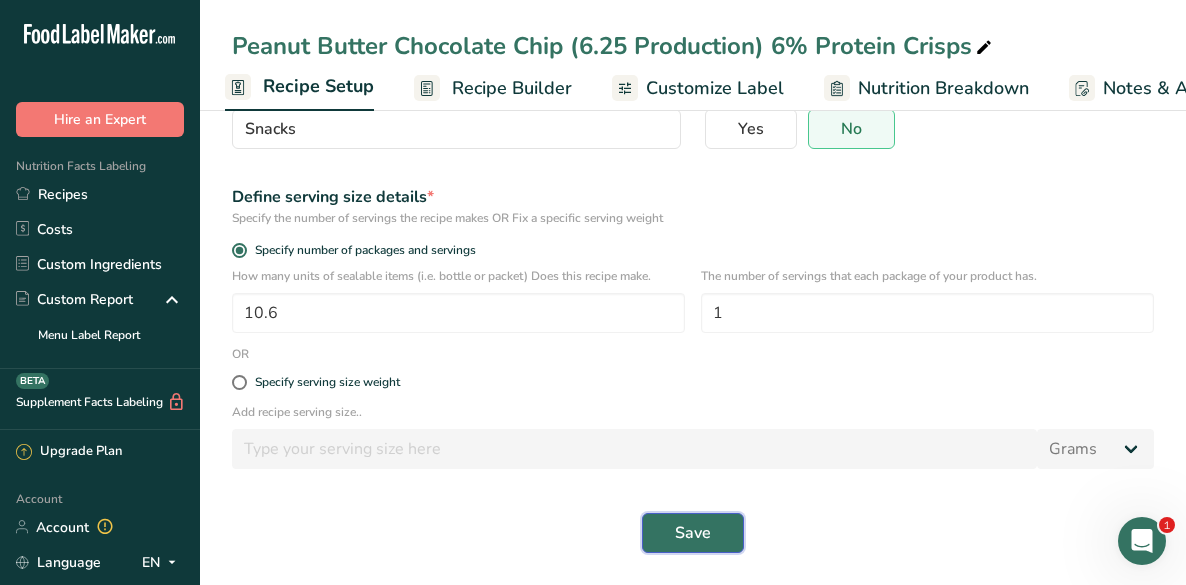 click on "Save" at bounding box center (693, 533) 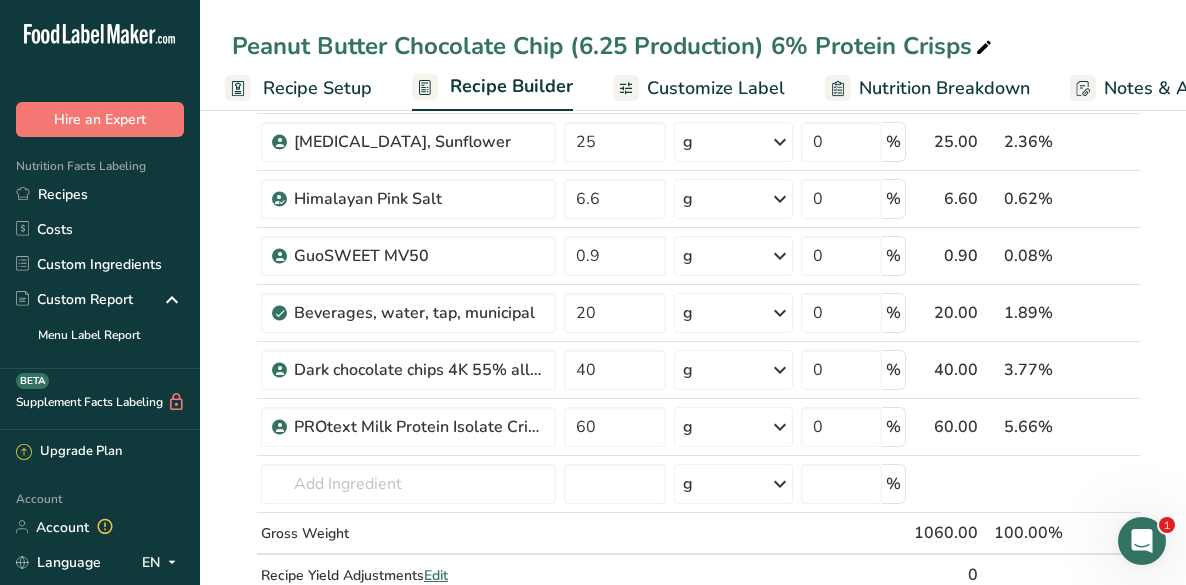 scroll, scrollTop: 698, scrollLeft: 0, axis: vertical 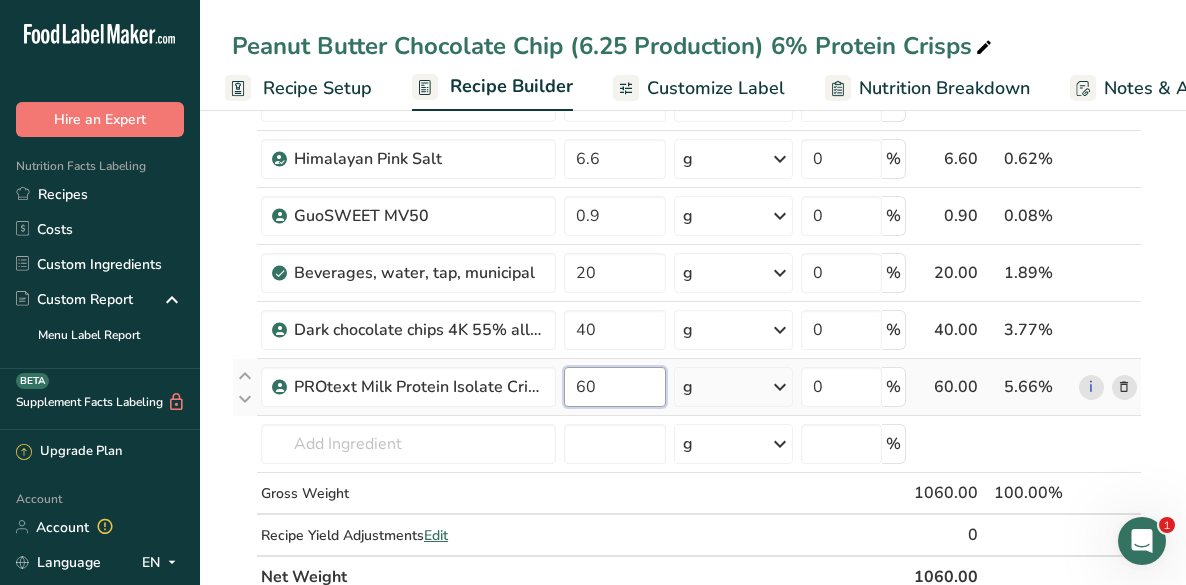 click on "60" at bounding box center [615, 387] 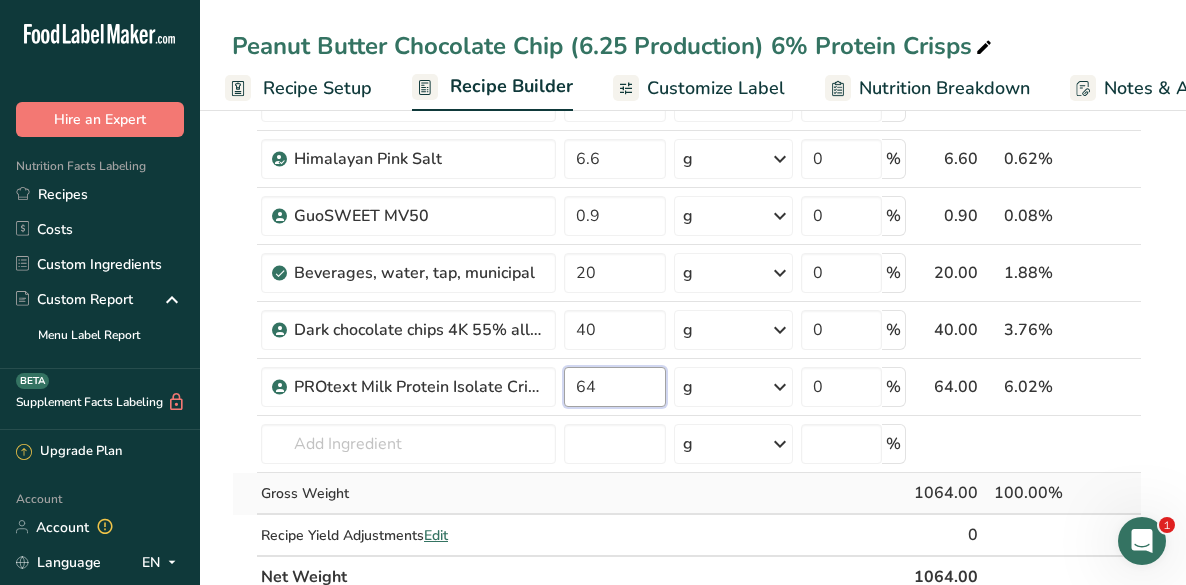 type on "64" 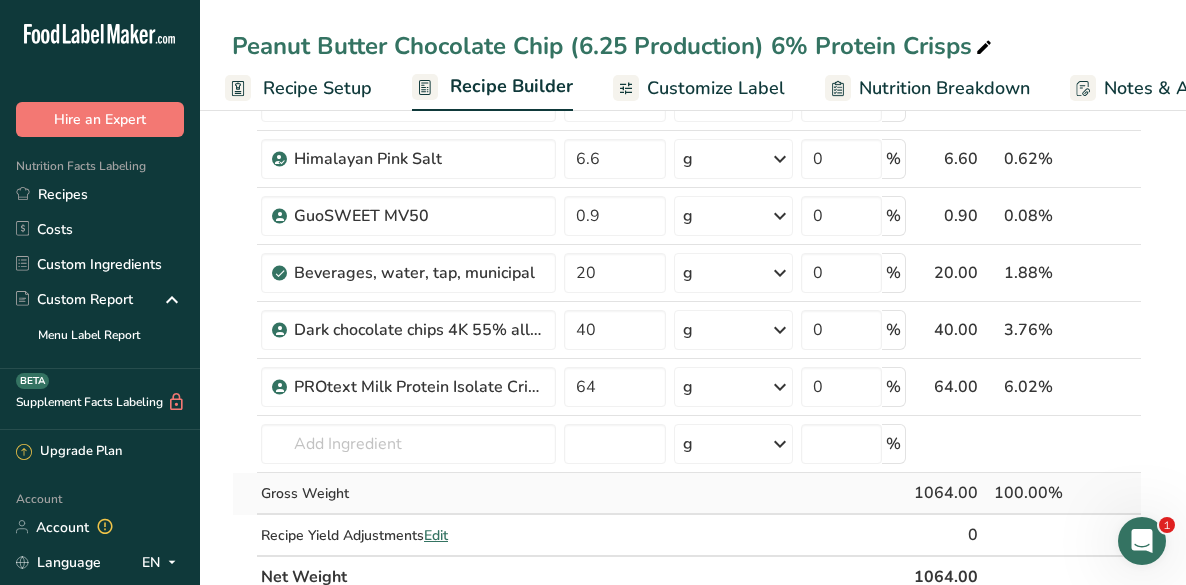 click on "Ingredient *
Amount *
Unit *
Waste *   .a-a{fill:#347362;}.b-a{fill:#fff;}          Grams
Percentage
Soluble Tapioca Fiber, FiberSMART TS90
210
g
Weight Units
g
kg
mg
See more
Volume Units
l
mL
fl oz
See more
0
%
210.00
19.74%
i
Refined Coconut Oil (76° melt point)
12
g
Weight Units
g
kg
mg
See more
Volume Units
l
mL
fl oz
See more
0
%
12.00
1.13%" at bounding box center (687, 58) 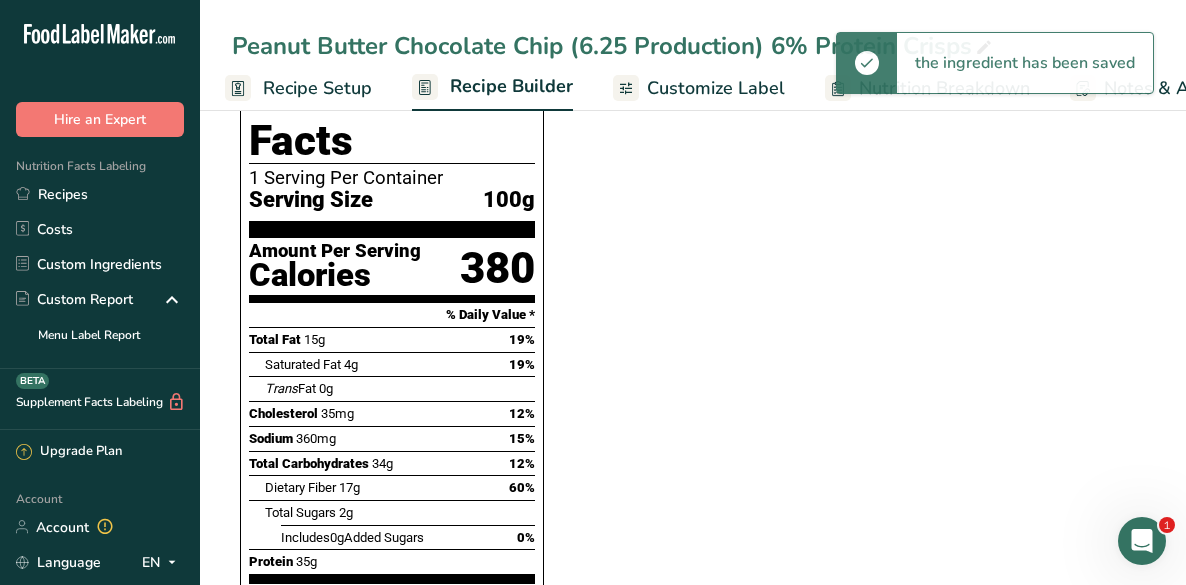 scroll, scrollTop: 1338, scrollLeft: 0, axis: vertical 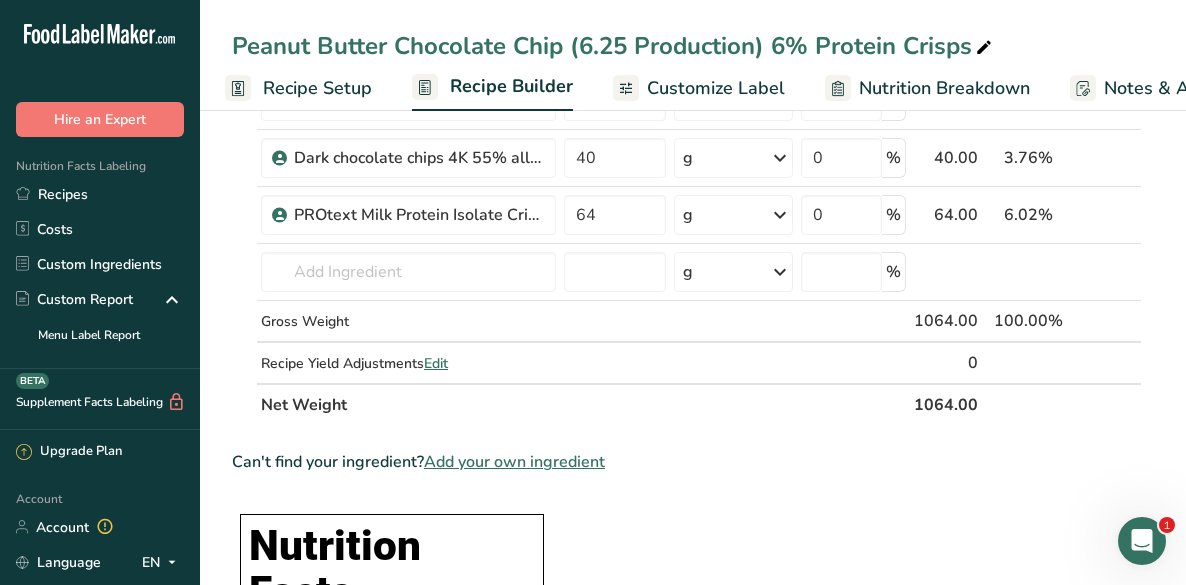 click on "Recipe Setup" at bounding box center (317, 88) 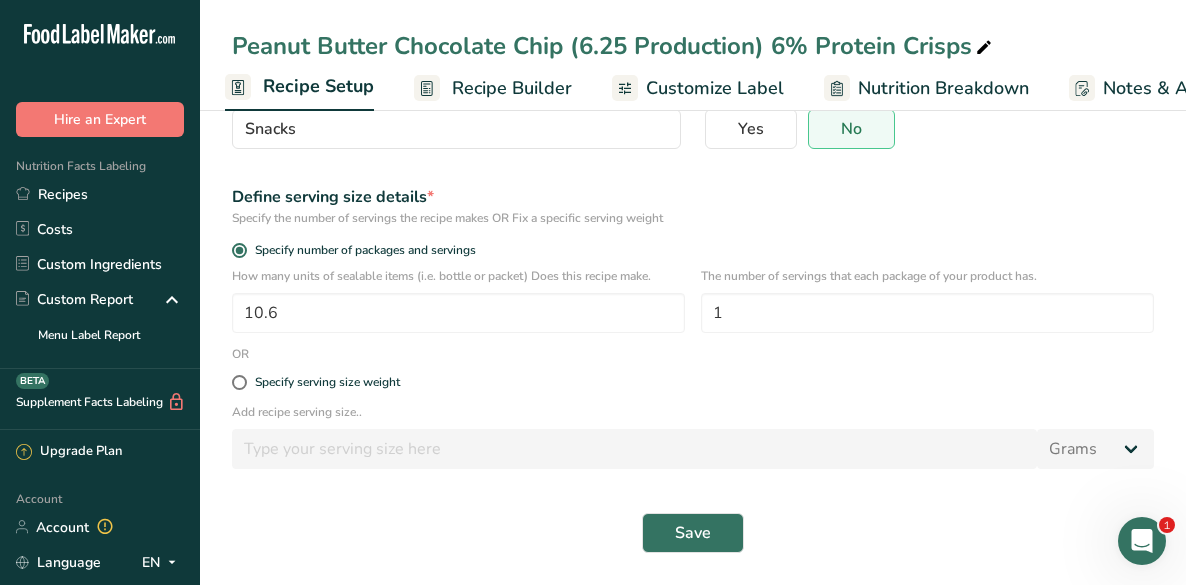 scroll, scrollTop: 0, scrollLeft: 0, axis: both 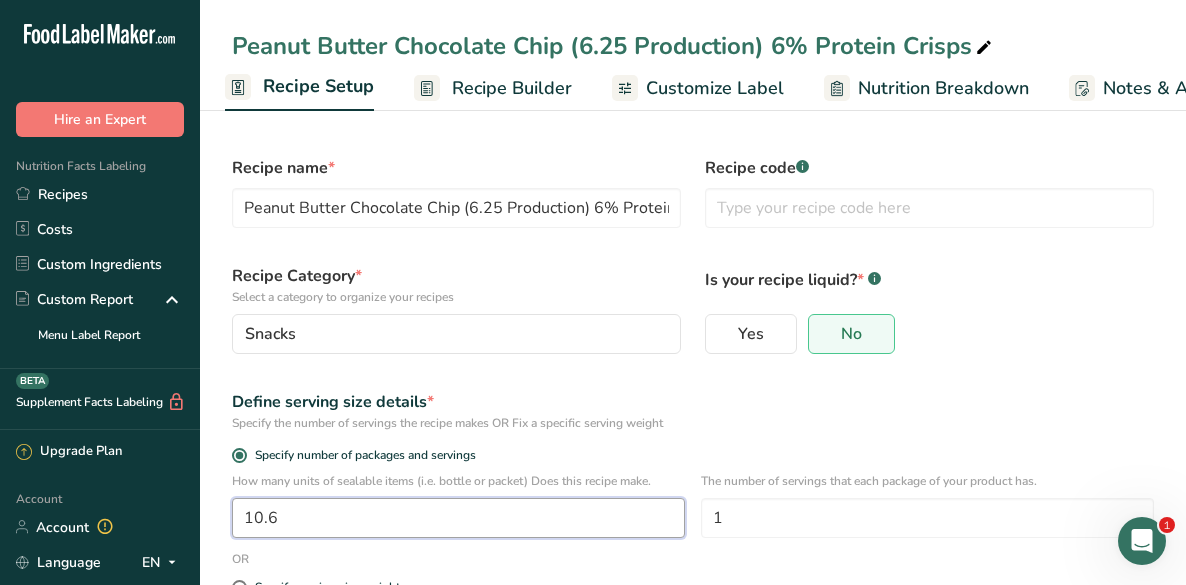 click on "10.6" at bounding box center (458, 518) 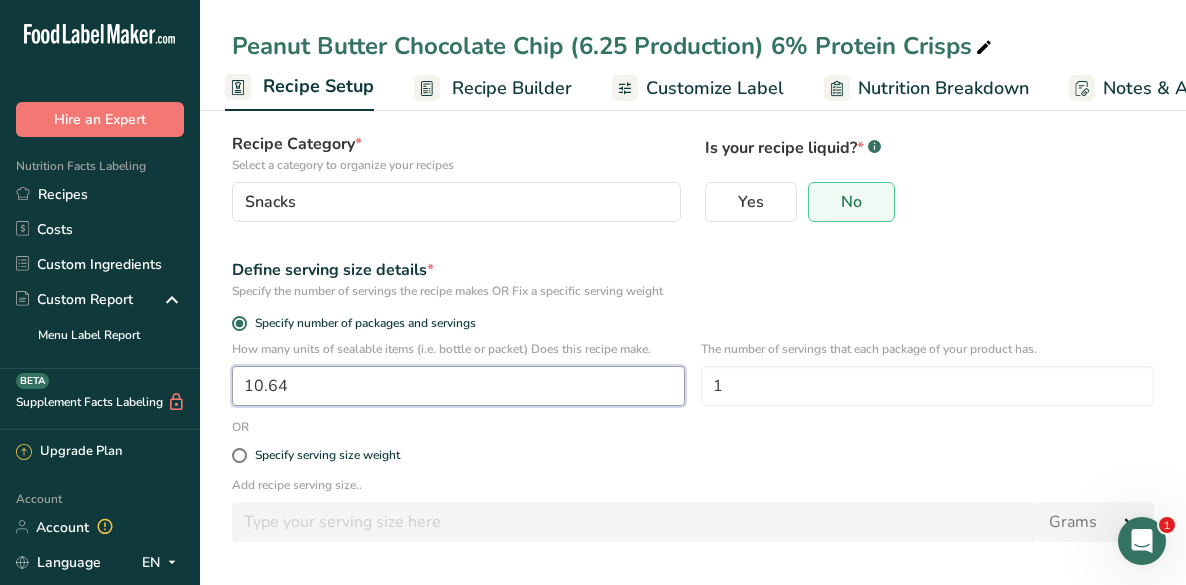 scroll, scrollTop: 205, scrollLeft: 0, axis: vertical 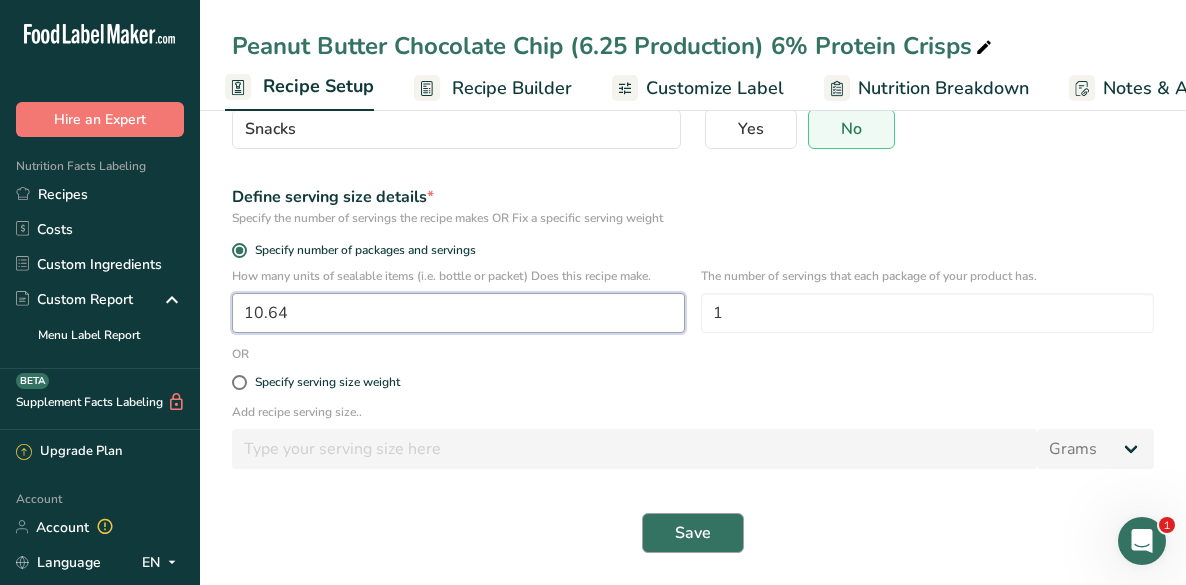 type on "10.64" 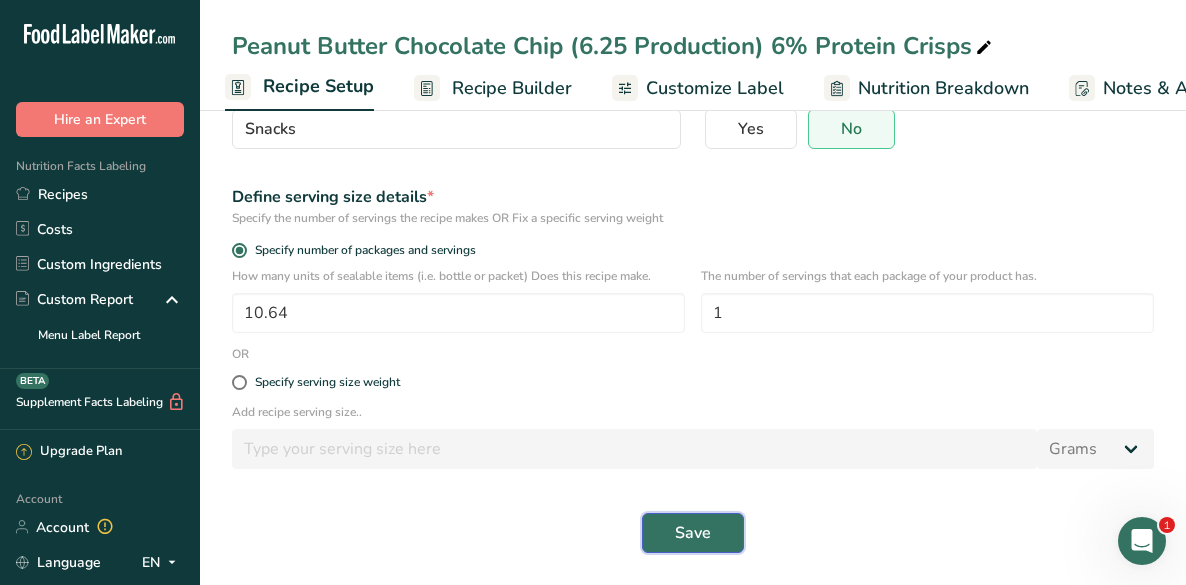 click on "Save" at bounding box center [693, 533] 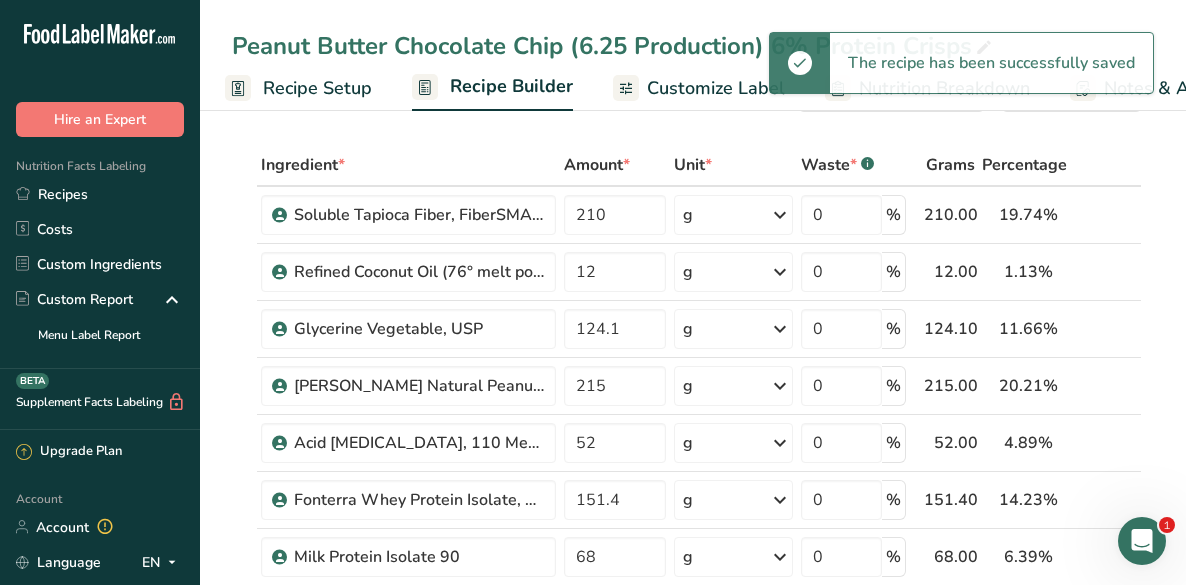 scroll, scrollTop: 0, scrollLeft: 0, axis: both 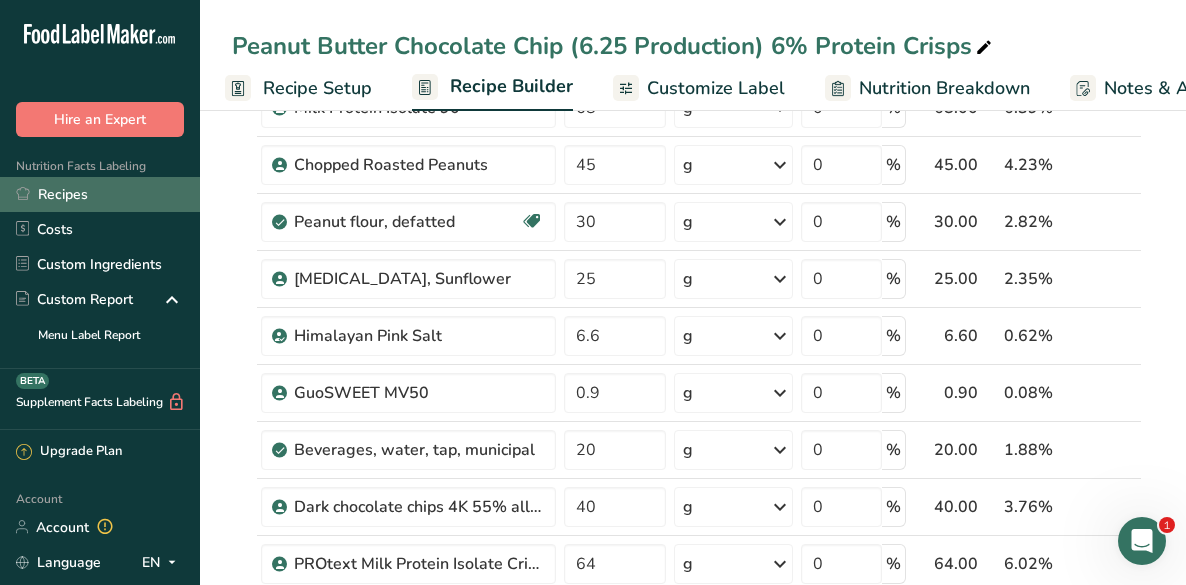 click on "Recipes" at bounding box center (100, 194) 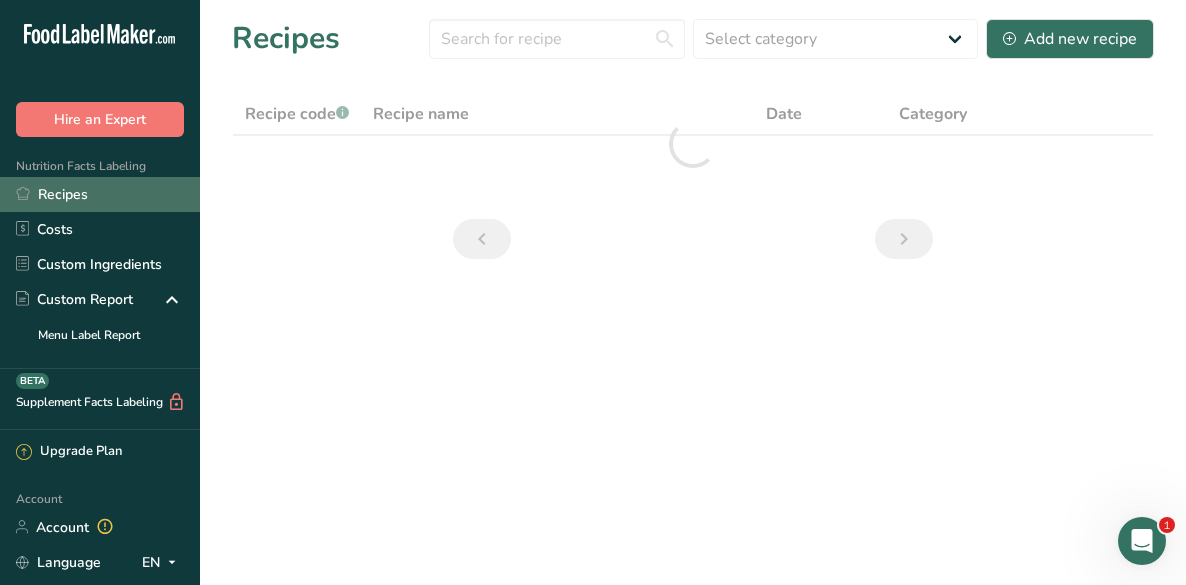 scroll, scrollTop: 0, scrollLeft: 0, axis: both 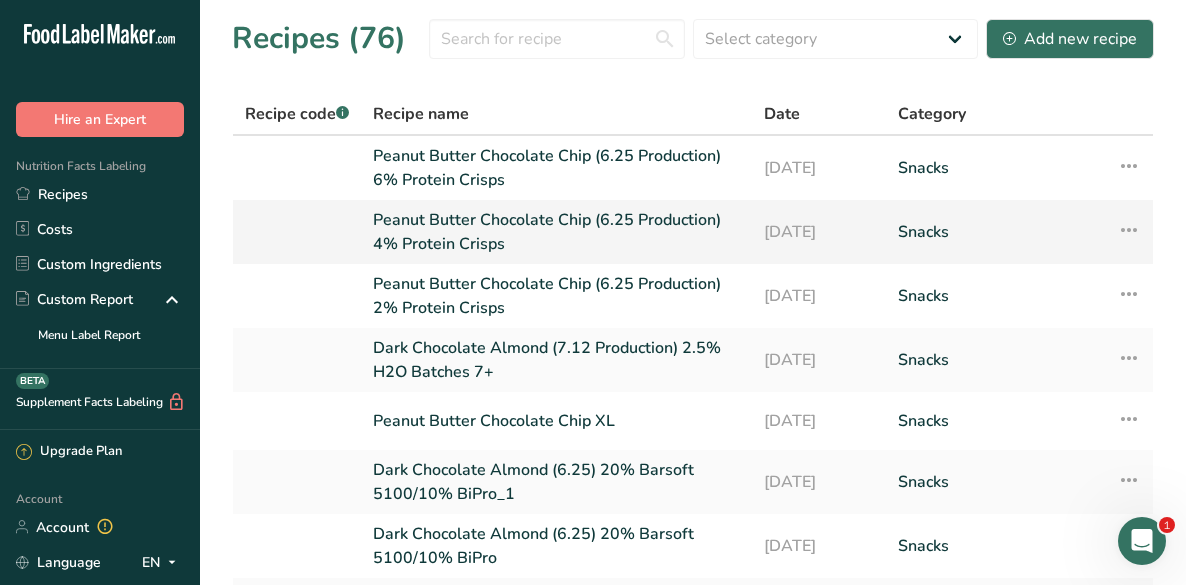 click on "Peanut Butter Chocolate Chip (6.25 Production) 4% Protein Crisps" at bounding box center [556, 232] 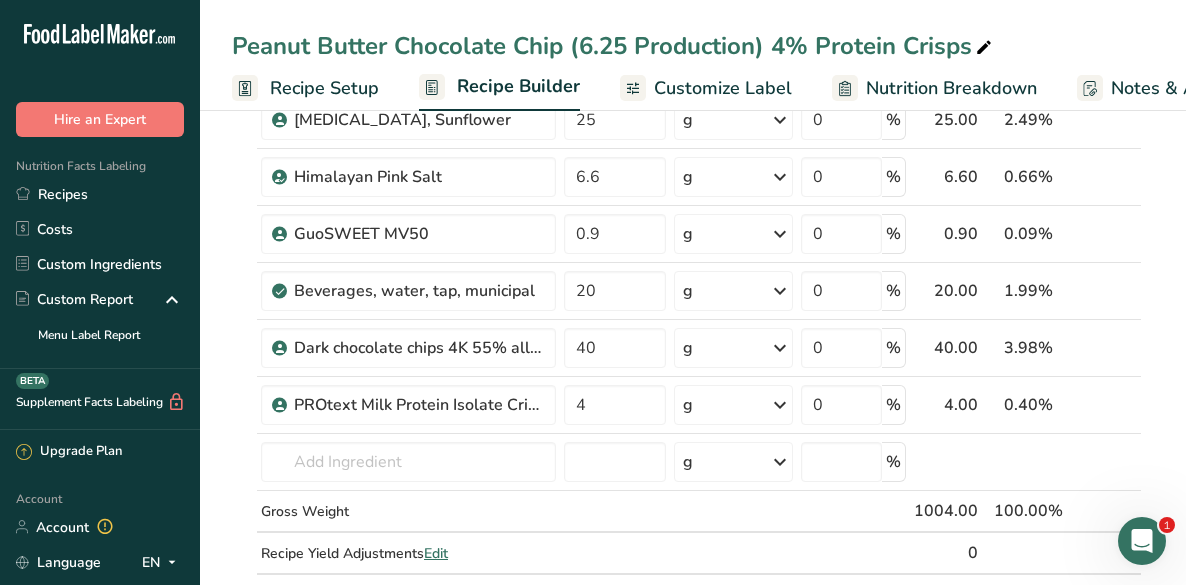 scroll, scrollTop: 774, scrollLeft: 0, axis: vertical 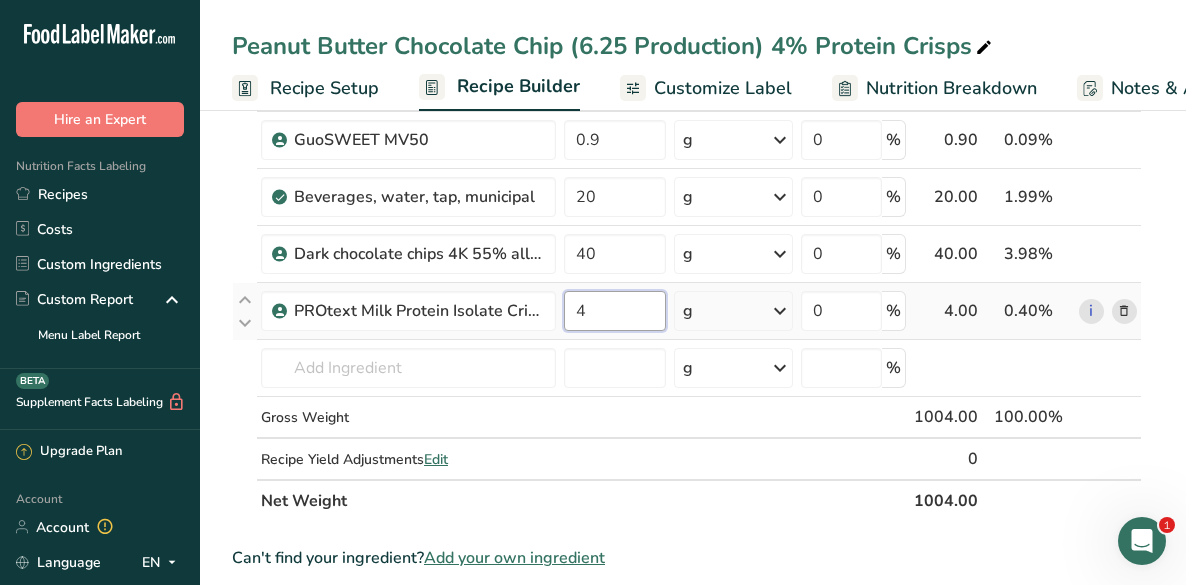 click on "4" at bounding box center (615, 311) 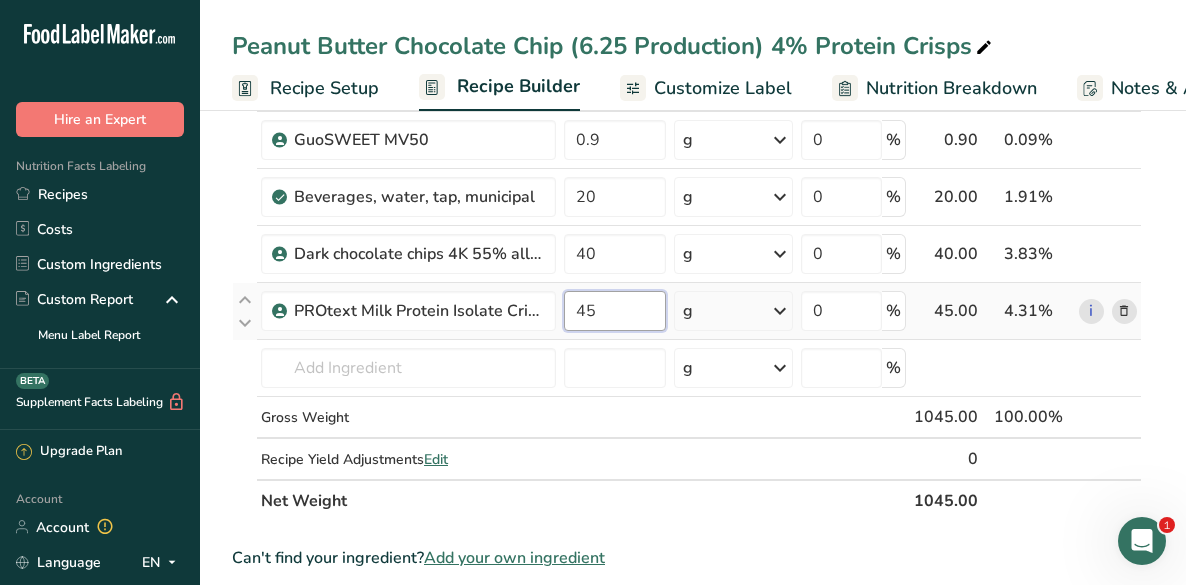 type on "4" 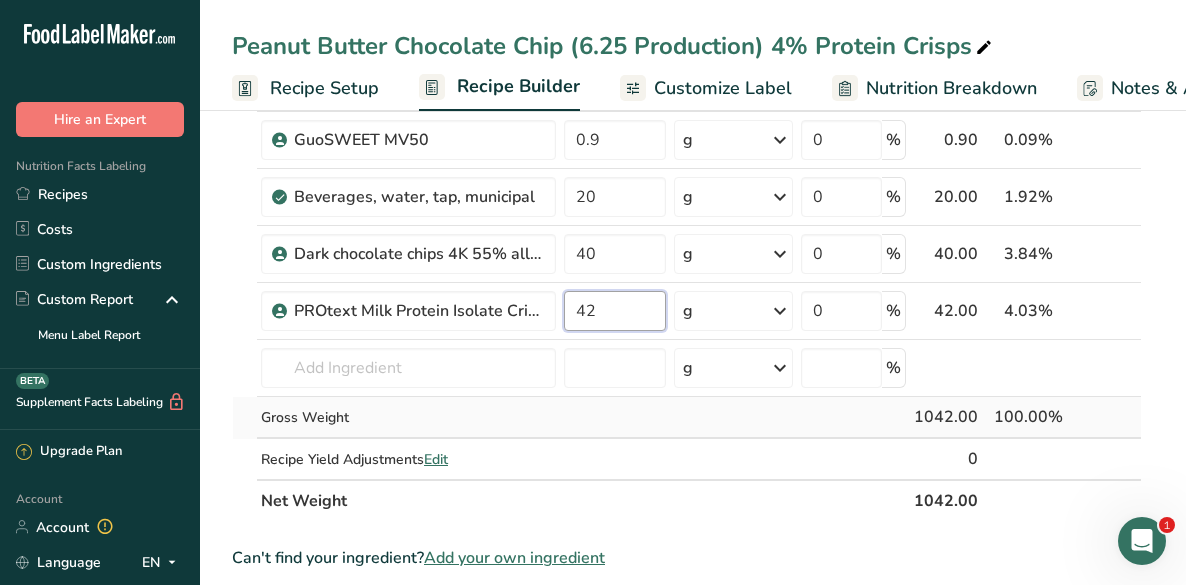 type on "42" 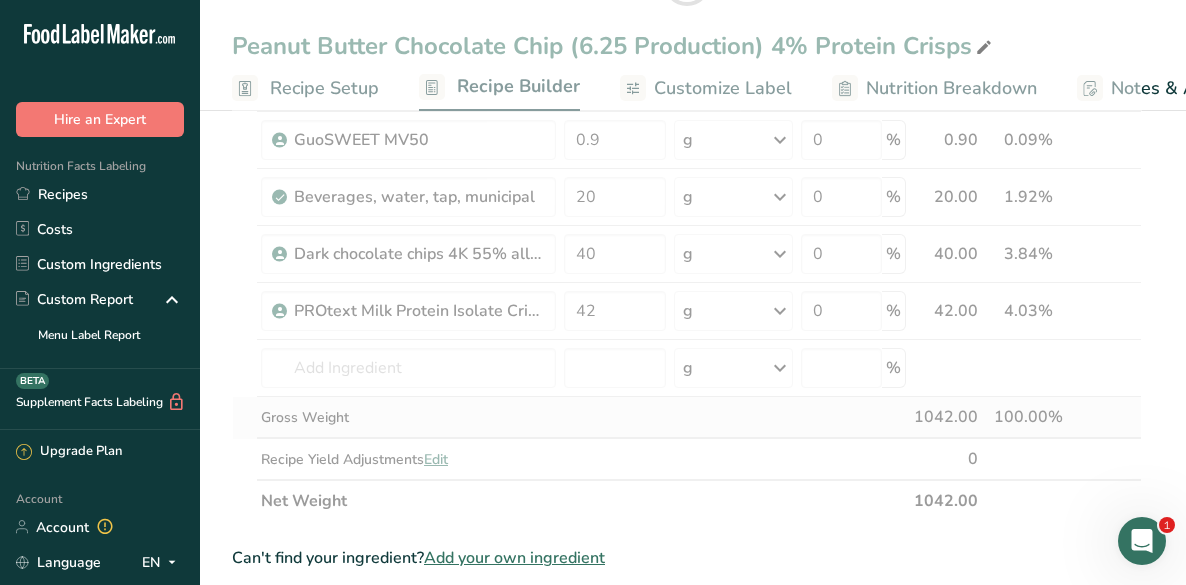click on "Ingredient *
Amount *
Unit *
Waste *   .a-a{fill:#347362;}.b-a{fill:#fff;}          Grams
Percentage
Soluble Tapioca Fiber, FiberSMART TS90
210
g
Weight Units
g
kg
mg
See more
Volume Units
l
mL
fl oz
See more
0
%
210.00
20.15%
i
Refined Coconut Oil (76° melt point)
12
g
Weight Units
g
kg
mg
See more
Volume Units
l
mL
fl oz
See more
0
%
12.00
1.15%" at bounding box center [687, -18] 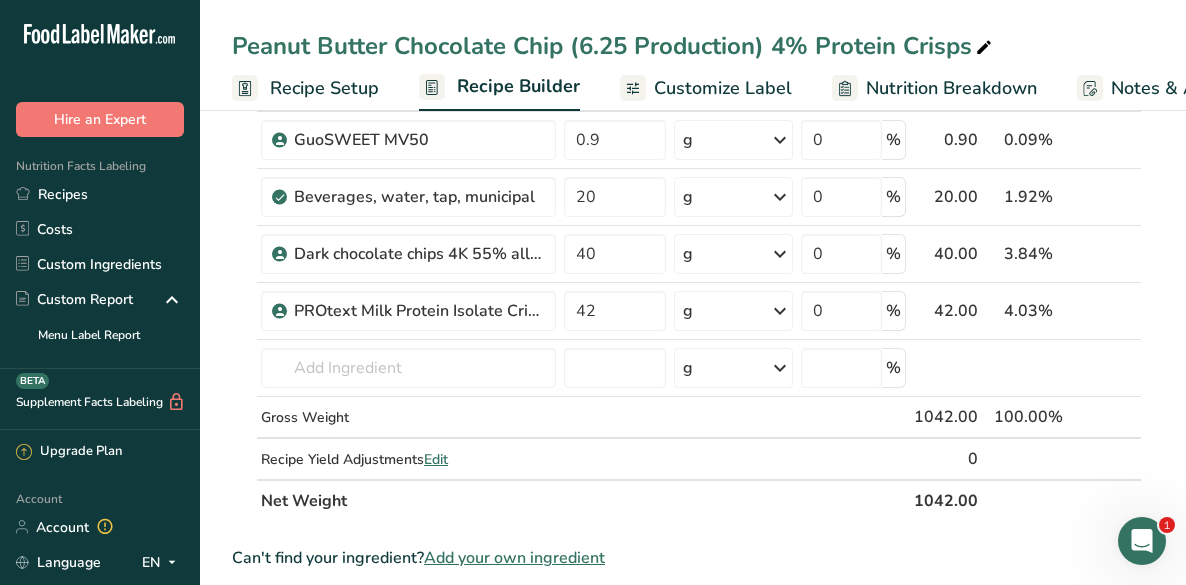 click on "Recipe Setup" at bounding box center [324, 88] 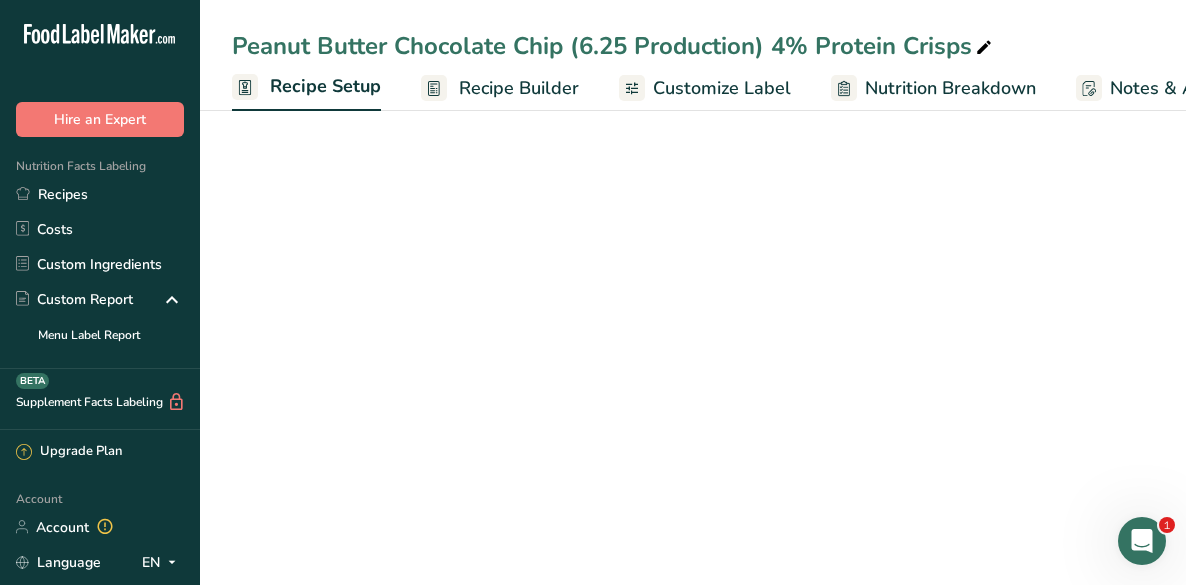 scroll, scrollTop: 0, scrollLeft: 7, axis: horizontal 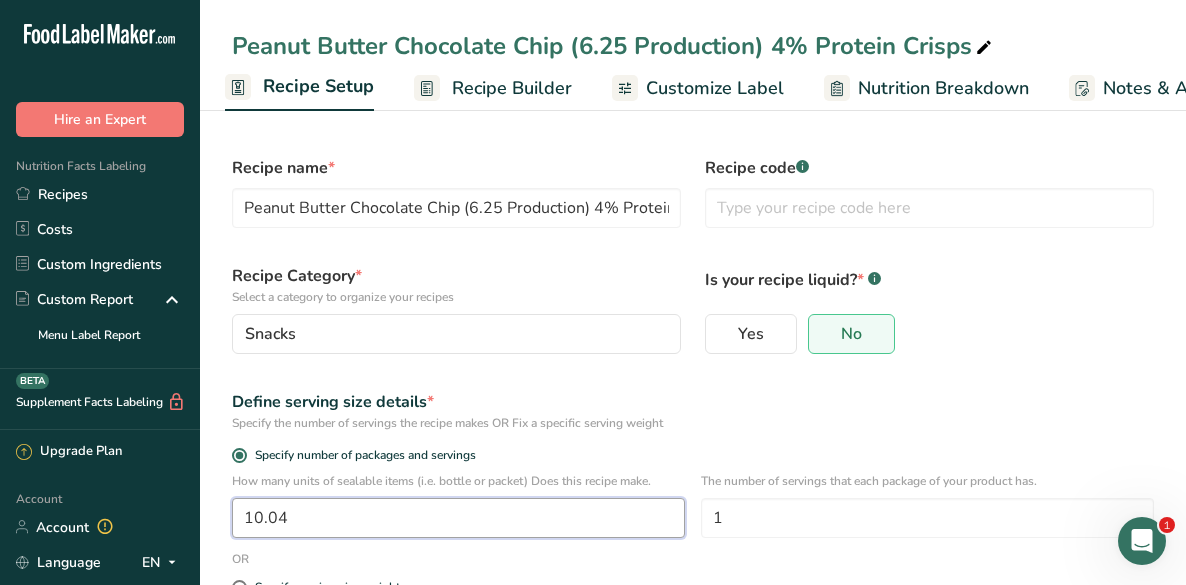 drag, startPoint x: 392, startPoint y: 500, endPoint x: 317, endPoint y: 526, distance: 79.37884 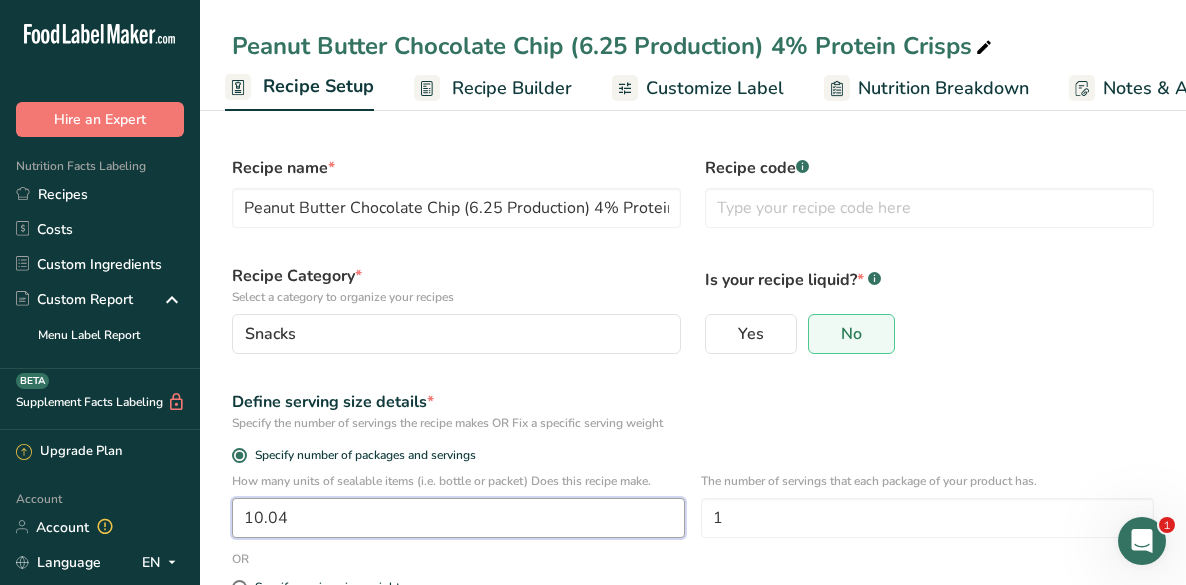 click on "10.04" at bounding box center (458, 518) 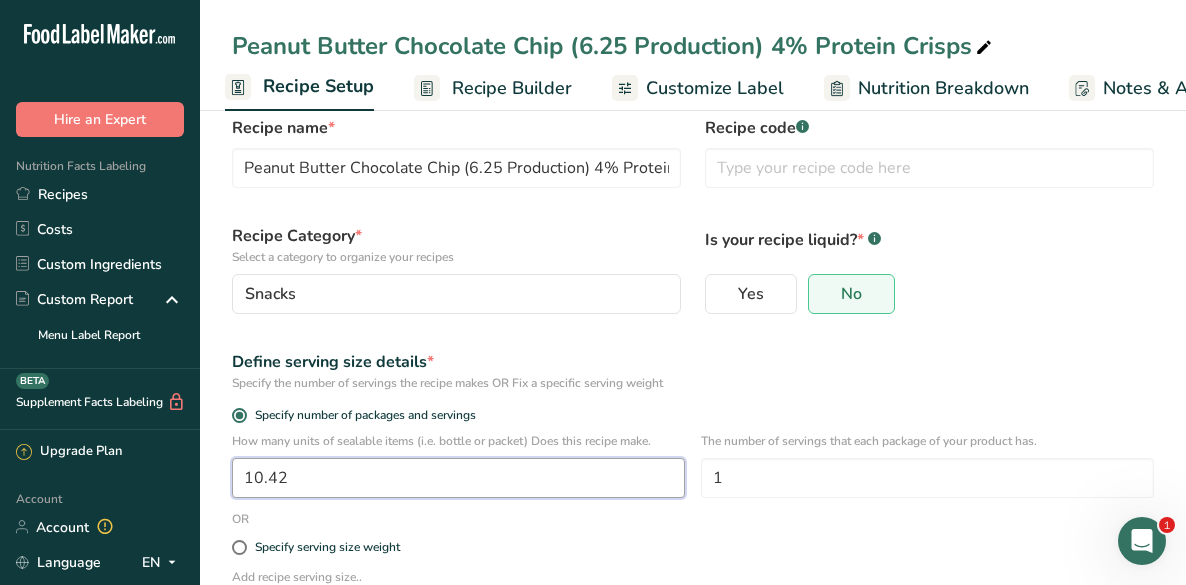 scroll, scrollTop: 205, scrollLeft: 0, axis: vertical 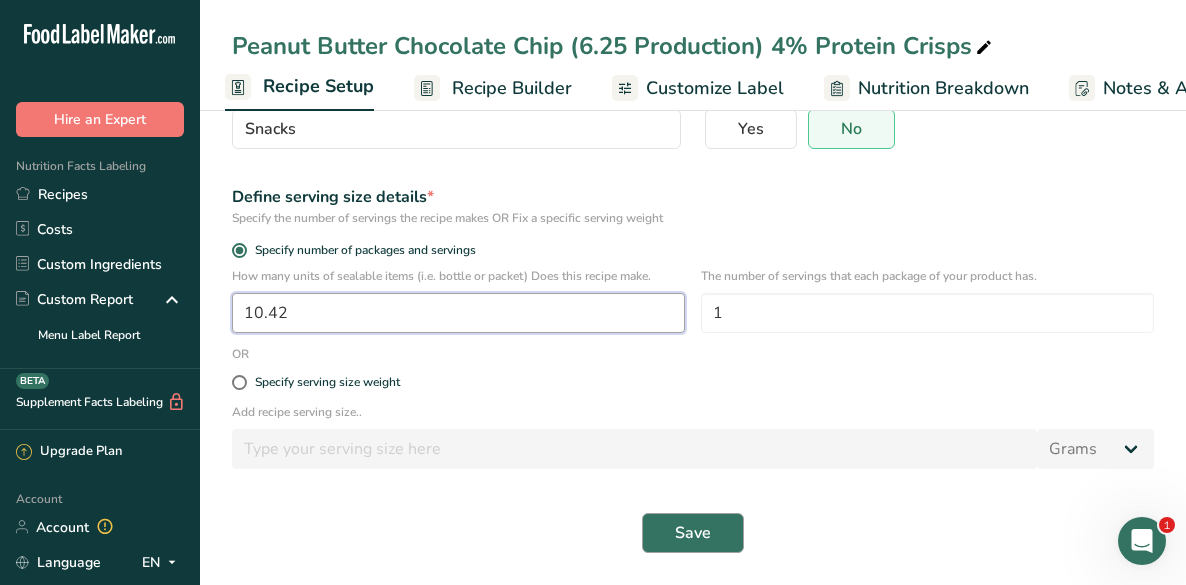 type on "10.42" 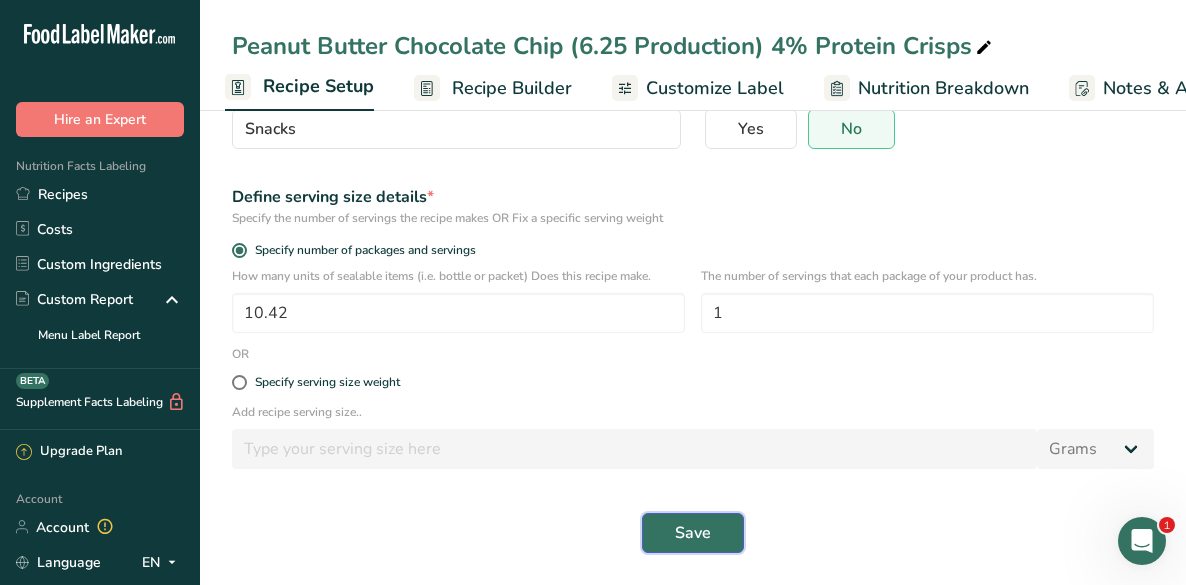 click on "Save" at bounding box center (693, 533) 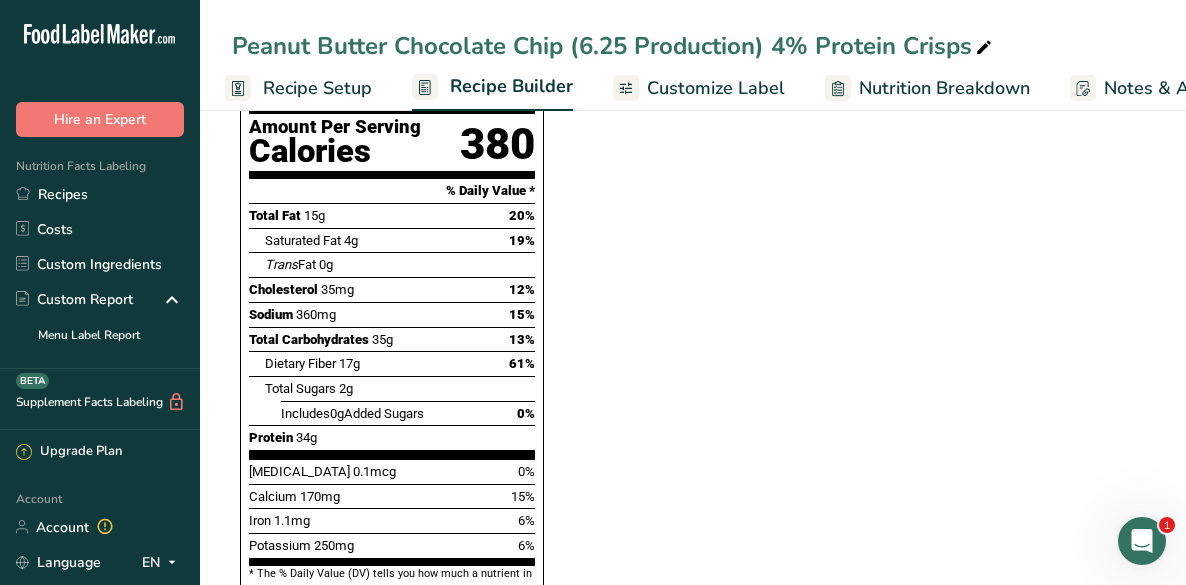 scroll, scrollTop: 1458, scrollLeft: 0, axis: vertical 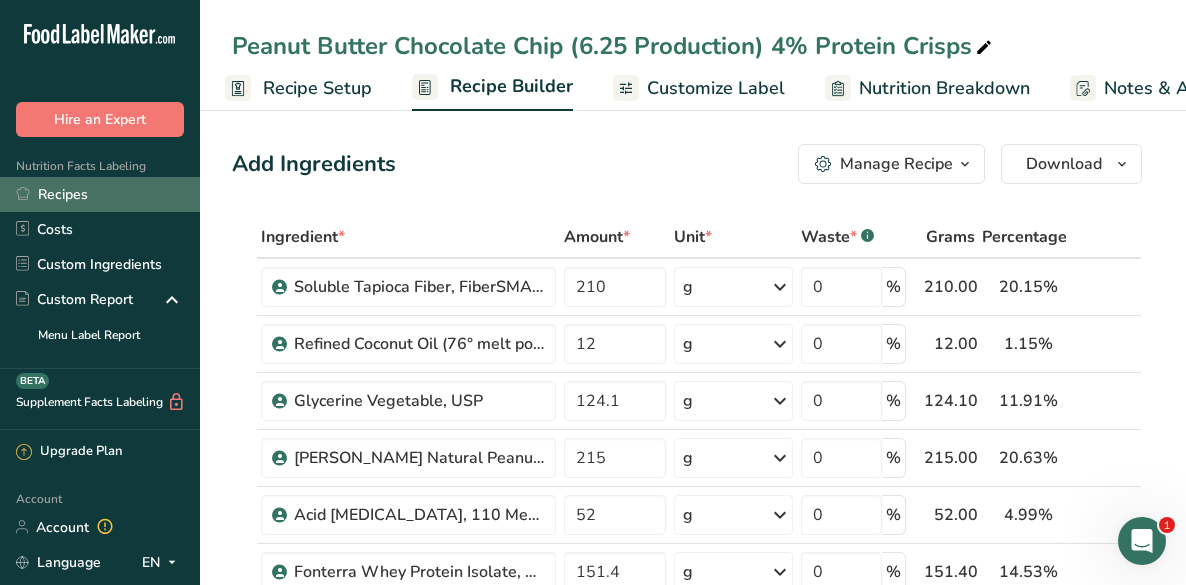 click on "Recipes" at bounding box center (100, 194) 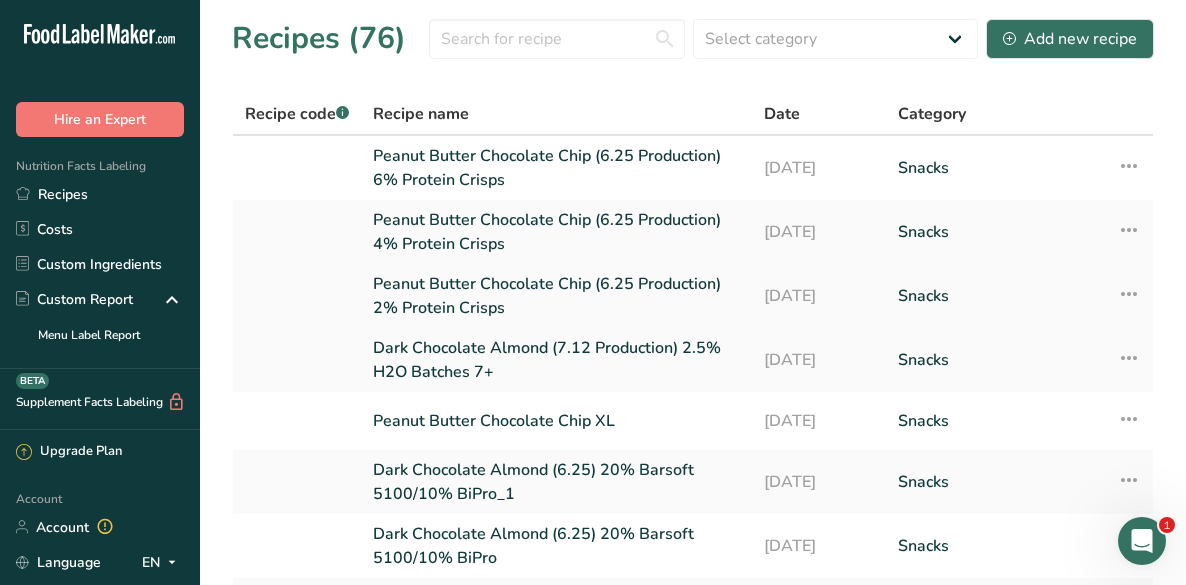 click on "Peanut Butter Chocolate Chip (6.25 Production) 2% Protein Crisps" at bounding box center (556, 296) 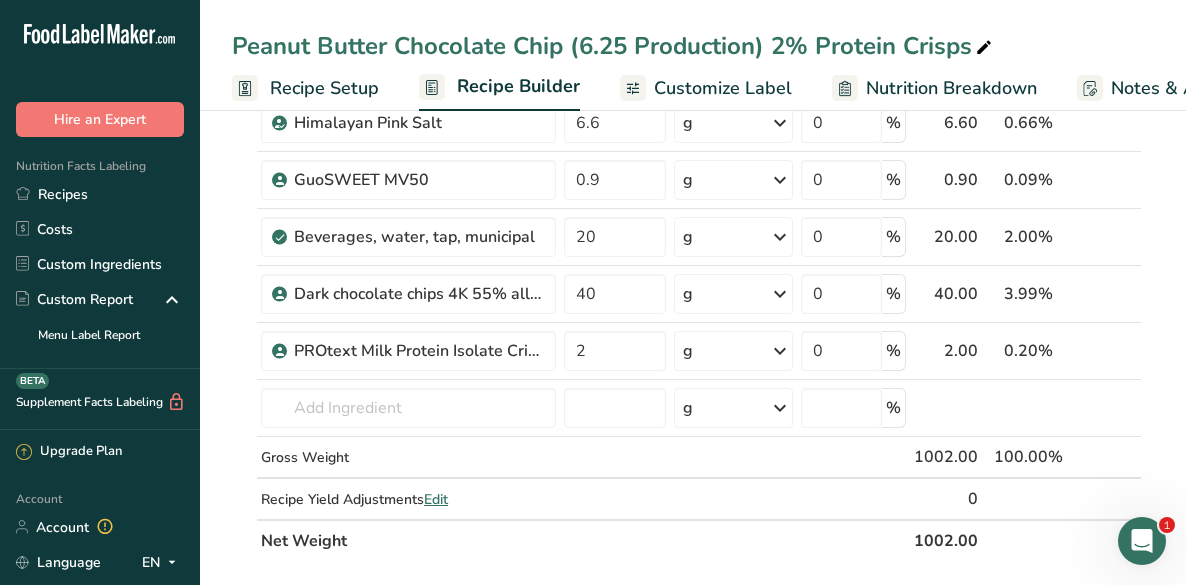 scroll, scrollTop: 694, scrollLeft: 0, axis: vertical 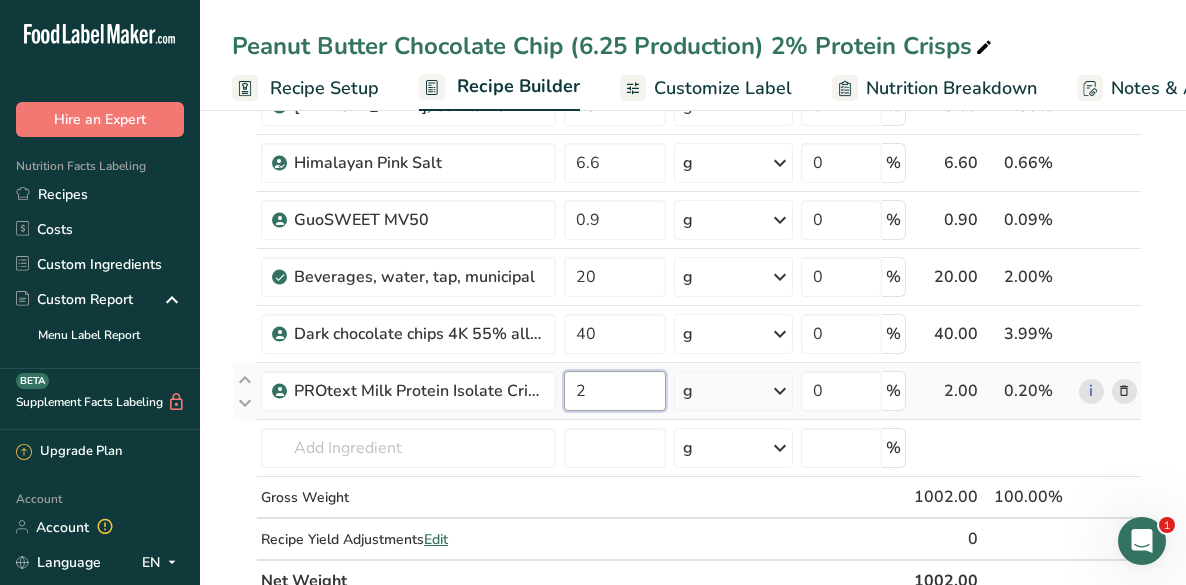 click on "2" at bounding box center [615, 391] 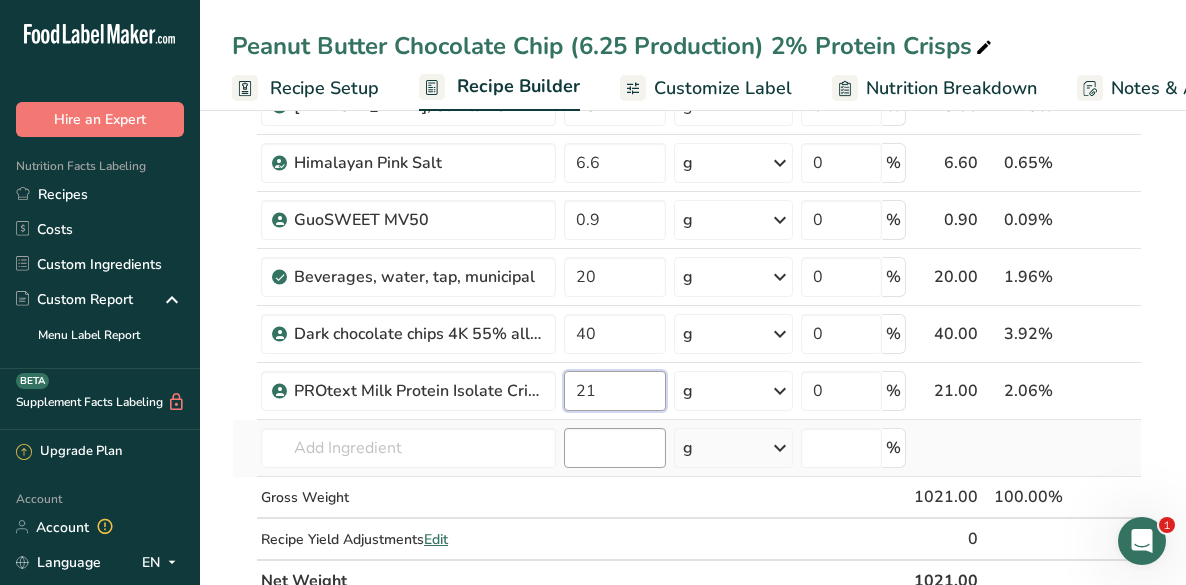 type on "21" 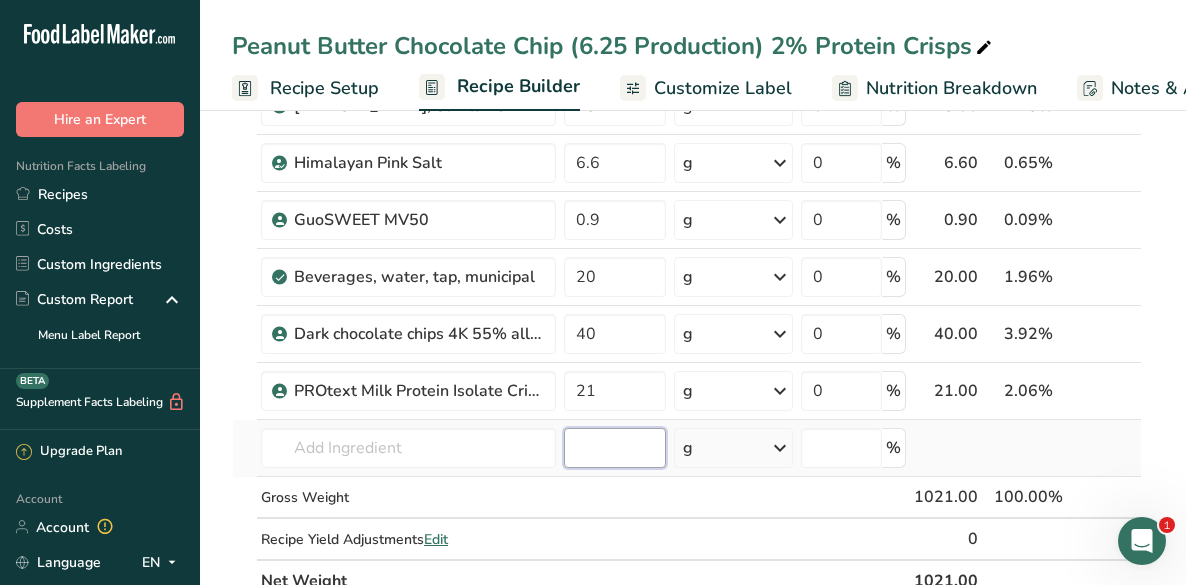 click on "Ingredient *
Amount *
Unit *
Waste *   .a-a{fill:#347362;}.b-a{fill:#fff;}          Grams
Percentage
Soluble Tapioca Fiber, FiberSMART TS90
210
g
Weight Units
g
kg
mg
See more
Volume Units
l
mL
fl oz
See more
0
%
210.00
20.57%
i
Refined Coconut Oil (76° melt point)
12
g
Weight Units
g
kg
mg
See more
Volume Units
l
mL
fl oz
See more
0
%
12.00
1.18%" at bounding box center [687, 62] 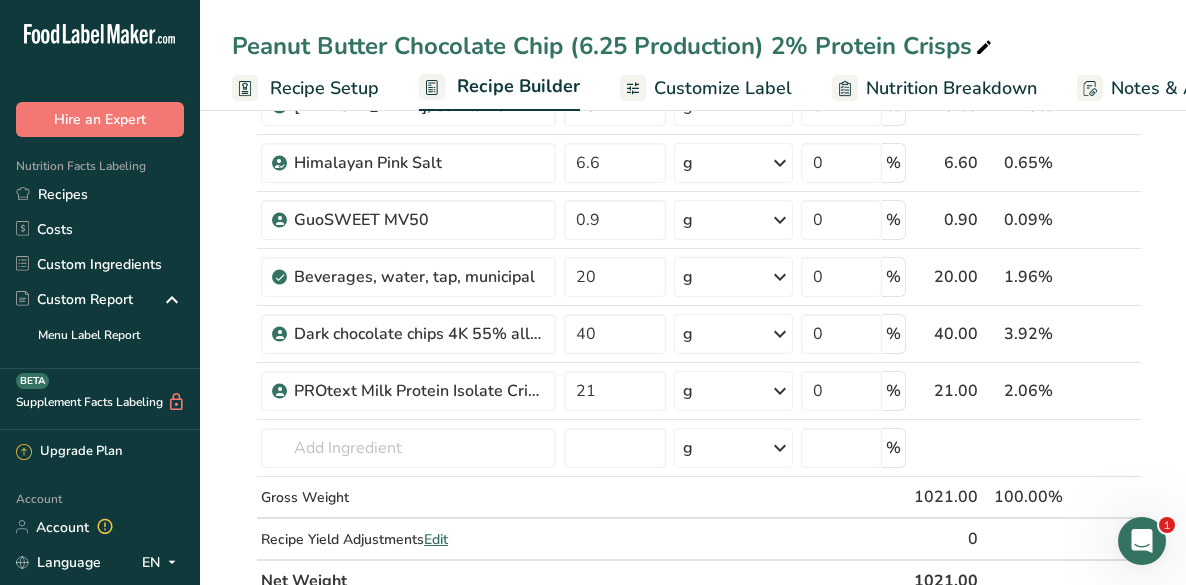click on "Recipe Setup" at bounding box center (324, 88) 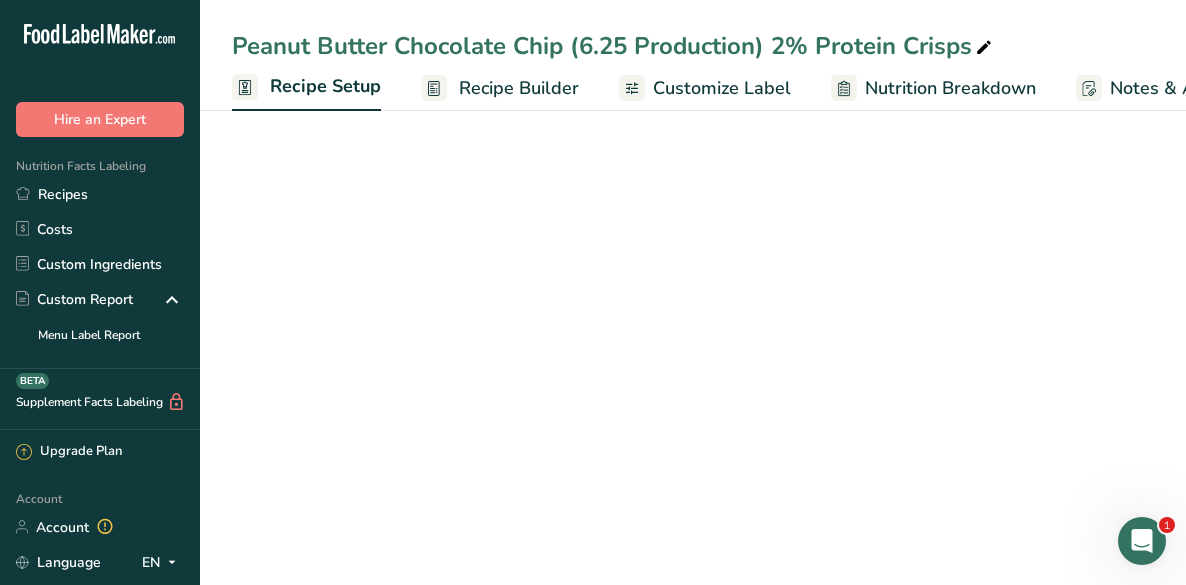 scroll, scrollTop: 0, scrollLeft: 7, axis: horizontal 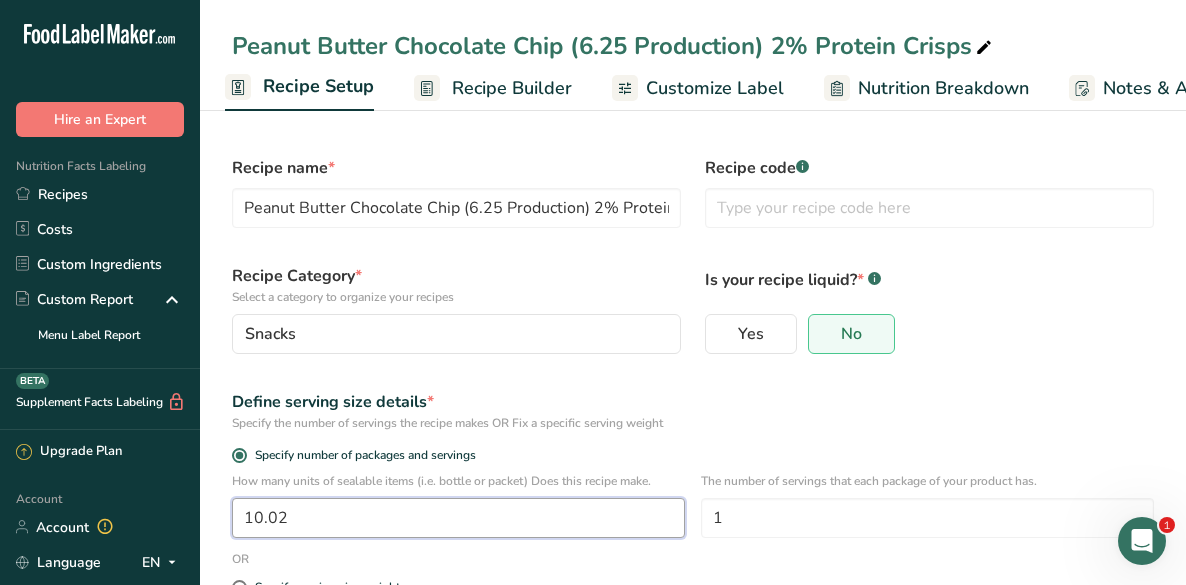 click on "10.02" at bounding box center [458, 518] 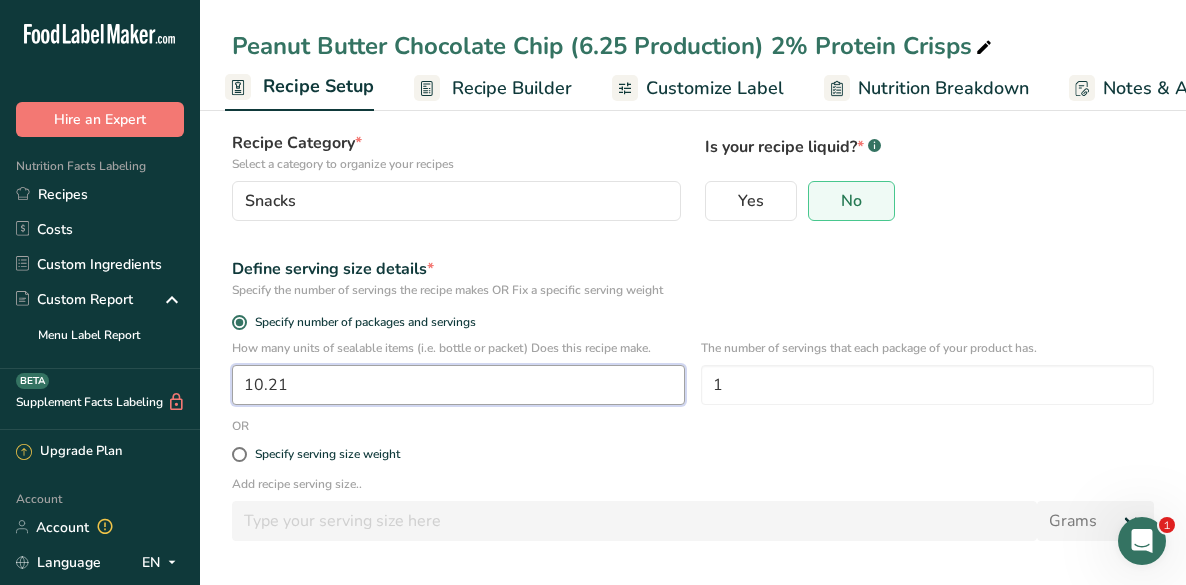 scroll, scrollTop: 205, scrollLeft: 0, axis: vertical 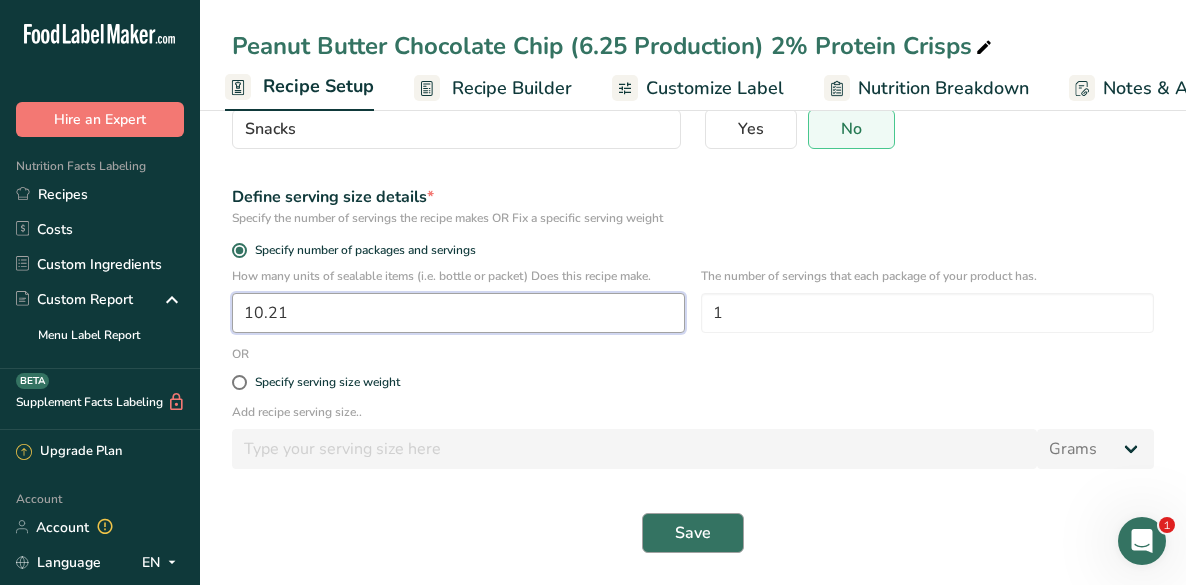 type on "10.21" 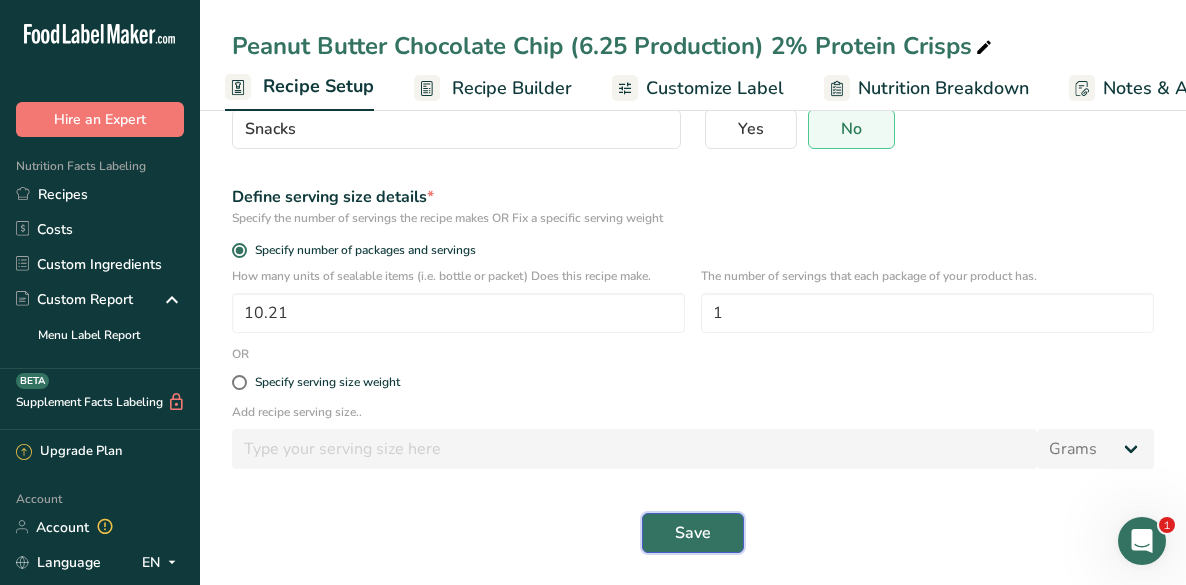 click on "Save" at bounding box center [693, 533] 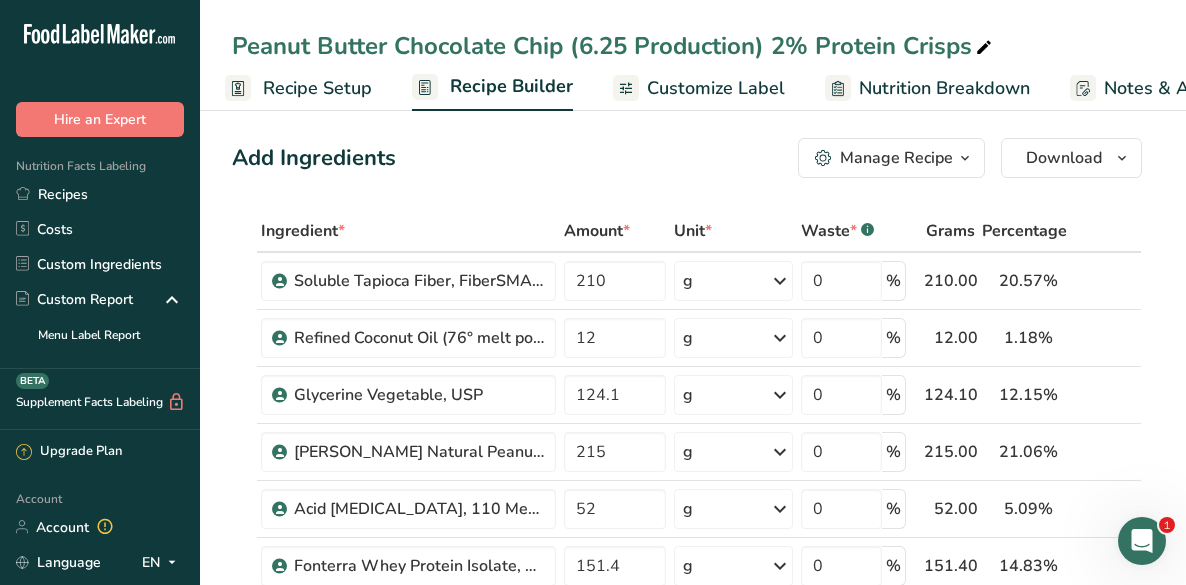 scroll, scrollTop: 0, scrollLeft: 0, axis: both 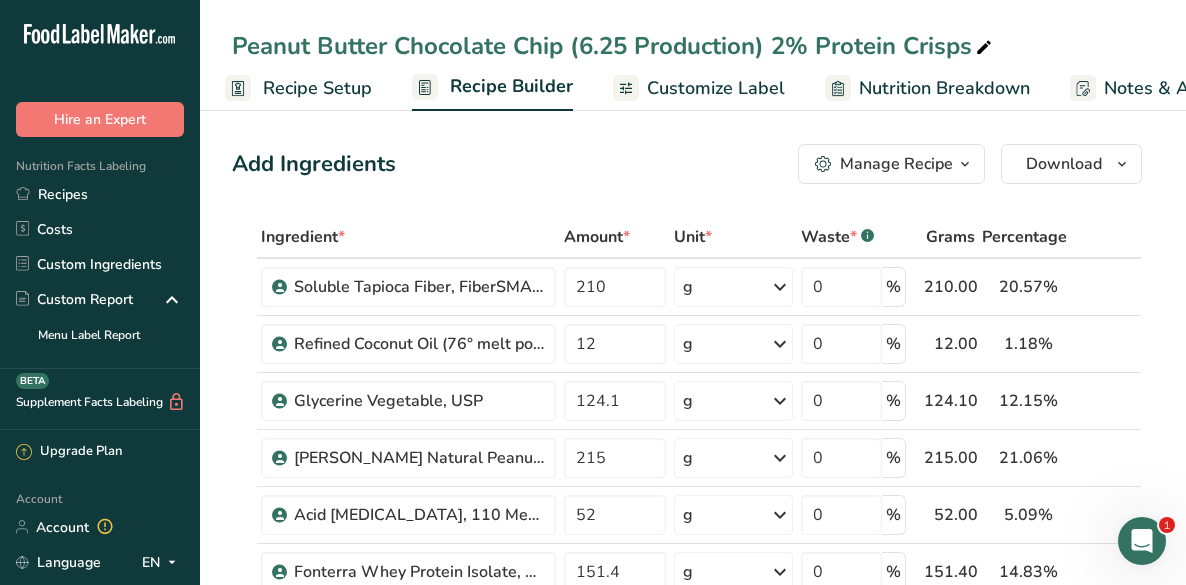 click on "Manage Recipe" at bounding box center (896, 164) 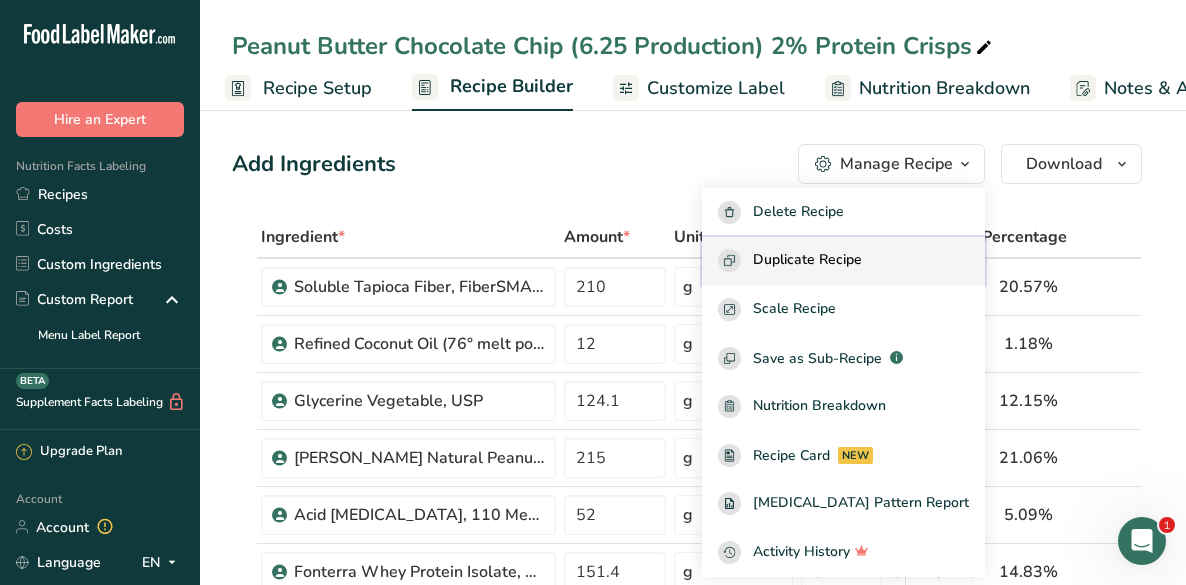 click on "Duplicate Recipe" at bounding box center [807, 260] 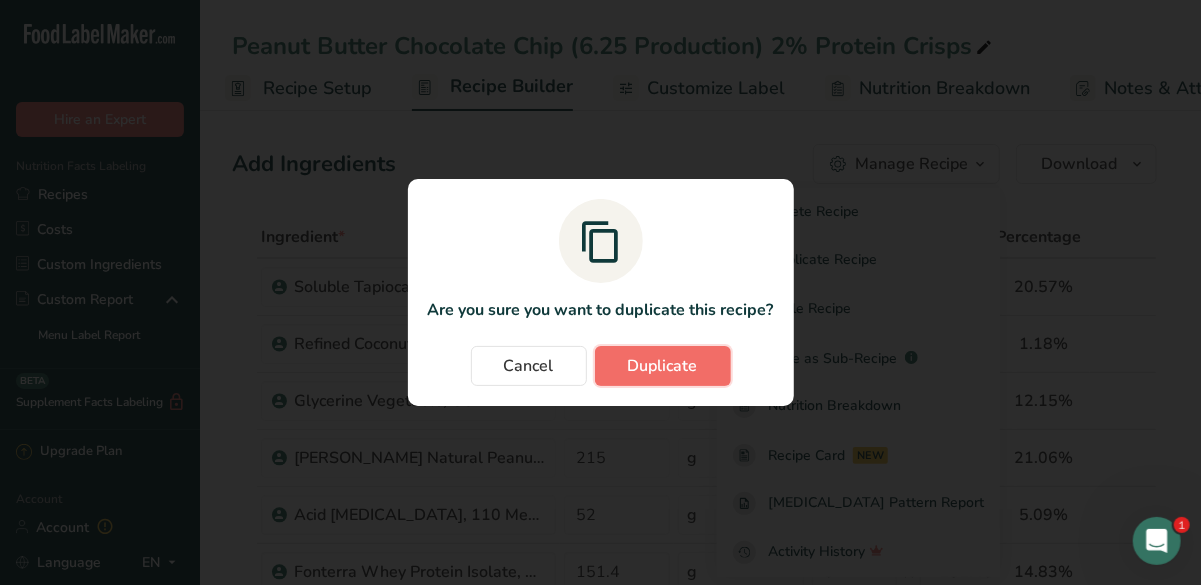 click on "Duplicate" at bounding box center (663, 366) 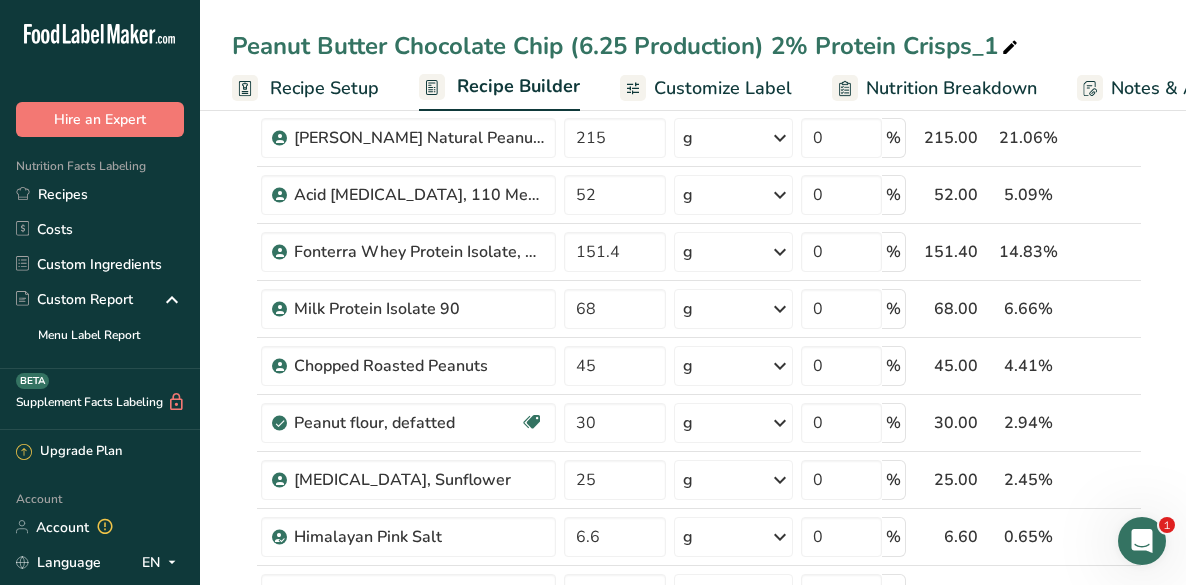 scroll, scrollTop: 372, scrollLeft: 0, axis: vertical 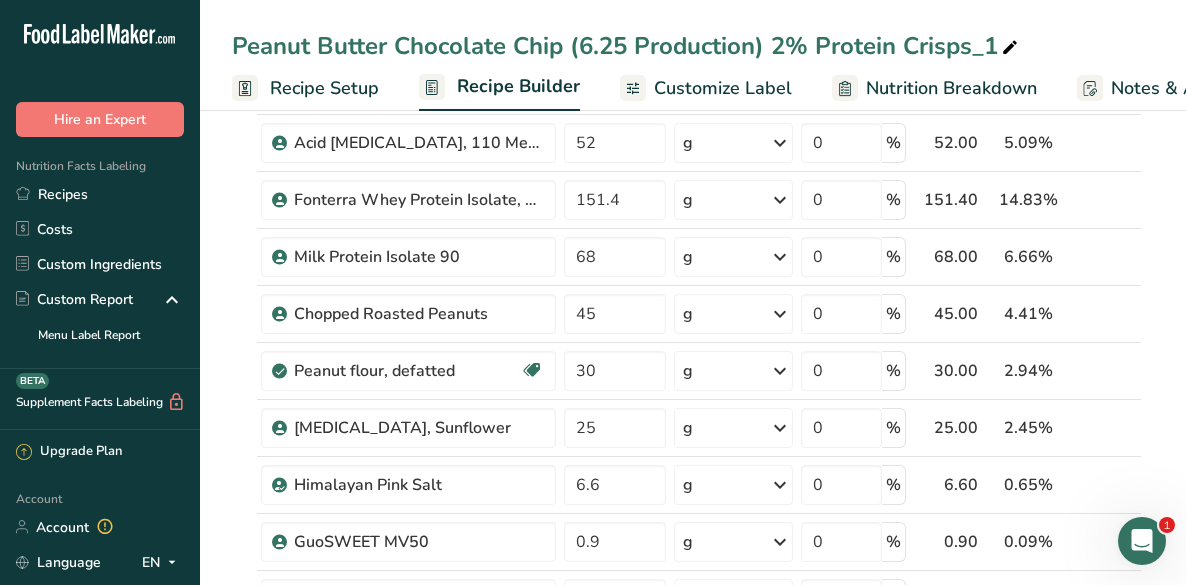 click at bounding box center (1010, 48) 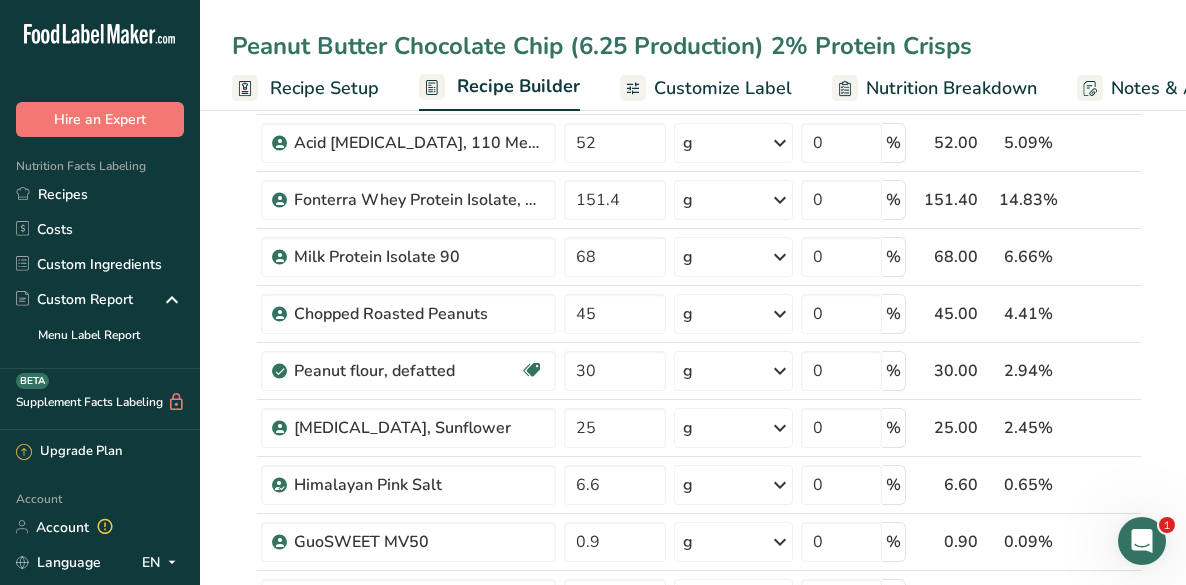 click on "Peanut Butter Chocolate Chip (6.25 Production) 2% Protein Crisps" at bounding box center (693, 46) 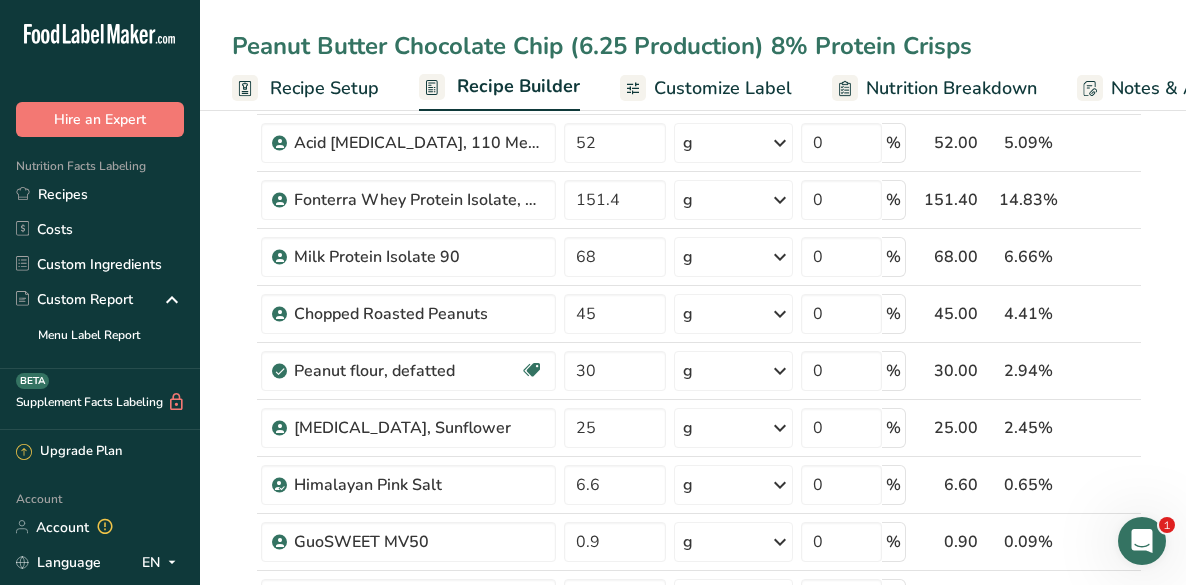 click on "Peanut Butter Chocolate Chip (6.25 Production) 8% Protein Crisps" at bounding box center [693, 46] 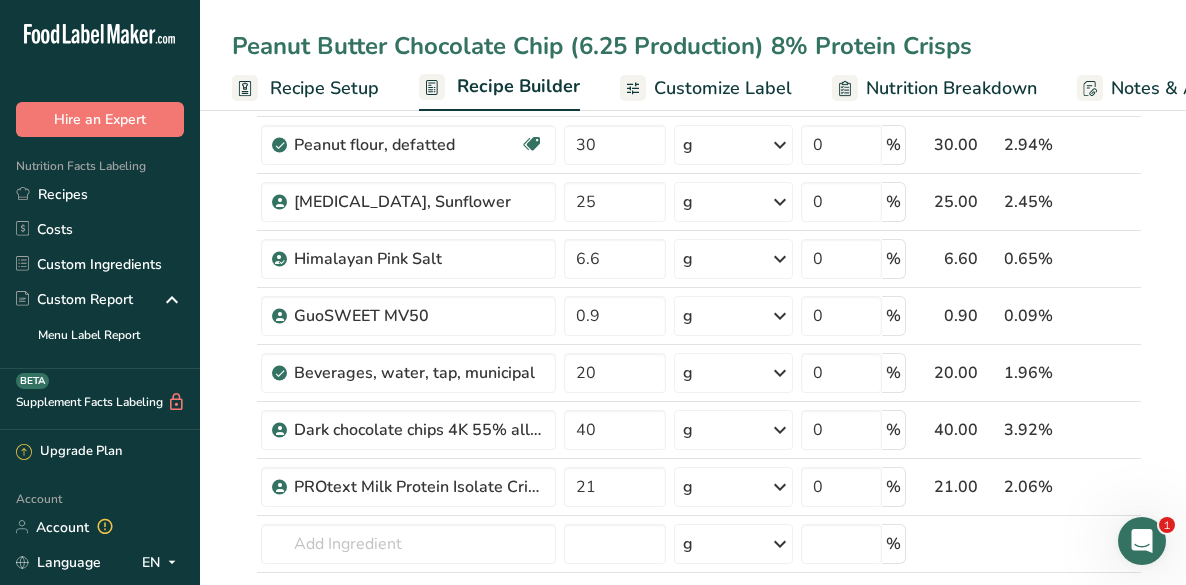 scroll, scrollTop: 652, scrollLeft: 0, axis: vertical 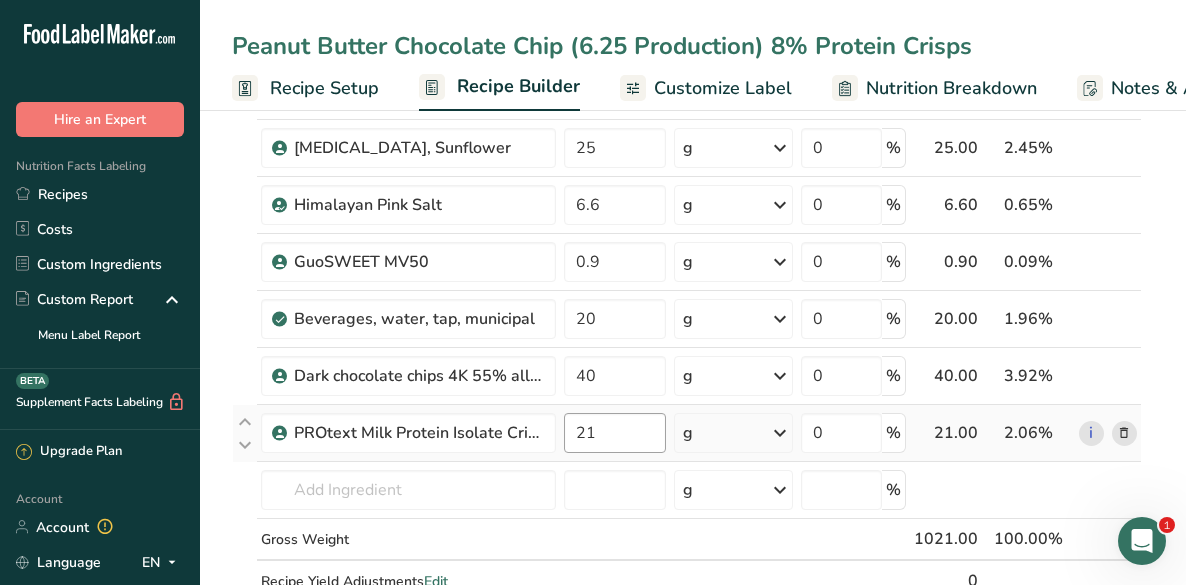 type on "Peanut Butter Chocolate Chip (6.25 Production) 8% Protein Crisps" 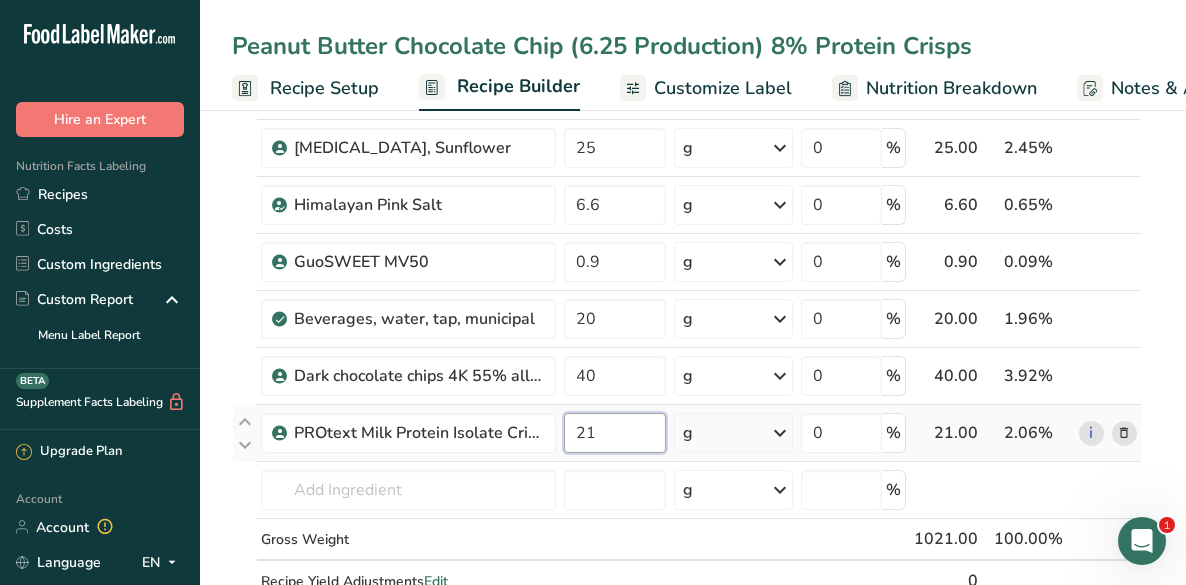 click on "21" at bounding box center [615, 433] 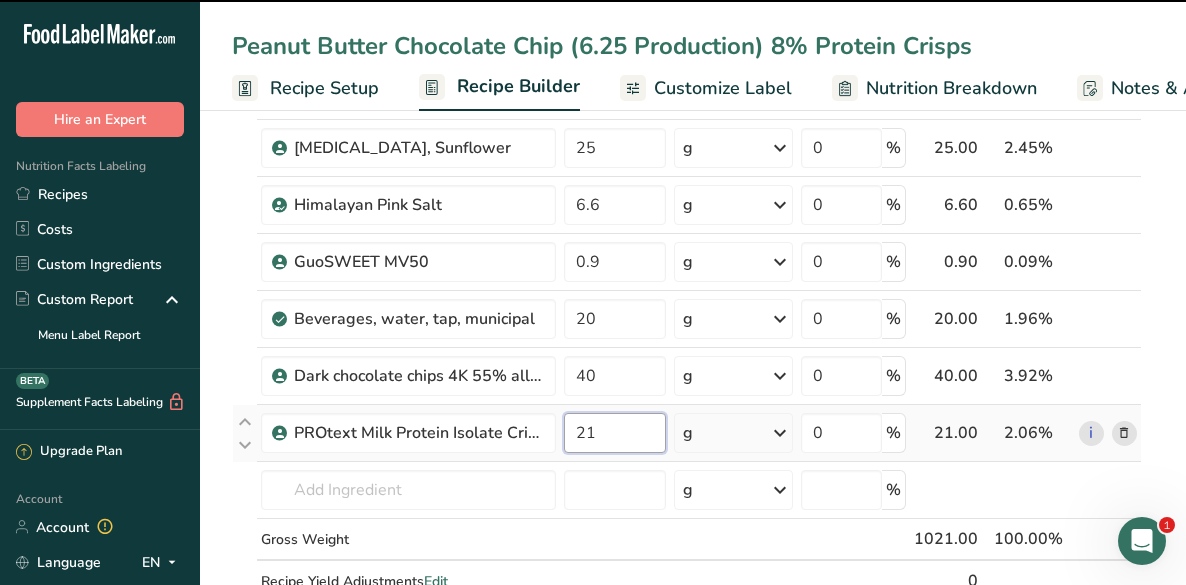 type on "2" 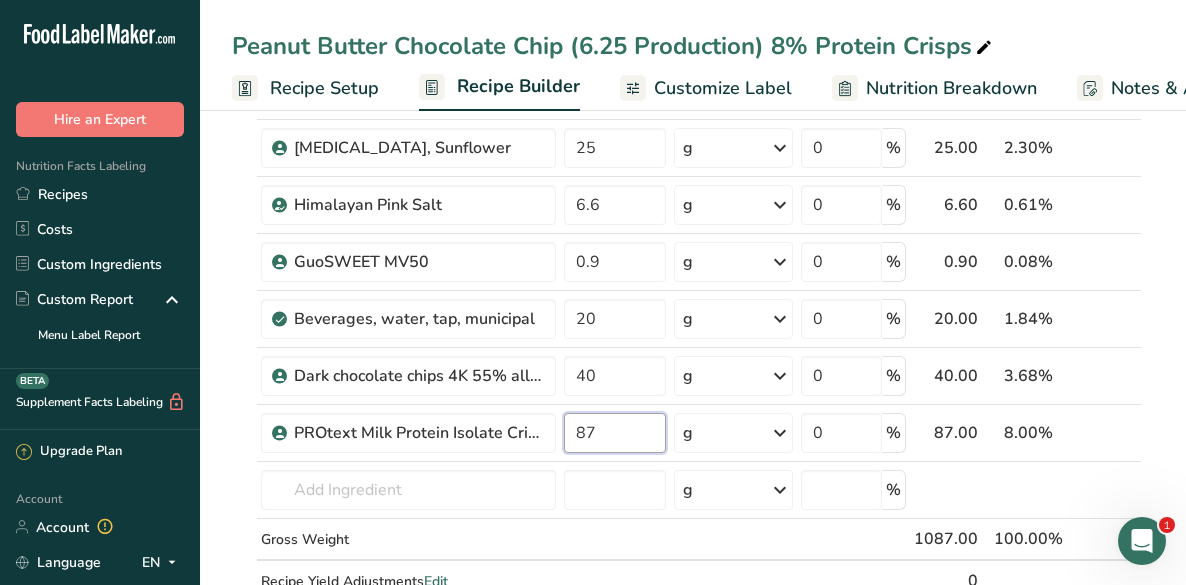 scroll, scrollTop: 692, scrollLeft: 0, axis: vertical 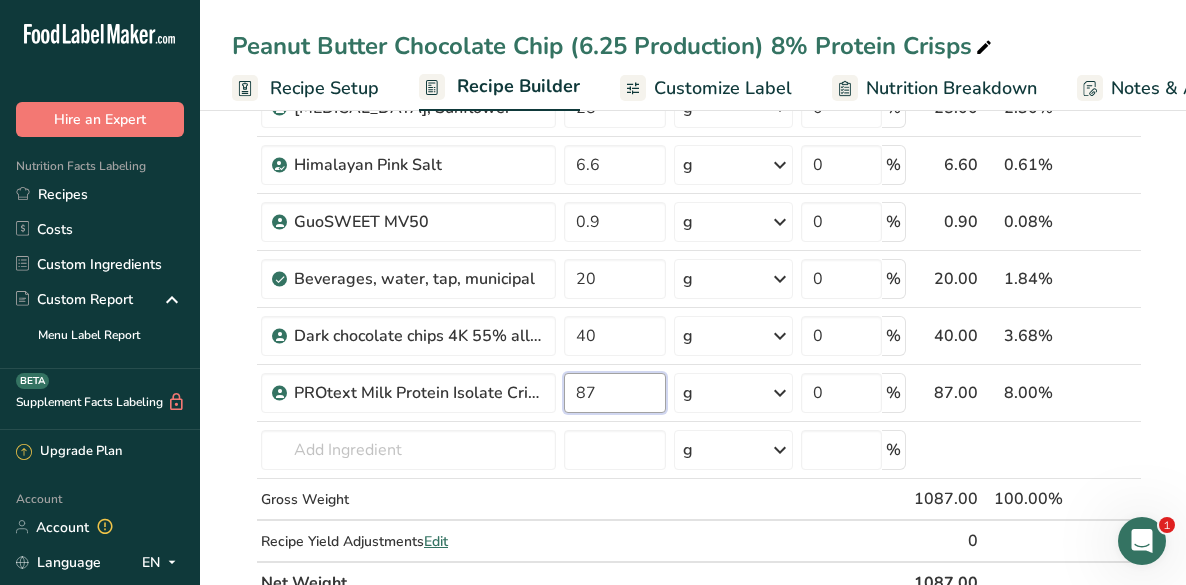 type on "87" 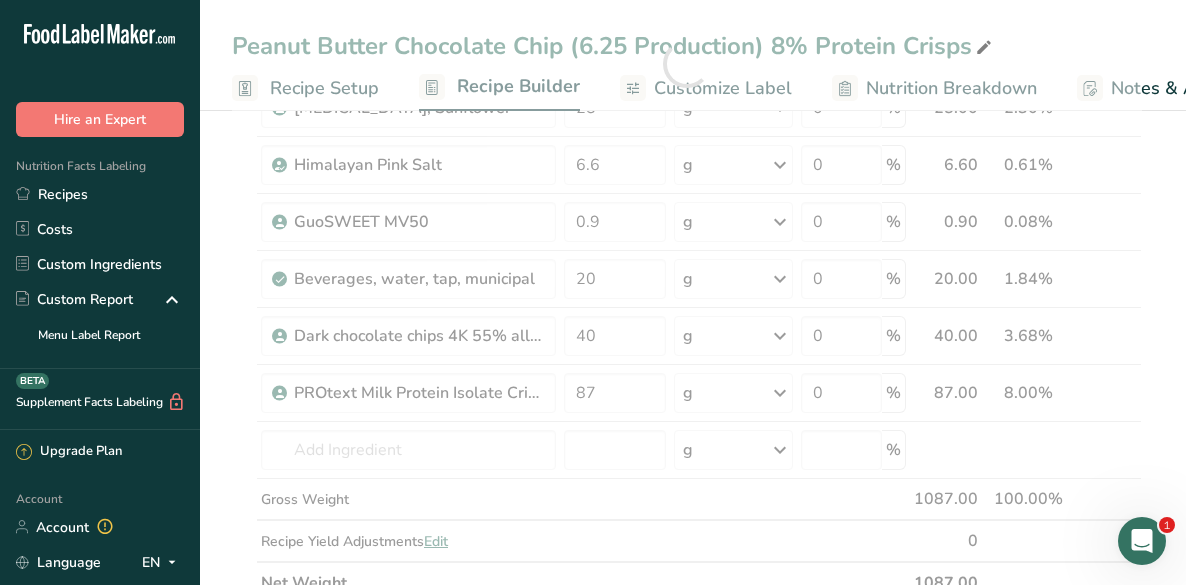 click on "Peanut Butter Chocolate Chip (6.25 Production) 8% Protein Crisps
Recipe Setup                       Recipe Builder   Customize Label               Nutrition Breakdown               Notes & Attachments                 Recipe Costing
Add Ingredients
Manage Recipe         Delete Recipe           Duplicate Recipe             Scale Recipe             Save as Sub-Recipe   .a-a{fill:#347362;}.b-a{fill:#fff;}                               Nutrition Breakdown                 Recipe Card
NEW
[MEDICAL_DATA] Pattern Report           Activity History
Download
Choose your preferred label style
Standard FDA label
Standard FDA label
The most common format for nutrition facts labels in compliance with the FDA's typeface, style and requirements
Tabular FDA label" at bounding box center [693, 843] 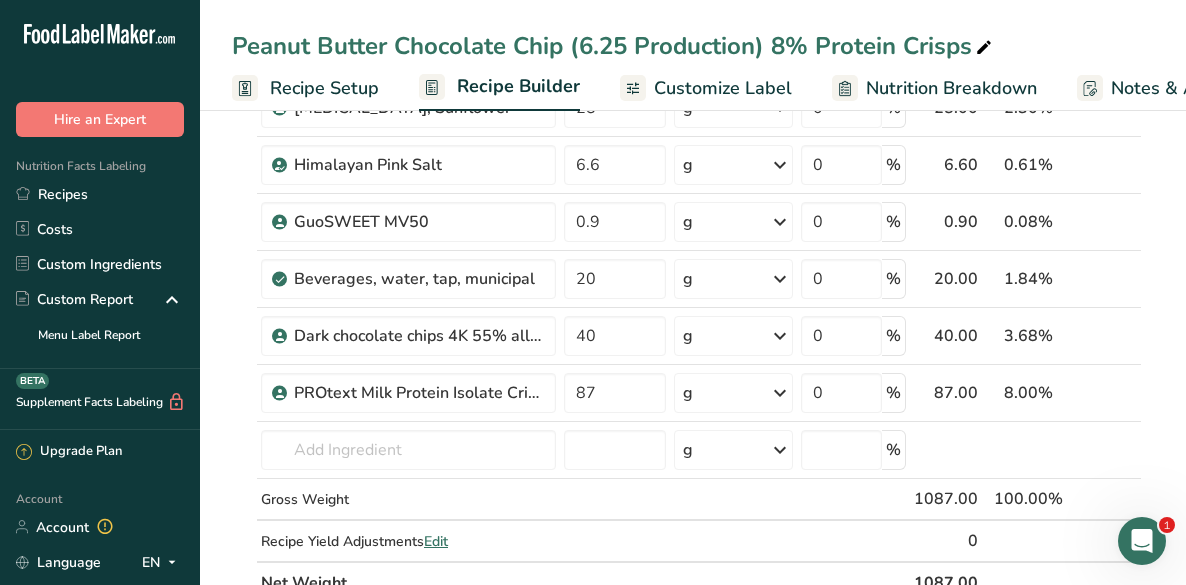 click on "Recipe Setup" at bounding box center [324, 88] 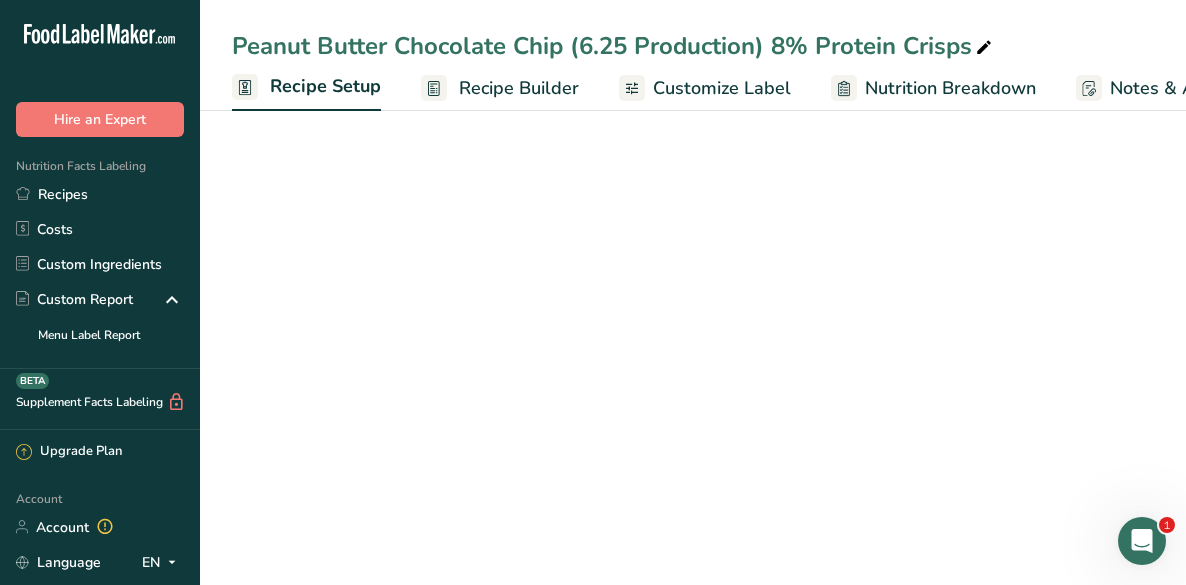 scroll, scrollTop: 0, scrollLeft: 7, axis: horizontal 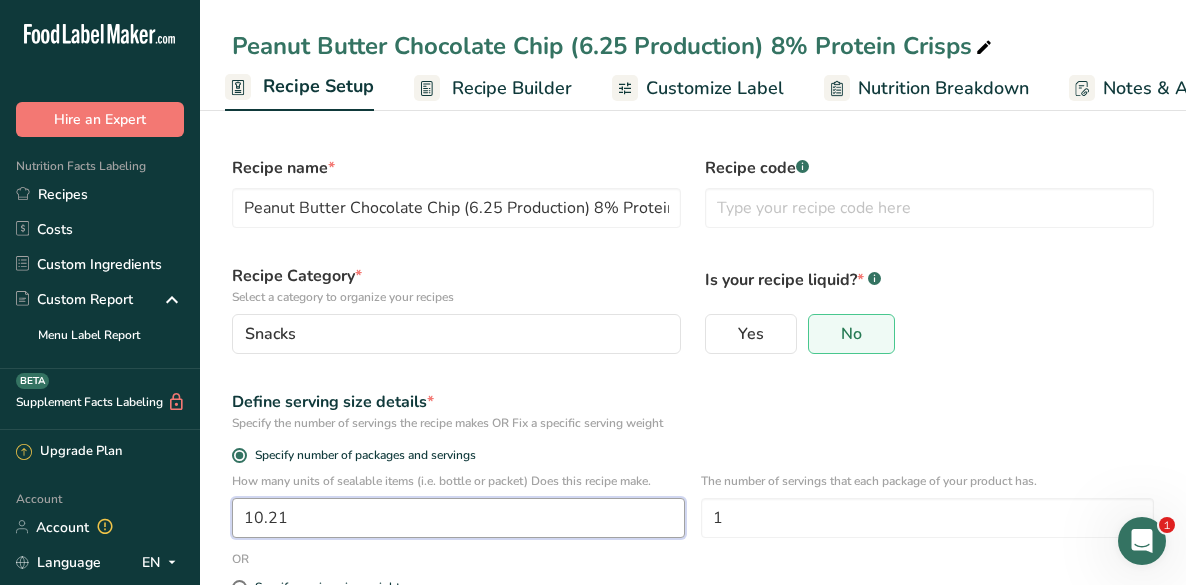 click on "10.21" at bounding box center [458, 518] 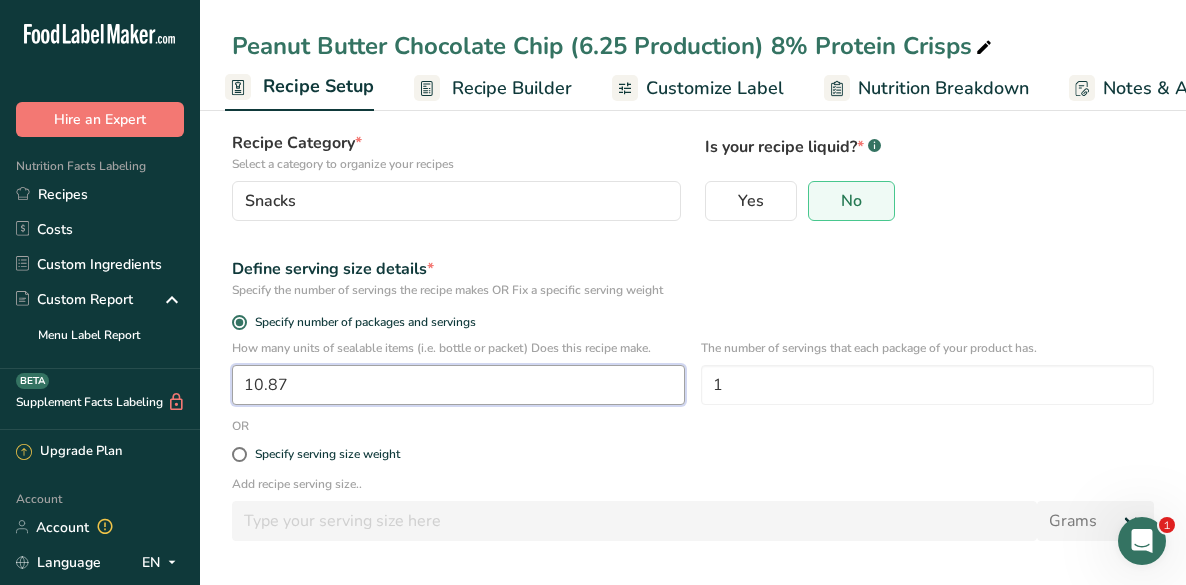 scroll, scrollTop: 205, scrollLeft: 0, axis: vertical 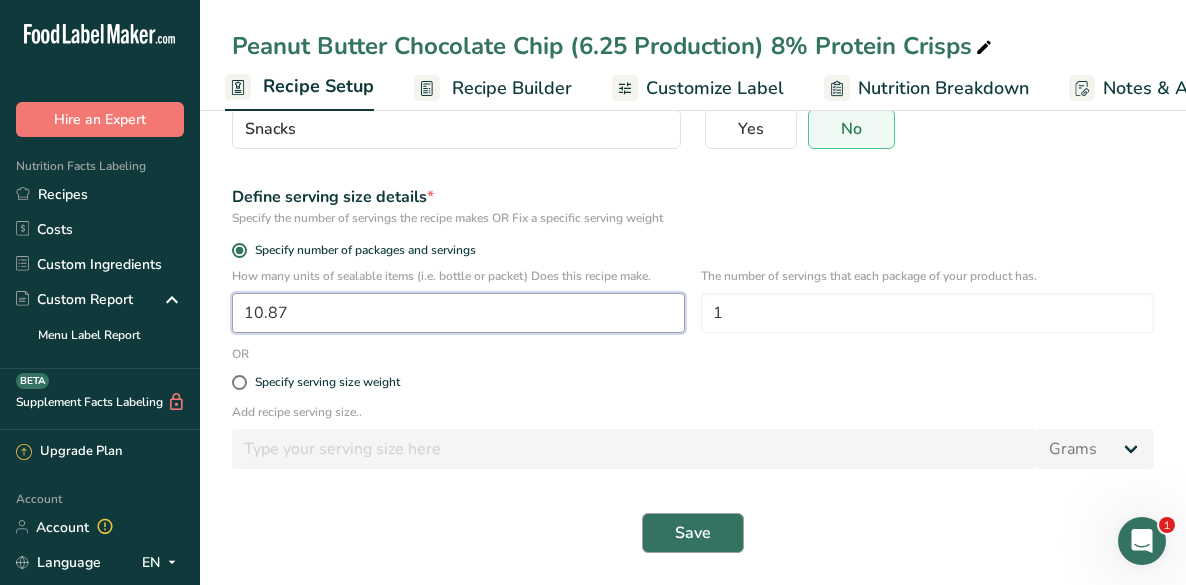 type on "10.87" 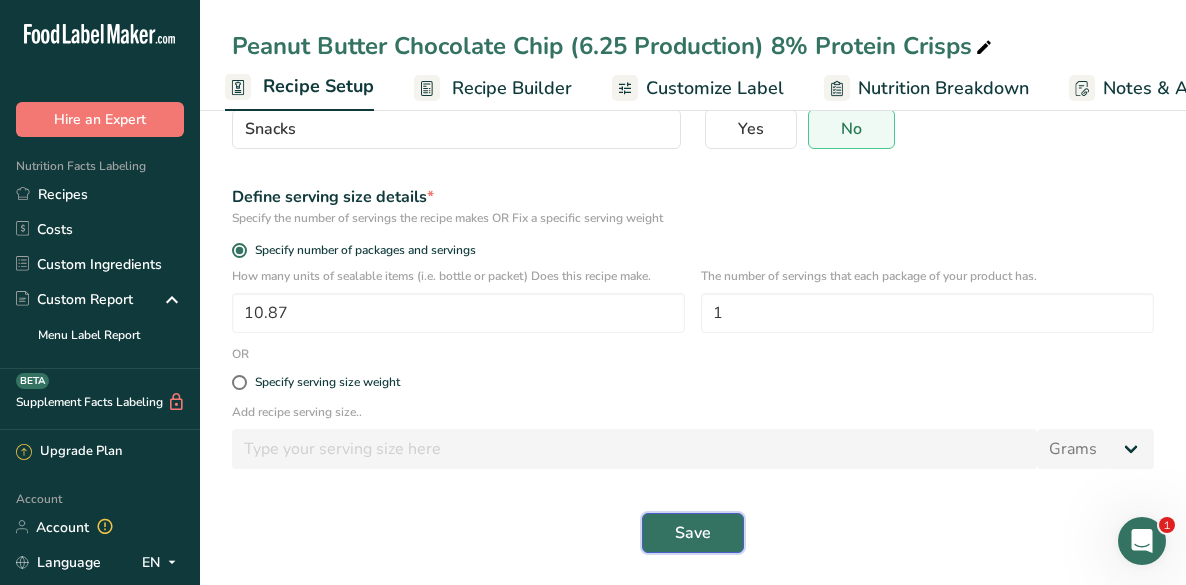 click on "Save" at bounding box center [693, 533] 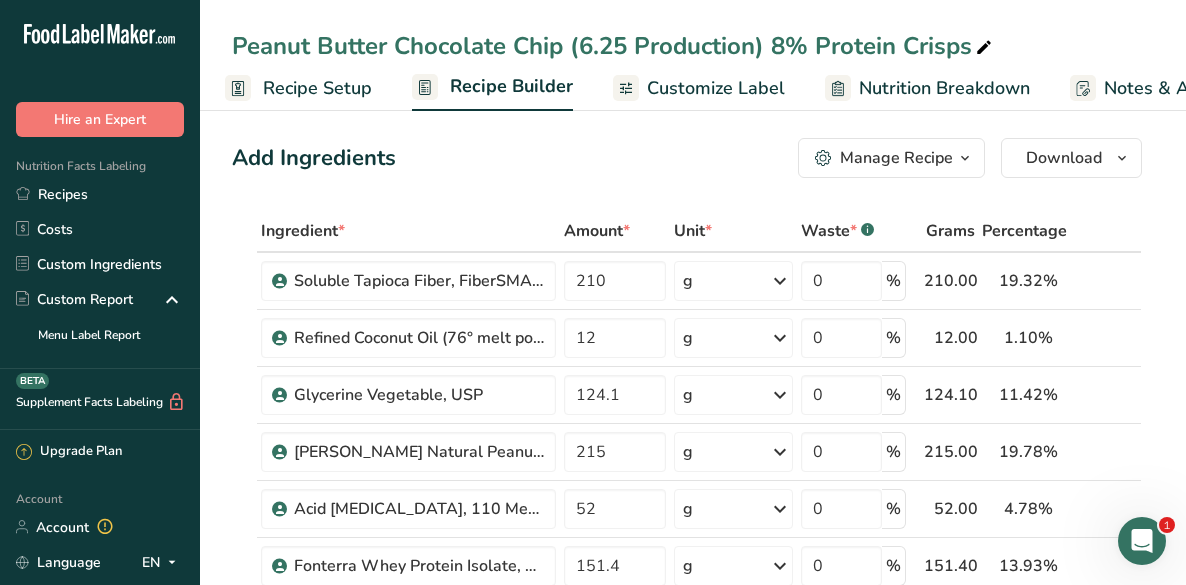scroll, scrollTop: 0, scrollLeft: 0, axis: both 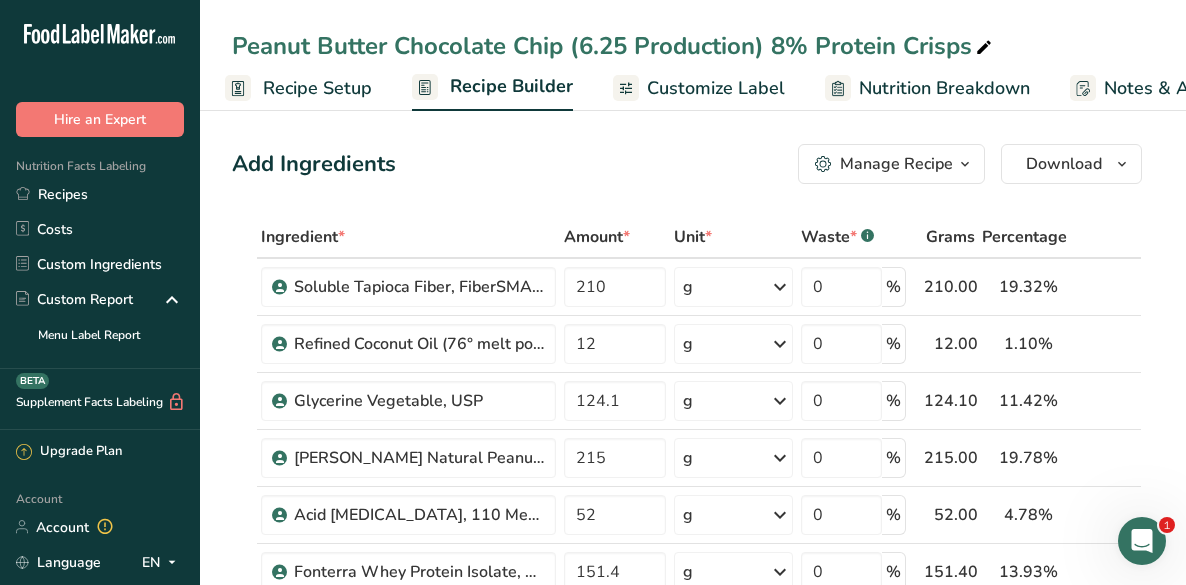 click on "Manage Recipe" at bounding box center (896, 164) 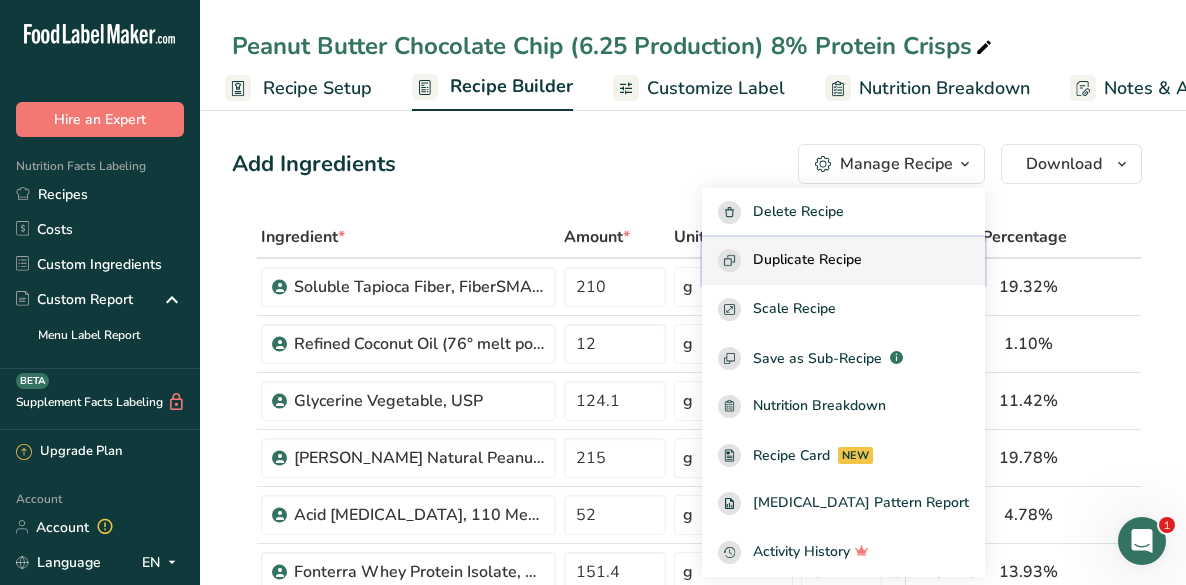 click on "Duplicate Recipe" at bounding box center (807, 260) 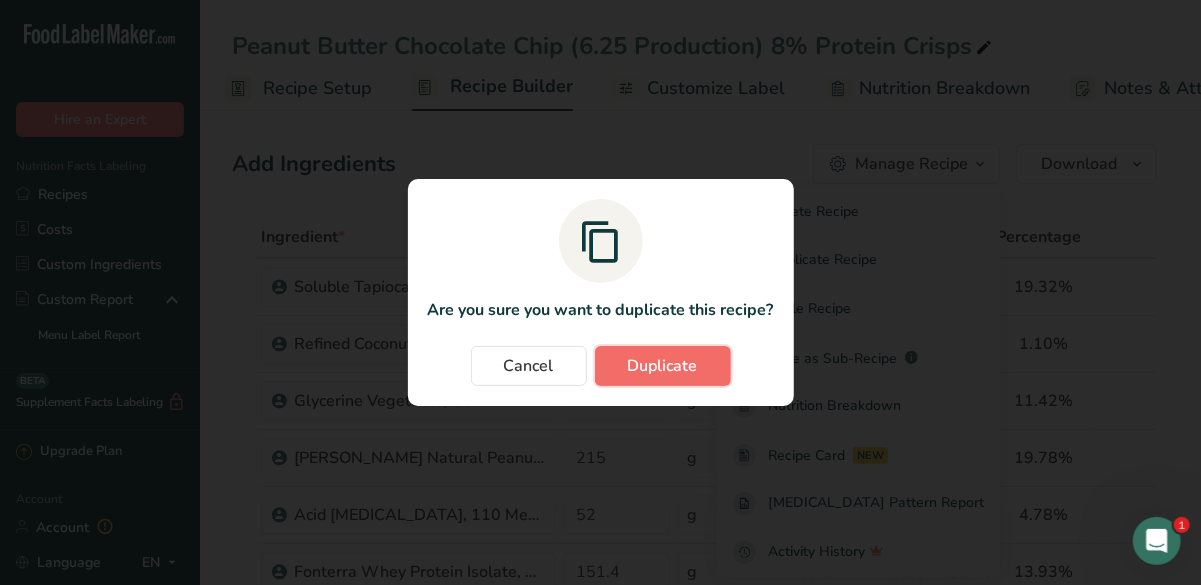 click on "Duplicate" at bounding box center (663, 366) 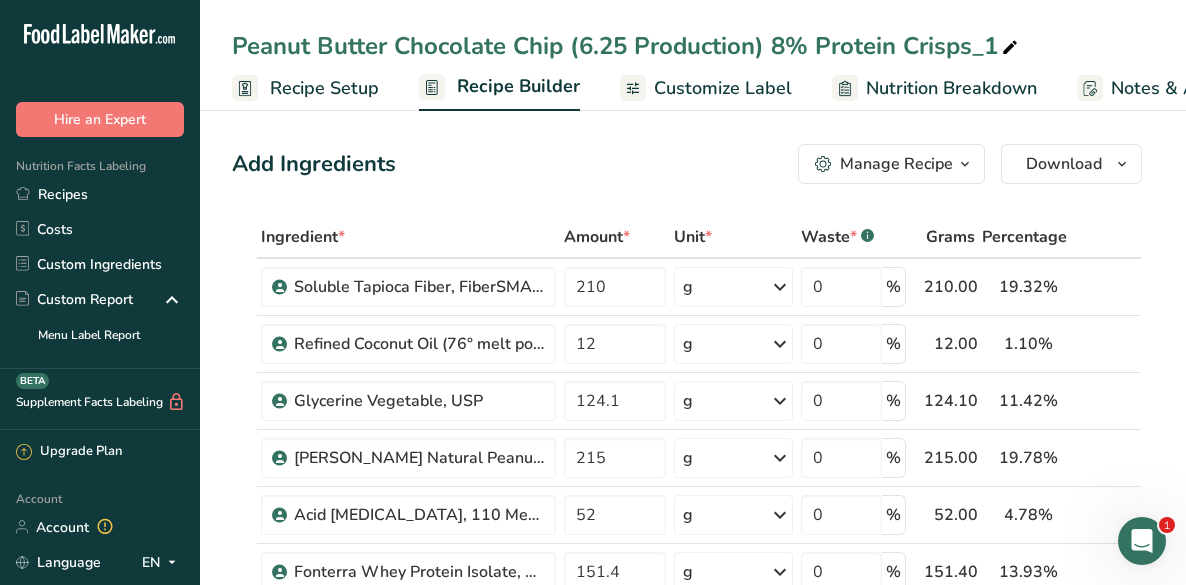 click at bounding box center (1010, 48) 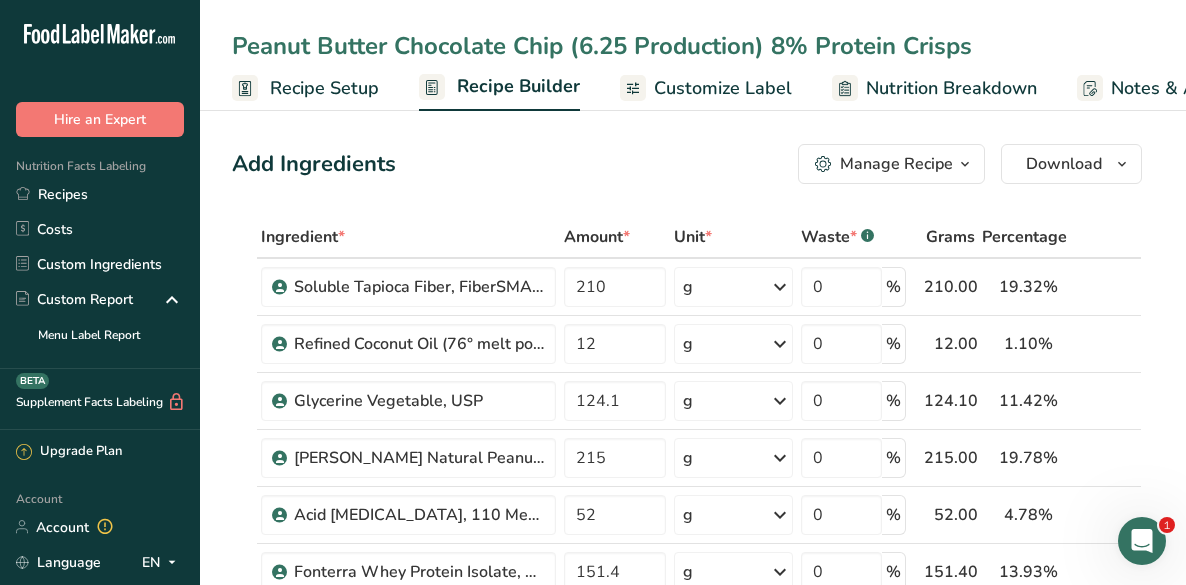 click on "Peanut Butter Chocolate Chip (6.25 Production) 8% Protein Crisps" at bounding box center [693, 46] 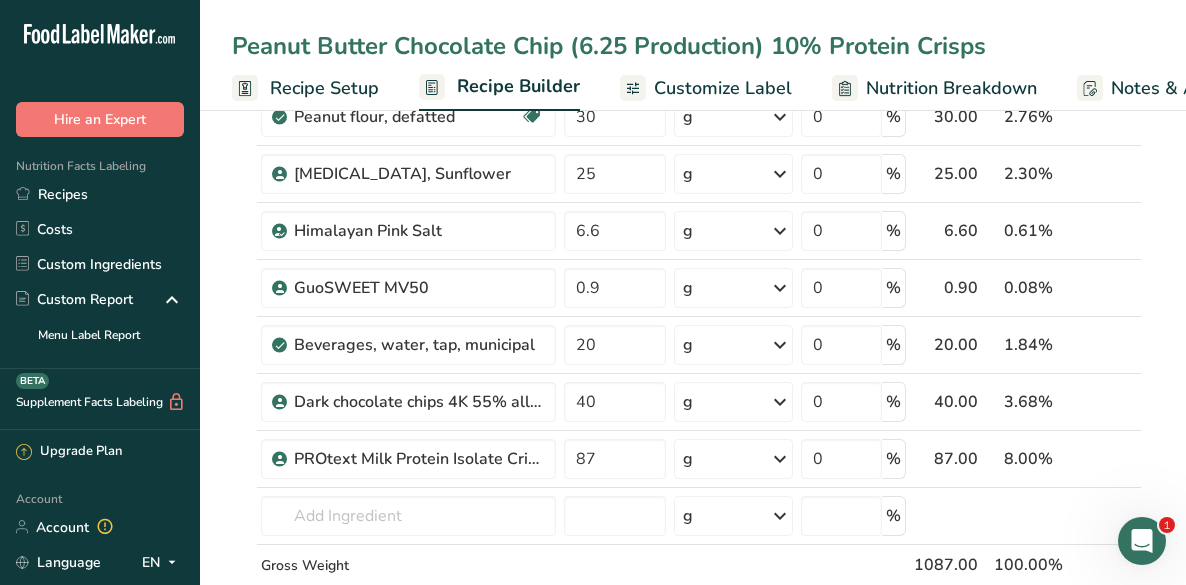 scroll, scrollTop: 653, scrollLeft: 0, axis: vertical 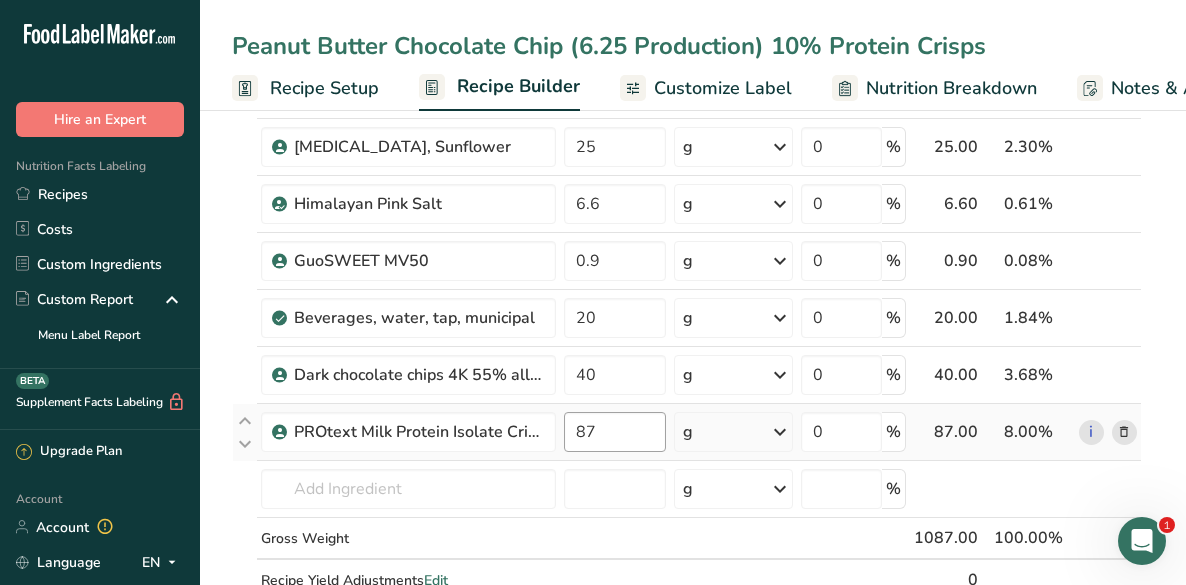 type on "Peanut Butter Chocolate Chip (6.25 Production) 10% Protein Crisps" 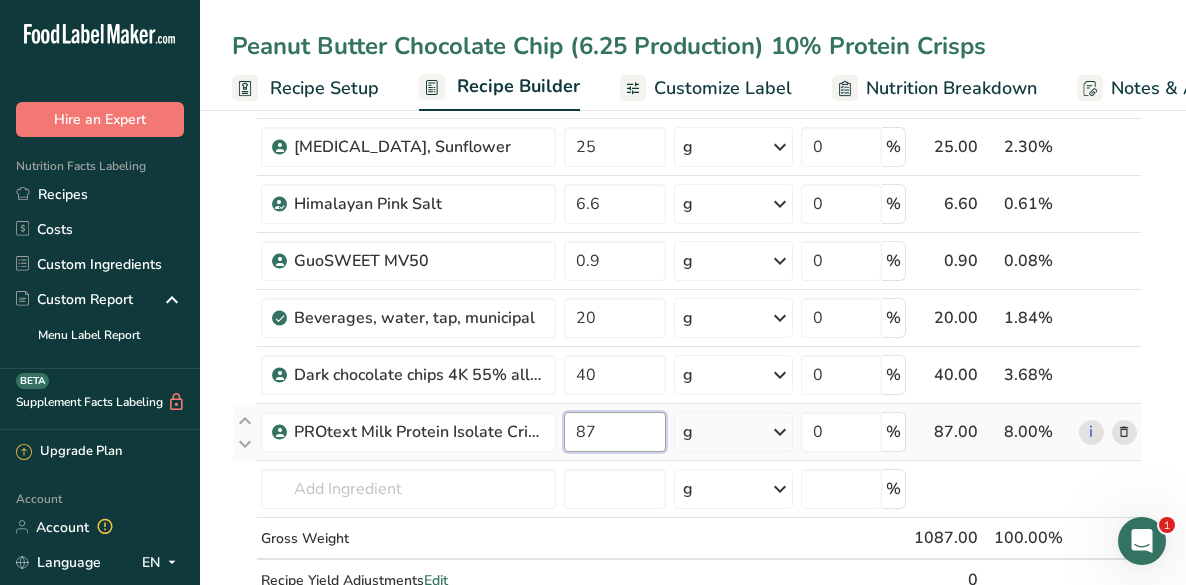 click on "87" at bounding box center [615, 432] 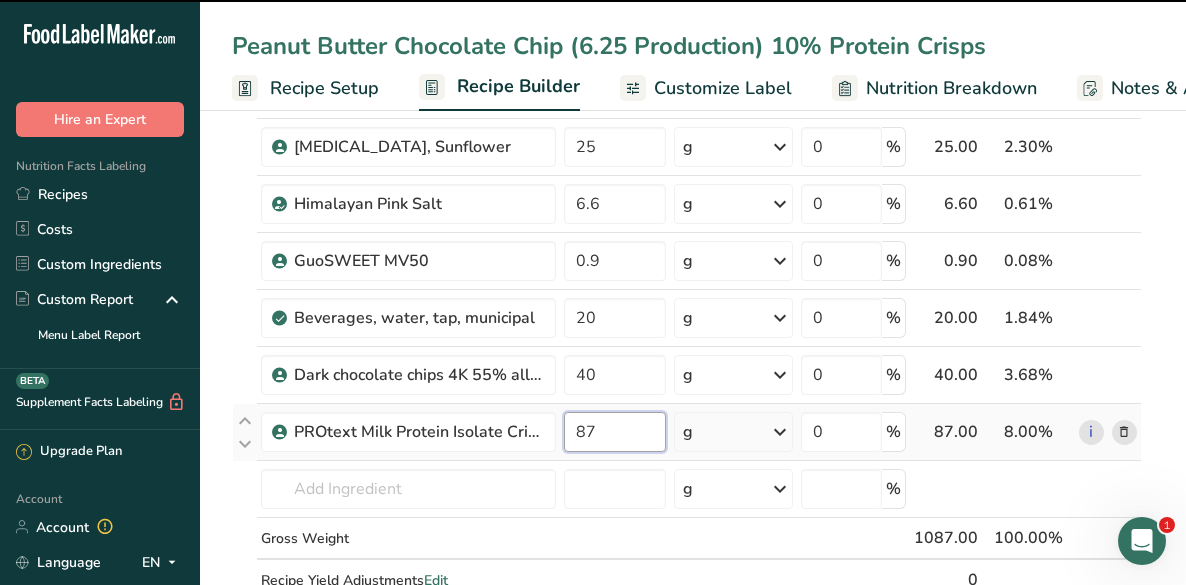 type on "8" 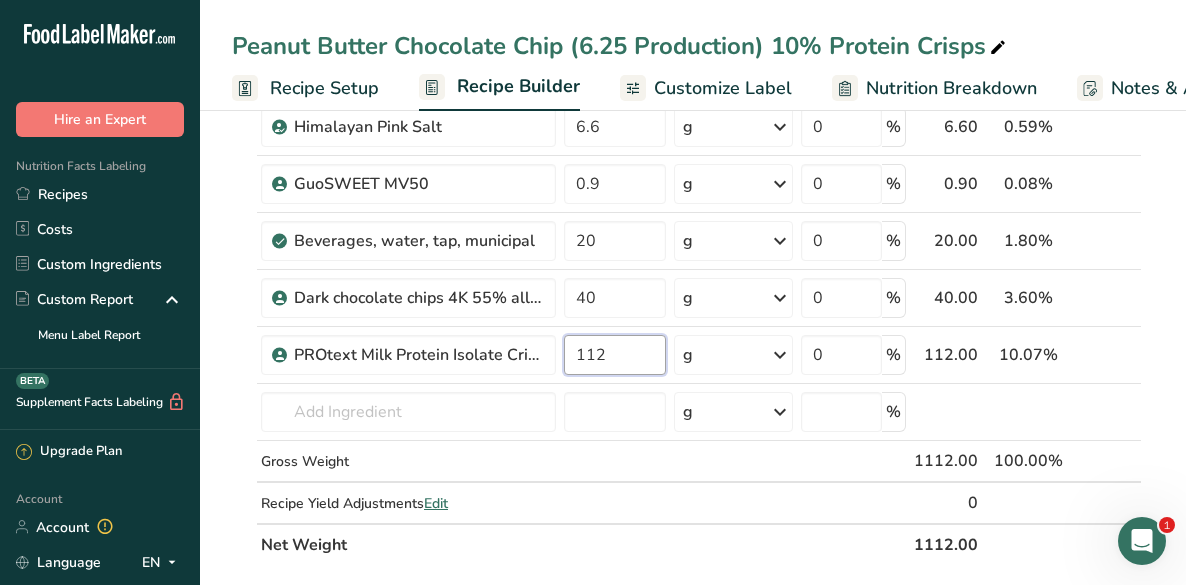 scroll, scrollTop: 664, scrollLeft: 0, axis: vertical 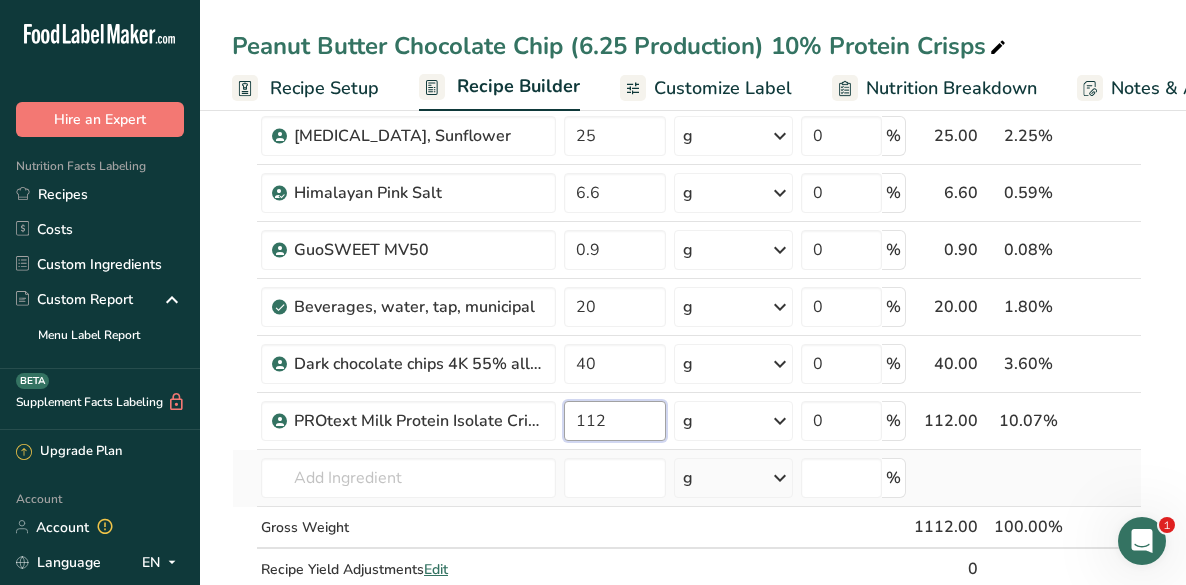 type on "112" 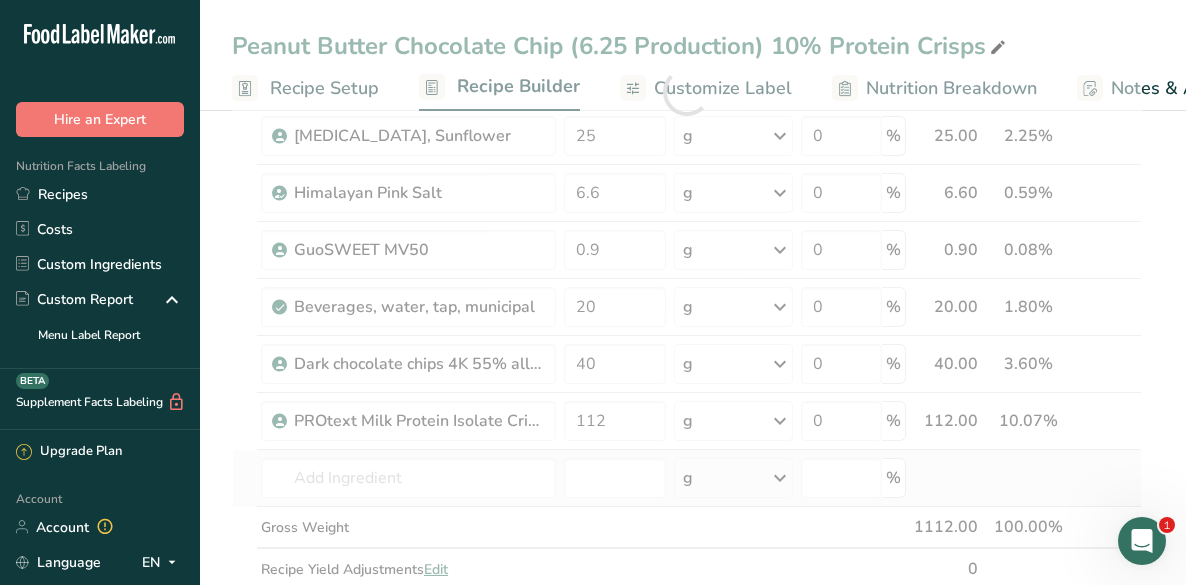 click on "Ingredient *
Amount *
Unit *
Waste *   .a-a{fill:#347362;}.b-a{fill:#fff;}          Grams
Percentage
Soluble Tapioca Fiber, FiberSMART TS90
210
g
Weight Units
g
kg
mg
See more
Volume Units
l
mL
fl oz
See more
0
%
210.00
18.88%
i
Refined Coconut Oil (76° melt point)
12
g
Weight Units
g
kg
mg
See more
Volume Units
l
mL
fl oz
See more
0
%
12.00
1.08%" at bounding box center [687, 92] 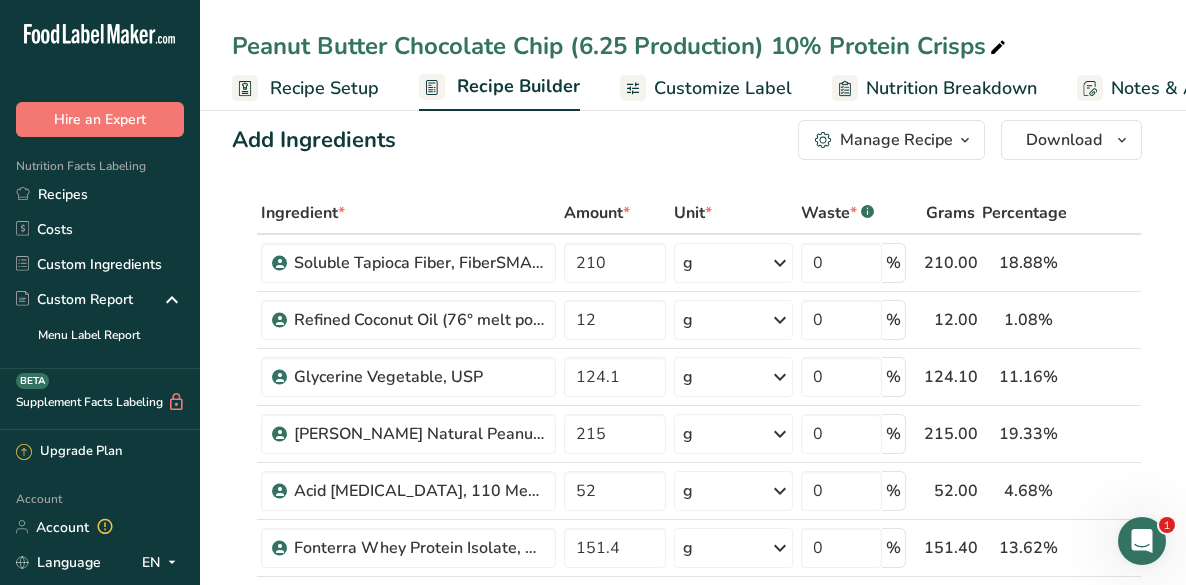 scroll, scrollTop: 0, scrollLeft: 0, axis: both 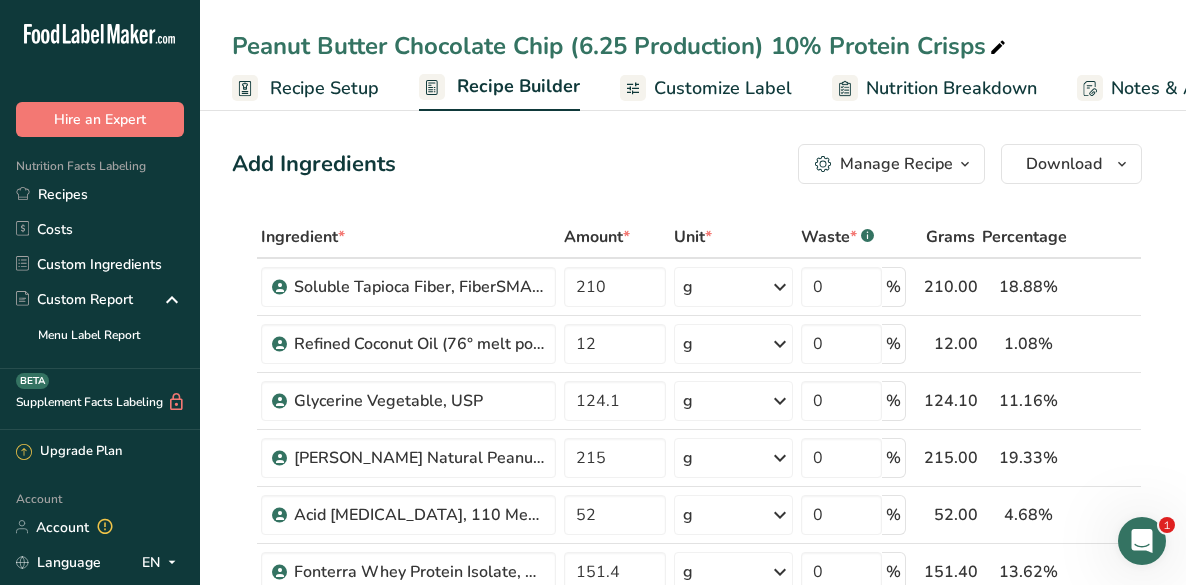 click on "Recipe Setup" at bounding box center [324, 88] 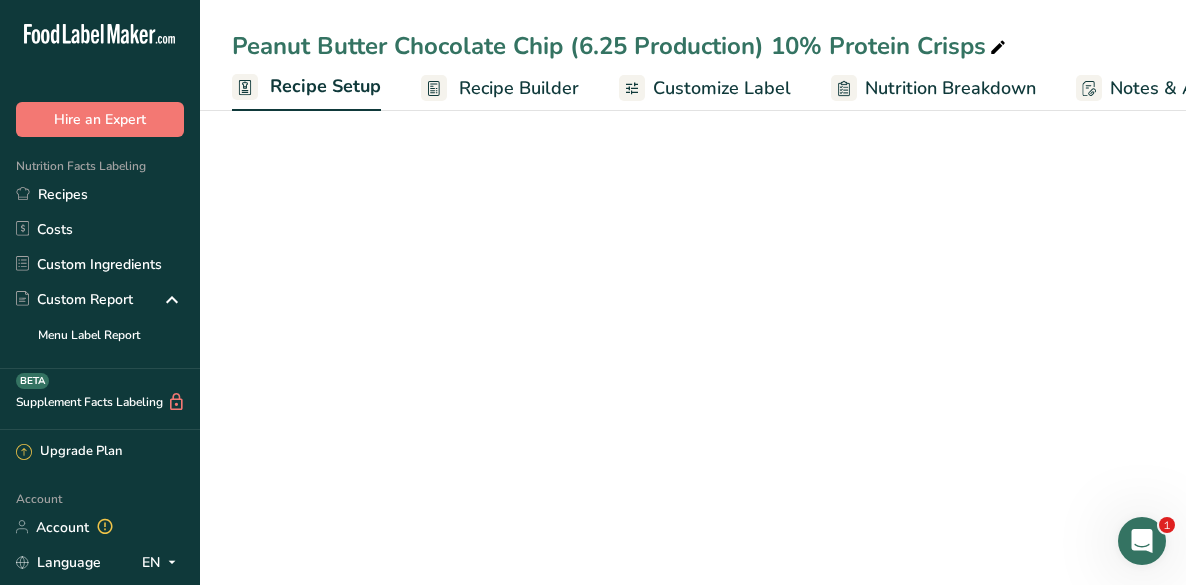 scroll, scrollTop: 0, scrollLeft: 7, axis: horizontal 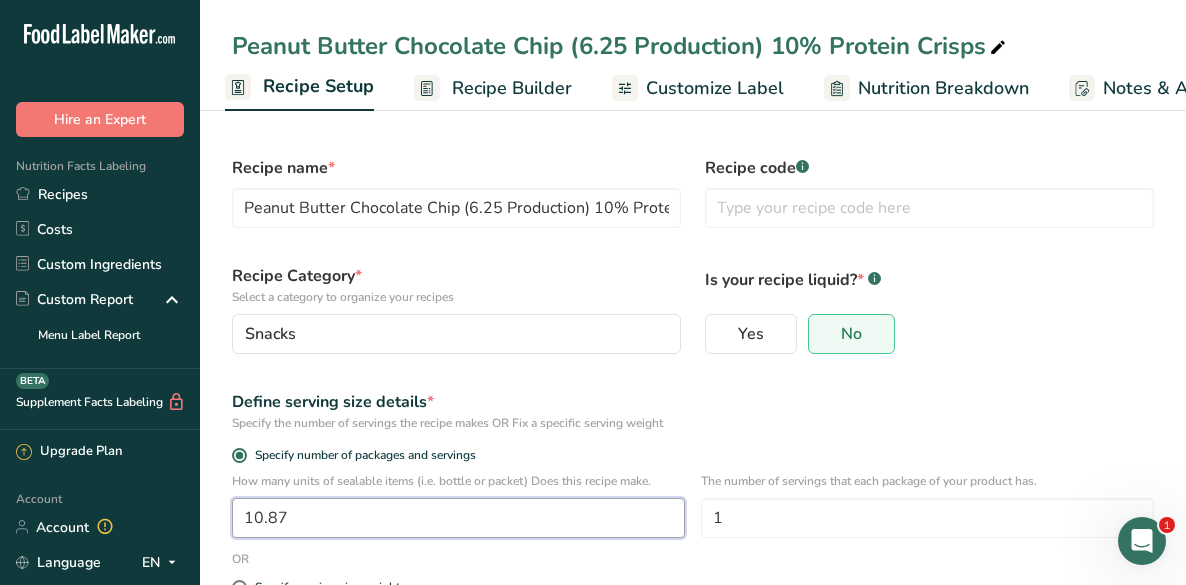 click on "10.87" at bounding box center [458, 518] 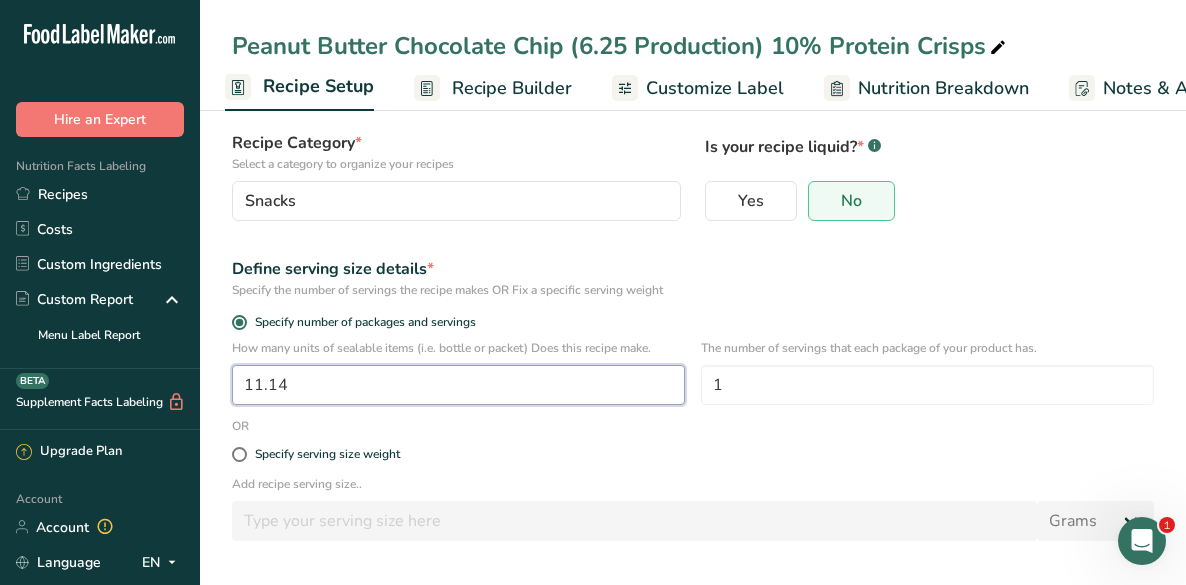 scroll, scrollTop: 205, scrollLeft: 0, axis: vertical 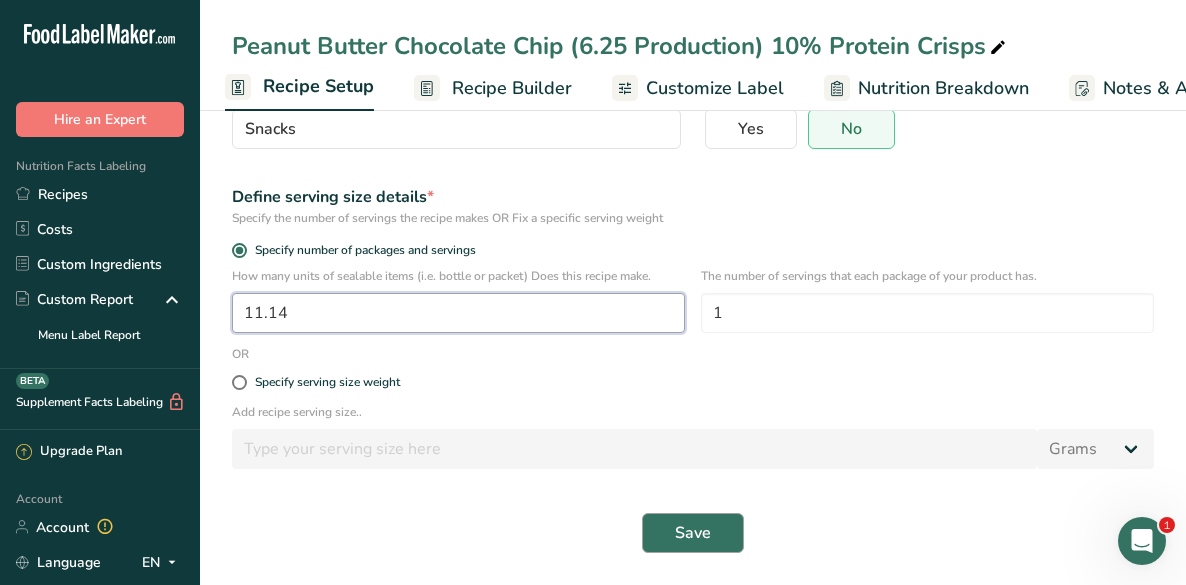type on "11.14" 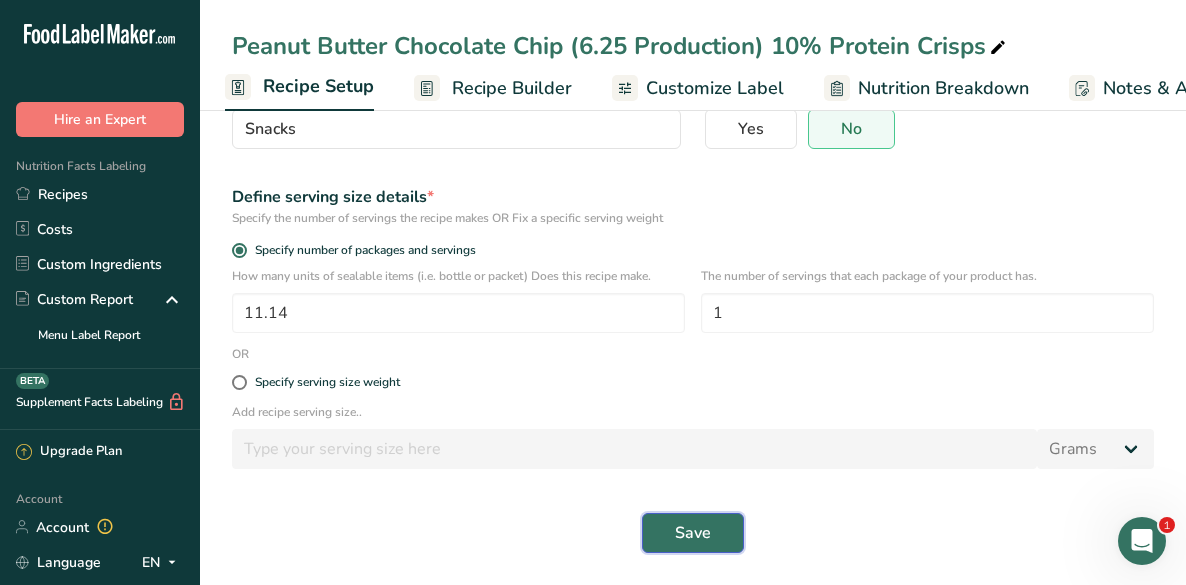click on "Save" at bounding box center (693, 533) 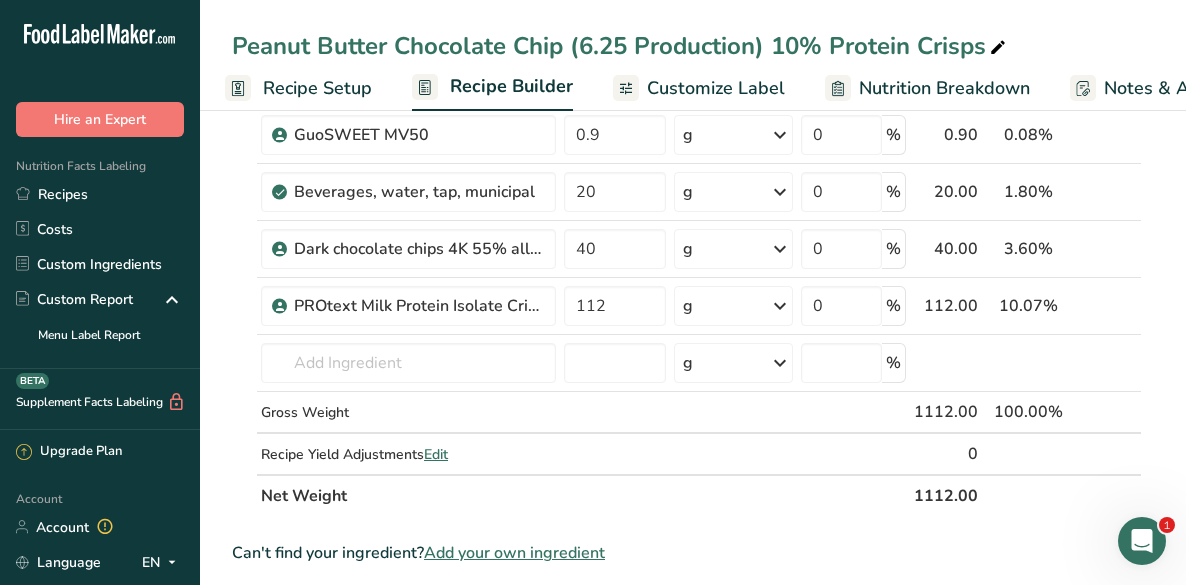 scroll, scrollTop: 805, scrollLeft: 0, axis: vertical 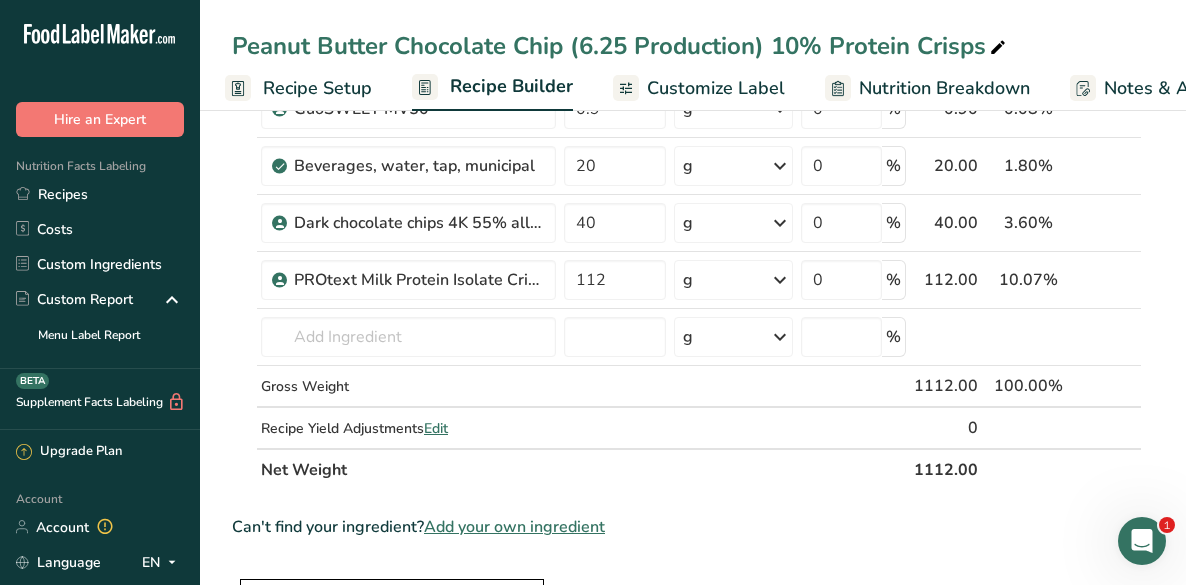click on "Recipe Setup" at bounding box center [317, 88] 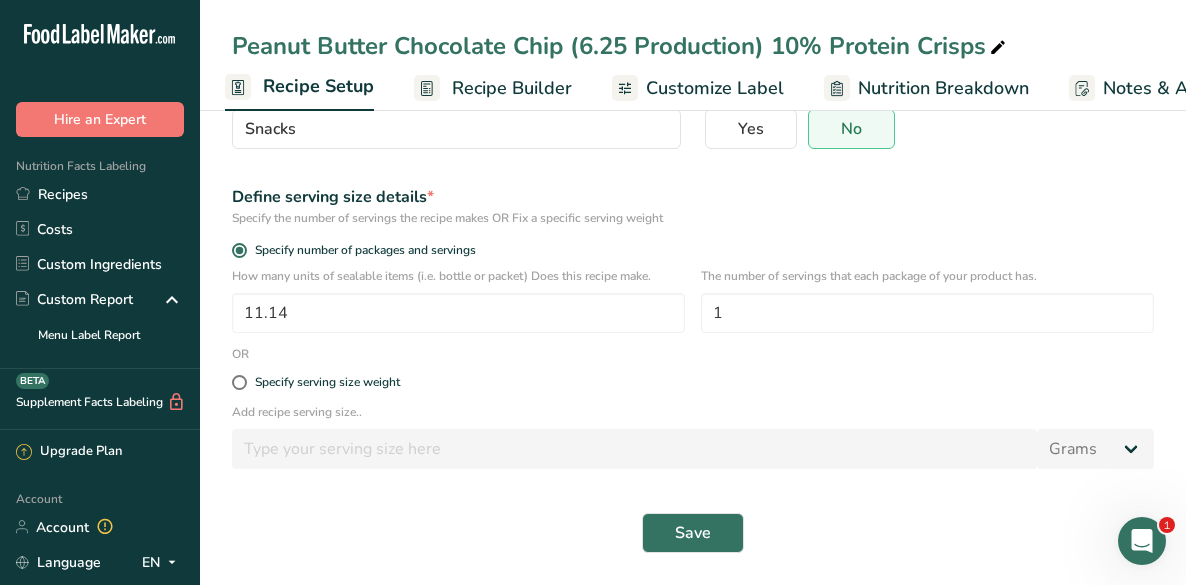 scroll, scrollTop: 205, scrollLeft: 0, axis: vertical 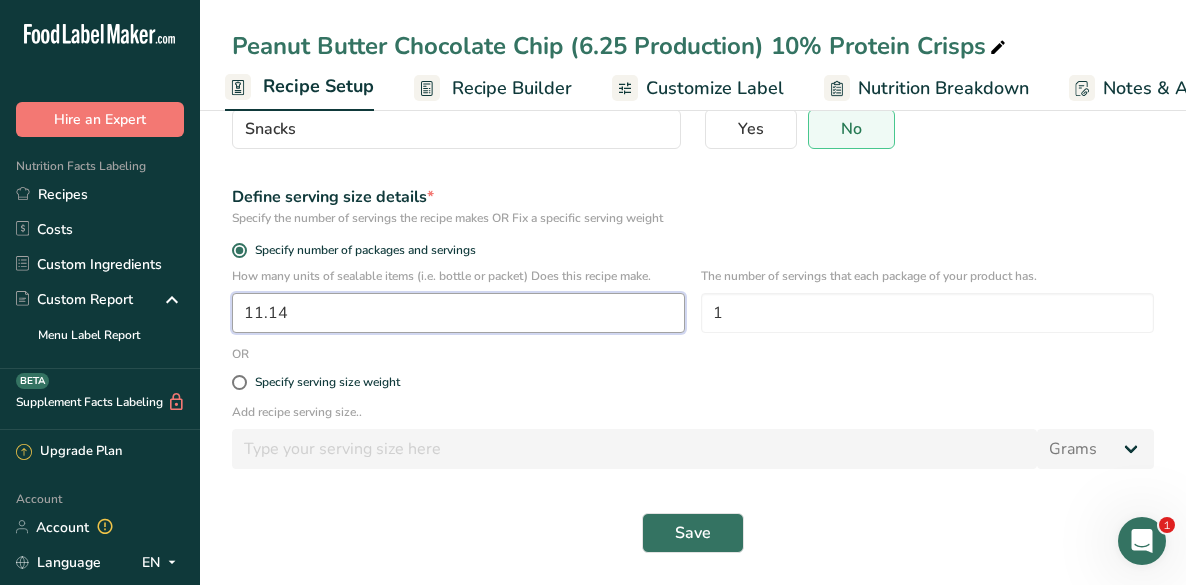 click on "11.14" at bounding box center (458, 313) 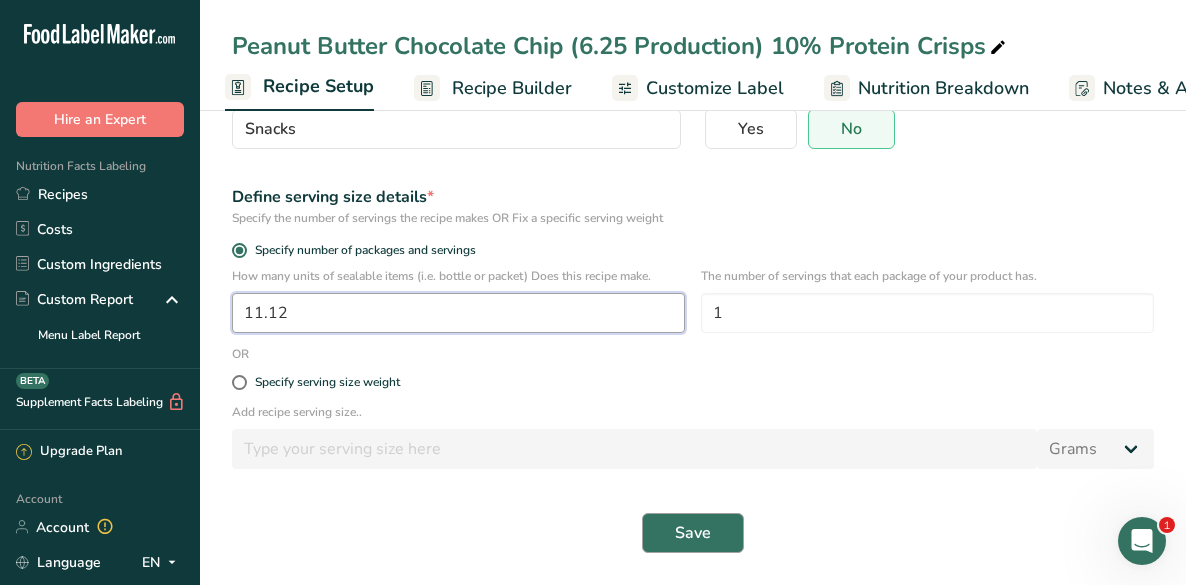type on "11.12" 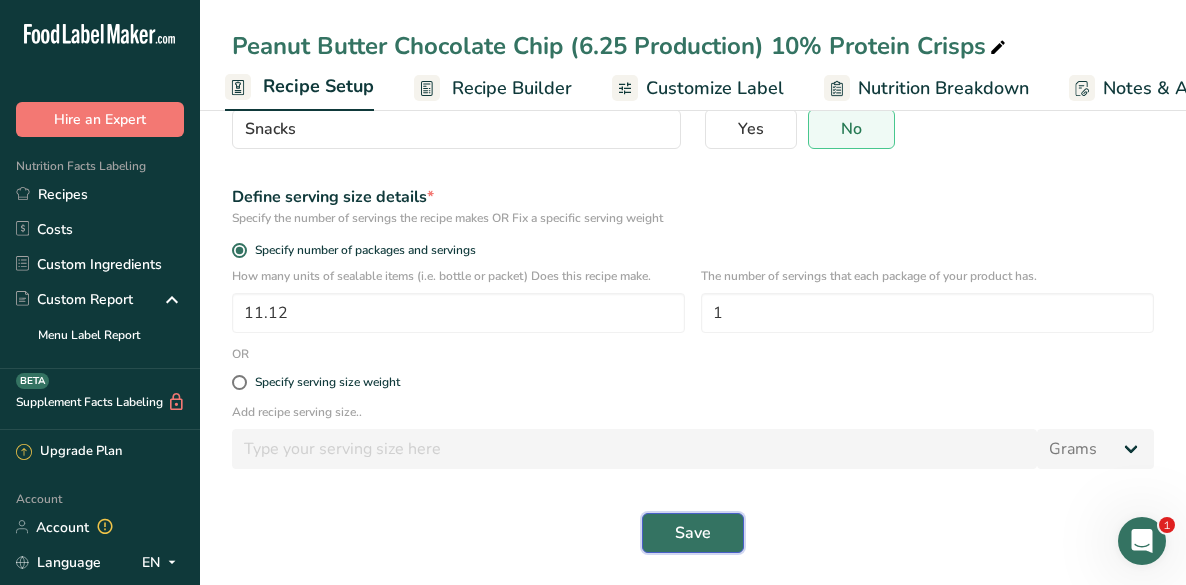 click on "Save" at bounding box center (693, 533) 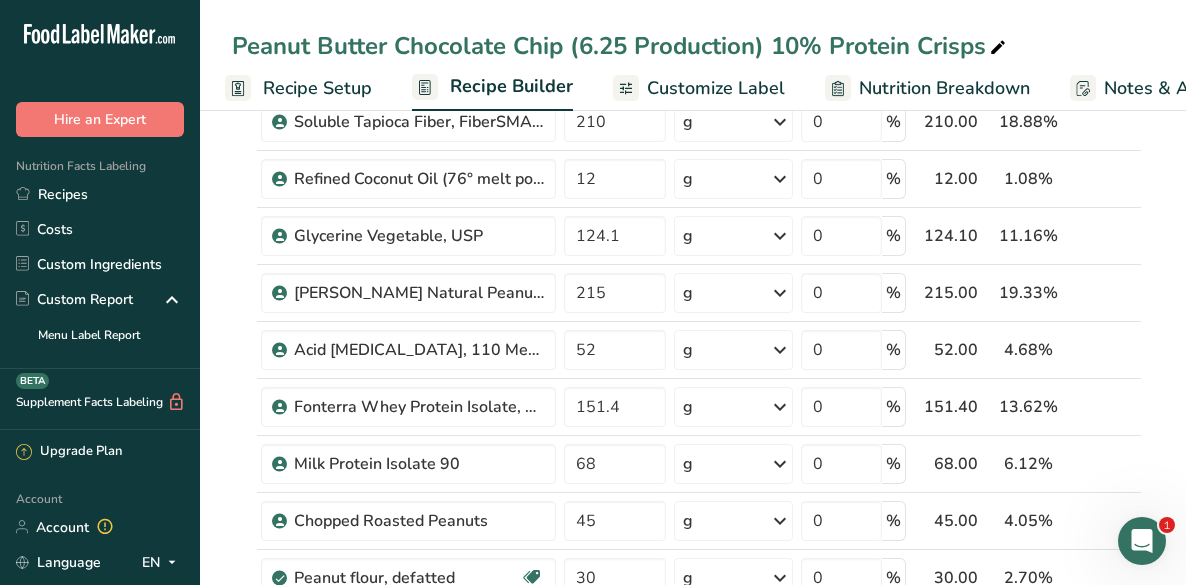 scroll, scrollTop: 0, scrollLeft: 0, axis: both 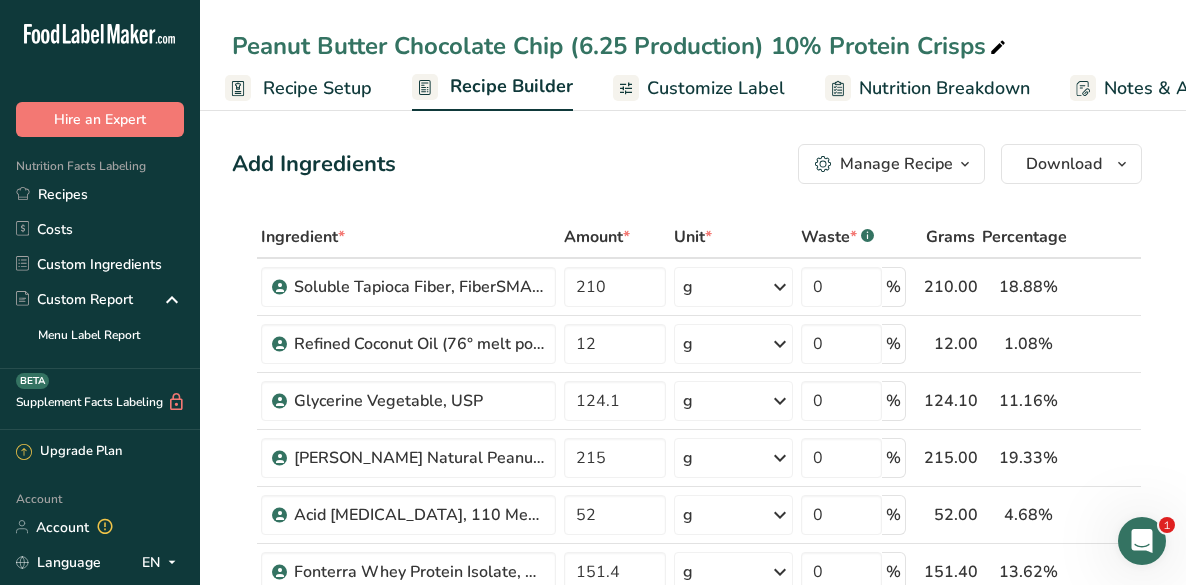 click at bounding box center (998, 48) 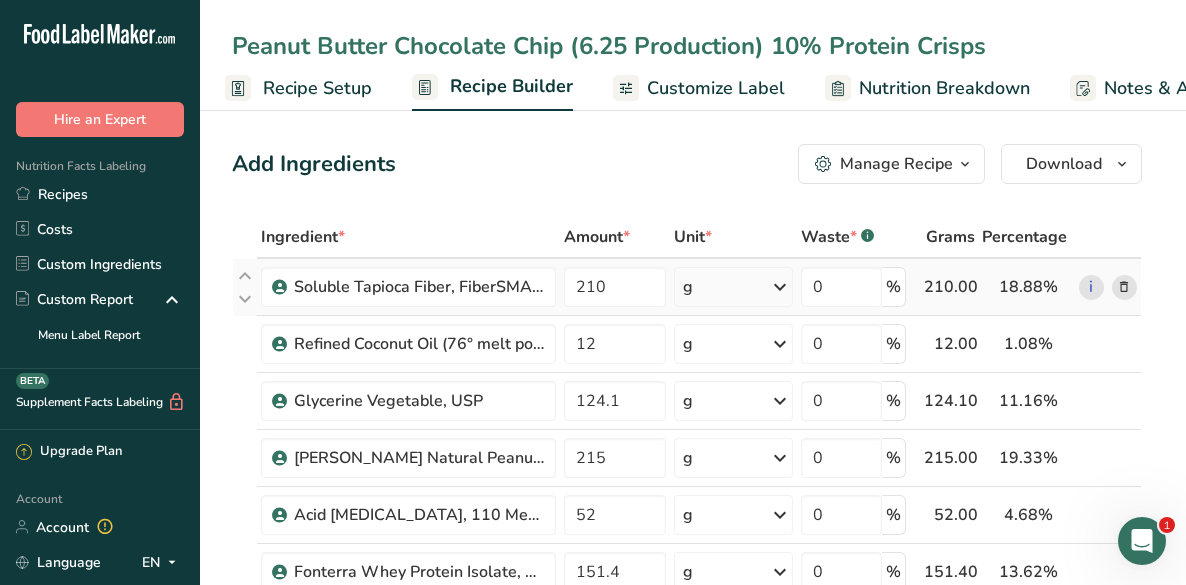 click on "i" at bounding box center [1108, 287] 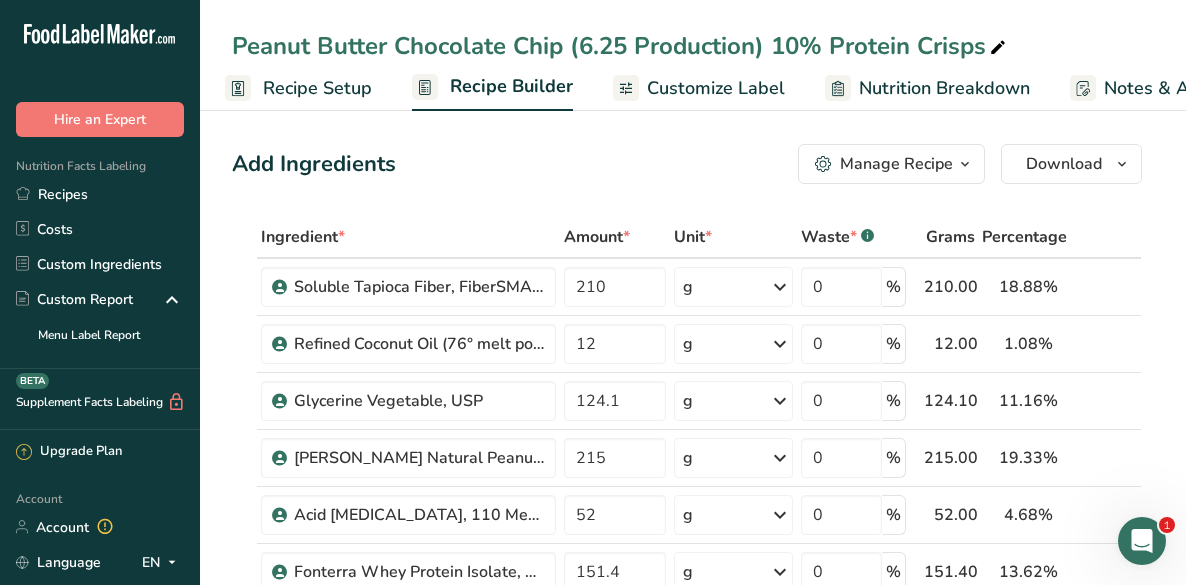 click on "Manage Recipe" at bounding box center [896, 164] 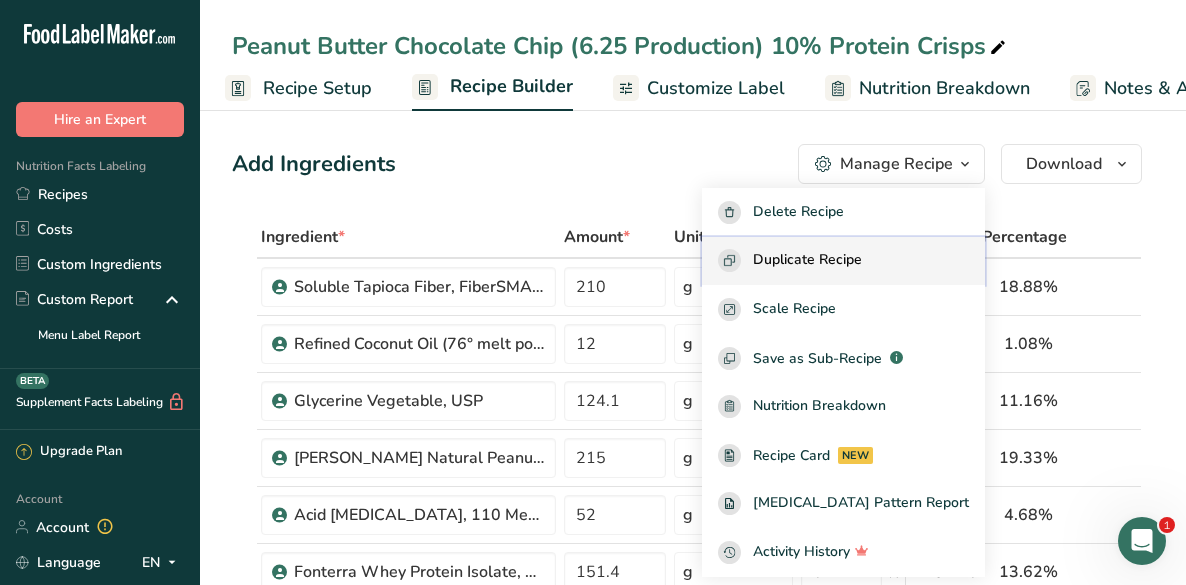 click on "Duplicate Recipe" at bounding box center [807, 260] 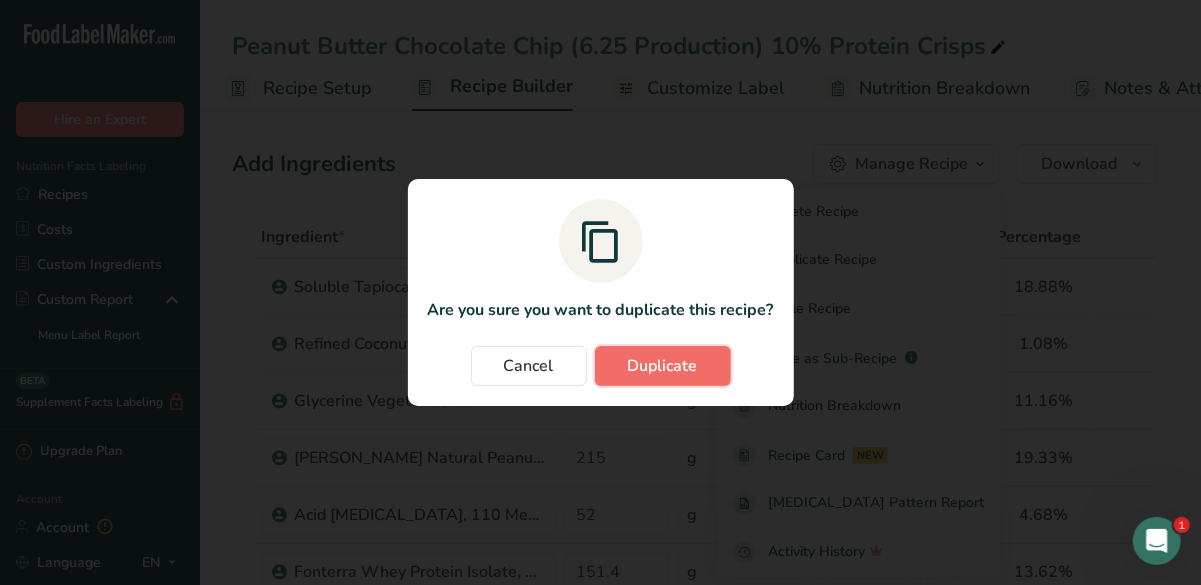 click on "Duplicate" at bounding box center (663, 366) 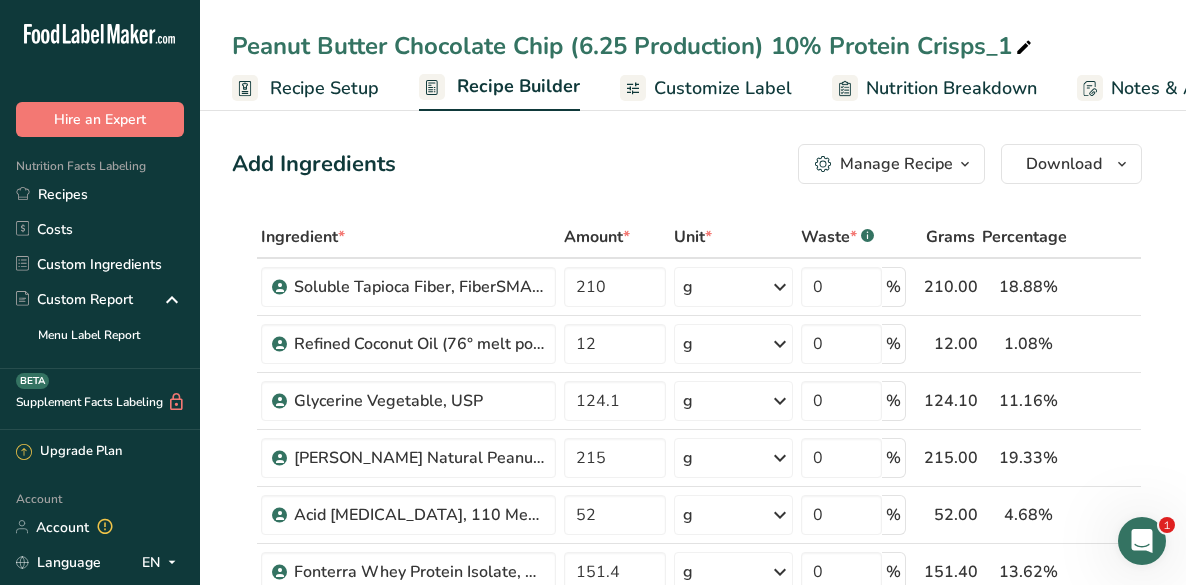 click at bounding box center [1024, 48] 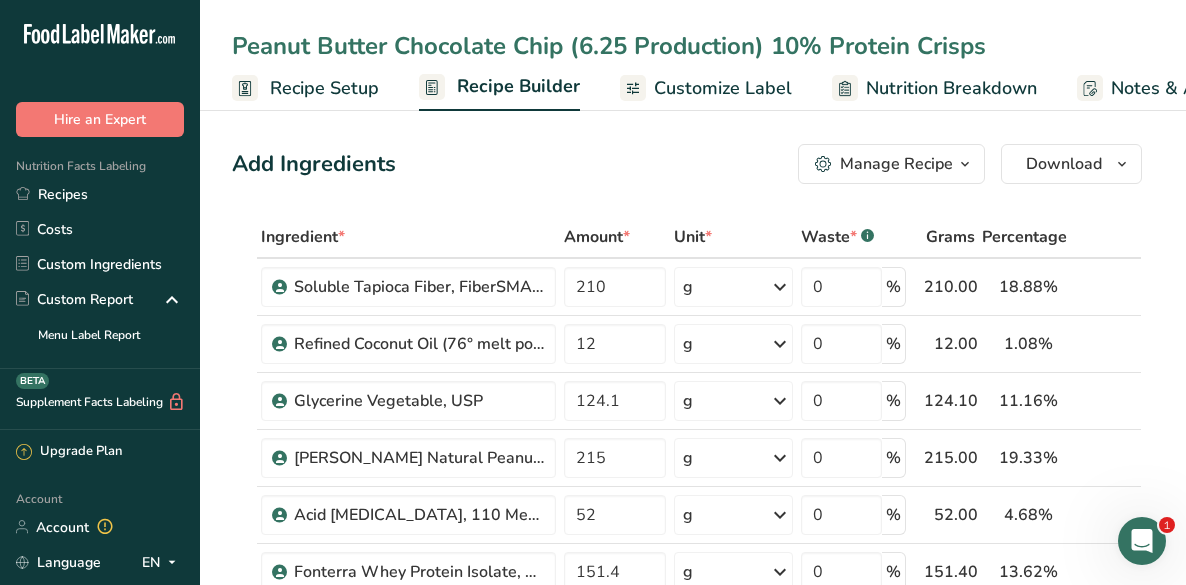 click on "Peanut Butter Chocolate Chip (6.25 Production) 10% Protein Crisps" at bounding box center (693, 46) 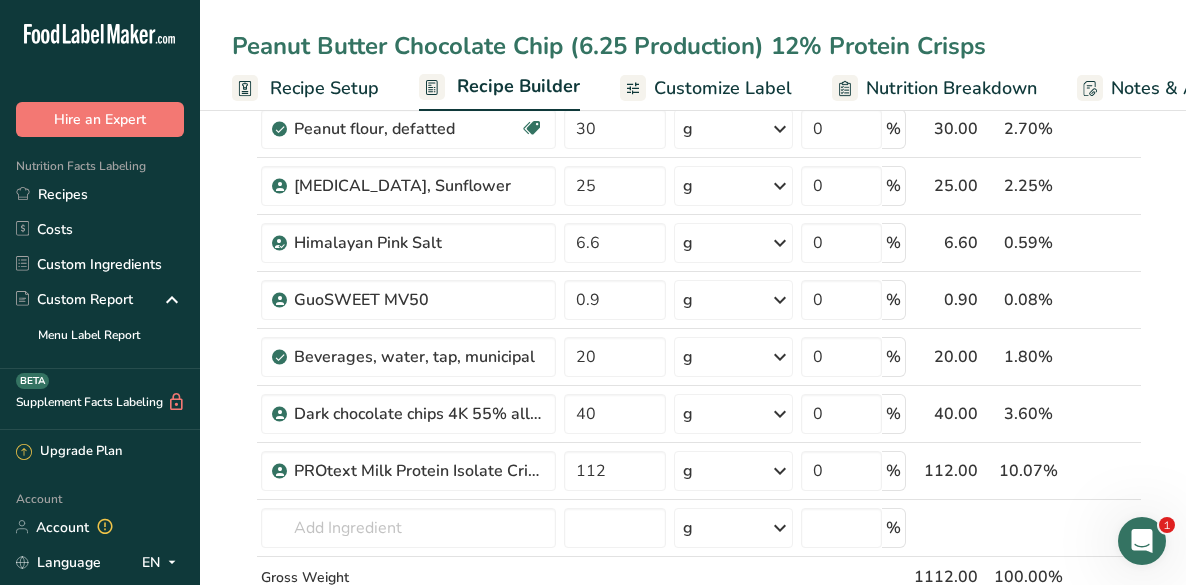 scroll, scrollTop: 667, scrollLeft: 0, axis: vertical 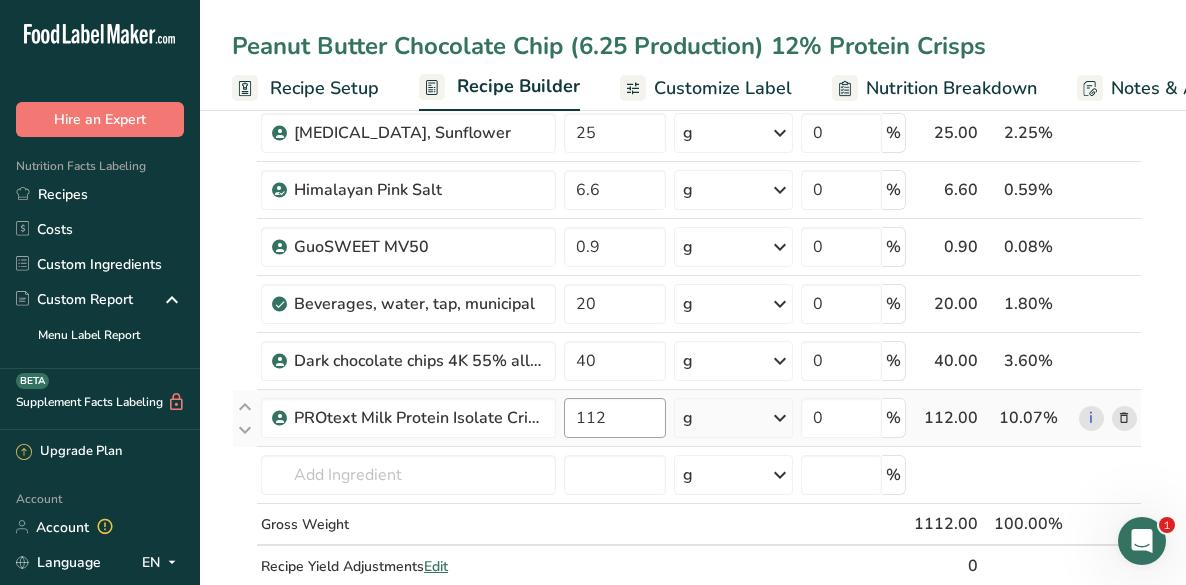 type on "Peanut Butter Chocolate Chip (6.25 Production) 12% Protein Crisps" 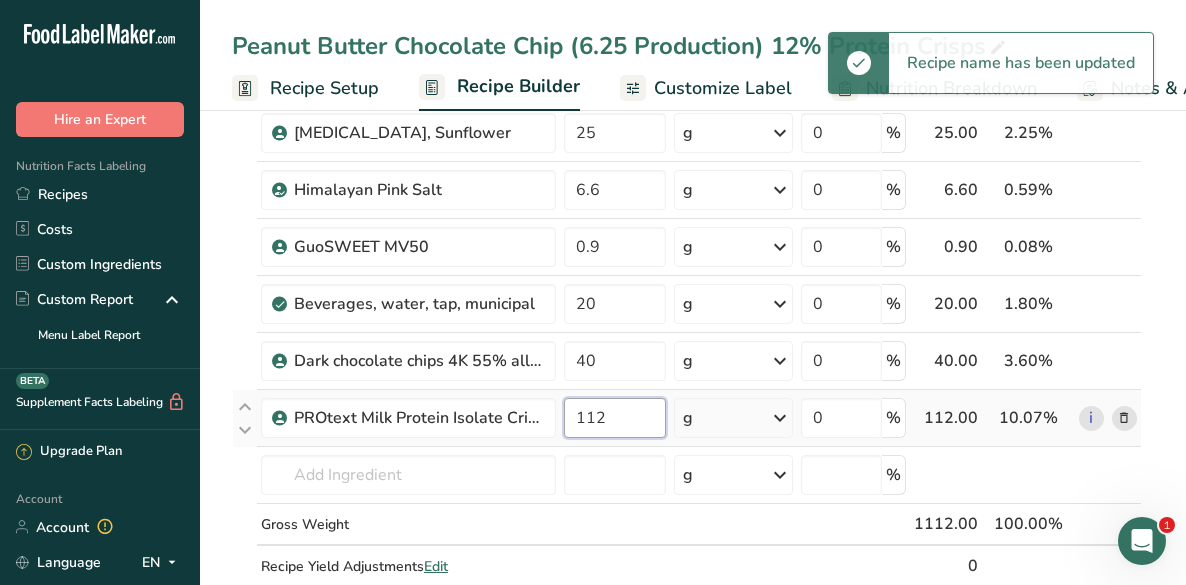 click on "112" at bounding box center [615, 418] 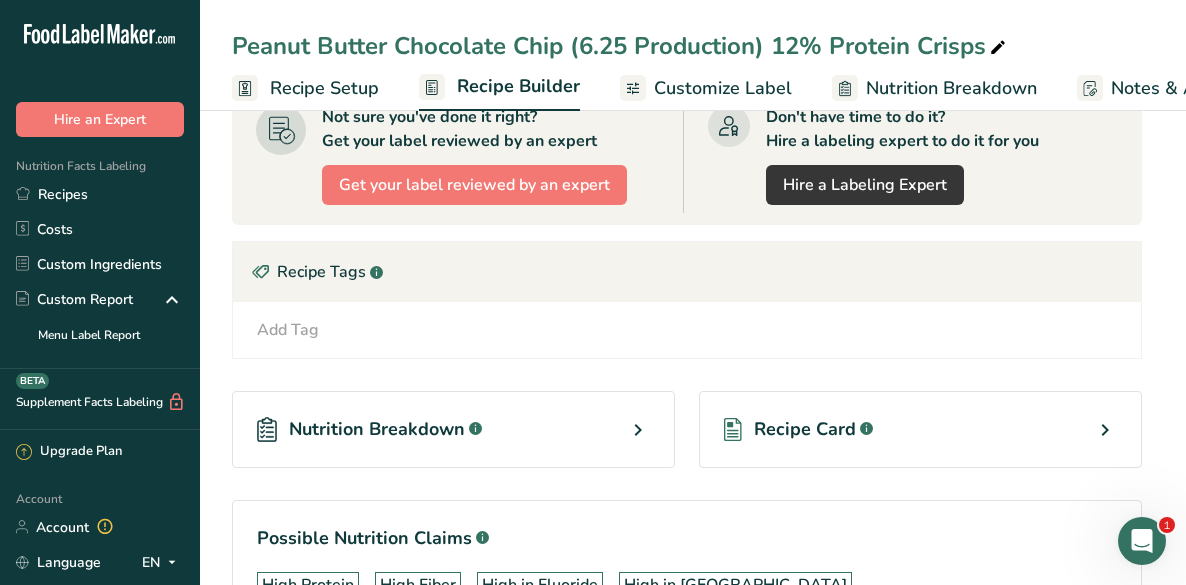 scroll, scrollTop: 2254, scrollLeft: 0, axis: vertical 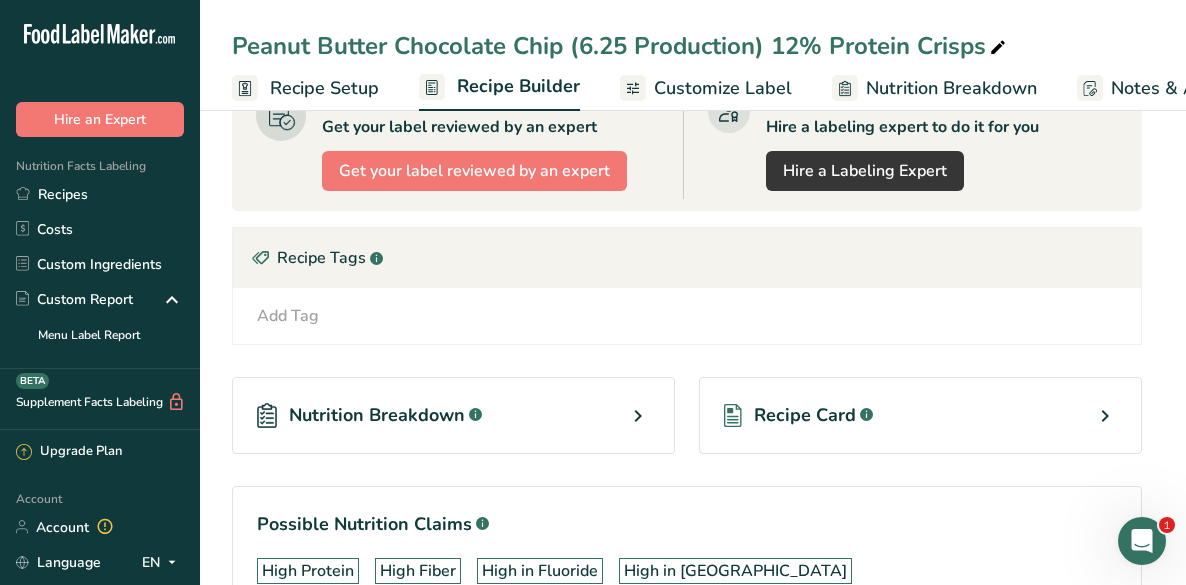 type on "137" 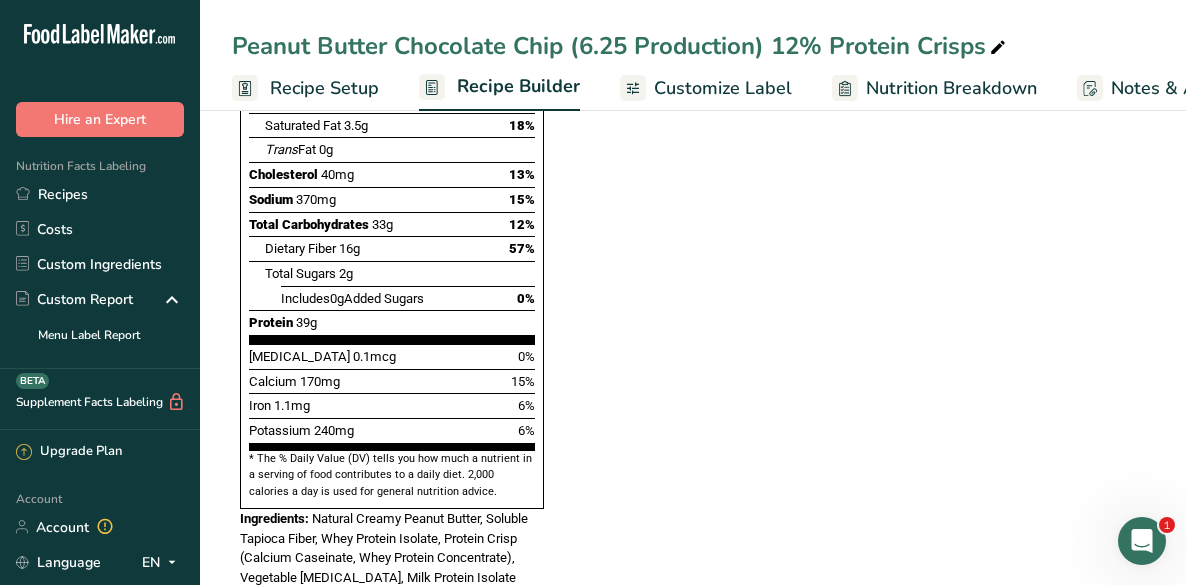 scroll, scrollTop: 1520, scrollLeft: 0, axis: vertical 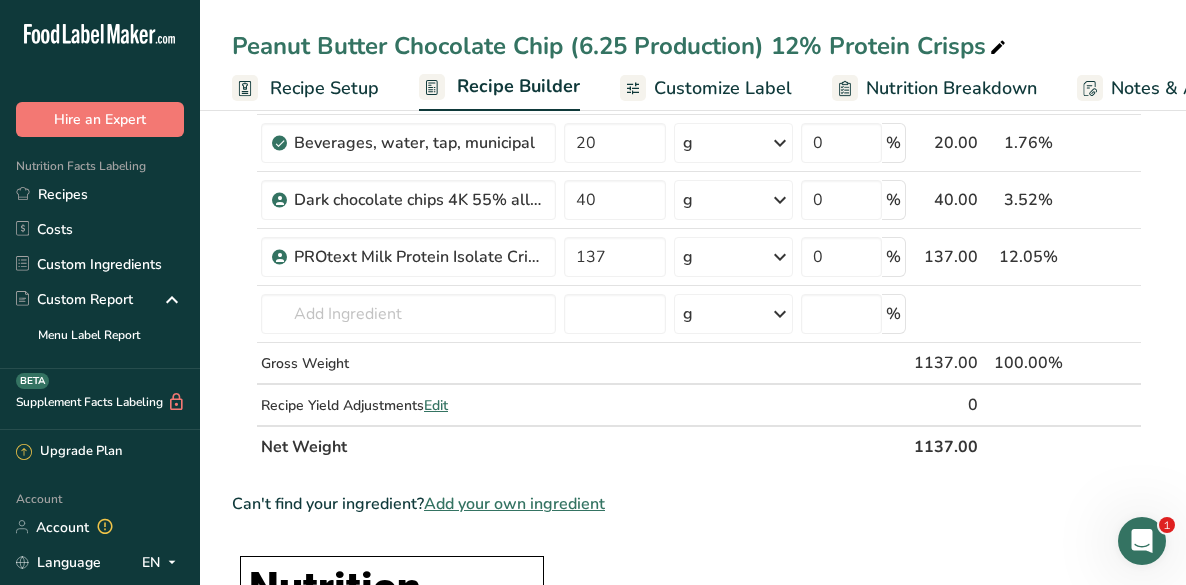 click on "Recipe Setup" at bounding box center [324, 88] 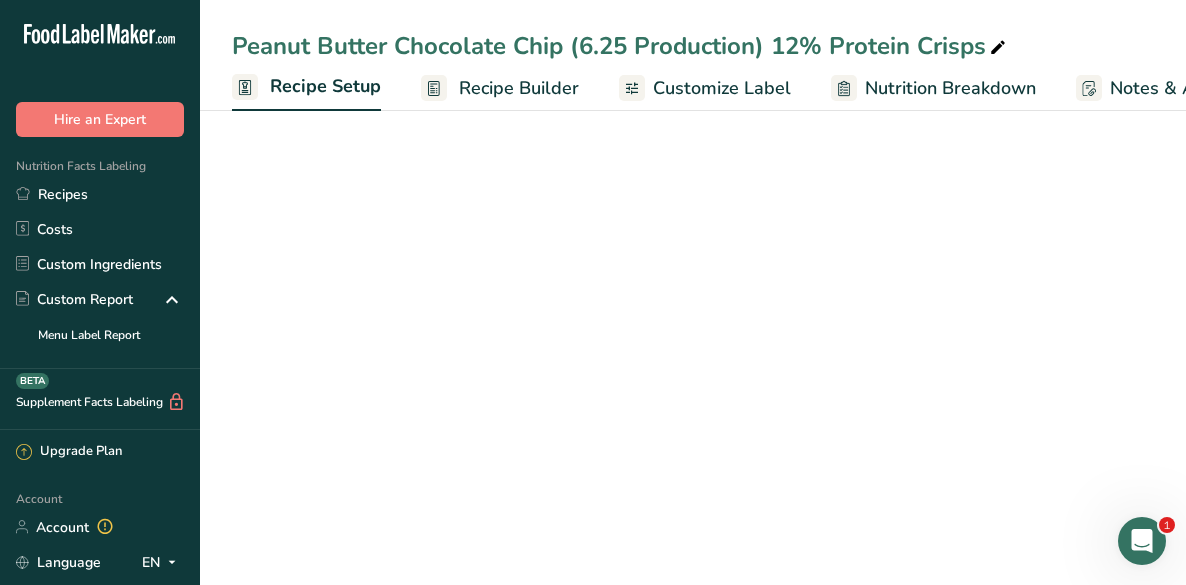 scroll, scrollTop: 0, scrollLeft: 7, axis: horizontal 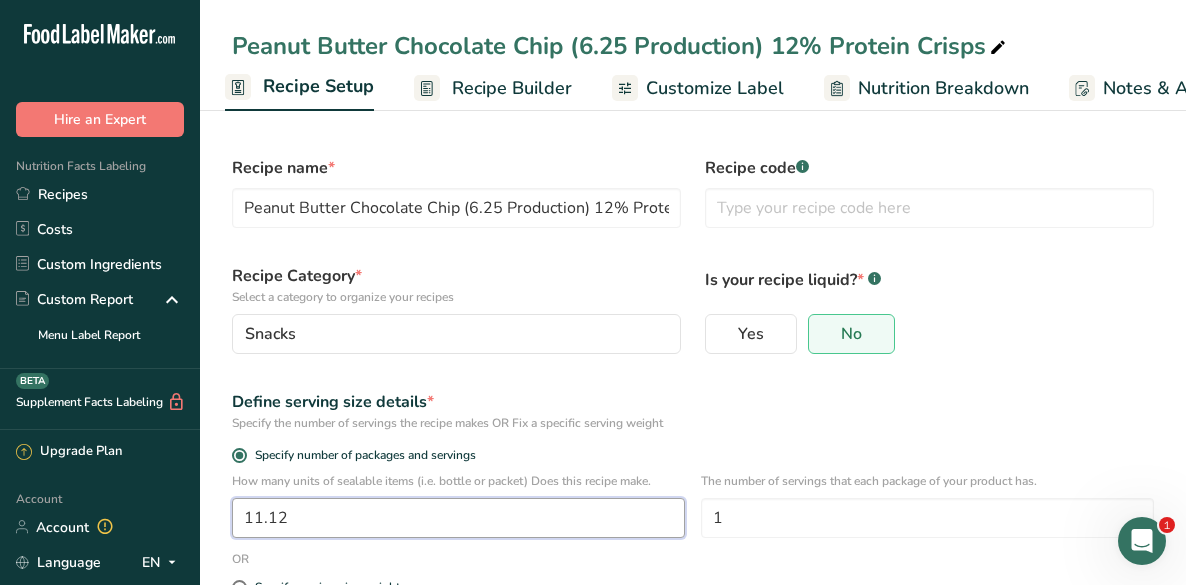click on "11.12" at bounding box center [458, 518] 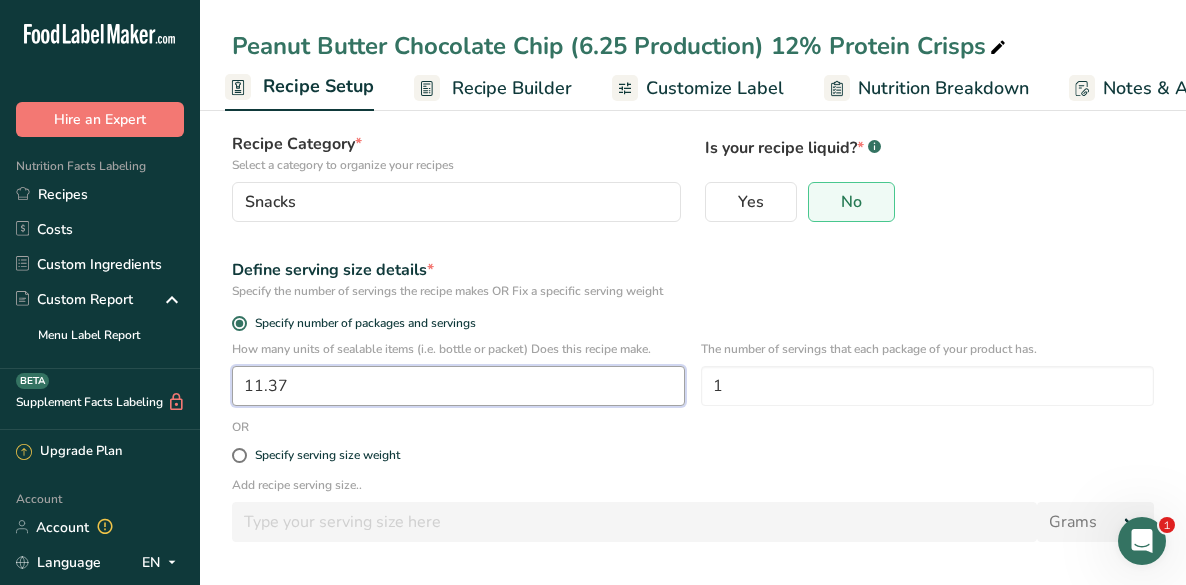 scroll, scrollTop: 205, scrollLeft: 0, axis: vertical 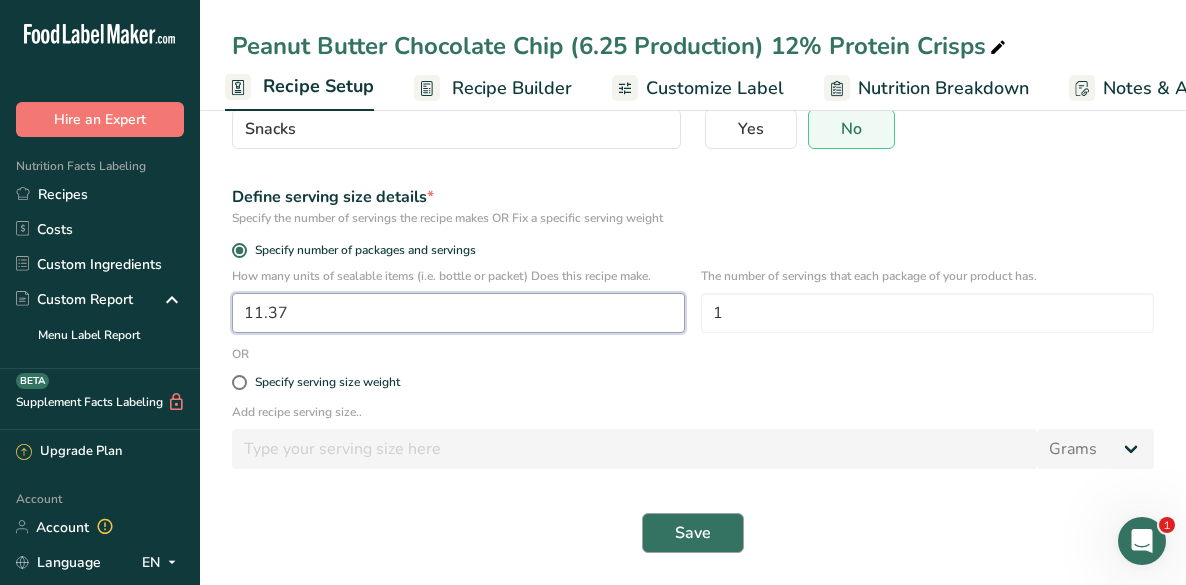 type on "11.37" 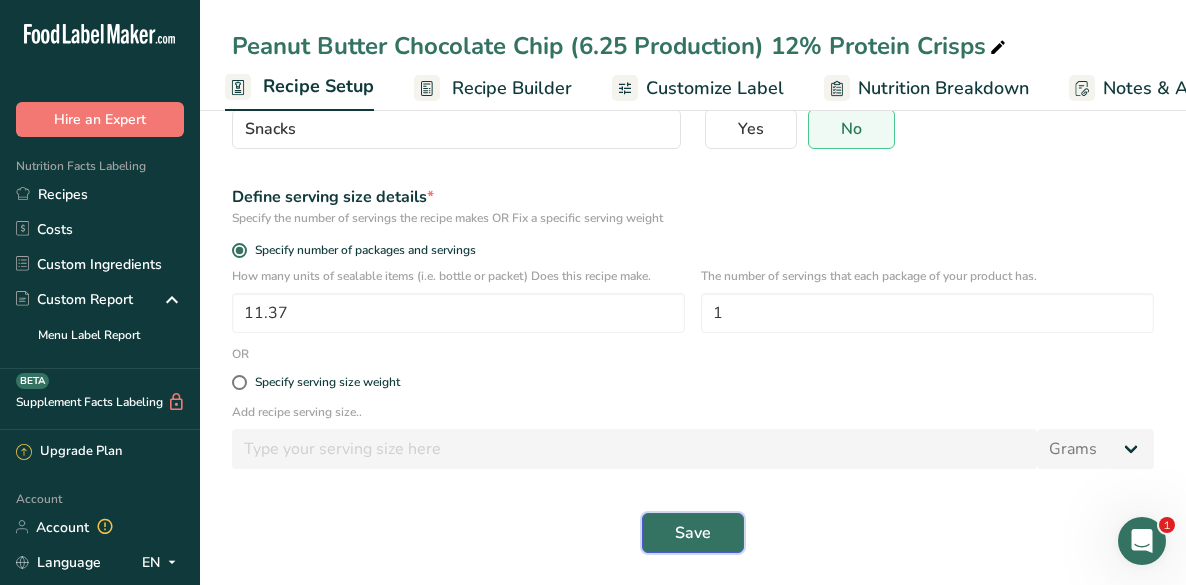 click on "Save" at bounding box center (693, 533) 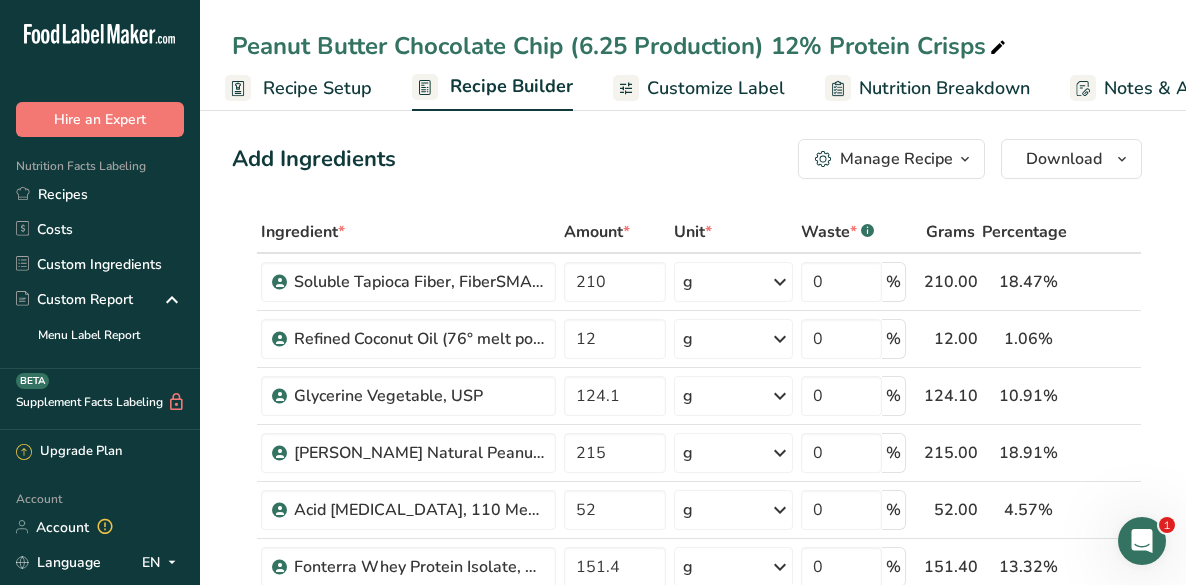 scroll, scrollTop: 0, scrollLeft: 0, axis: both 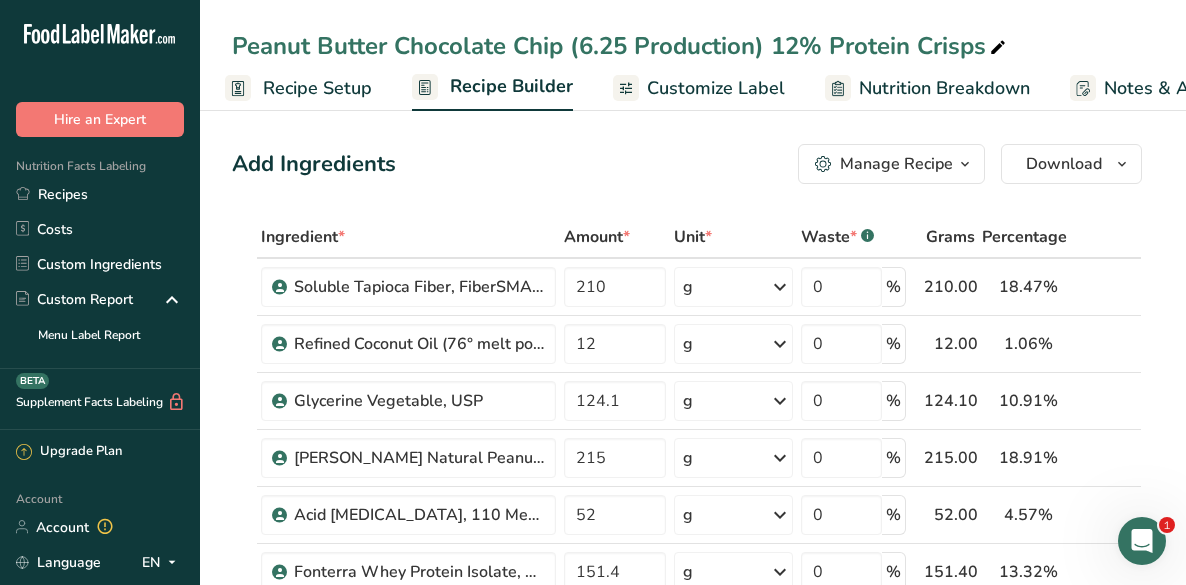 click at bounding box center (965, 164) 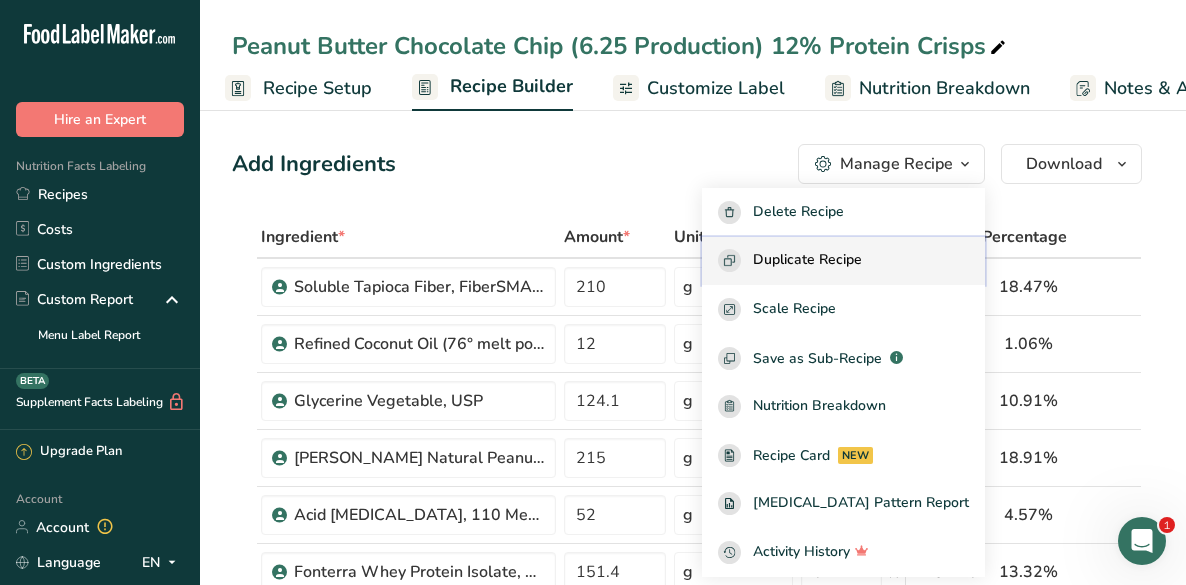 click on "Duplicate Recipe" at bounding box center (807, 260) 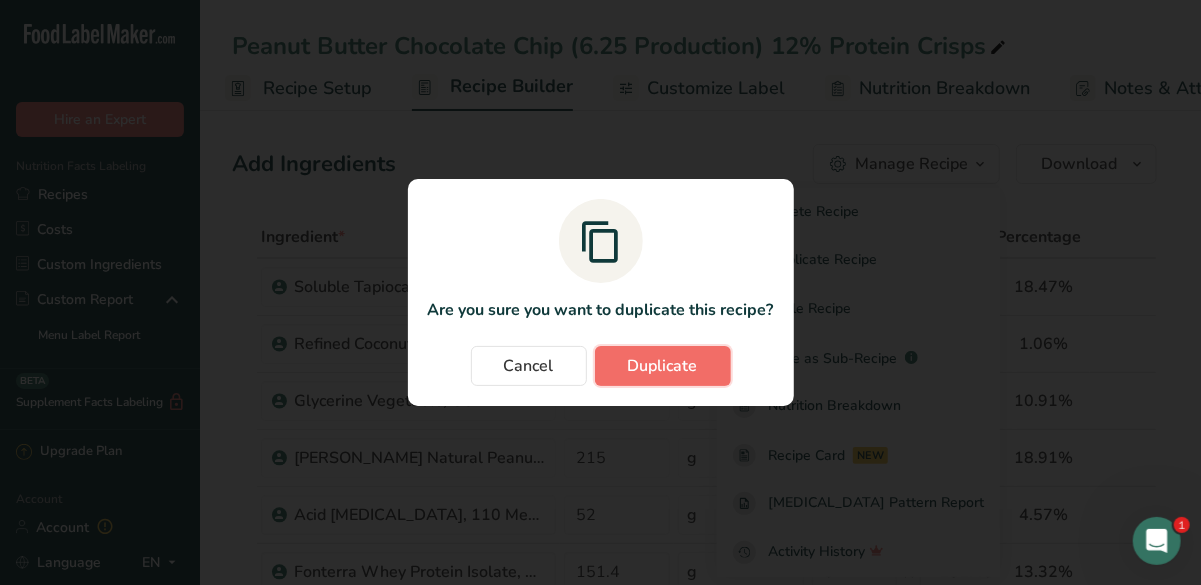 click on "Duplicate" at bounding box center [663, 366] 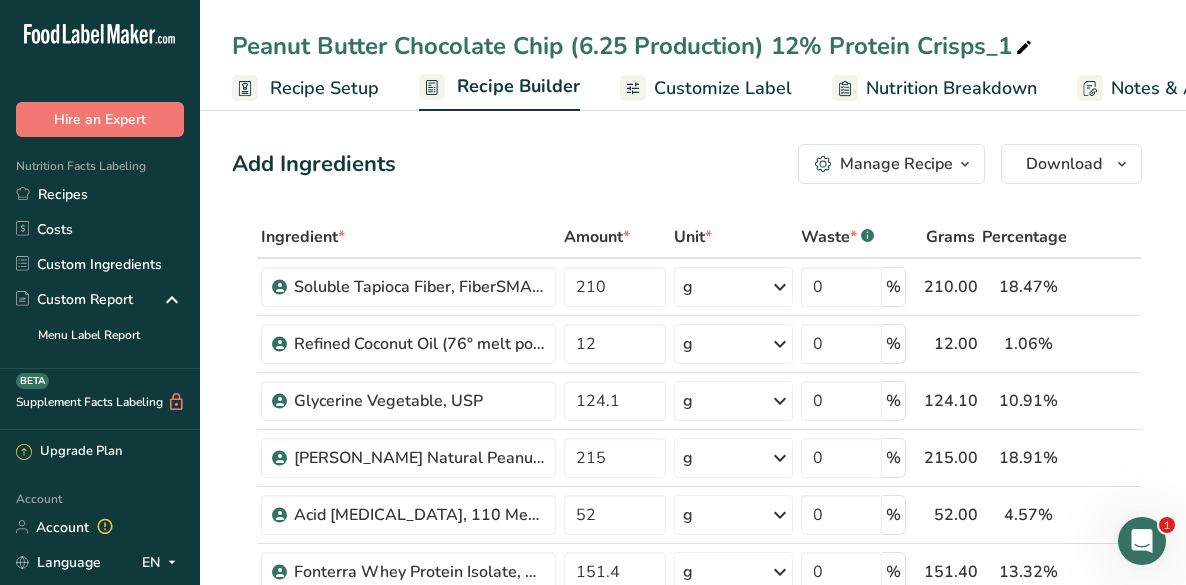 click at bounding box center [1024, 48] 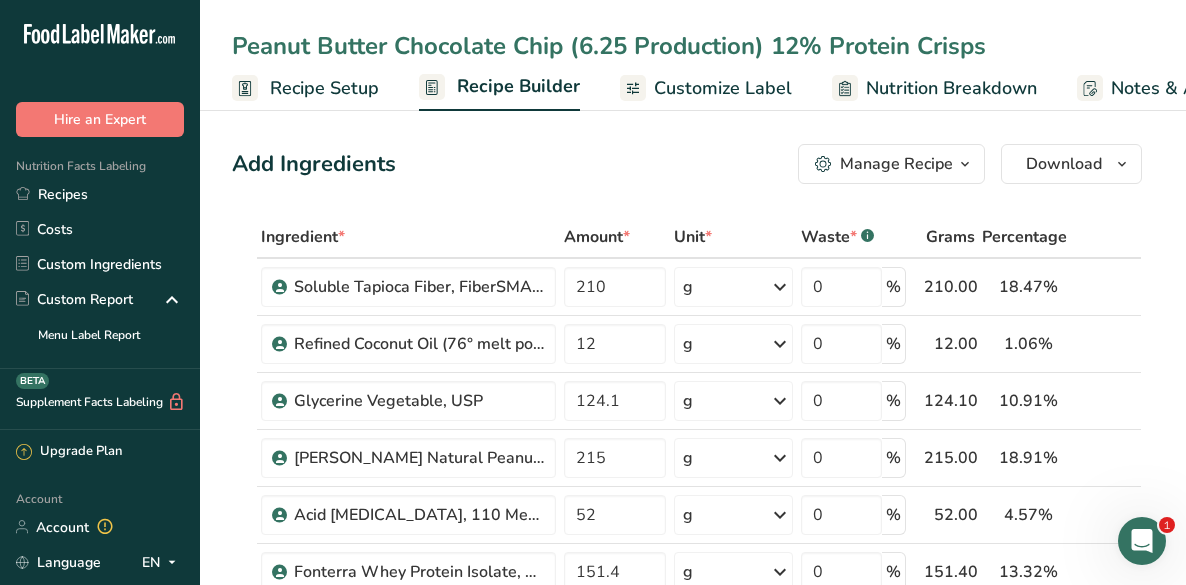 click on "Peanut Butter Chocolate Chip (6.25 Production) 12% Protein Crisps" at bounding box center (693, 46) 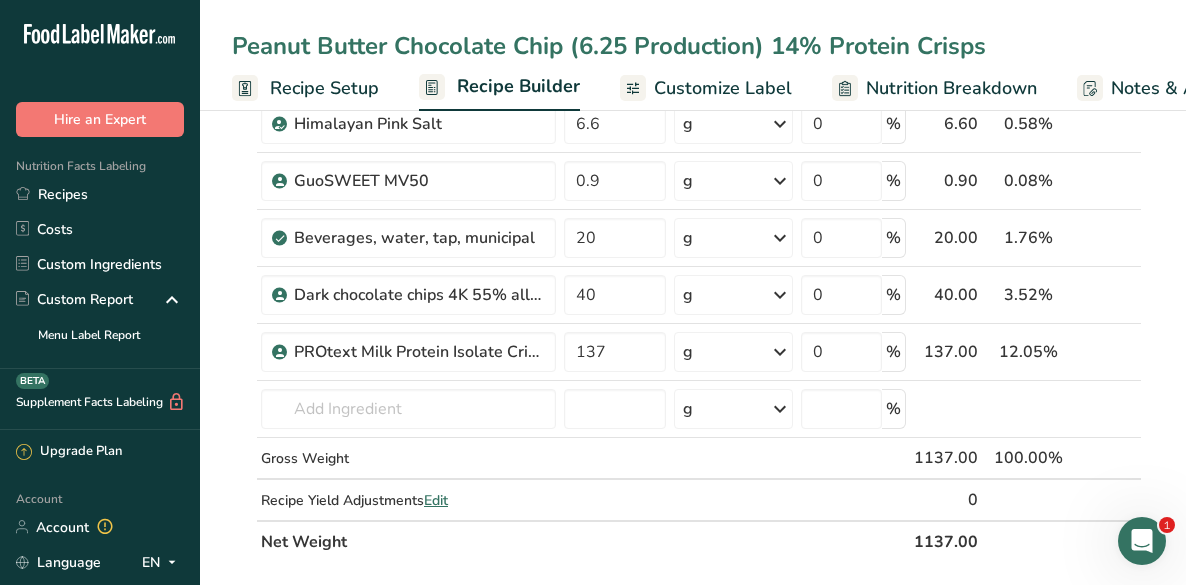 scroll, scrollTop: 692, scrollLeft: 0, axis: vertical 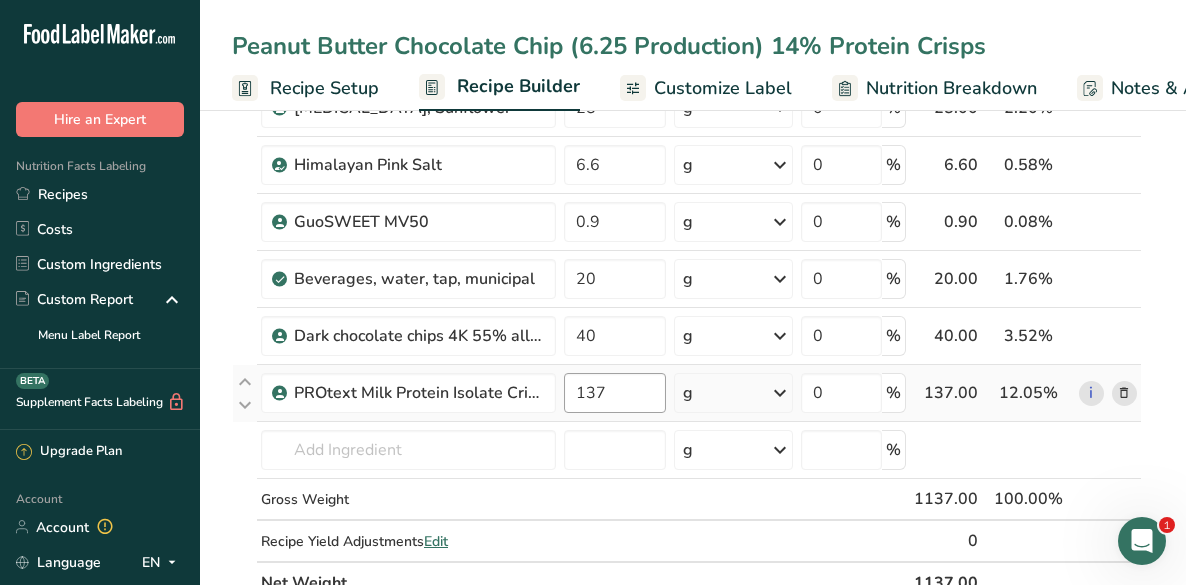 type on "Peanut Butter Chocolate Chip (6.25 Production) 14% Protein Crisps" 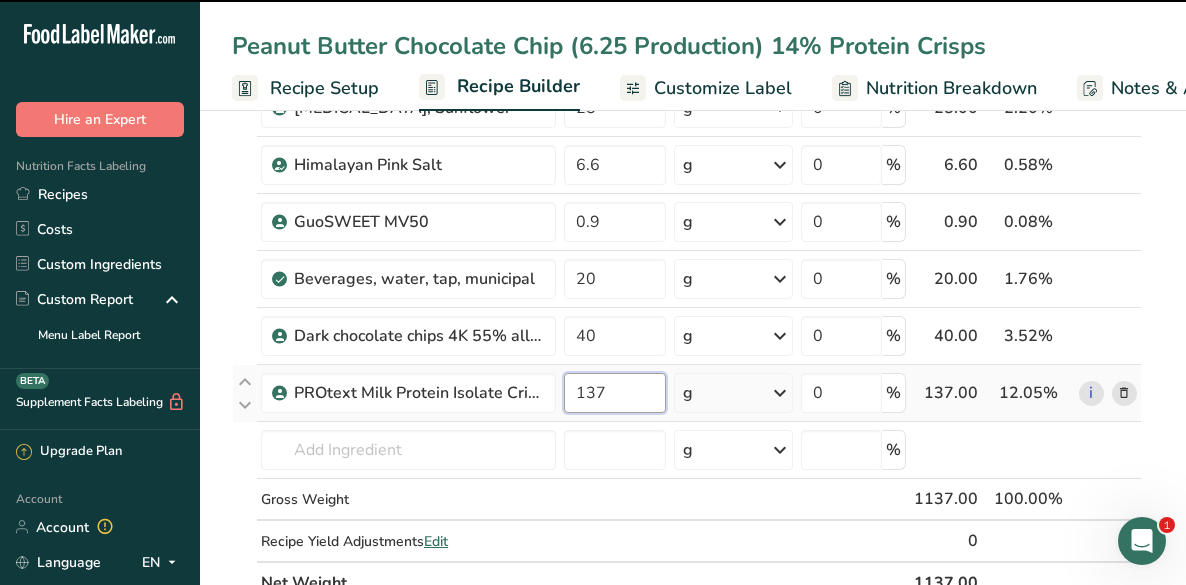 click on "137" at bounding box center [615, 393] 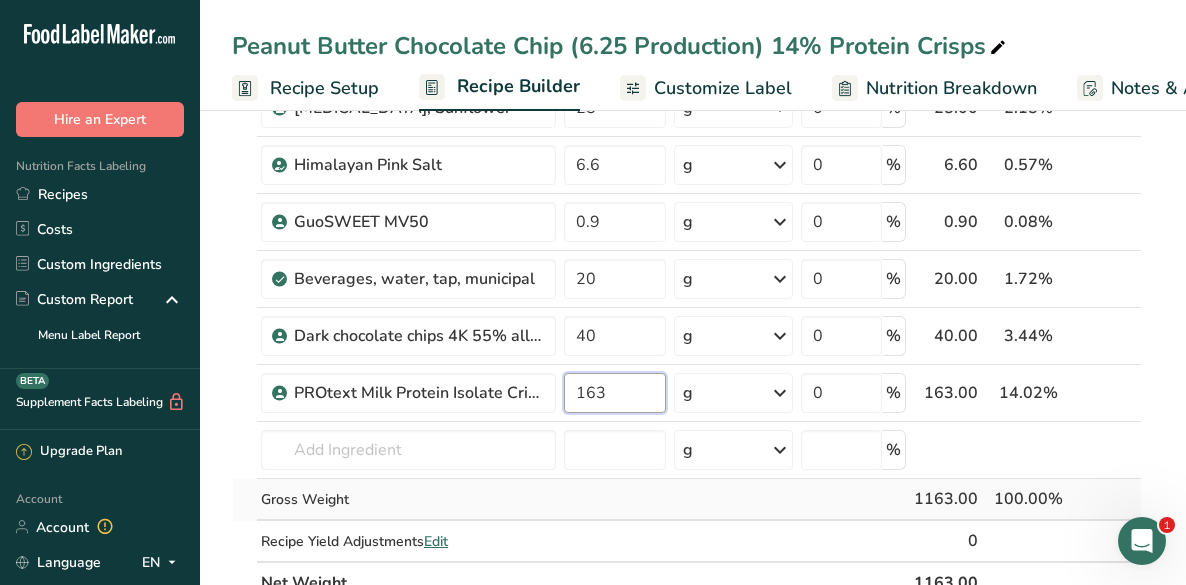 type on "163" 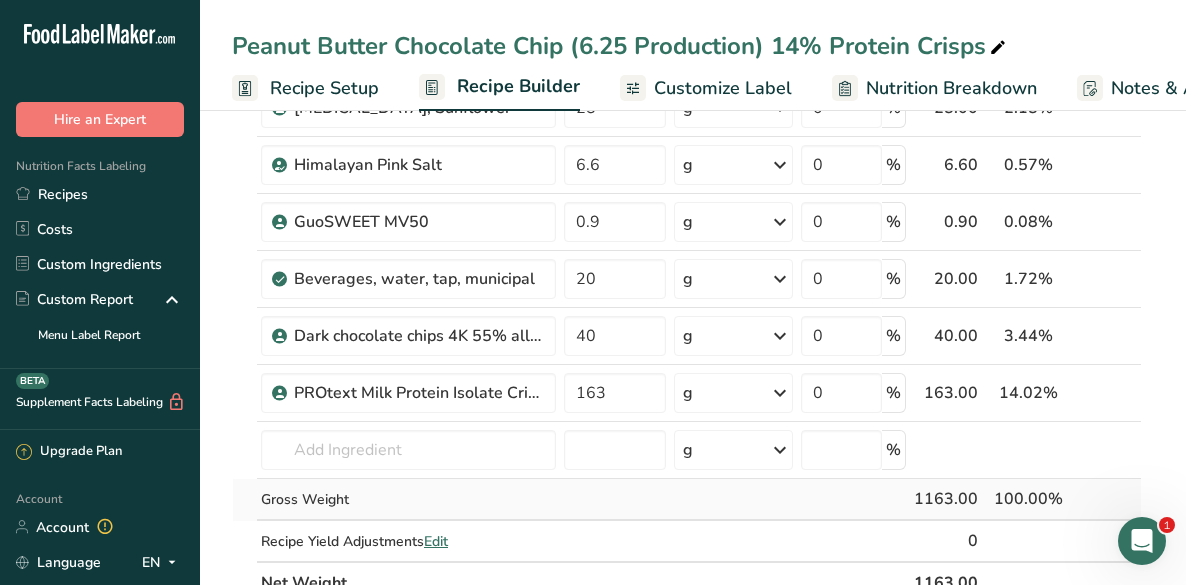 click on "Ingredient *
Amount *
Unit *
Waste *   .a-a{fill:#347362;}.b-a{fill:#fff;}          Grams
Percentage
Soluble Tapioca Fiber, FiberSMART TS90
210
g
Weight Units
g
kg
mg
See more
Volume Units
l
mL
fl oz
See more
0
%
210.00
18.06%
i
Refined Coconut Oil (76° melt point)
12
g
Weight Units
g
kg
mg
See more
Volume Units
l
mL
fl oz
See more
0
%
12.00
1.03%" at bounding box center [687, 64] 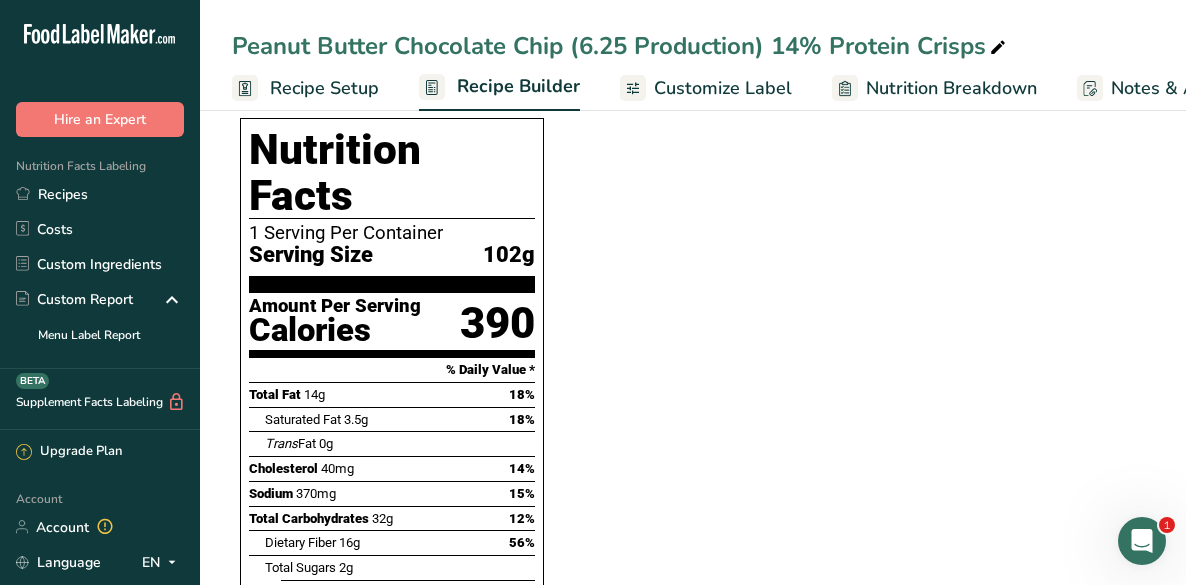 scroll, scrollTop: 1359, scrollLeft: 0, axis: vertical 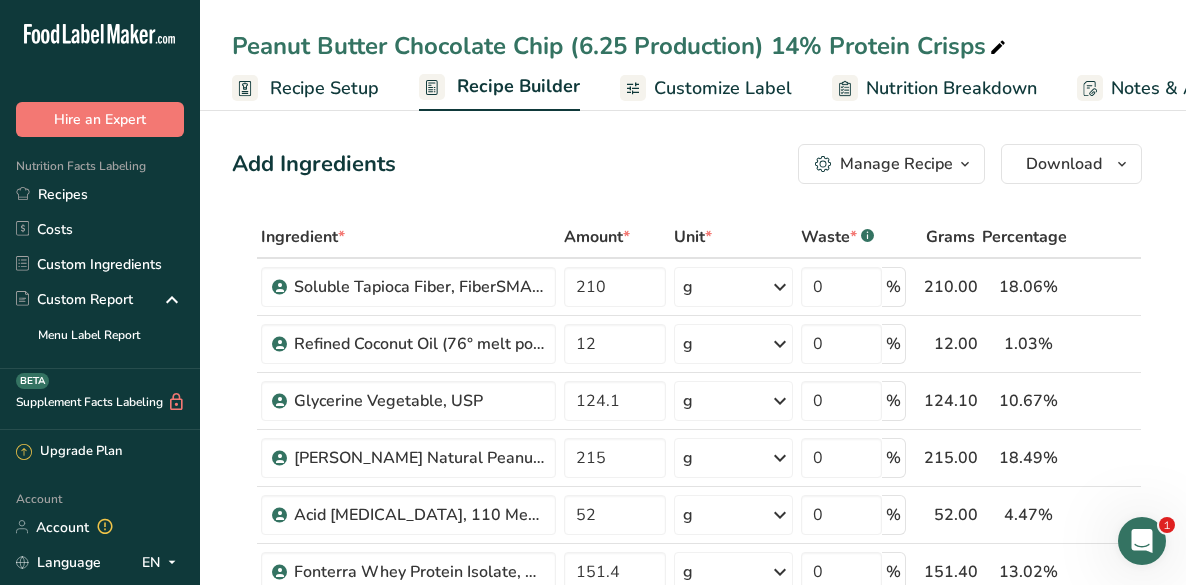 click on "Recipe Setup" at bounding box center (324, 88) 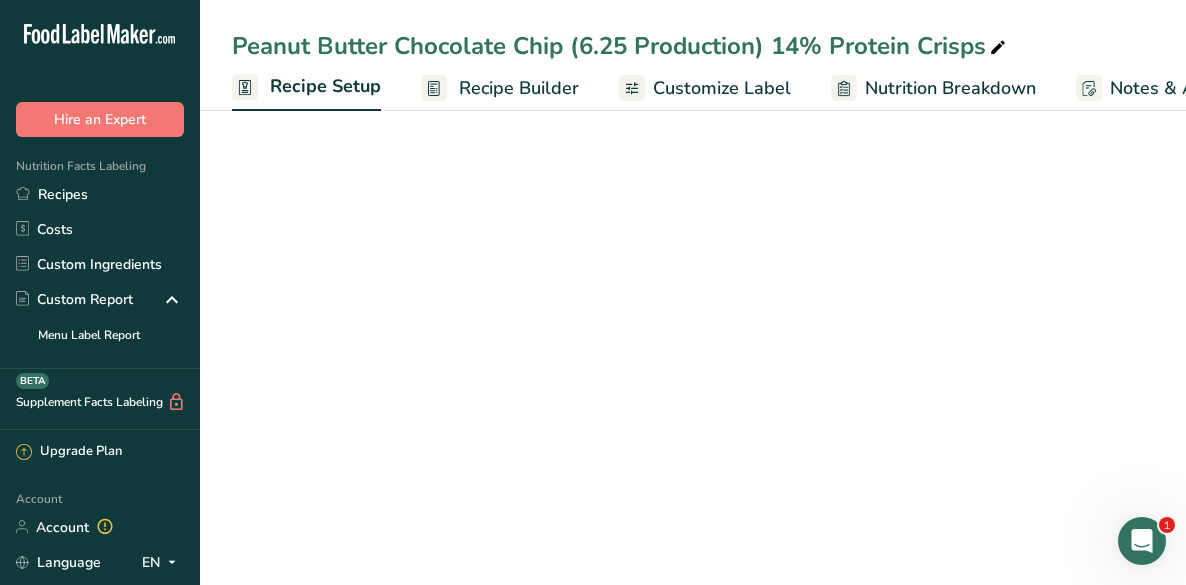 scroll, scrollTop: 0, scrollLeft: 7, axis: horizontal 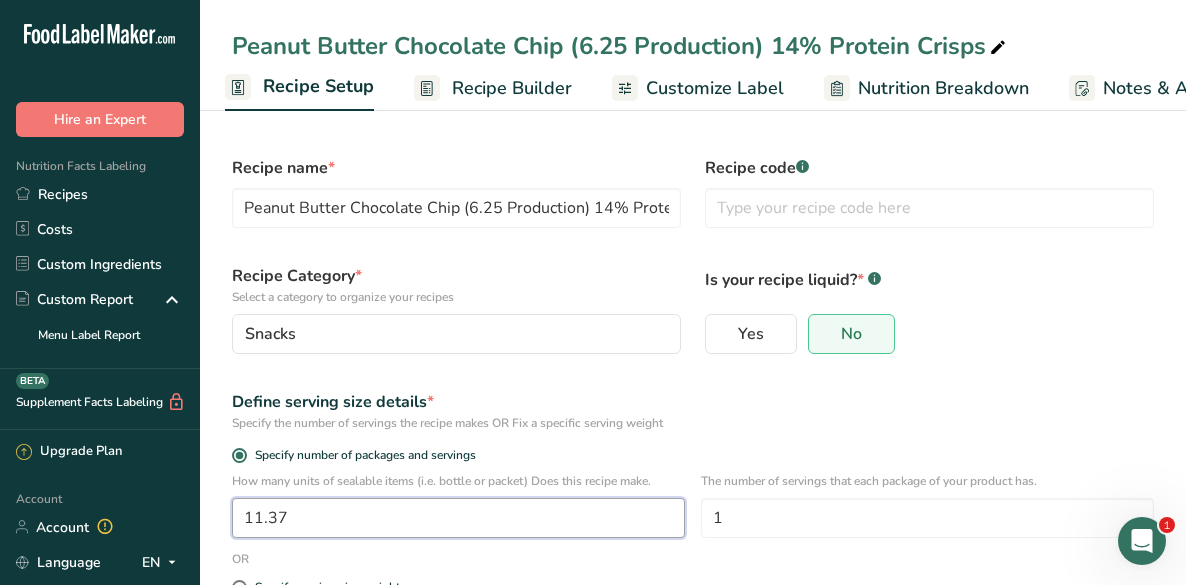 click on "11.37" at bounding box center [458, 518] 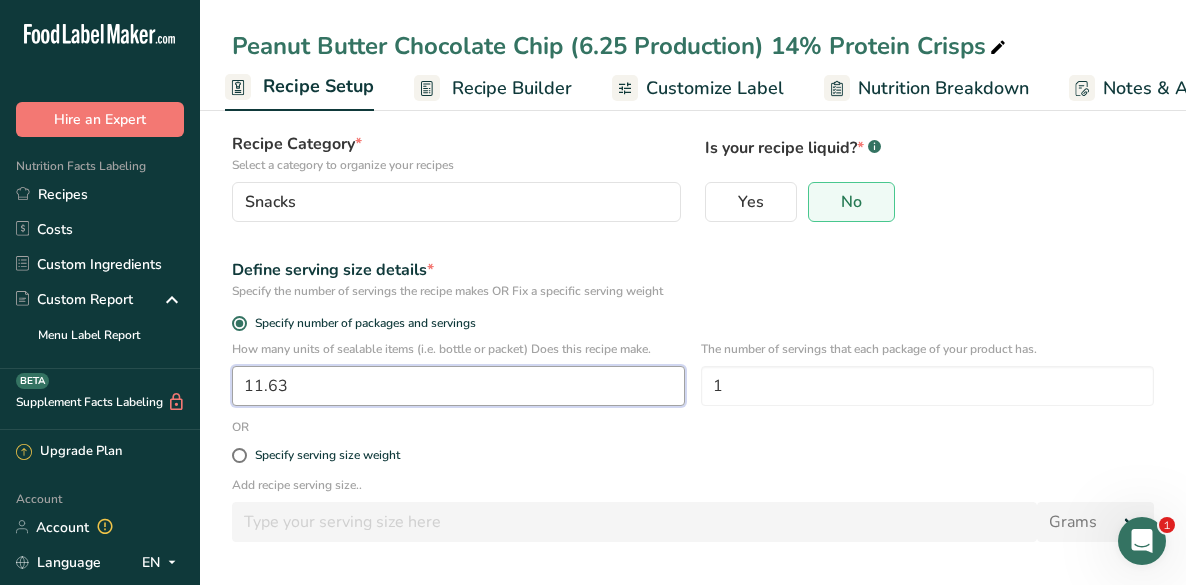 scroll, scrollTop: 205, scrollLeft: 0, axis: vertical 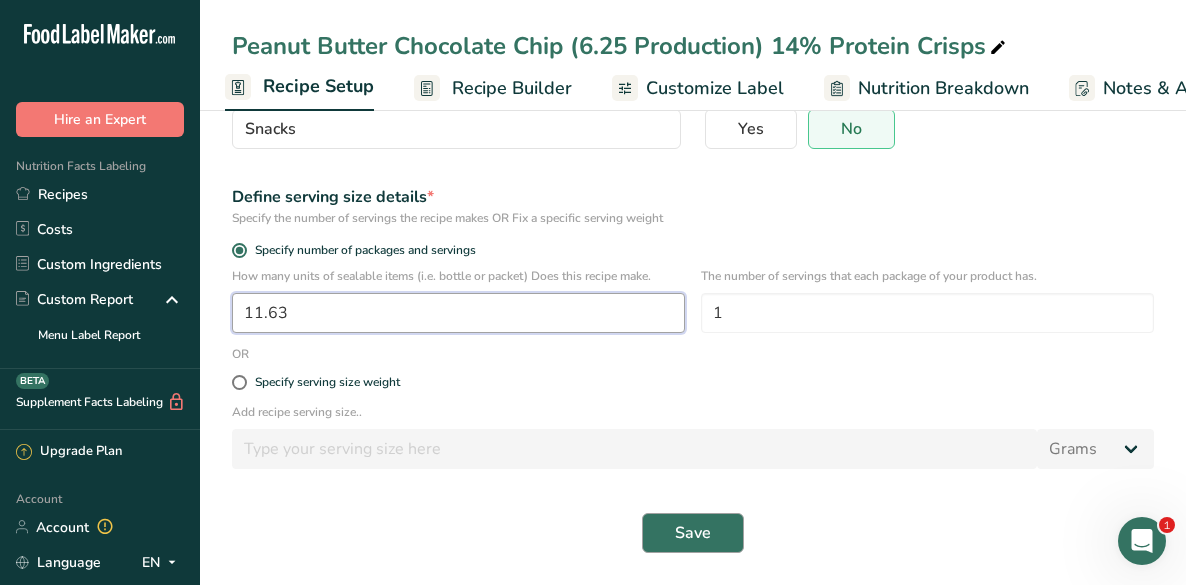 type on "11.63" 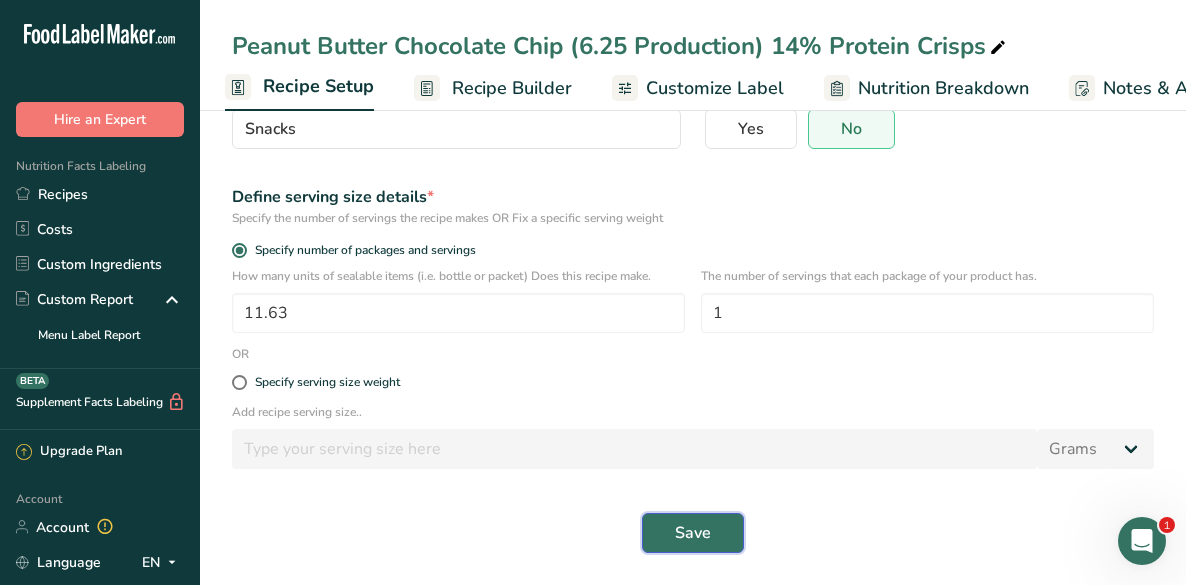 click on "Save" at bounding box center [693, 533] 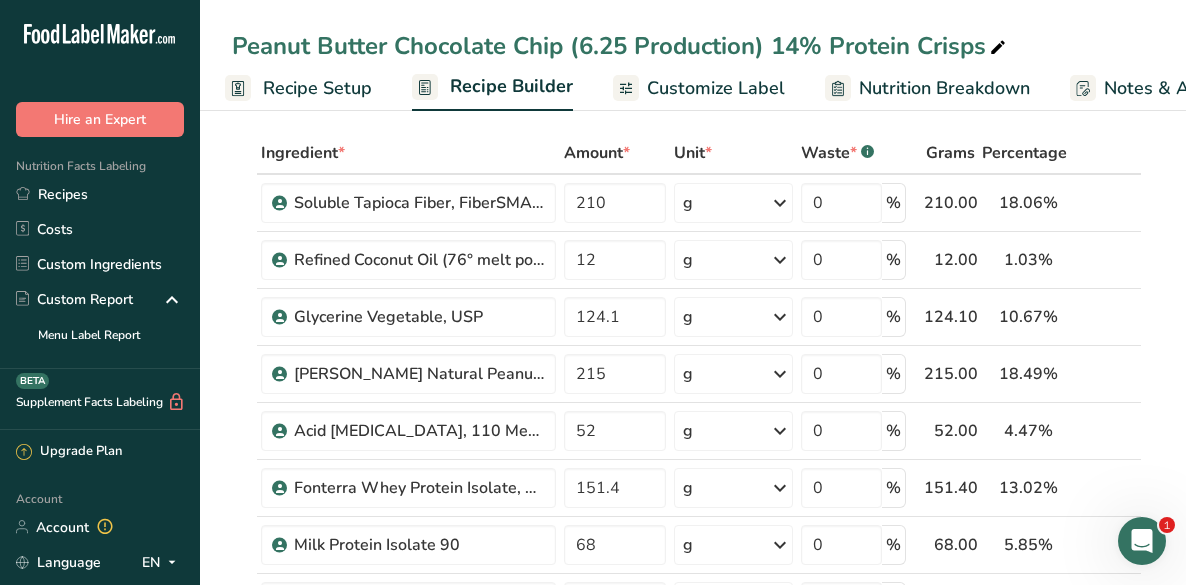 scroll, scrollTop: 0, scrollLeft: 0, axis: both 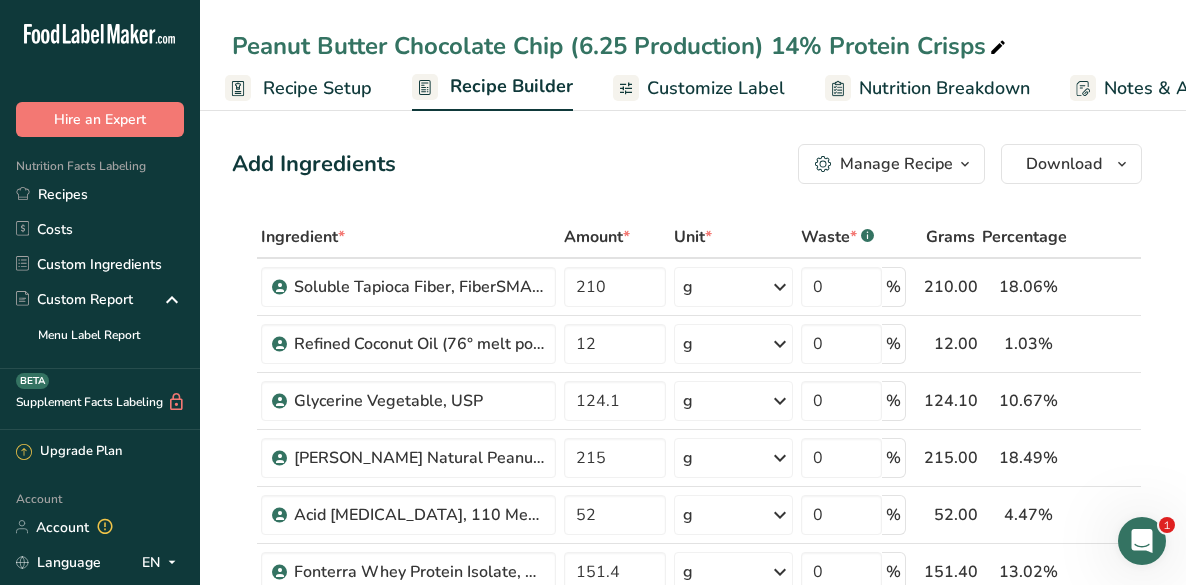 click on "Peanut Butter Chocolate Chip (6.25 Production) 14% Protein Crisps" at bounding box center [621, 46] 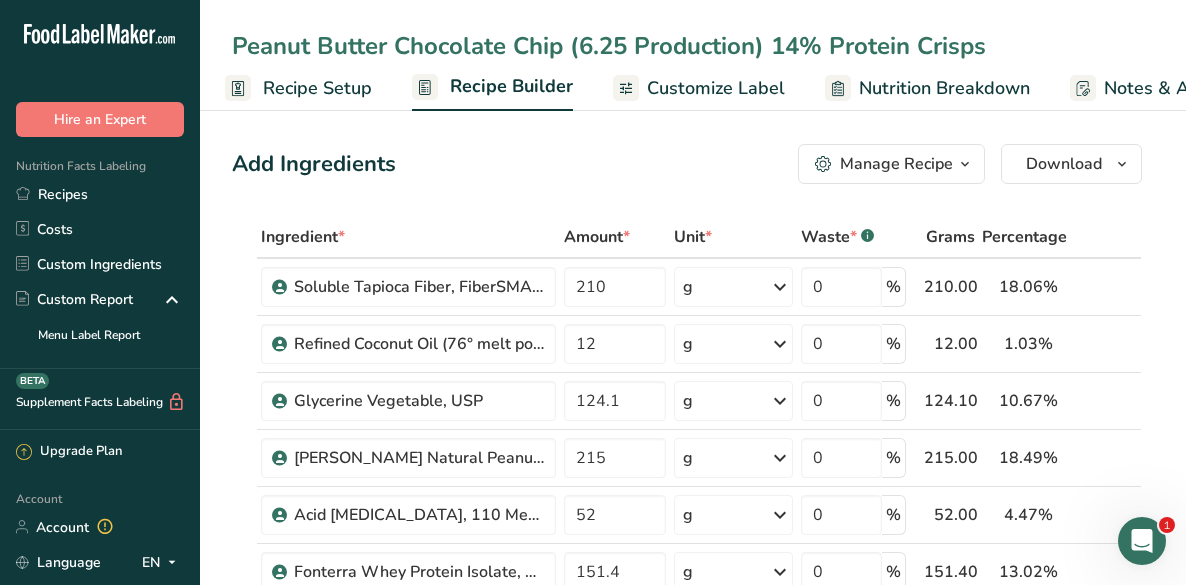click on "Peanut Butter Chocolate Chip (6.25 Production) 14% Protein Crisps" at bounding box center (693, 46) 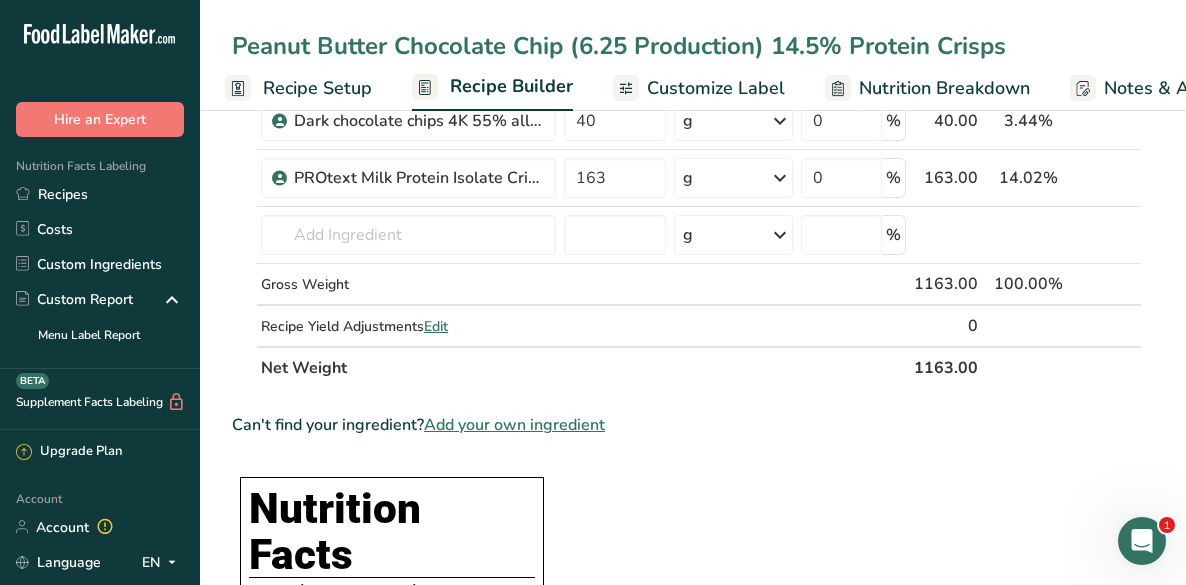 scroll, scrollTop: 773, scrollLeft: 0, axis: vertical 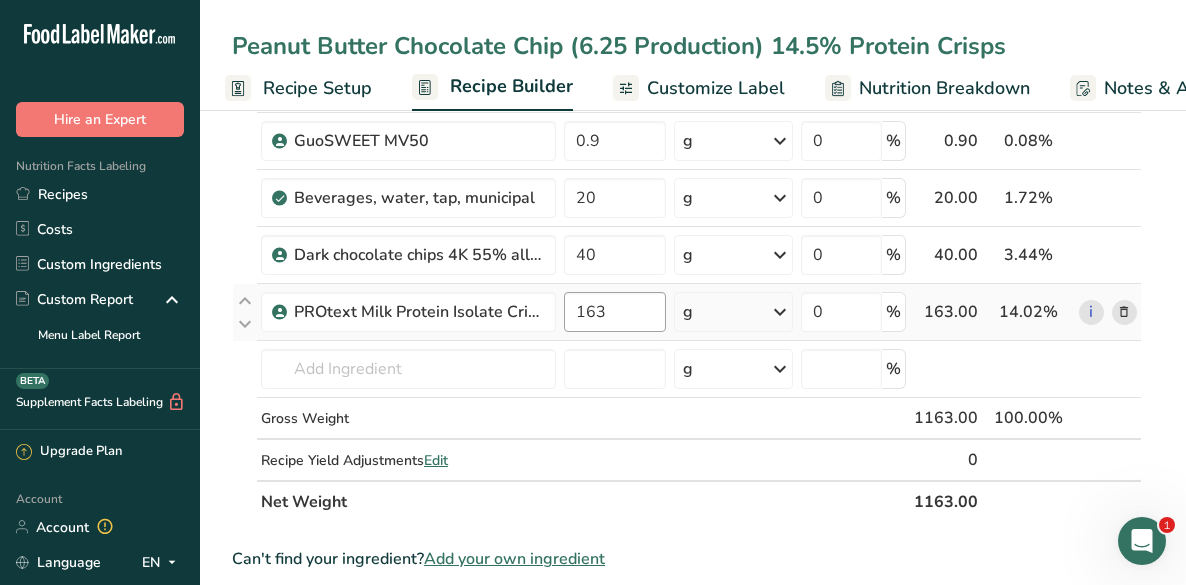 type on "Peanut Butter Chocolate Chip (6.25 Production) 14.5% Protein Crisps" 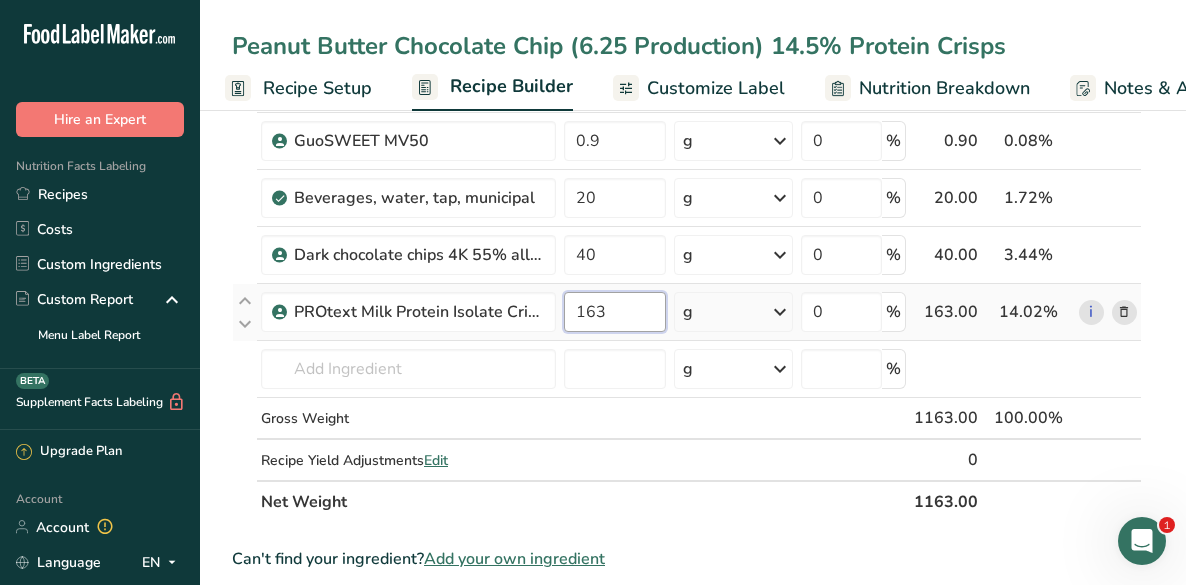 click on "163" at bounding box center (615, 312) 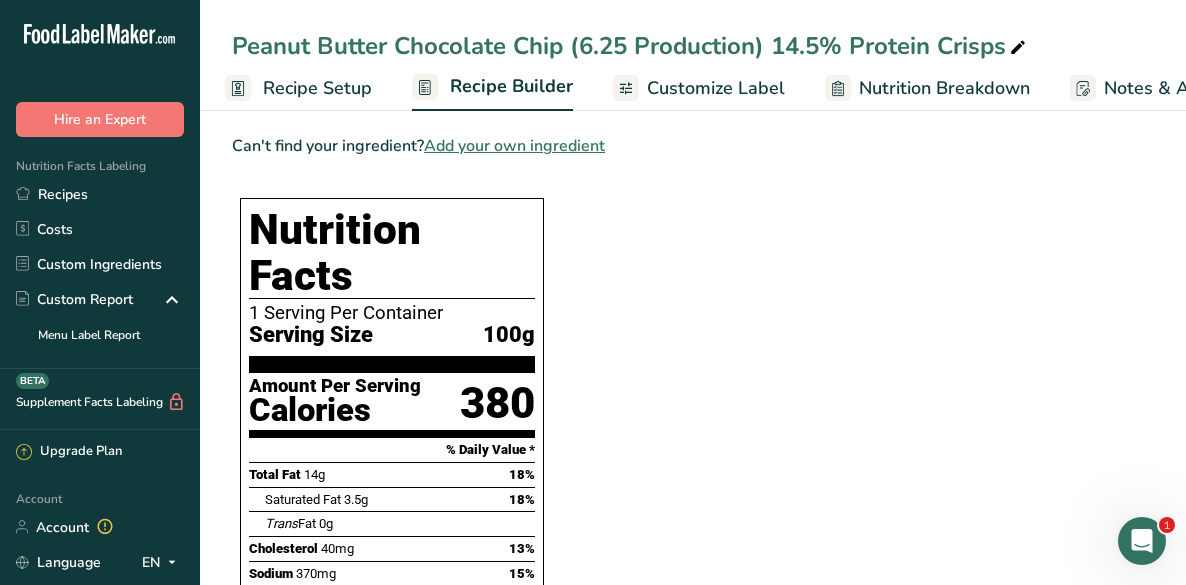 scroll, scrollTop: 1240, scrollLeft: 0, axis: vertical 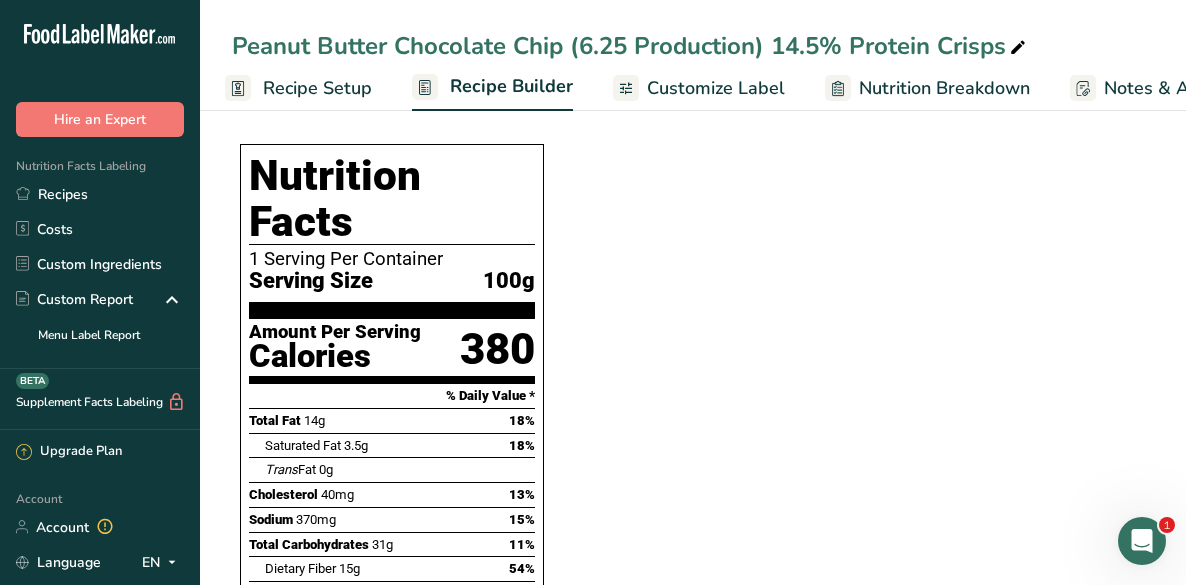 type on "169.55" 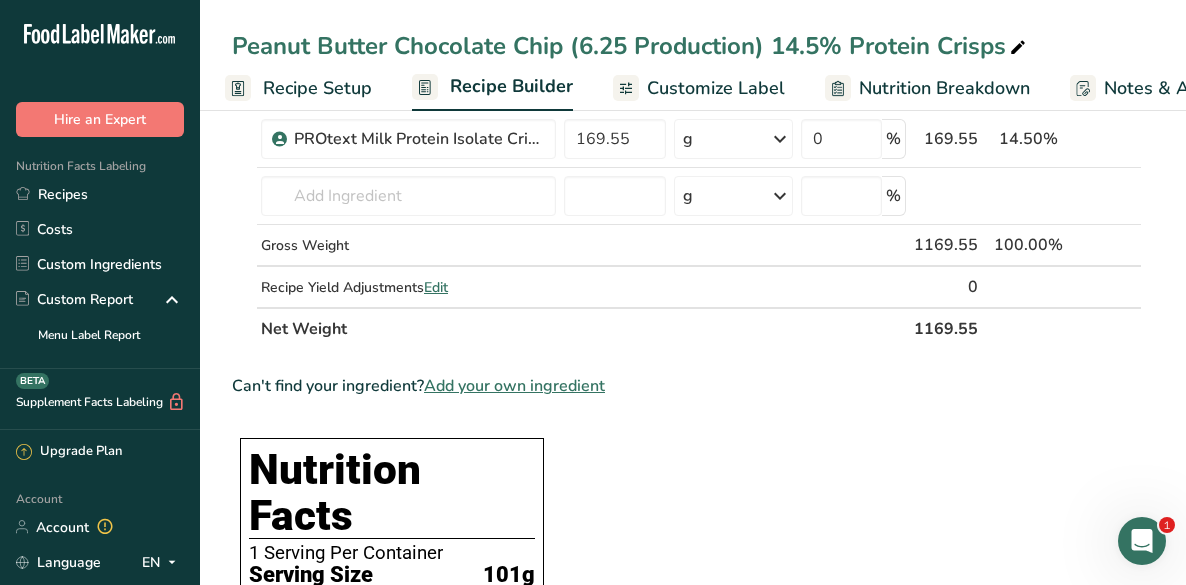 scroll, scrollTop: 866, scrollLeft: 0, axis: vertical 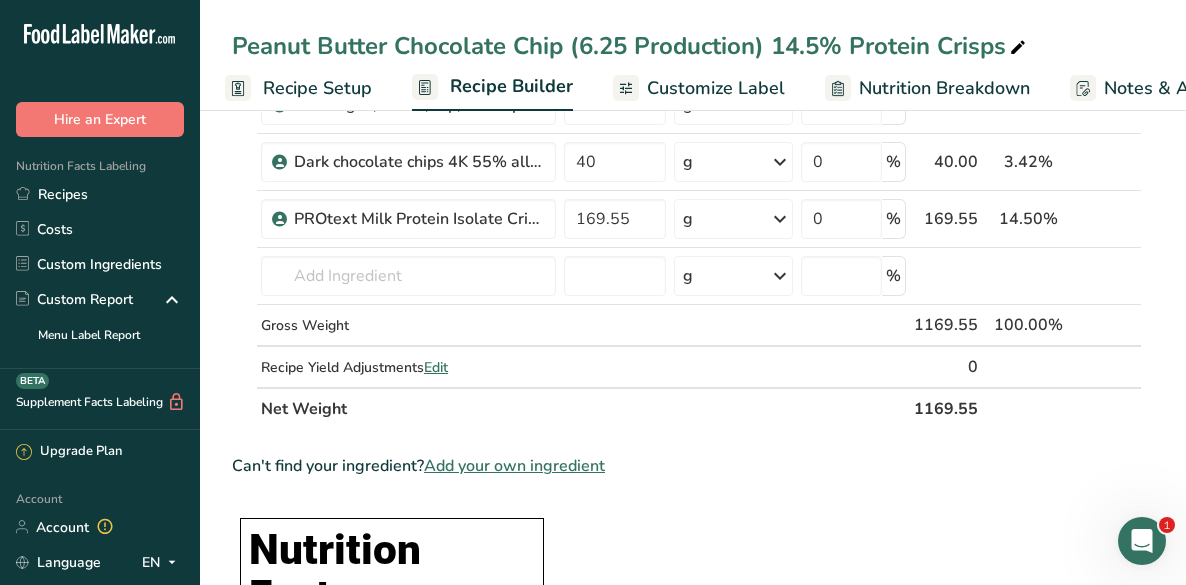 click on "Recipe Setup" at bounding box center (317, 88) 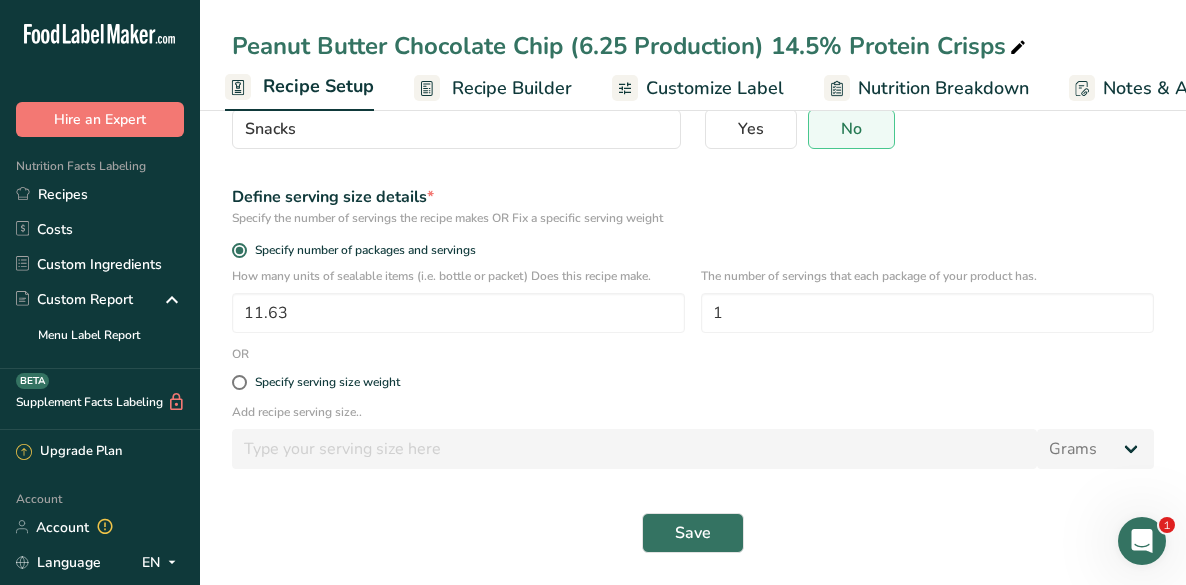 scroll, scrollTop: 0, scrollLeft: 0, axis: both 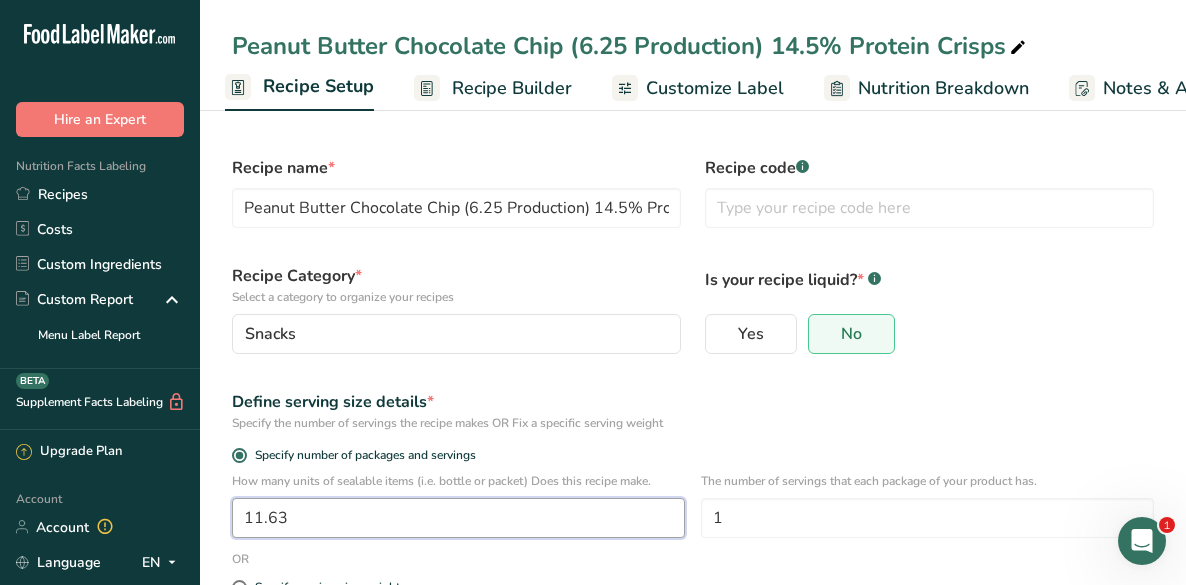 click on "11.63" at bounding box center (458, 518) 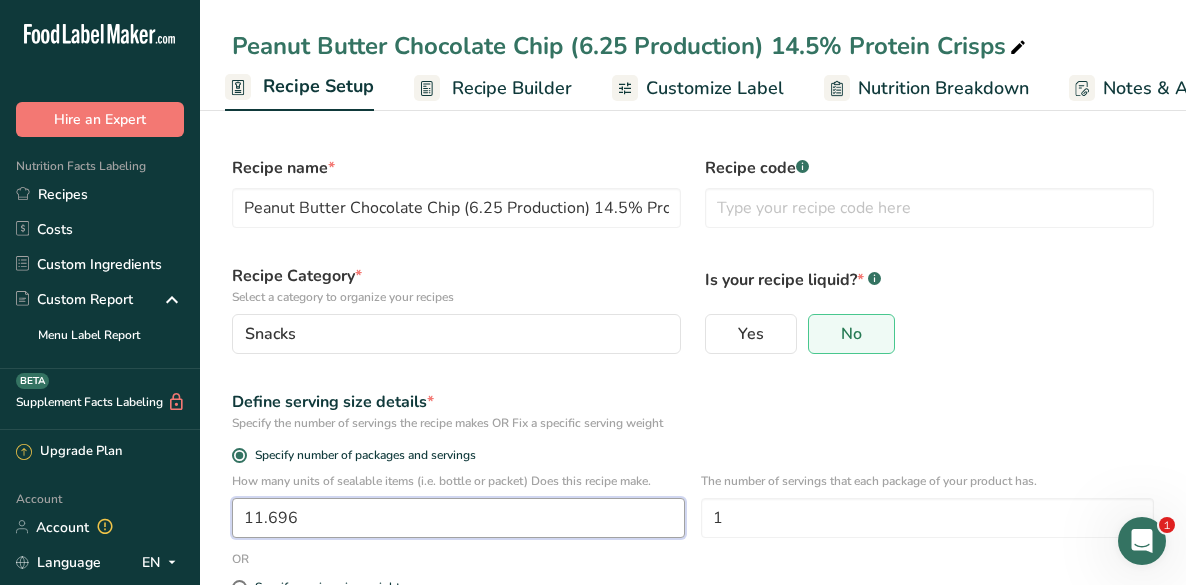 type on "11.696" 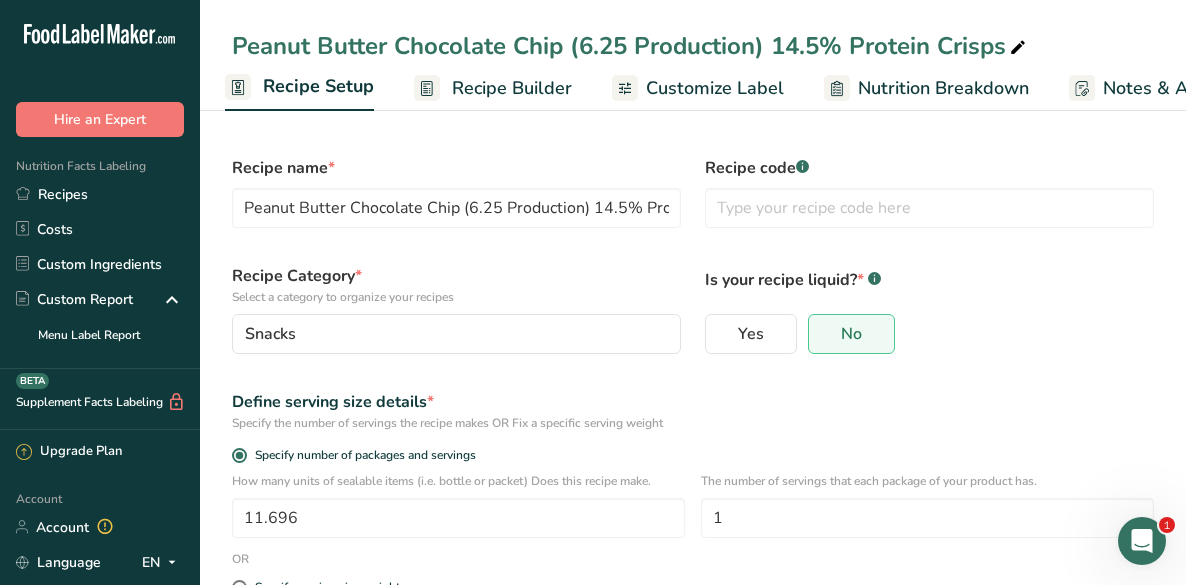 click on "Recipe name *   Peanut Butter Chocolate Chip (6.25 Production) 14.5% Protein Crisps
Recipe code
.a-a{fill:#347362;}.b-a{fill:#fff;}
Recipe Category *
Select a category to organize your recipes
Snacks
Standard Categories
Custom Categories
.a-a{fill:#347362;}.b-a{fill:#fff;}
Baked Goods
[GEOGRAPHIC_DATA]
Confectionery
Cooked Meals, Salads, & Sauces
[GEOGRAPHIC_DATA]
Snacks
Add New Category
Is your recipe liquid? *   .a-a{fill:#347362;}.b-a{fill:#fff;}           Yes   No
Define serving size details *
Specify the number of servings the recipe makes OR Fix a specific serving weight
11.696     1
OR" at bounding box center (693, 457) 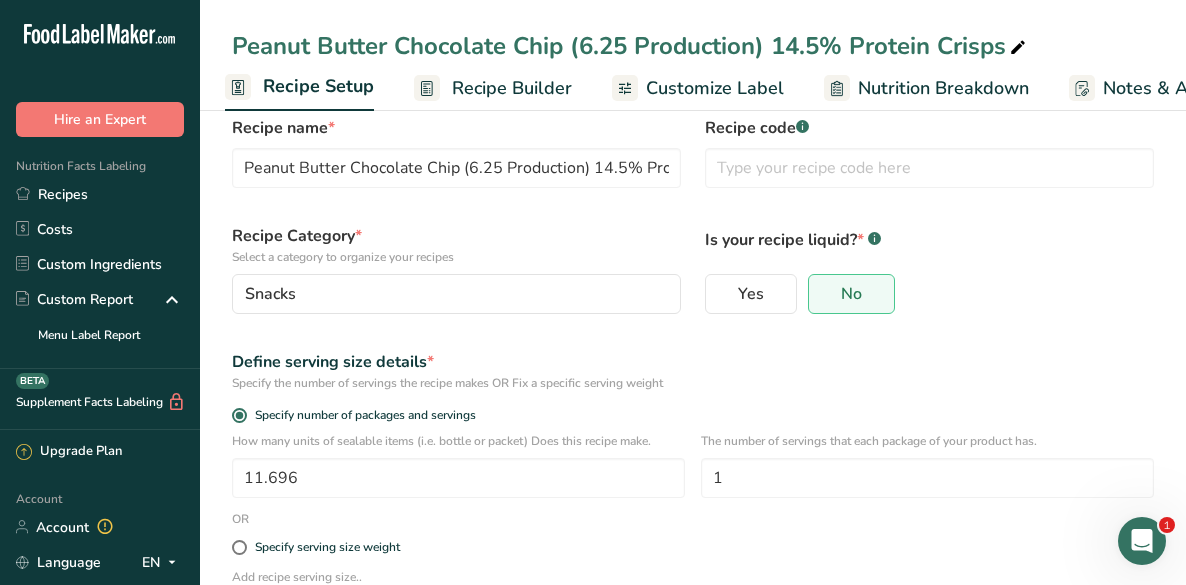 scroll, scrollTop: 205, scrollLeft: 0, axis: vertical 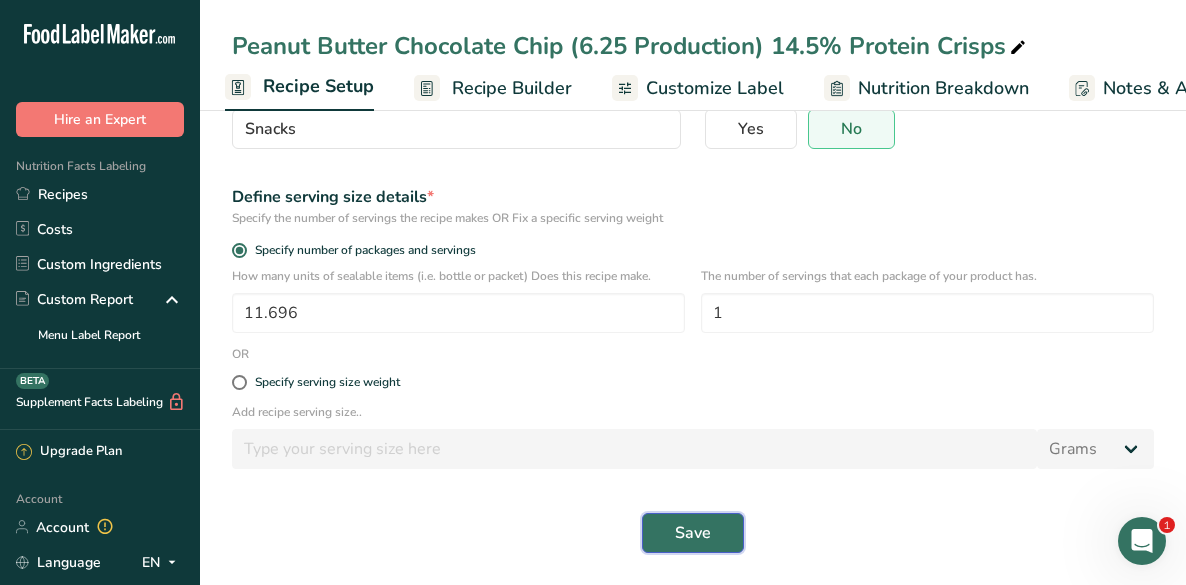 click on "Save" at bounding box center (693, 533) 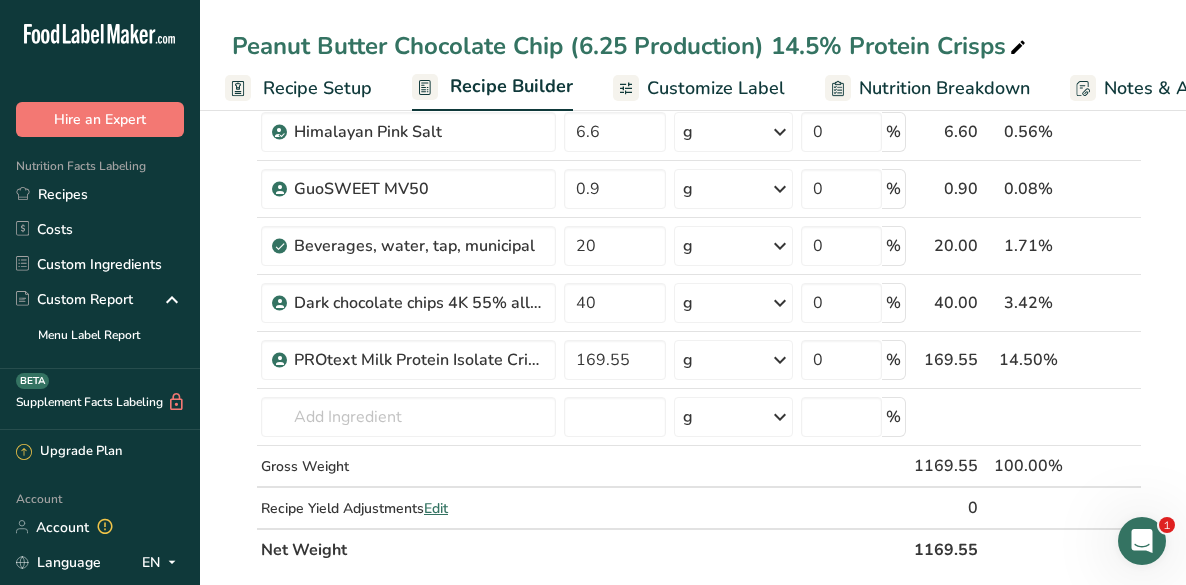 scroll, scrollTop: 686, scrollLeft: 0, axis: vertical 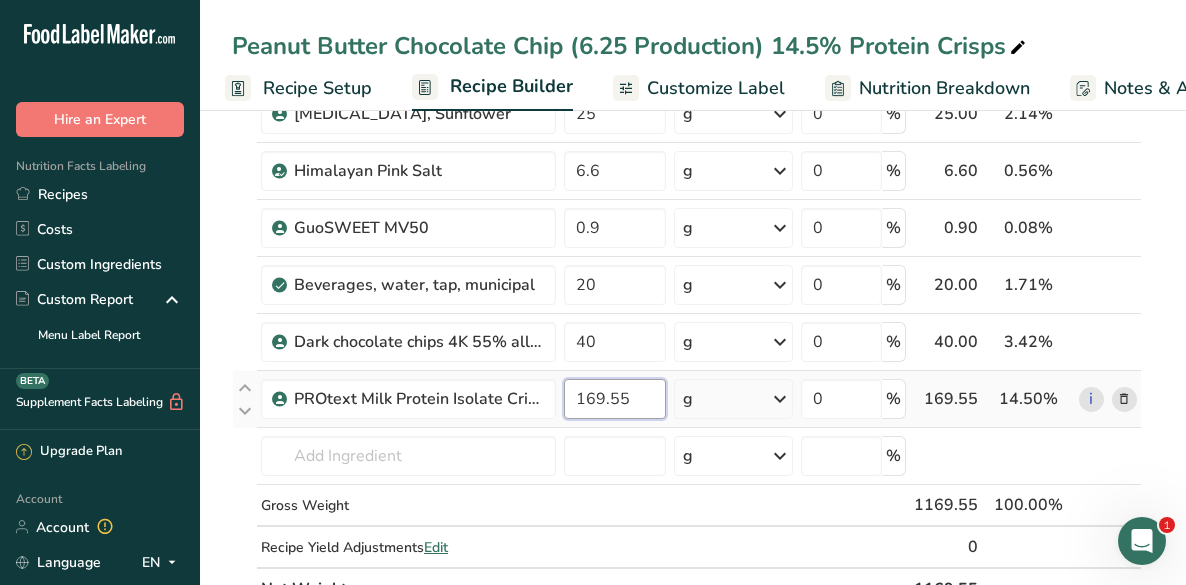 click on "169.55" at bounding box center [615, 399] 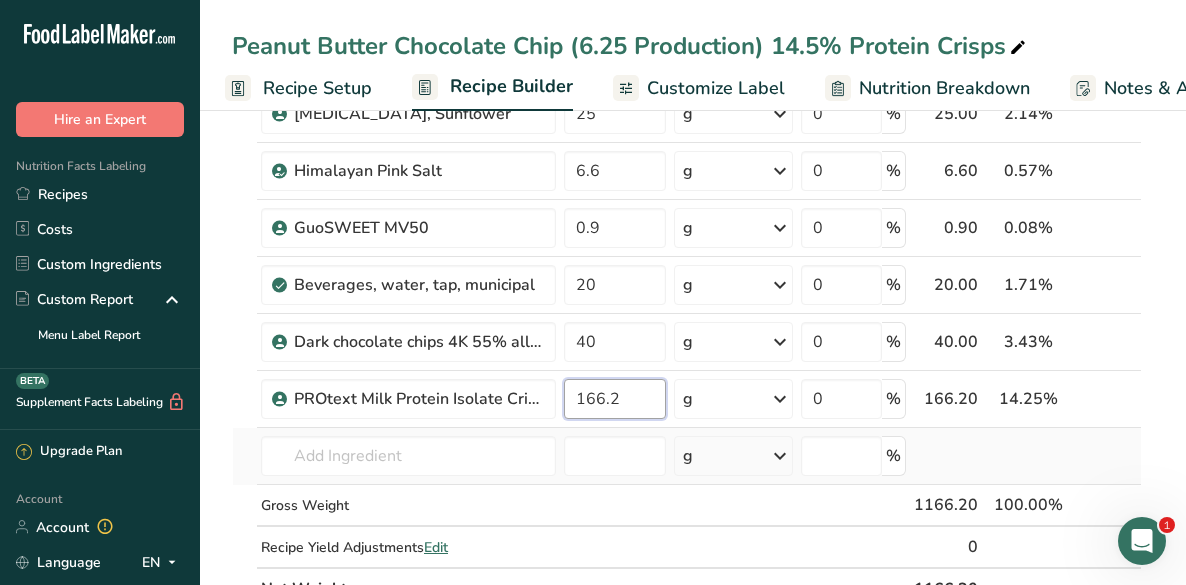 type on "166.2" 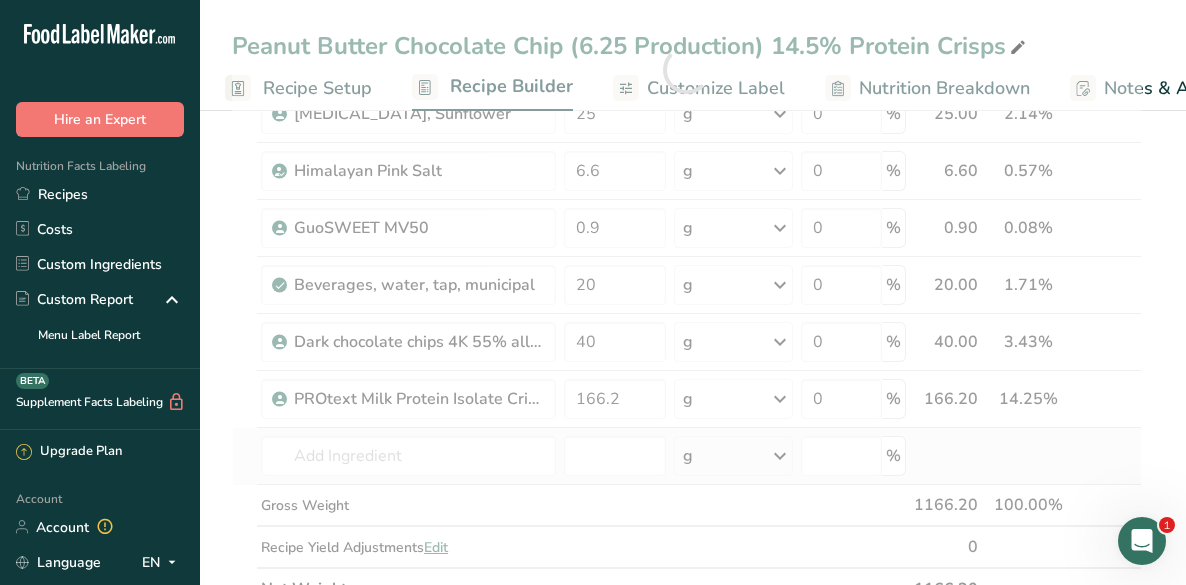 click on "Ingredient *
Amount *
Unit *
Waste *   .a-a{fill:#347362;}.b-a{fill:#fff;}          Grams
Percentage
Soluble Tapioca Fiber, FiberSMART TS90
210
g
Weight Units
g
kg
mg
See more
Volume Units
l
mL
fl oz
See more
0
%
210.00
18.01%
i
Refined Coconut Oil (76° melt point)
12
g
Weight Units
g
kg
mg
See more
Volume Units
l
mL
fl oz
See more
0
%
12.00
1.03%" at bounding box center [687, 70] 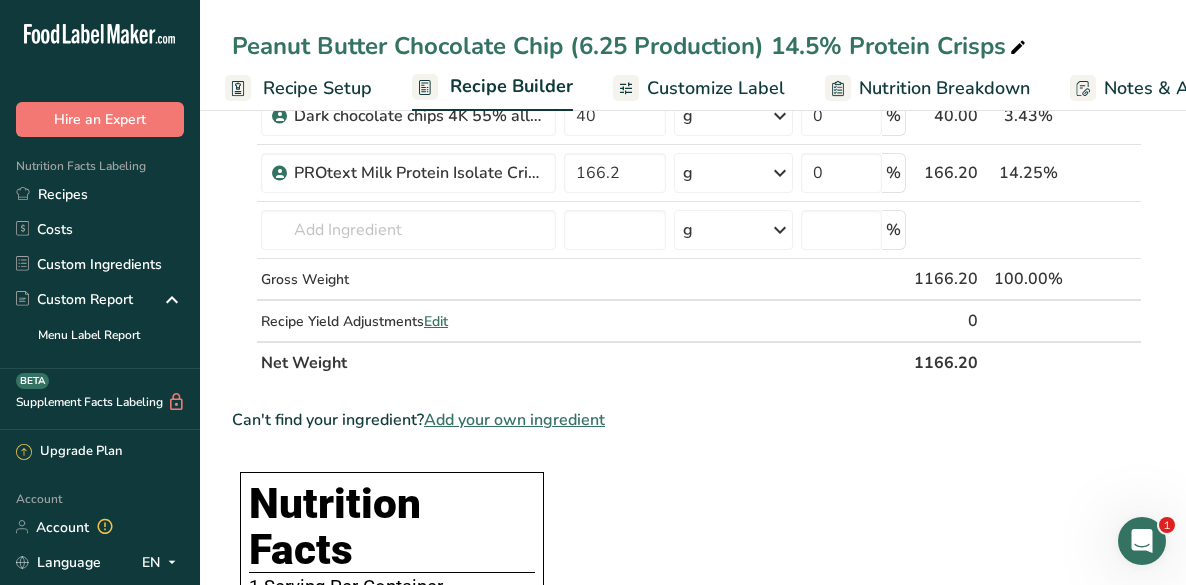 scroll, scrollTop: 819, scrollLeft: 0, axis: vertical 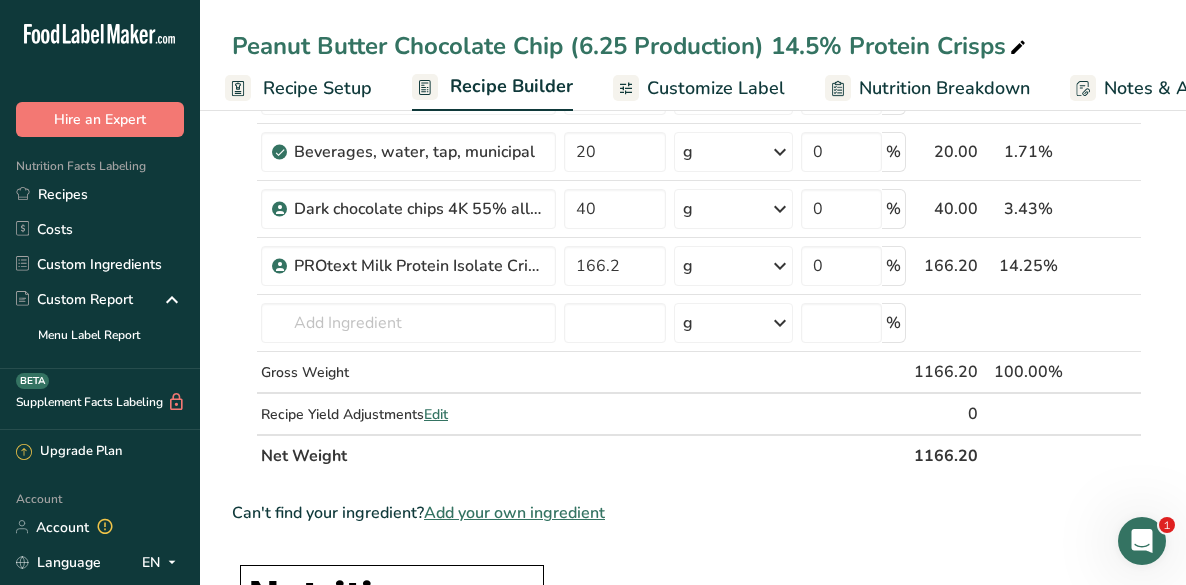 click on "Recipe Setup" at bounding box center [317, 88] 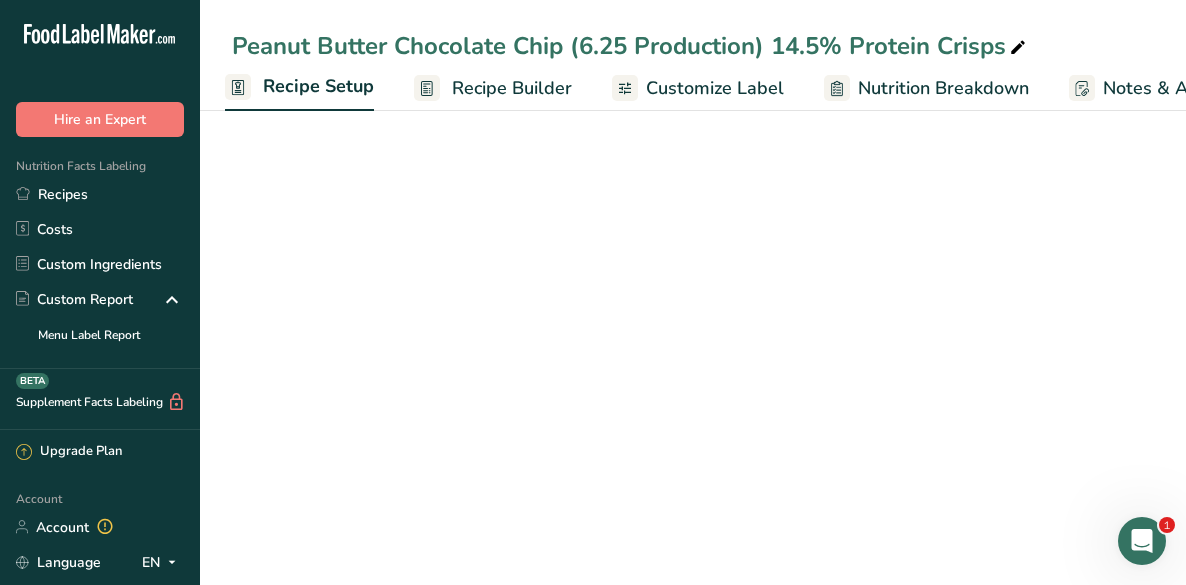 scroll, scrollTop: 0, scrollLeft: 0, axis: both 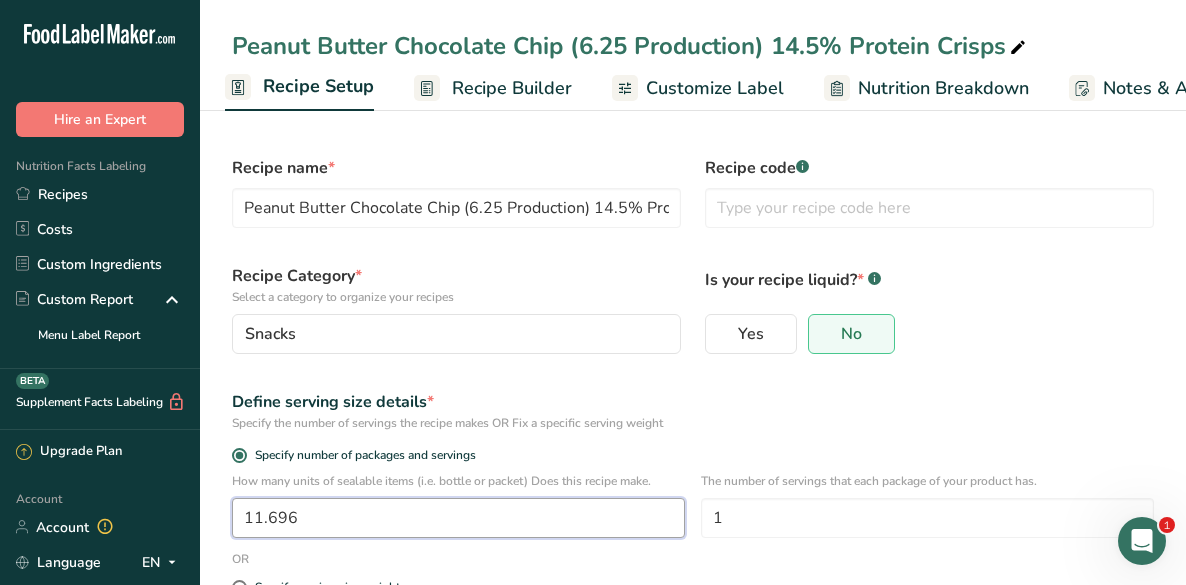 click on "11.696" at bounding box center [458, 518] 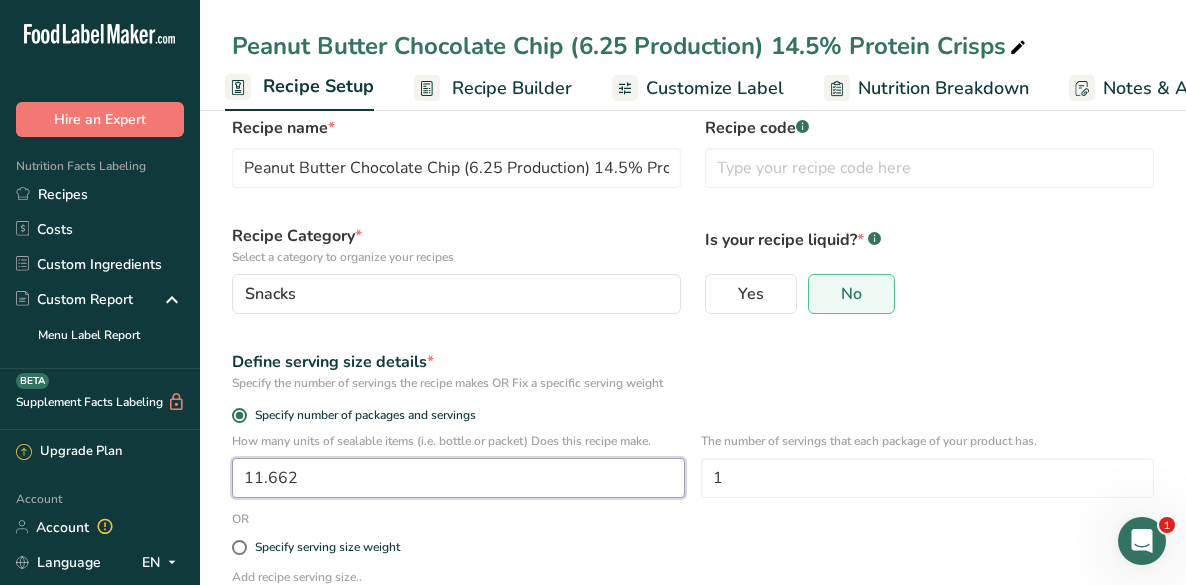 scroll, scrollTop: 205, scrollLeft: 0, axis: vertical 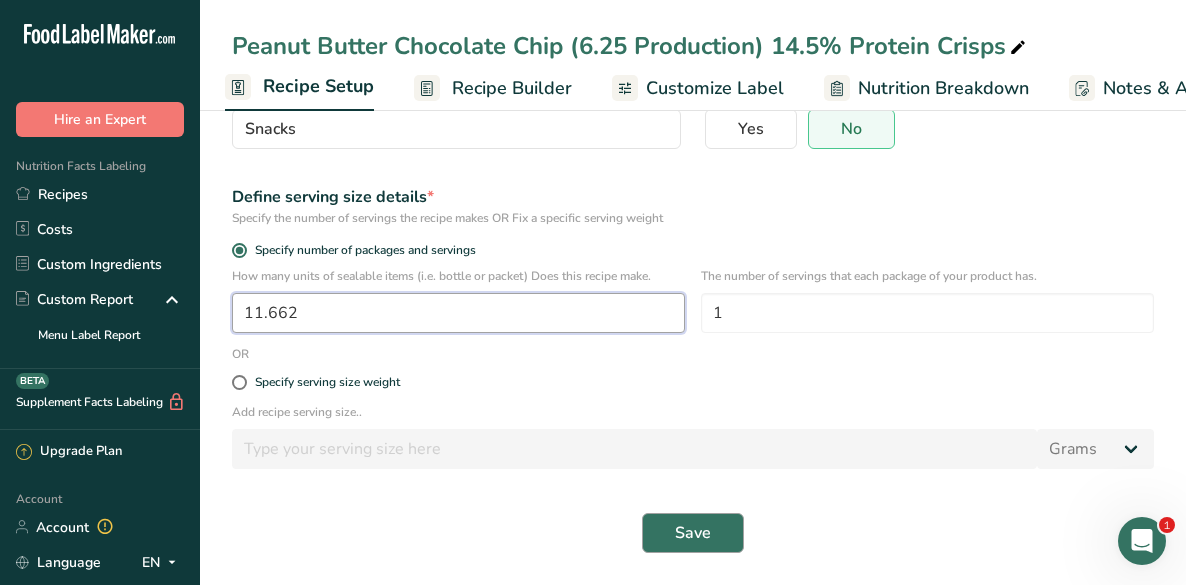 type on "11.662" 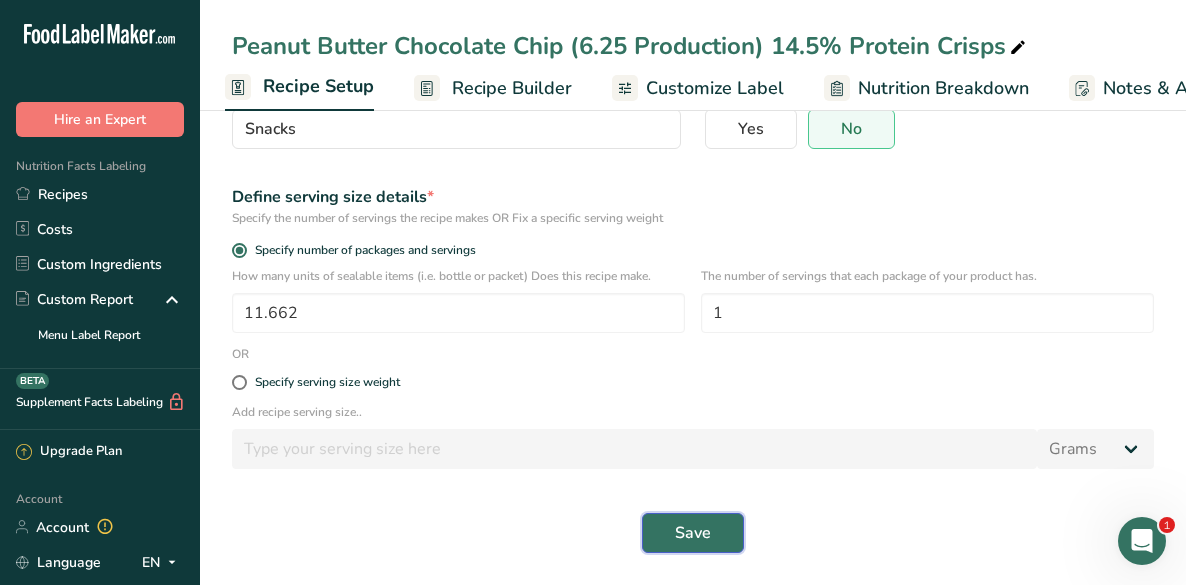click on "Save" at bounding box center (693, 533) 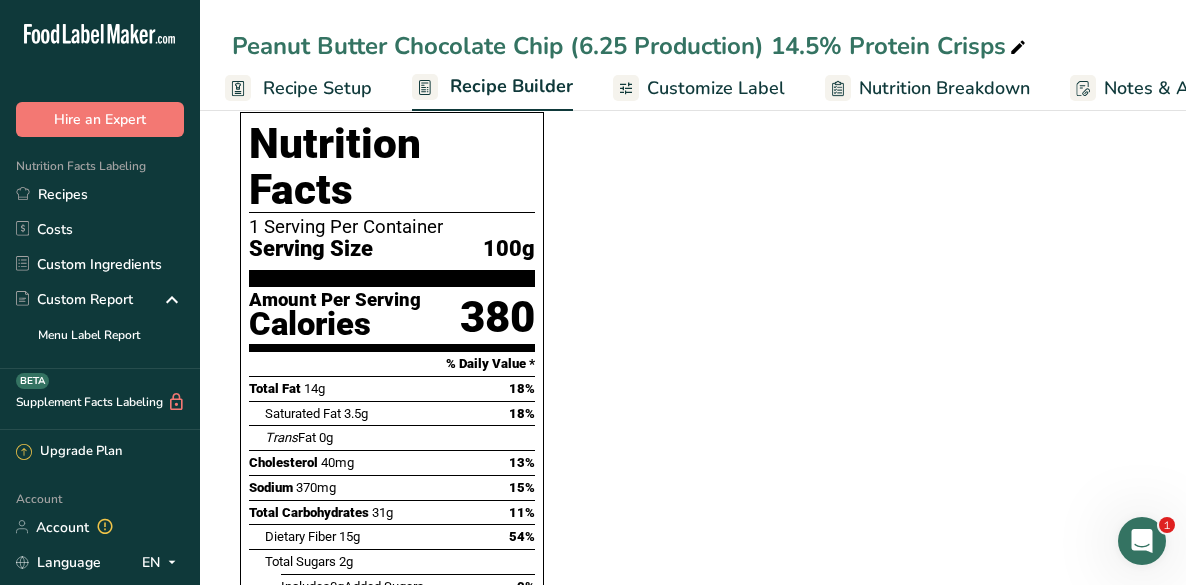 scroll, scrollTop: 1352, scrollLeft: 0, axis: vertical 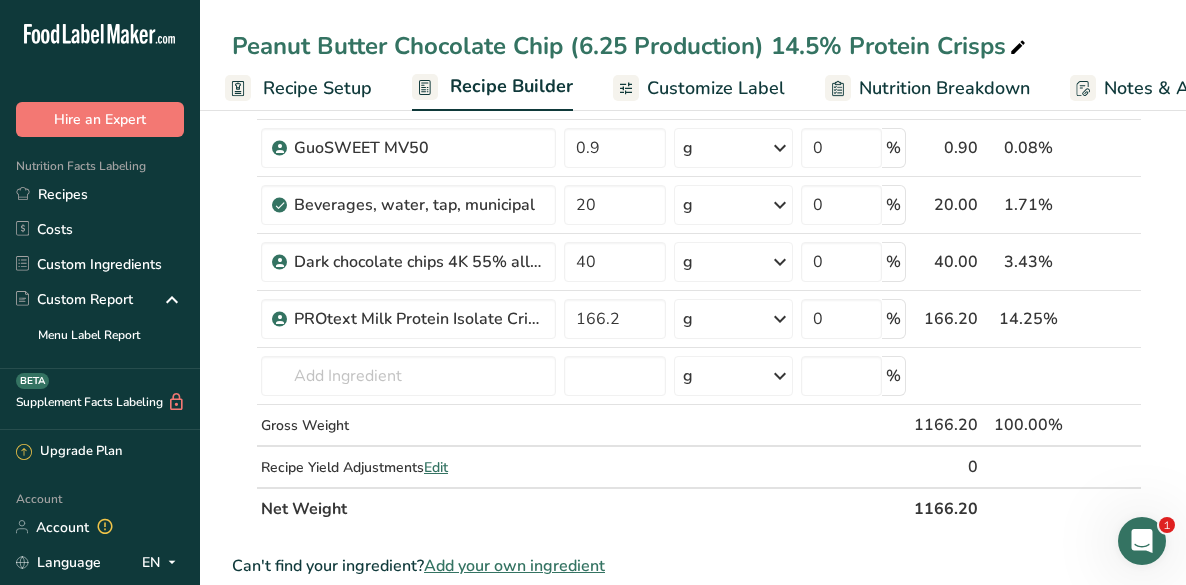 click on "Peanut Butter Chocolate Chip (6.25 Production) 14.5% Protein Crisps" at bounding box center [631, 46] 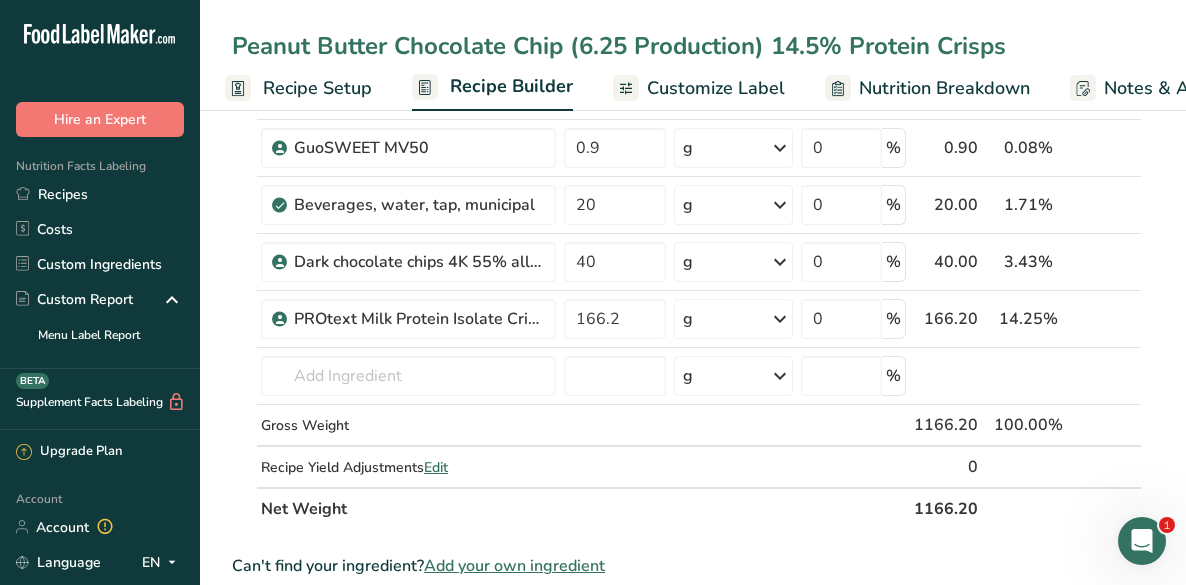 click on "Peanut Butter Chocolate Chip (6.25 Production) 14.5% Protein Crisps" at bounding box center (693, 46) 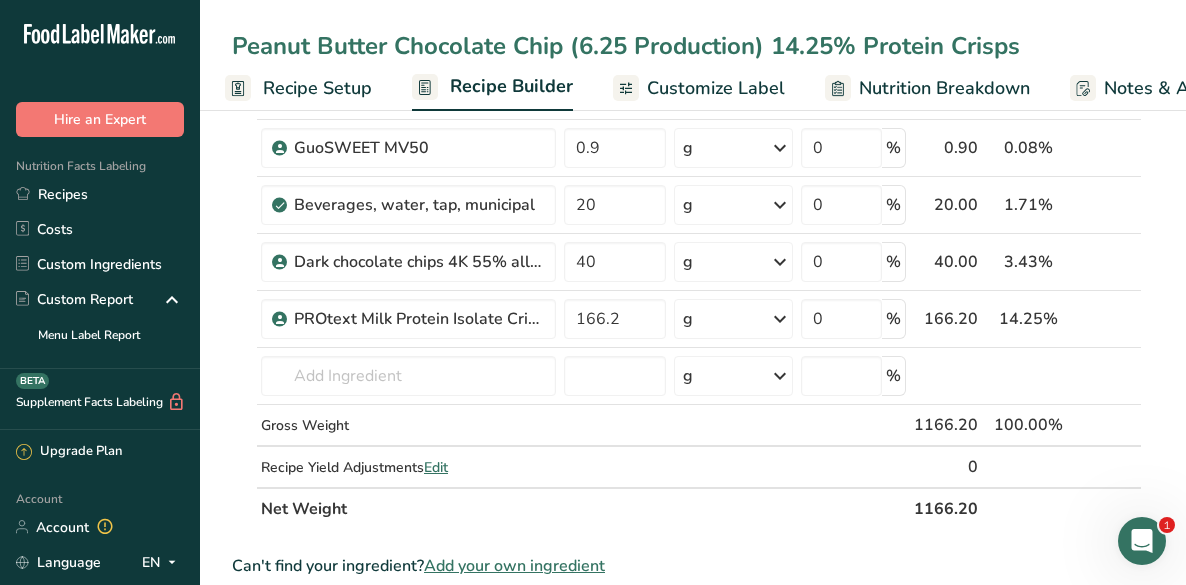 click on "Peanut Butter Chocolate Chip (6.25 Production) 14.25% Protein Crisps" at bounding box center (693, 46) 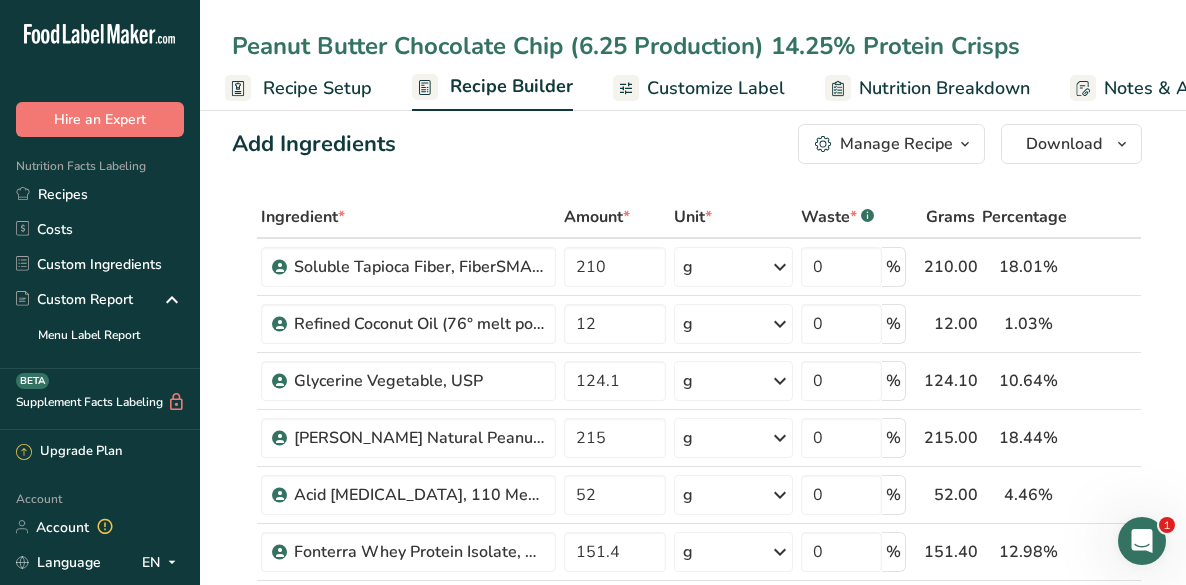 scroll, scrollTop: 0, scrollLeft: 0, axis: both 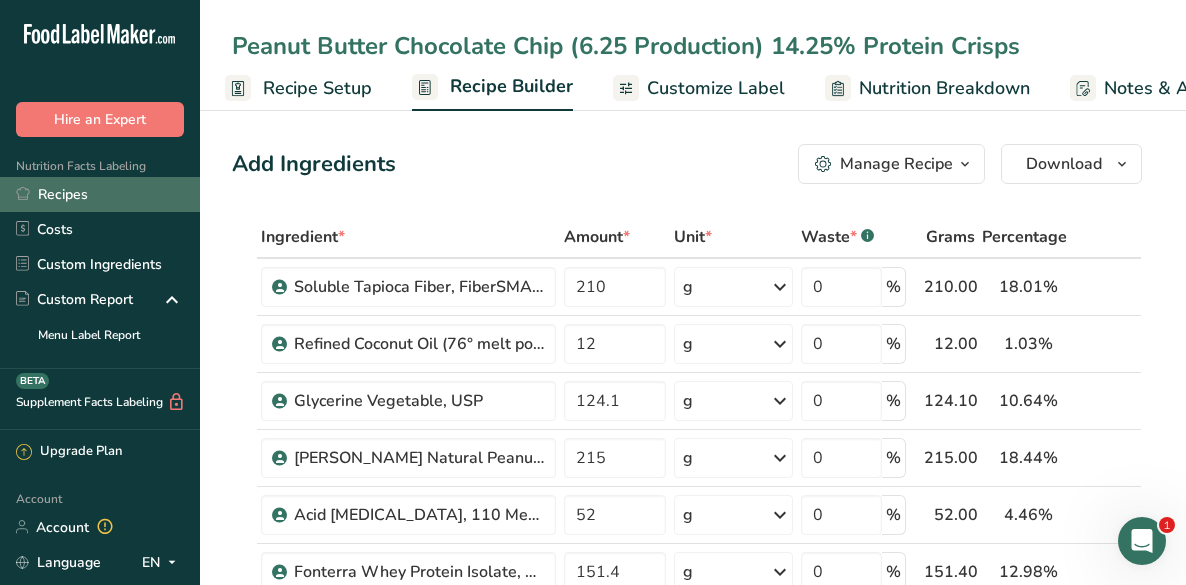 type on "Peanut Butter Chocolate Chip (6.25 Production) 14.25% Protein Crisps" 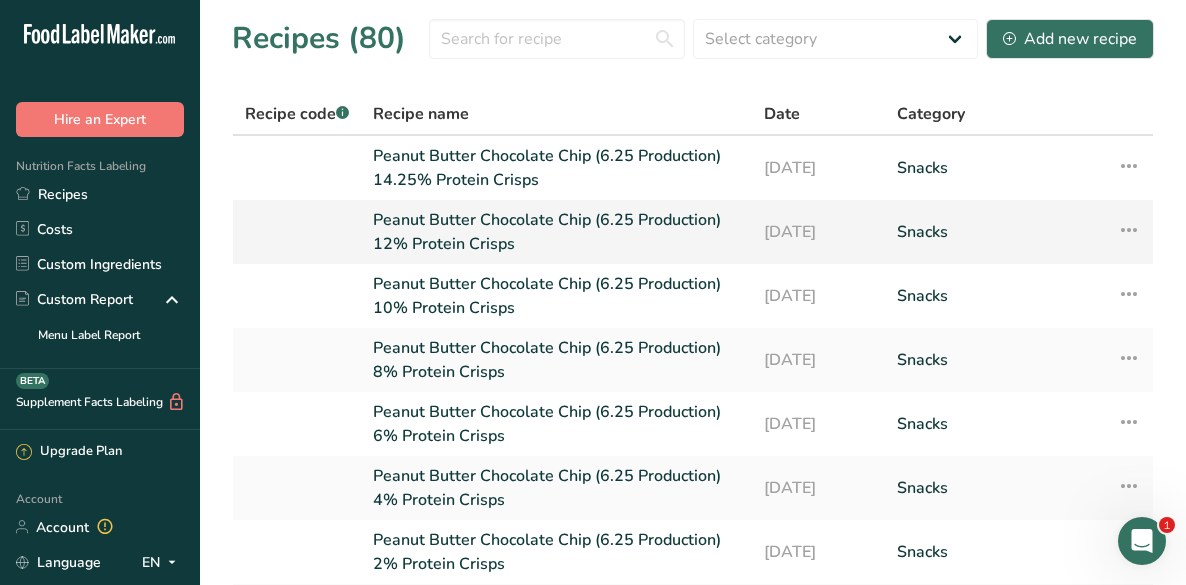 click on "Peanut Butter Chocolate Chip (6.25 Production) 12% Protein Crisps" at bounding box center (556, 232) 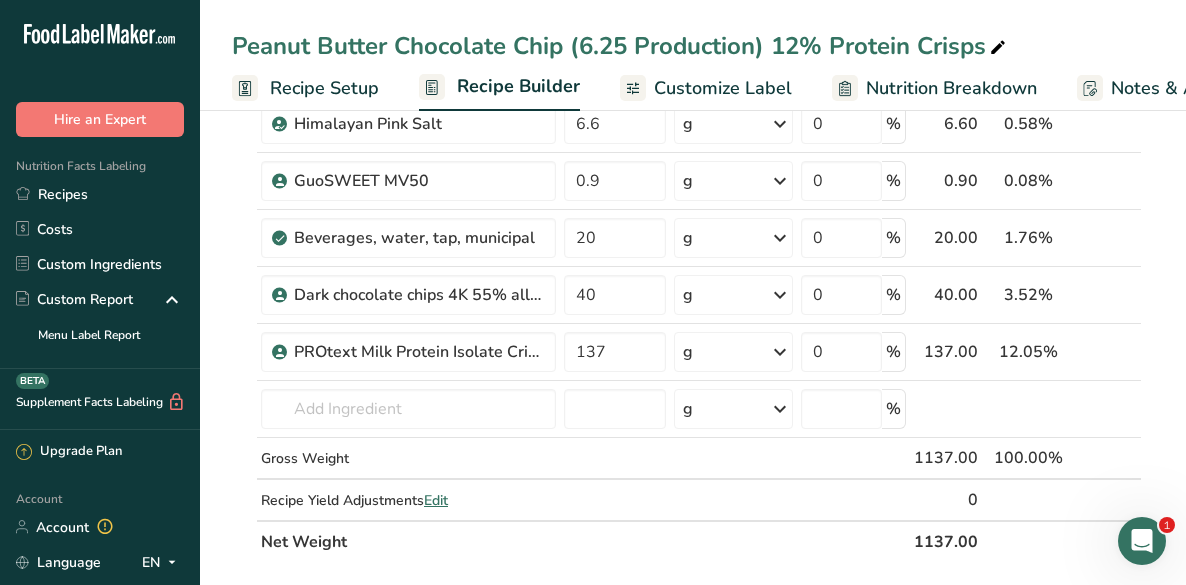 scroll, scrollTop: 746, scrollLeft: 0, axis: vertical 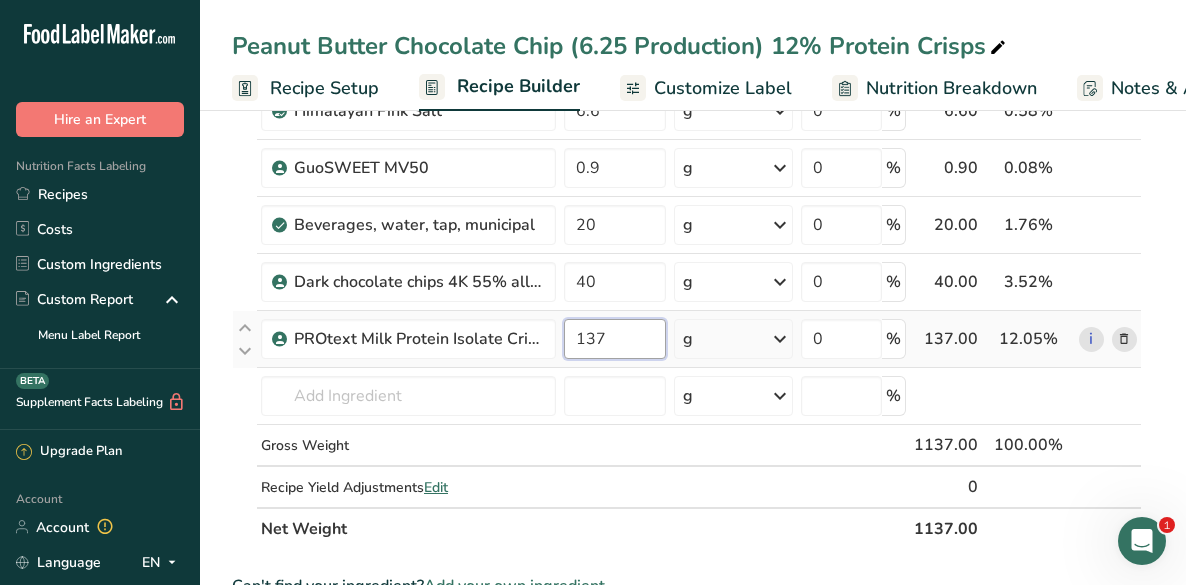 click on "137" at bounding box center [615, 339] 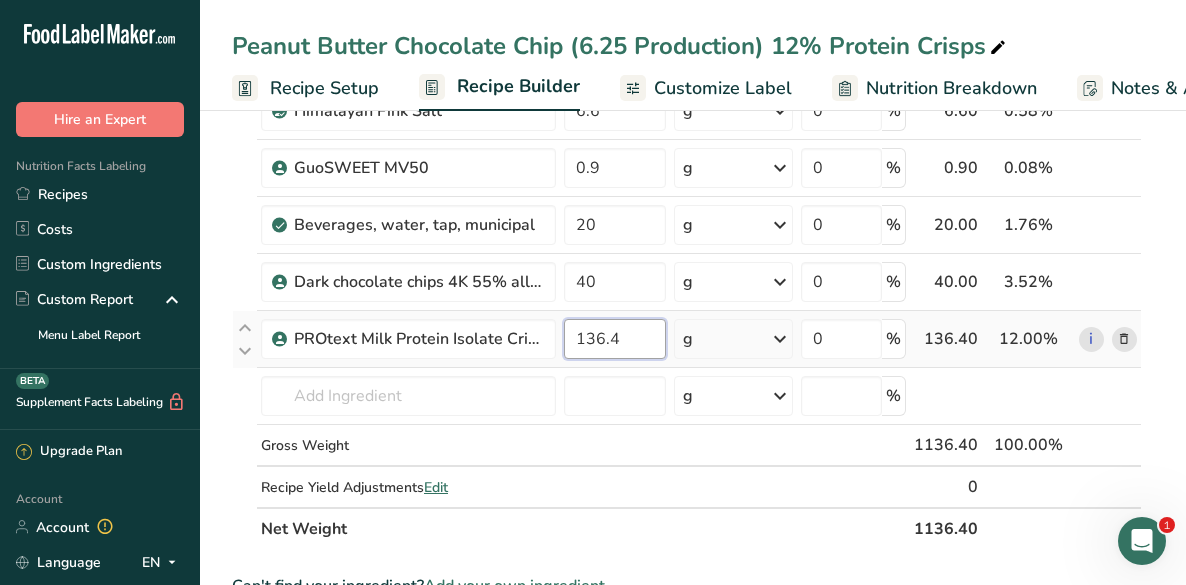type on "136.4" 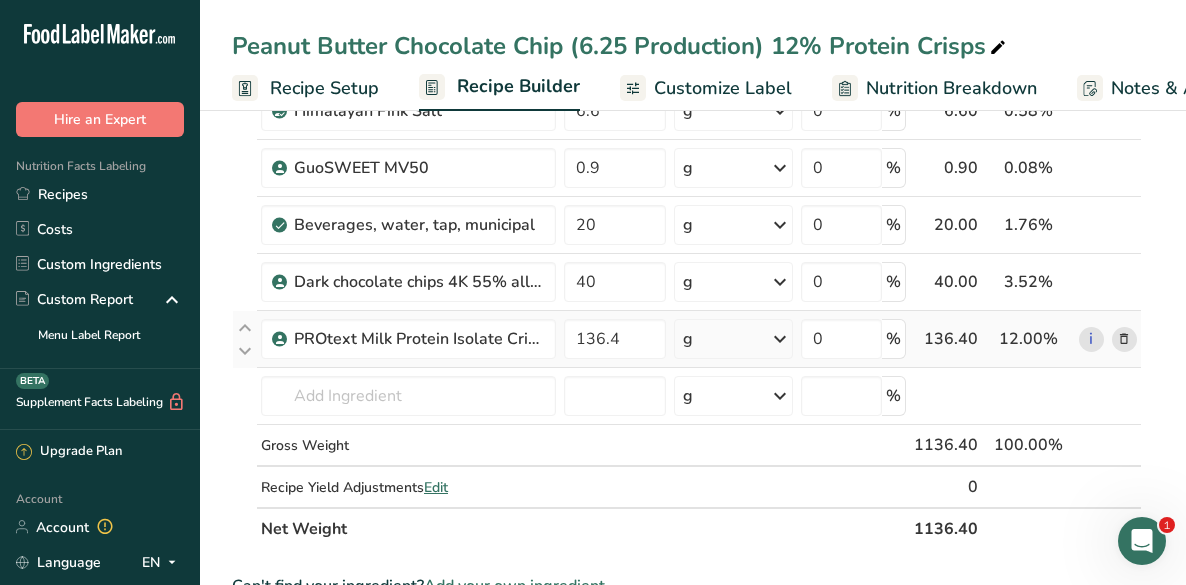 click on "Ingredient *
Amount *
Unit *
Waste *   .a-a{fill:#347362;}.b-a{fill:#fff;}          Grams
Percentage
Soluble Tapioca Fiber, FiberSMART TS90
210
g
Weight Units
g
kg
mg
See more
Volume Units
l
mL
fl oz
See more
0
%
210.00
18.48%
i
Refined Coconut Oil (76° melt point)
12
g
Weight Units
g
kg
mg
See more
Volume Units
l
mL
fl oz
See more
0
%
12.00
1.06%" at bounding box center (687, 10) 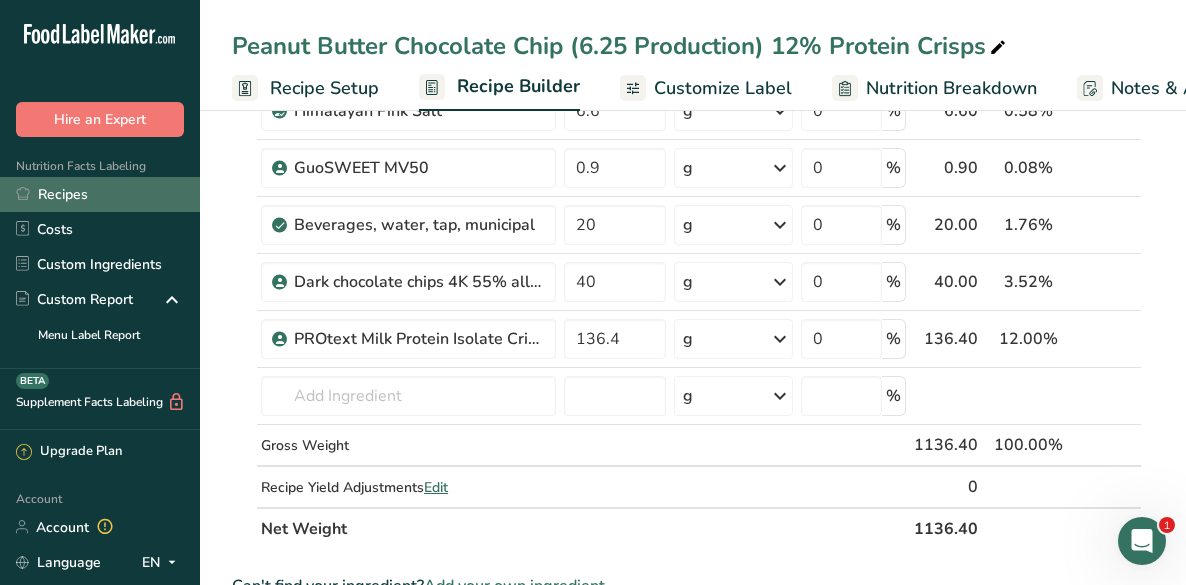 click on "Recipes" at bounding box center [100, 194] 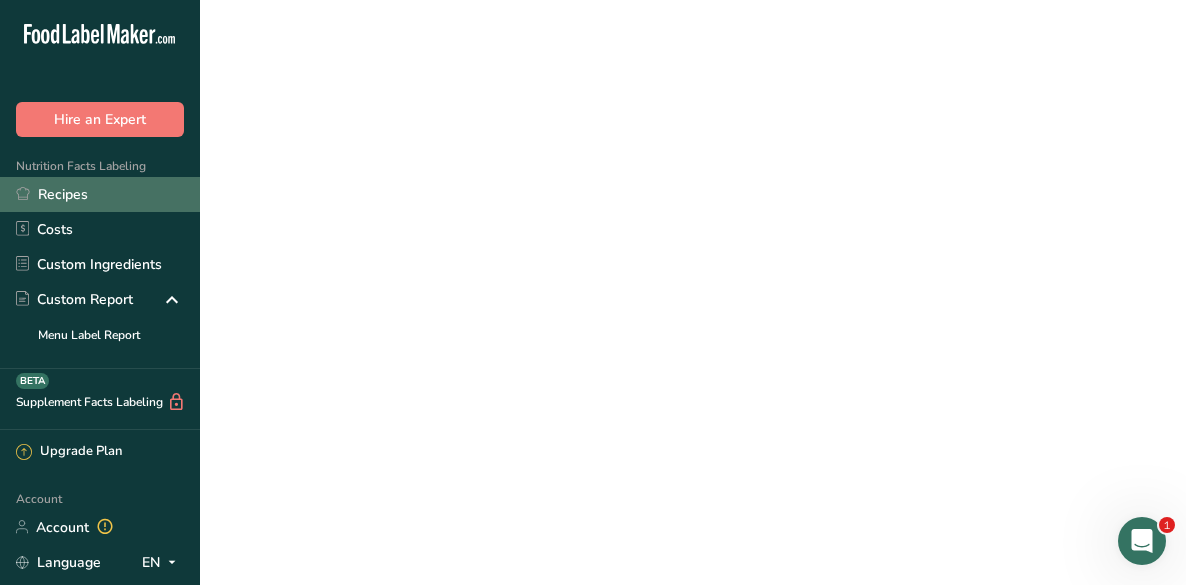 scroll, scrollTop: 0, scrollLeft: 0, axis: both 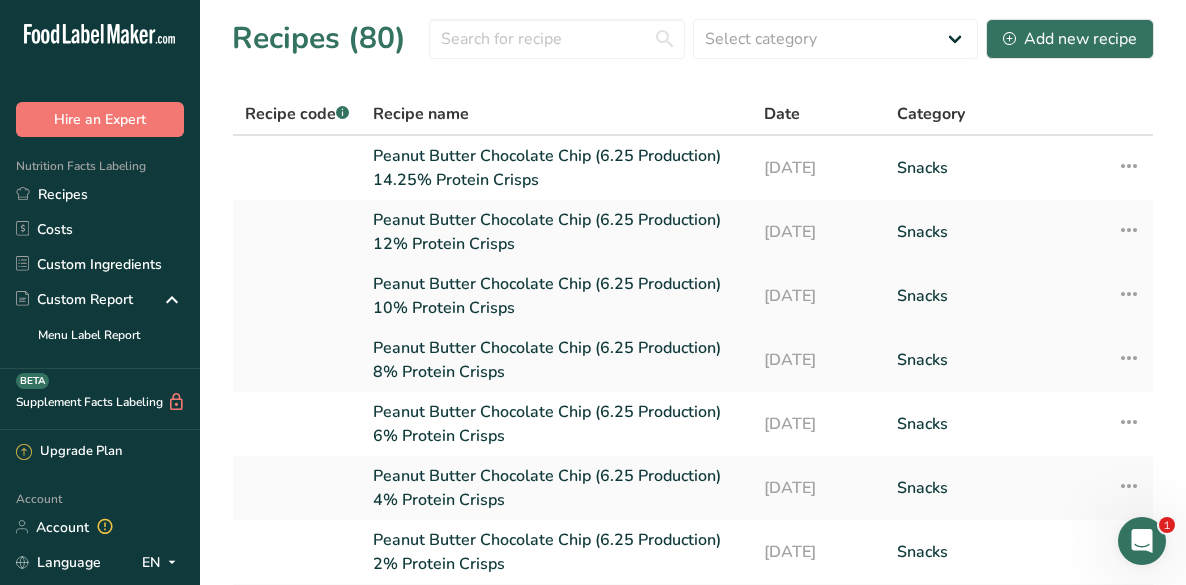 click on "Peanut Butter Chocolate Chip (6.25 Production) 10% Protein Crisps" at bounding box center (556, 296) 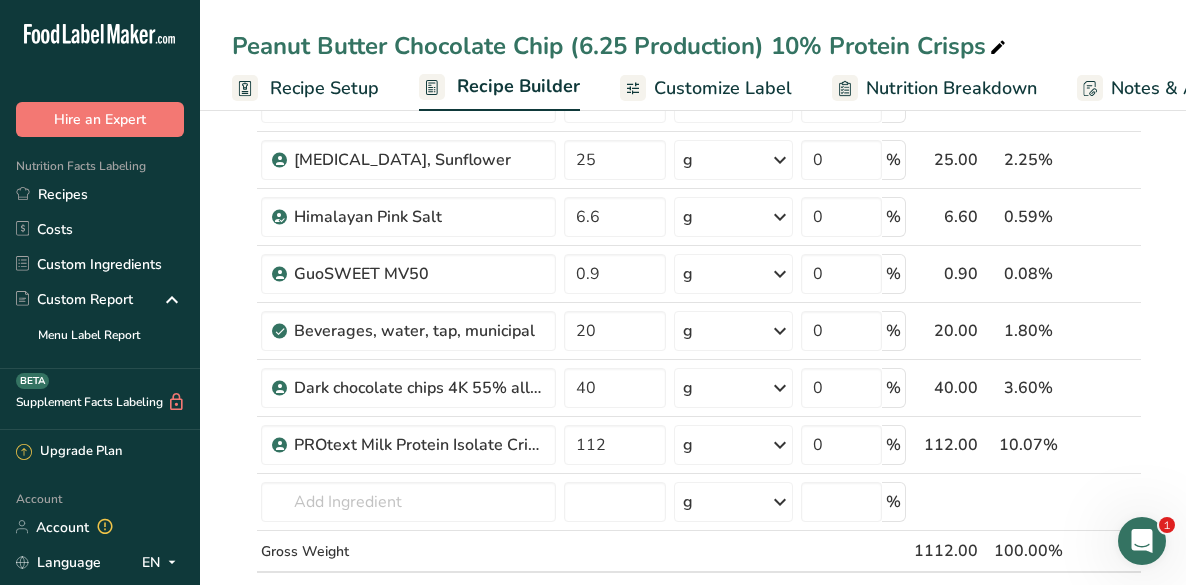 scroll, scrollTop: 720, scrollLeft: 0, axis: vertical 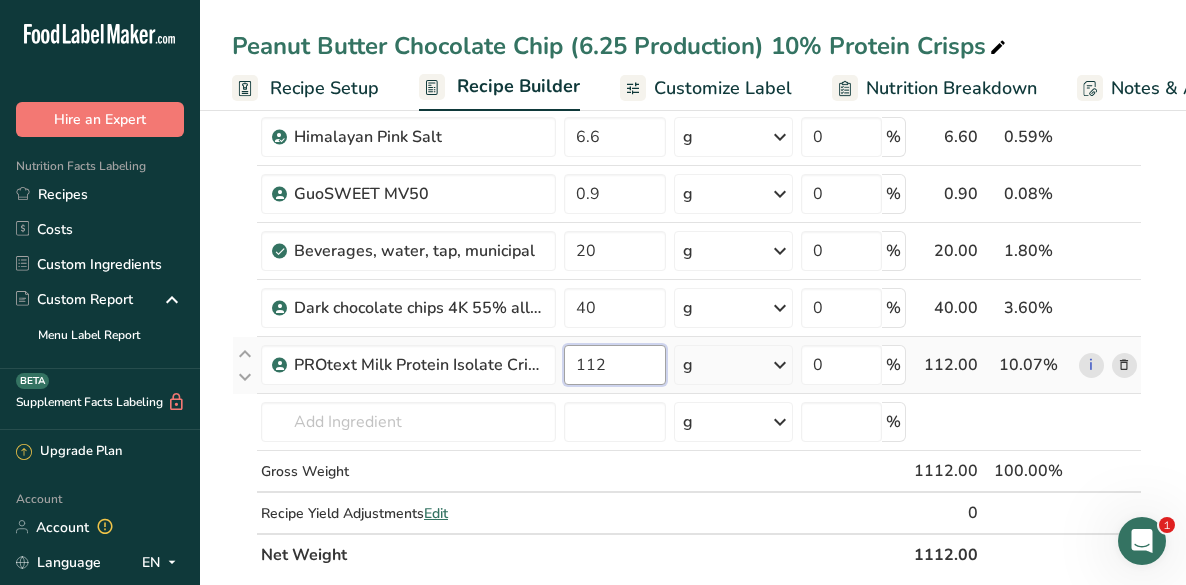 click on "112" at bounding box center (615, 365) 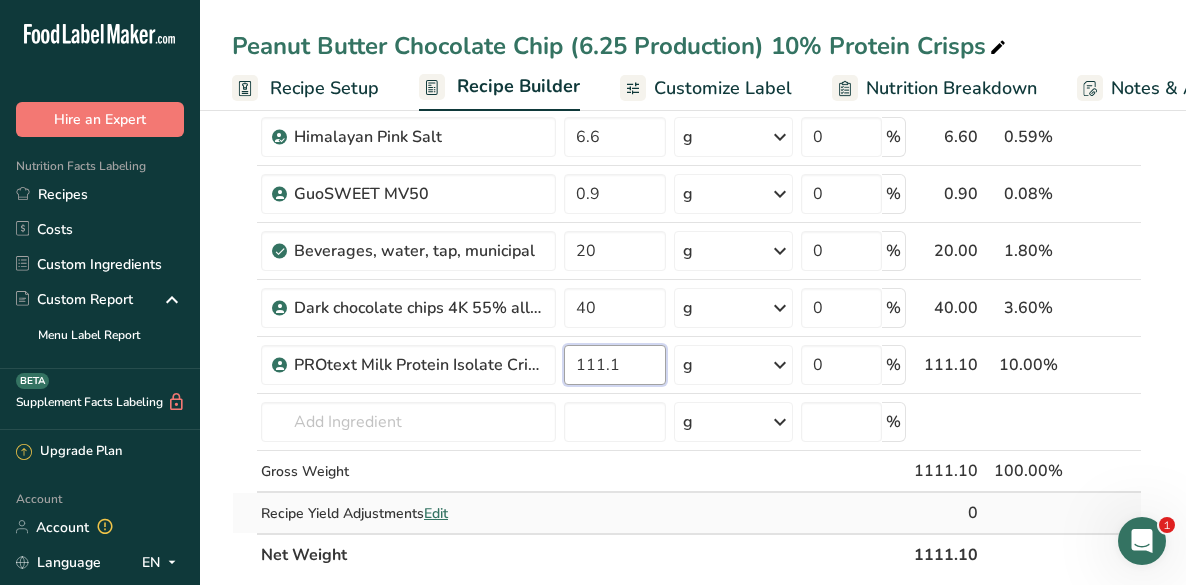 type on "111.1" 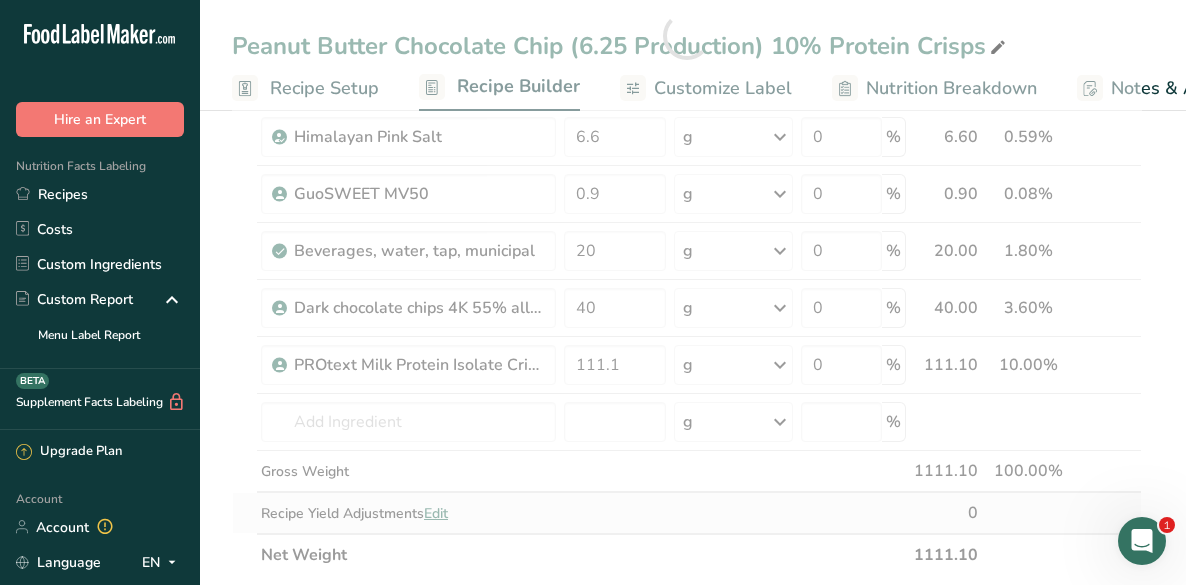 click on "Ingredient *
Amount *
Unit *
Waste *   .a-a{fill:#347362;}.b-a{fill:#fff;}          Grams
Percentage
Soluble Tapioca Fiber, FiberSMART TS90
210
g
Weight Units
g
kg
mg
See more
Volume Units
l
mL
fl oz
See more
0
%
210.00
18.90%
i
Refined Coconut Oil (76° melt point)
12
g
Weight Units
g
kg
mg
See more
Volume Units
l
mL
fl oz
See more
0
%
12.00
1.08%" at bounding box center (687, 36) 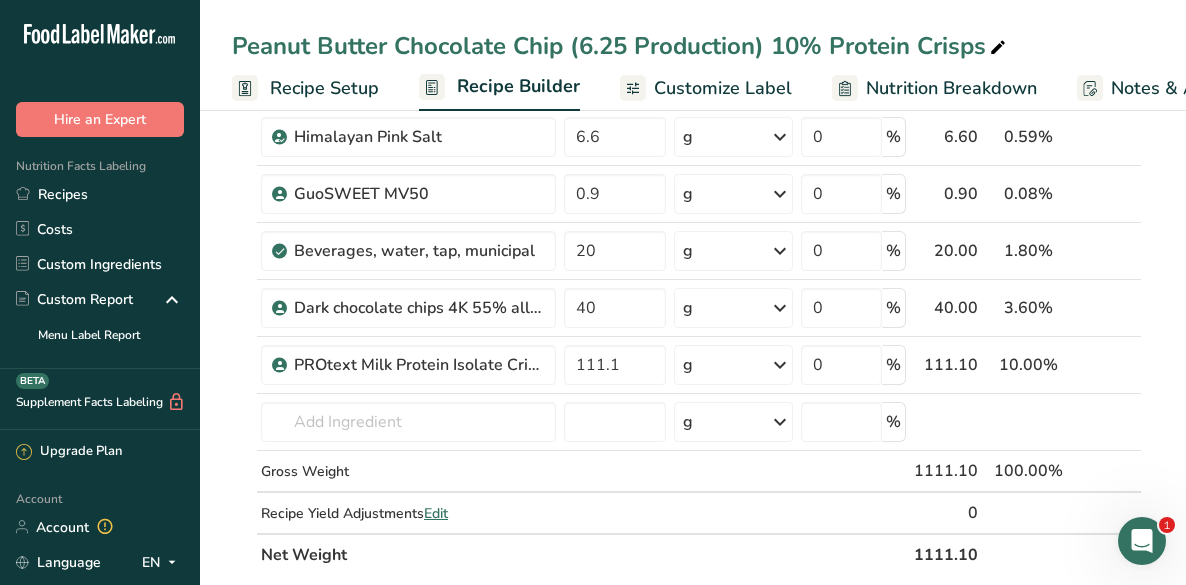 click on "Recipe Setup" at bounding box center (324, 88) 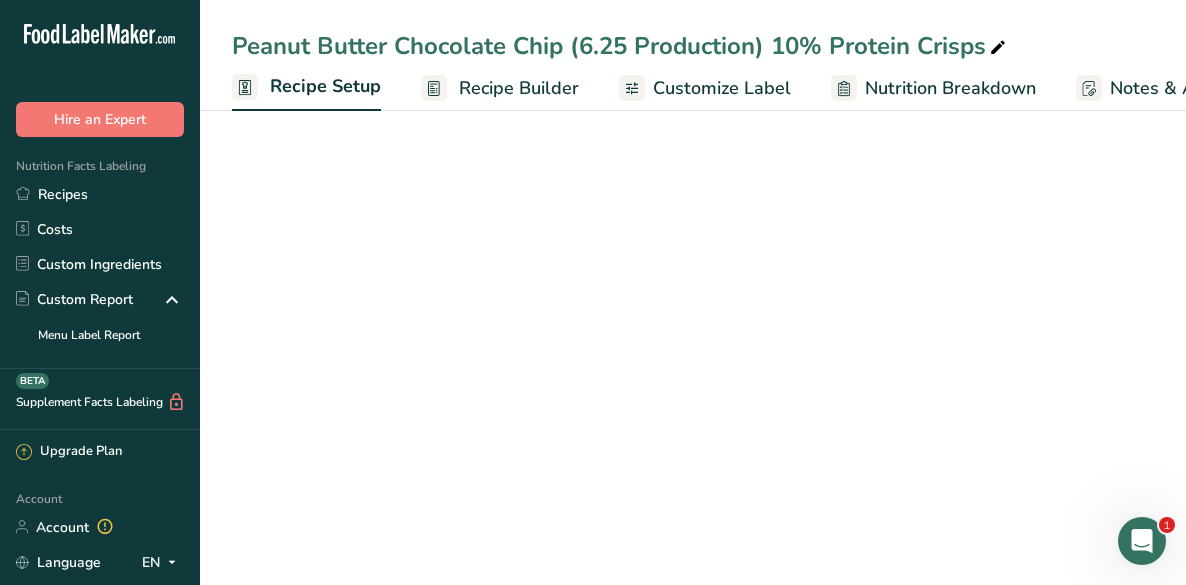 scroll, scrollTop: 0, scrollLeft: 7, axis: horizontal 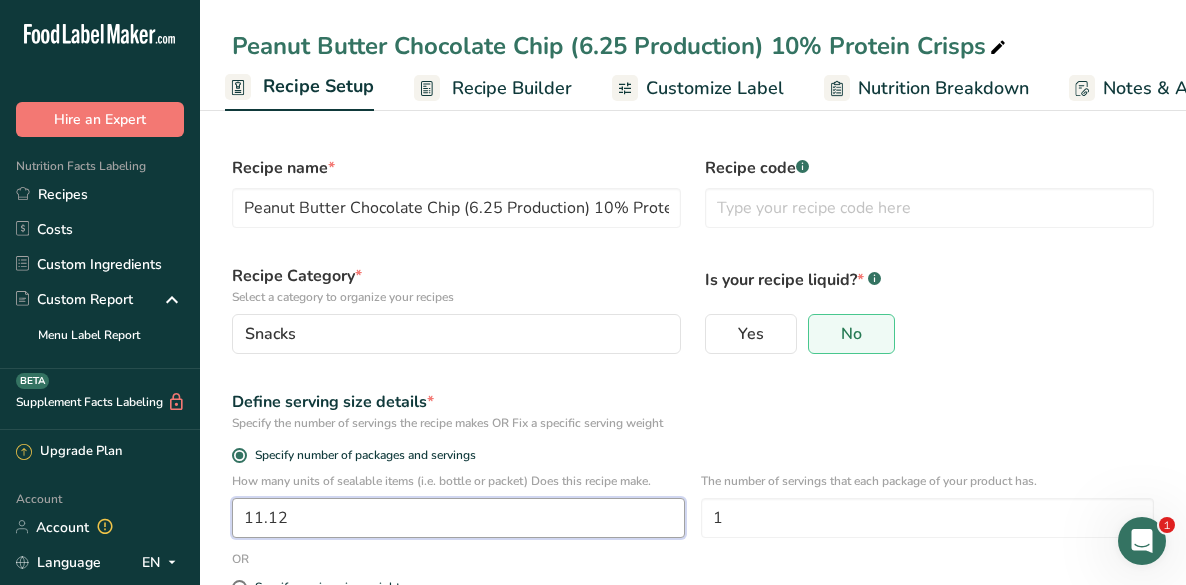 click on "11.12" at bounding box center [458, 518] 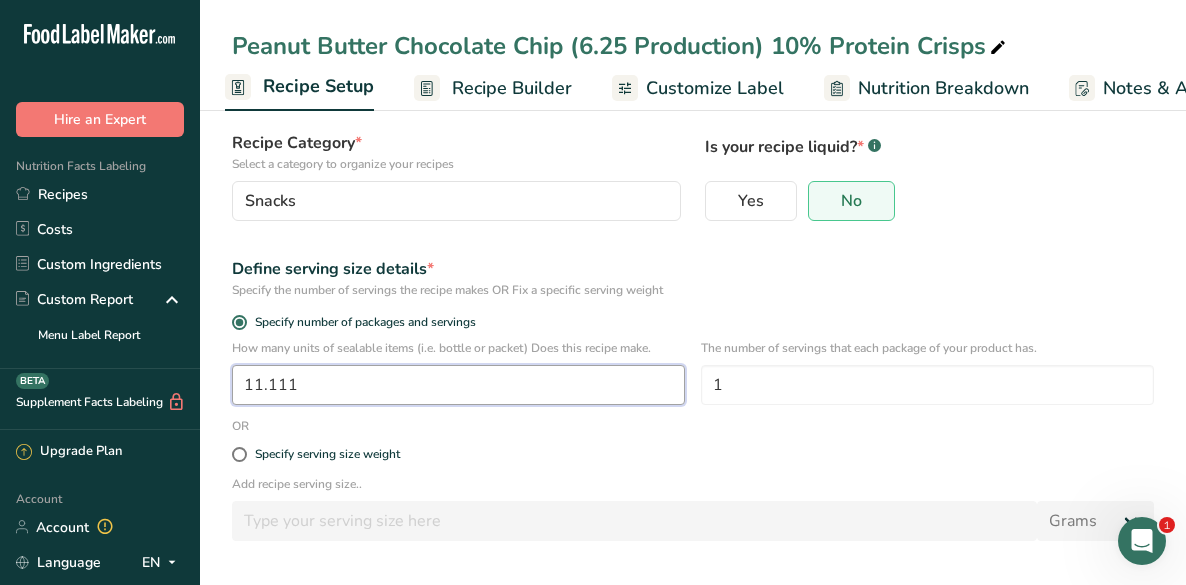 scroll, scrollTop: 205, scrollLeft: 0, axis: vertical 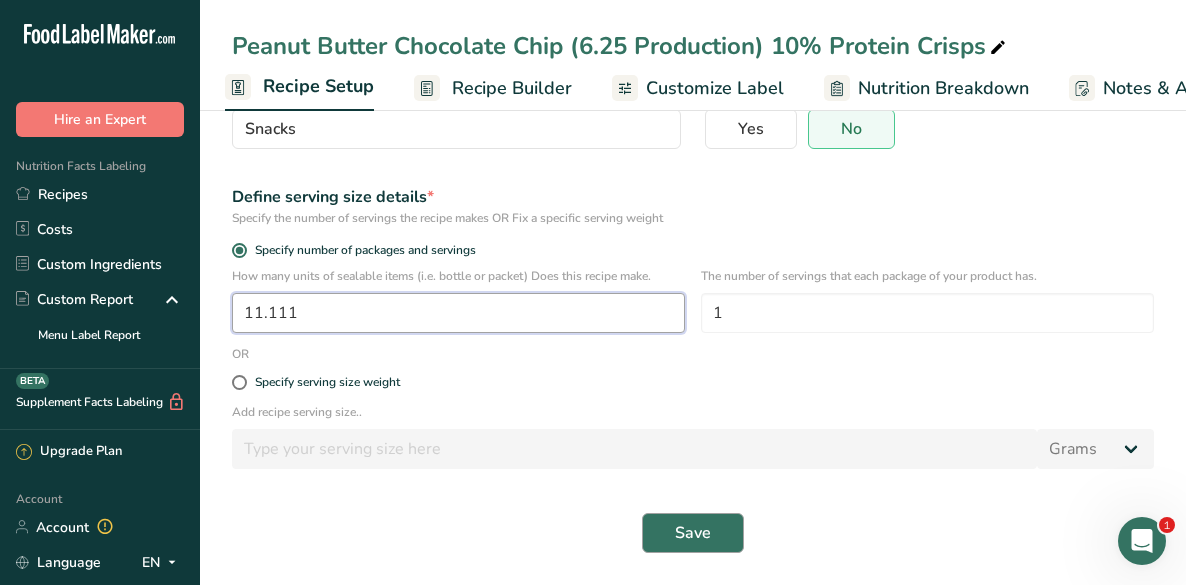 type on "11.111" 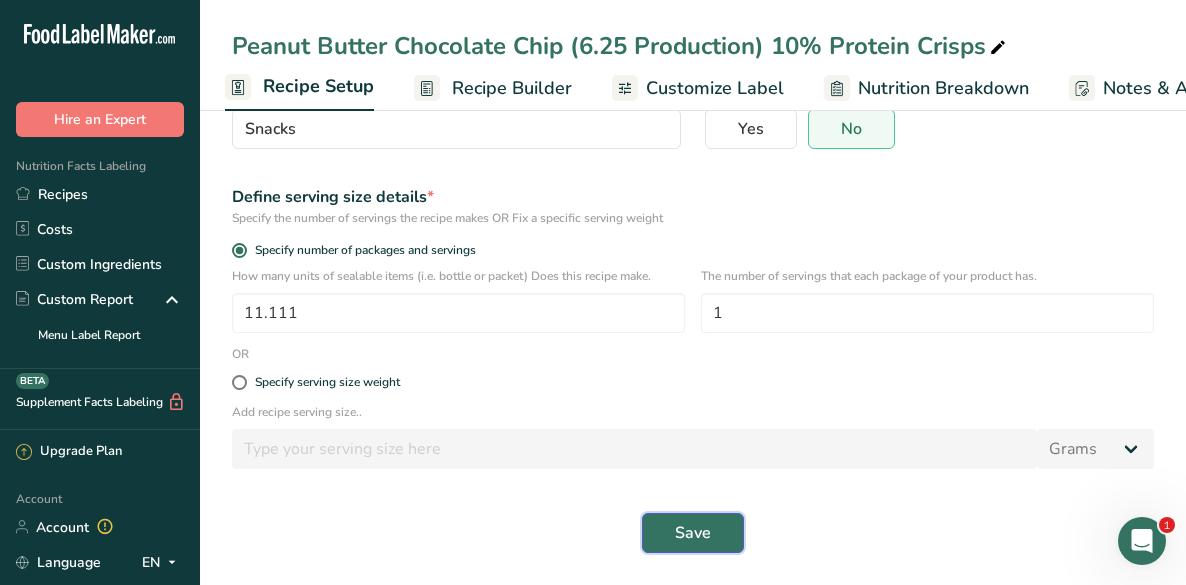 click on "Save" at bounding box center [693, 533] 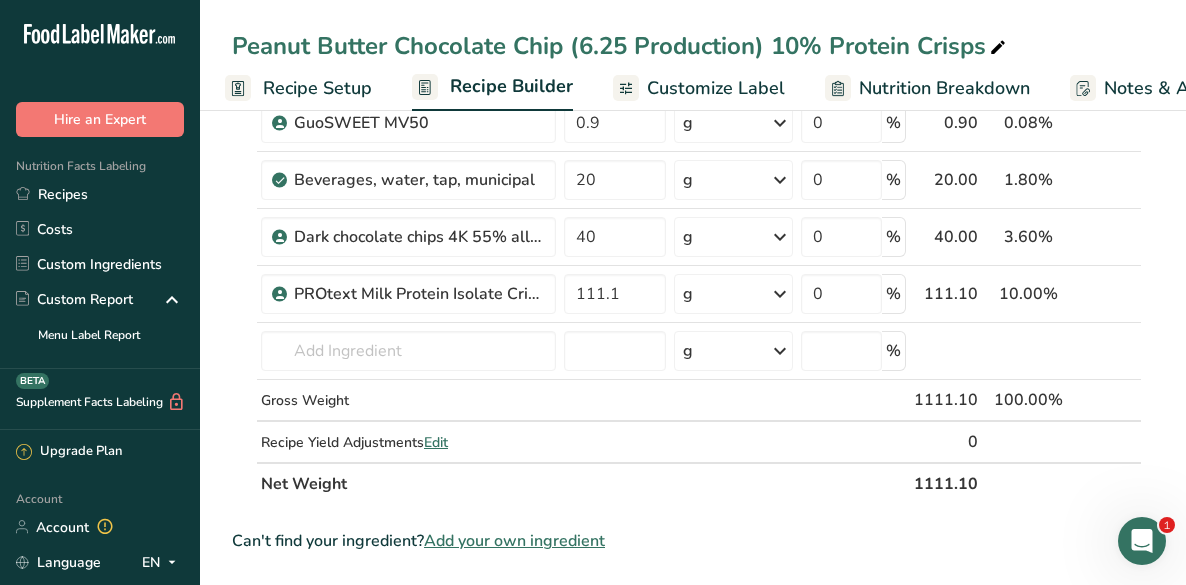 scroll, scrollTop: 724, scrollLeft: 0, axis: vertical 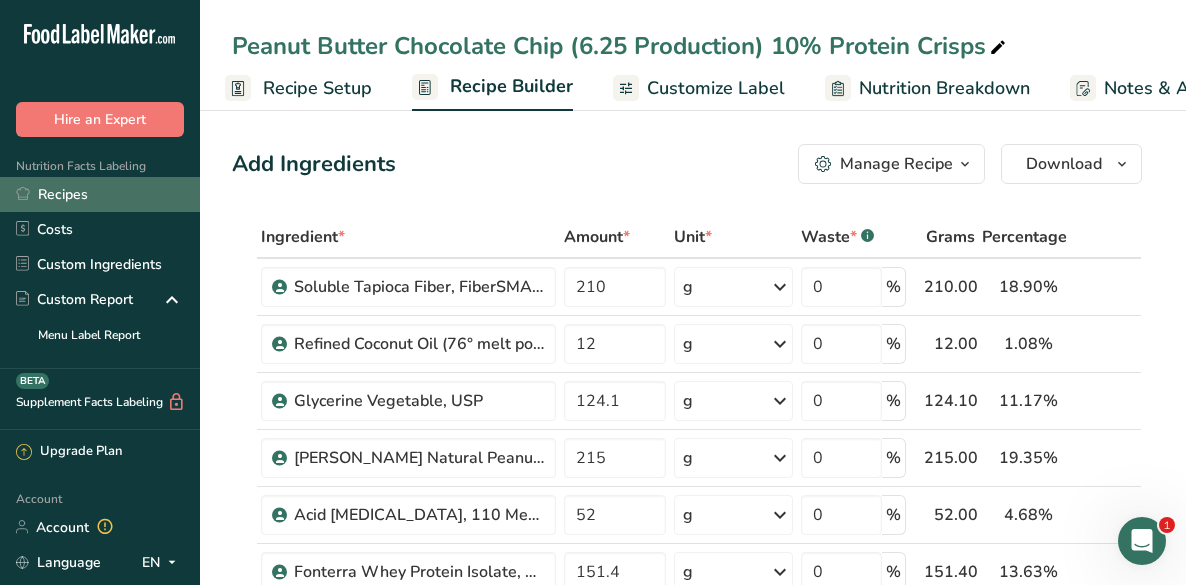 click on "Recipes" at bounding box center [100, 194] 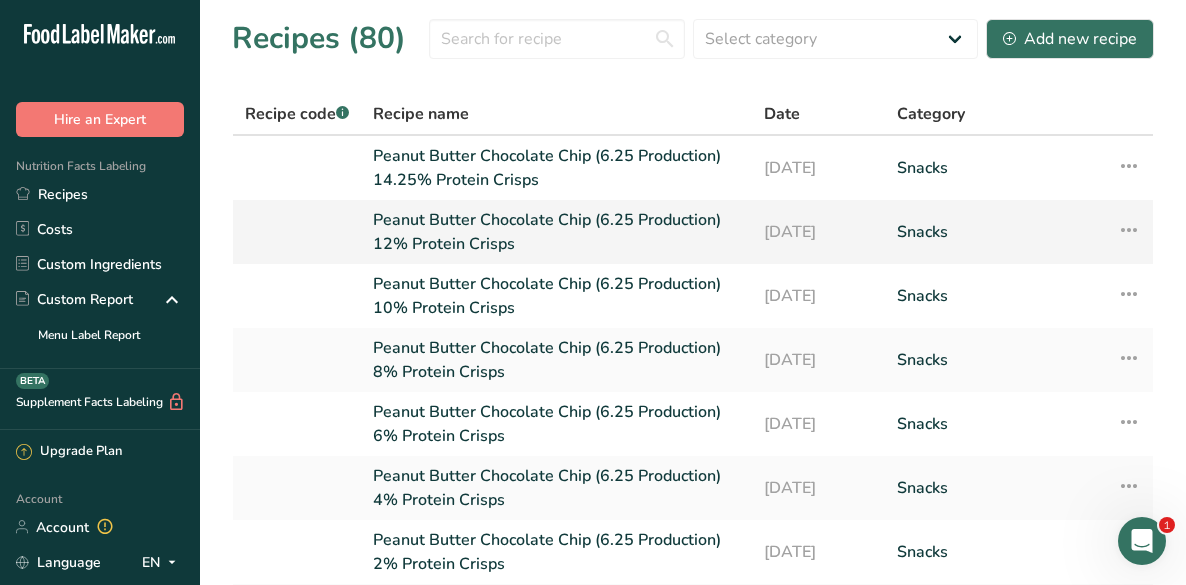 click on "Peanut Butter Chocolate Chip (6.25 Production) 12% Protein Crisps" at bounding box center [556, 232] 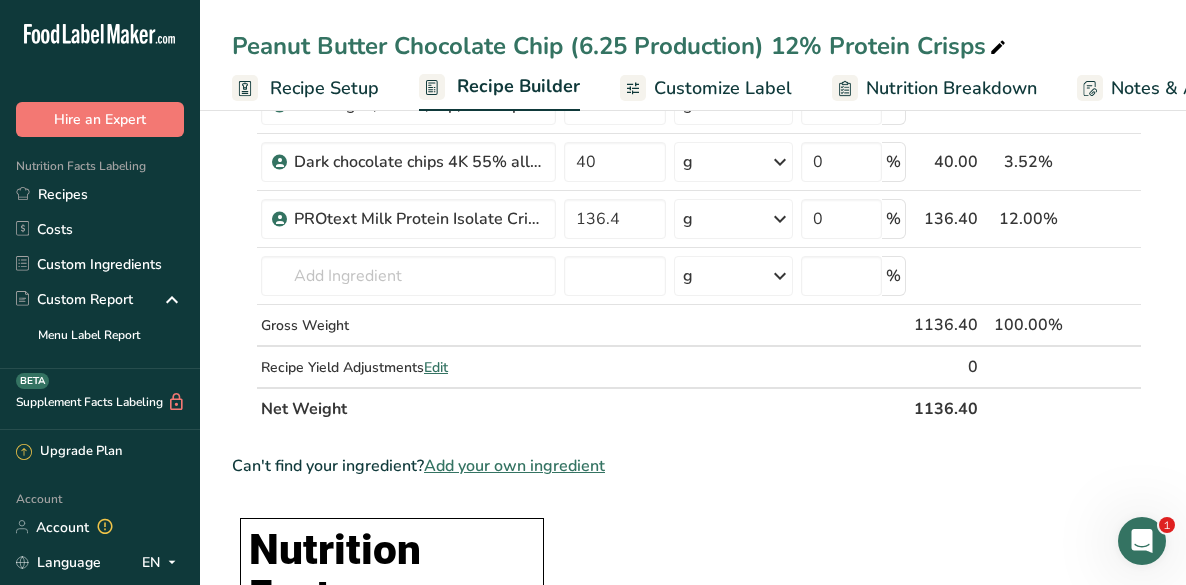 scroll, scrollTop: 1040, scrollLeft: 0, axis: vertical 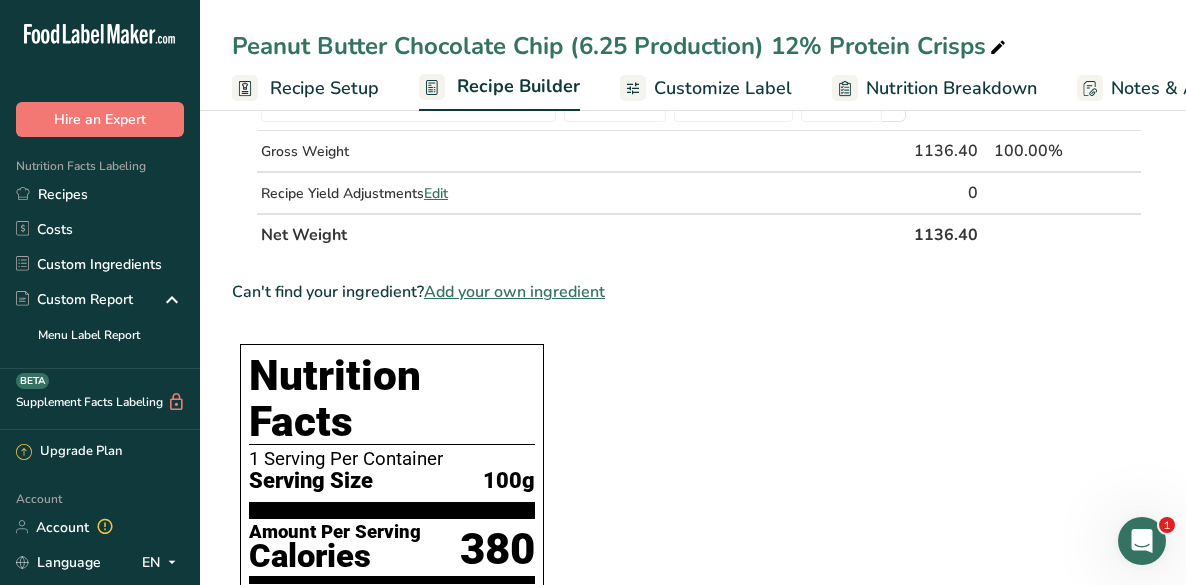 click on "Recipe Setup" at bounding box center (324, 88) 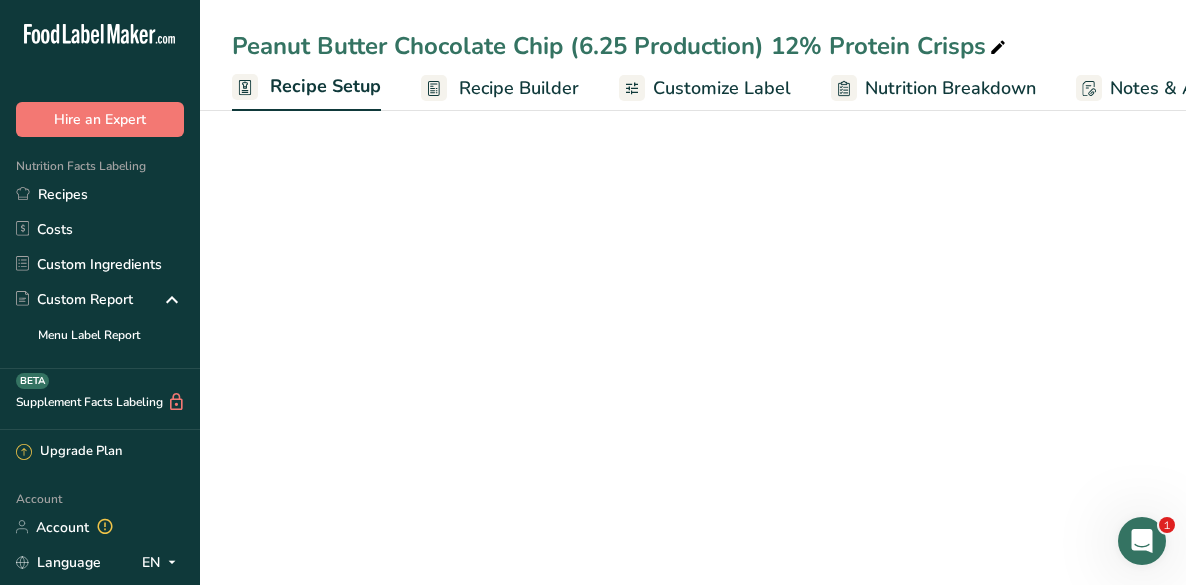 scroll, scrollTop: 0, scrollLeft: 7, axis: horizontal 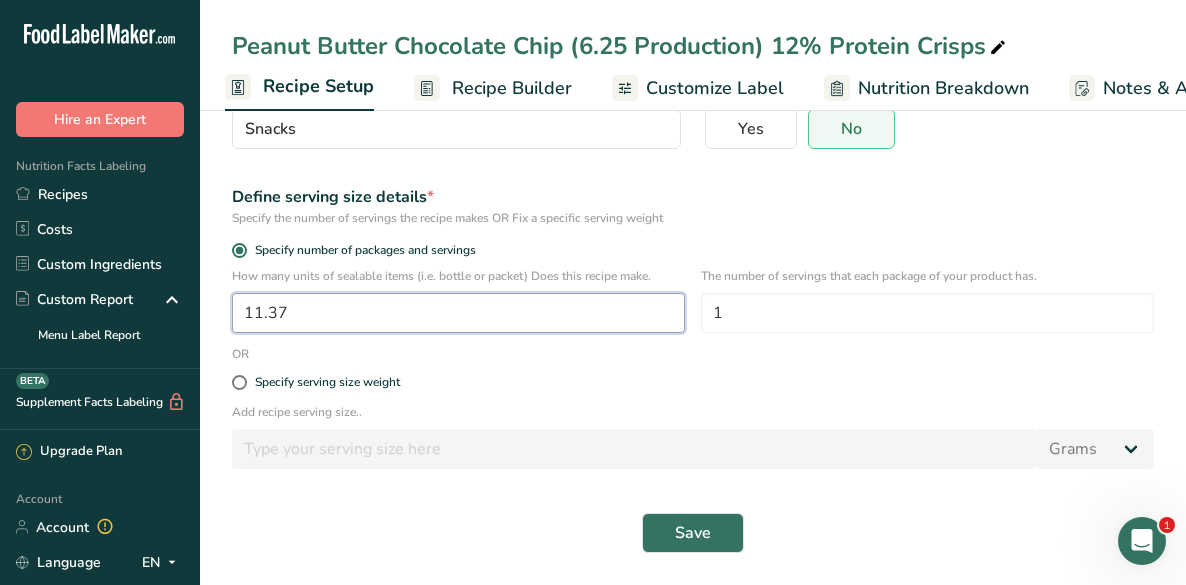 click on "11.37" at bounding box center [458, 313] 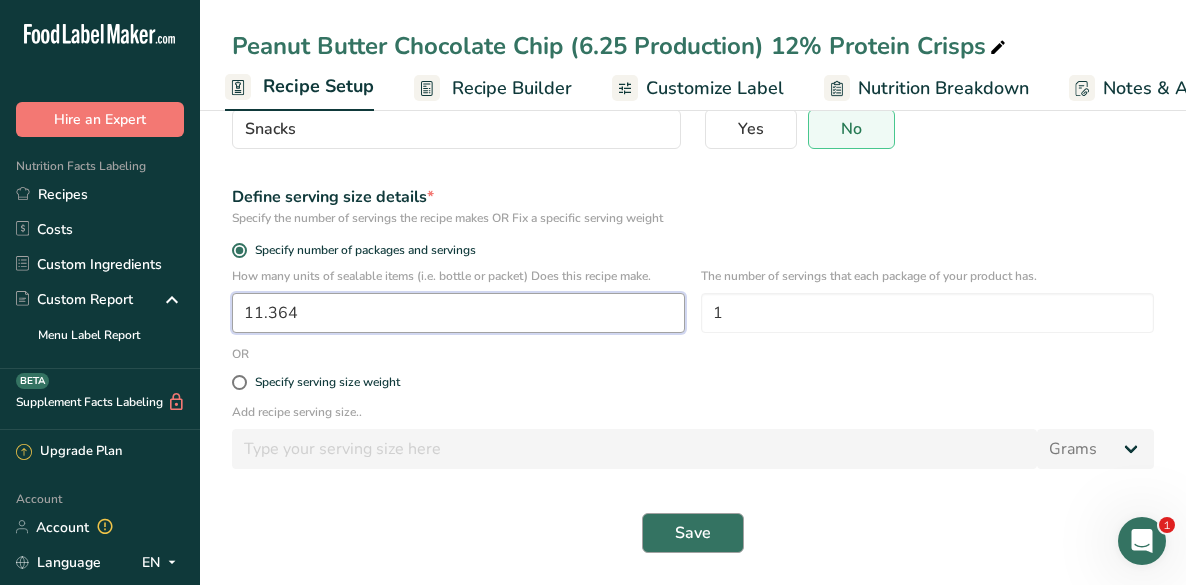 type on "11.364" 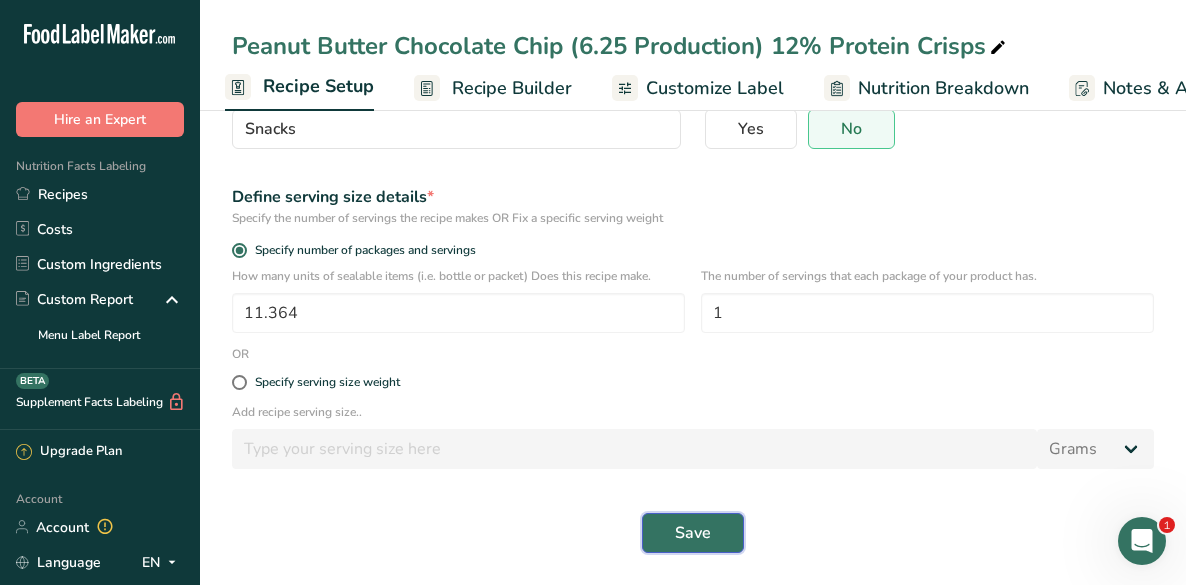 click on "Save" at bounding box center (693, 533) 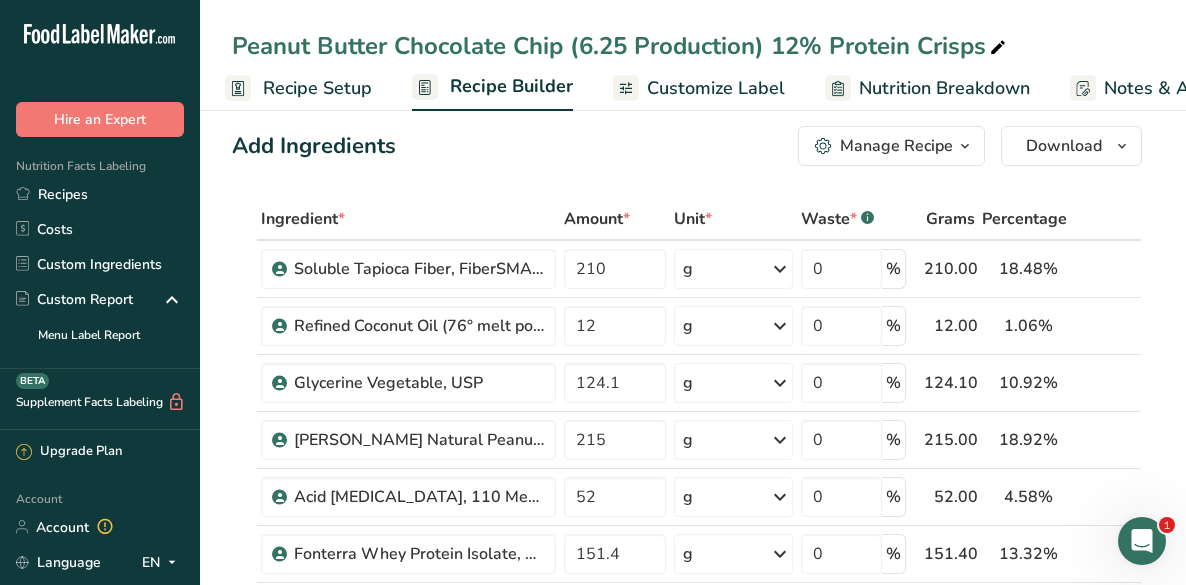scroll, scrollTop: 0, scrollLeft: 0, axis: both 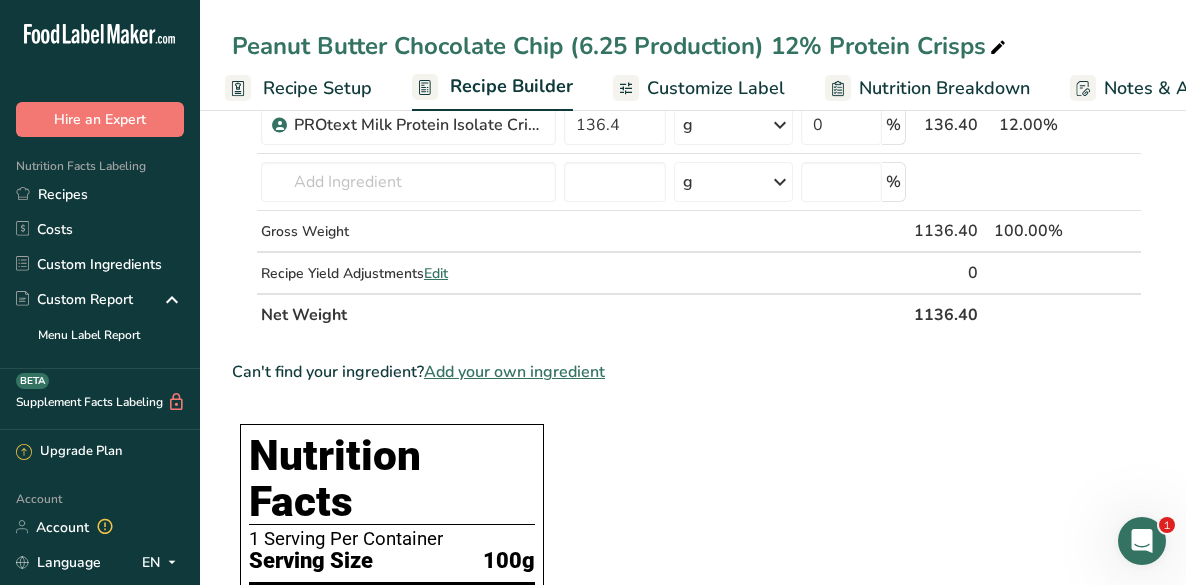 click on "Recipe Setup" at bounding box center (317, 88) 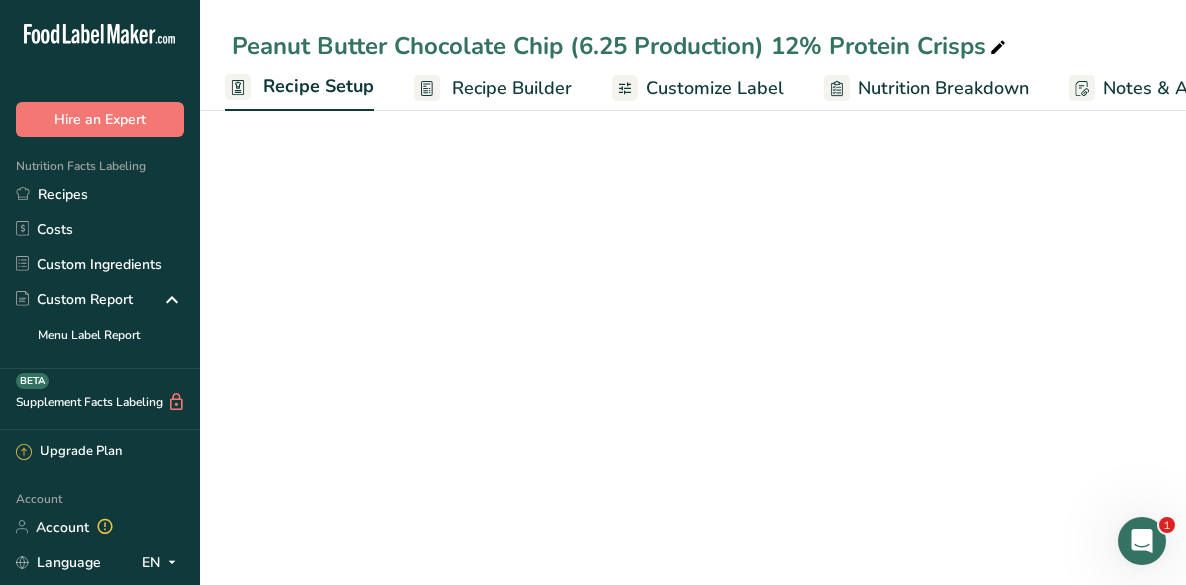 scroll, scrollTop: 205, scrollLeft: 0, axis: vertical 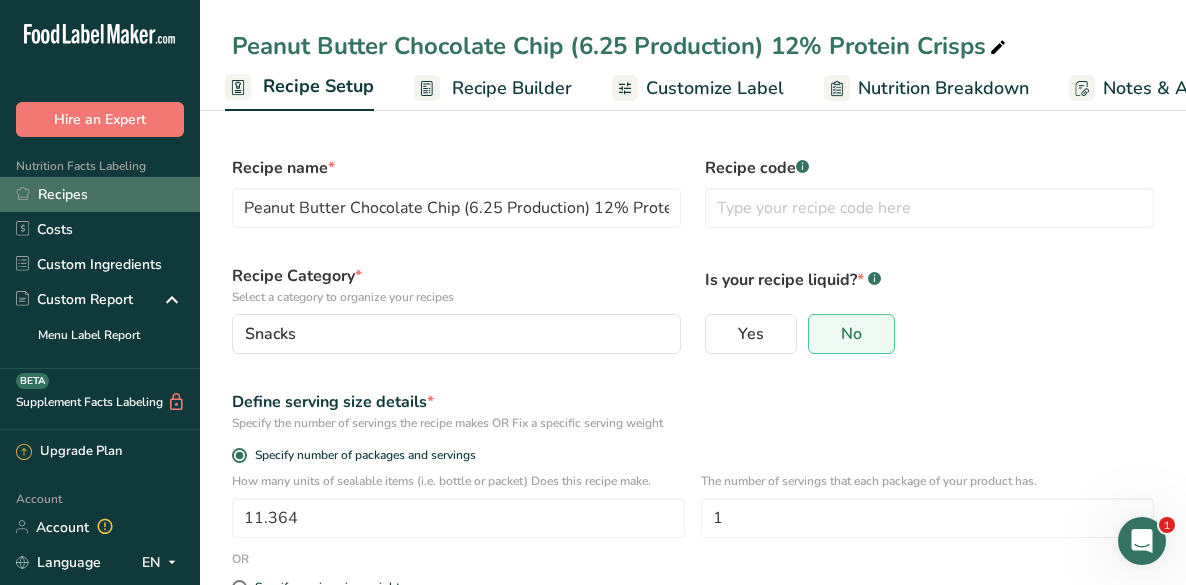 click on "Recipes" at bounding box center [100, 194] 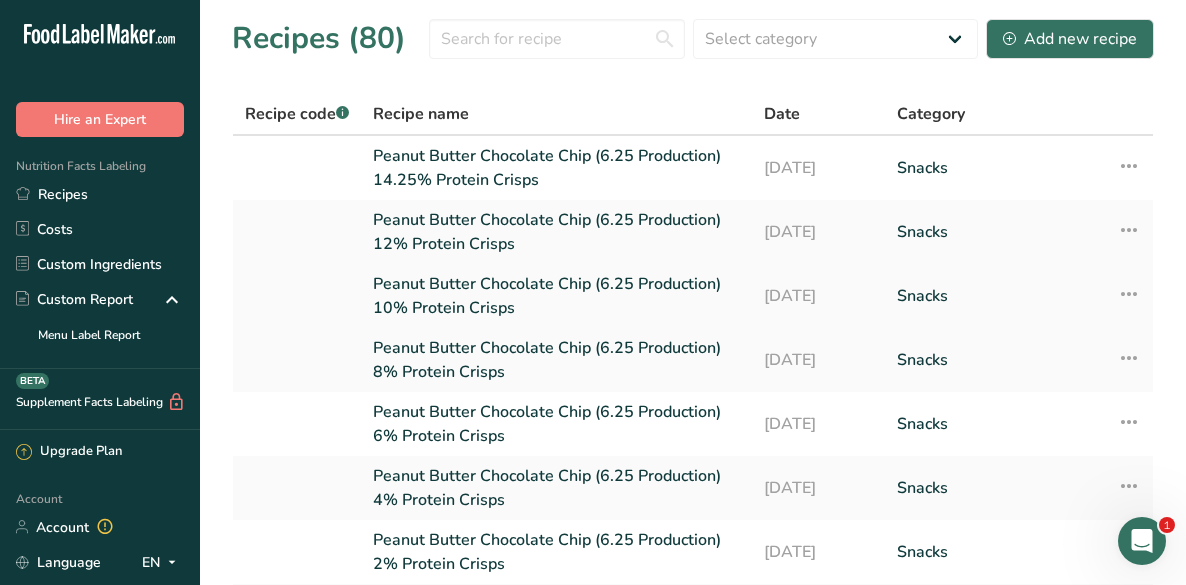 click on "Peanut Butter Chocolate Chip (6.25 Production) 10% Protein Crisps" at bounding box center [556, 296] 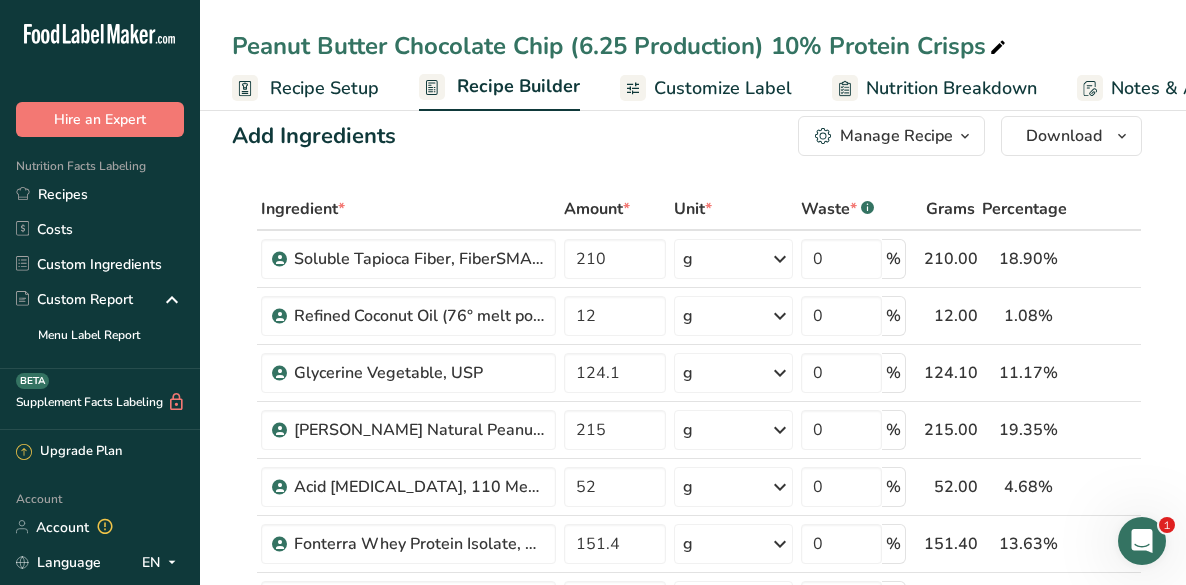 scroll, scrollTop: 0, scrollLeft: 0, axis: both 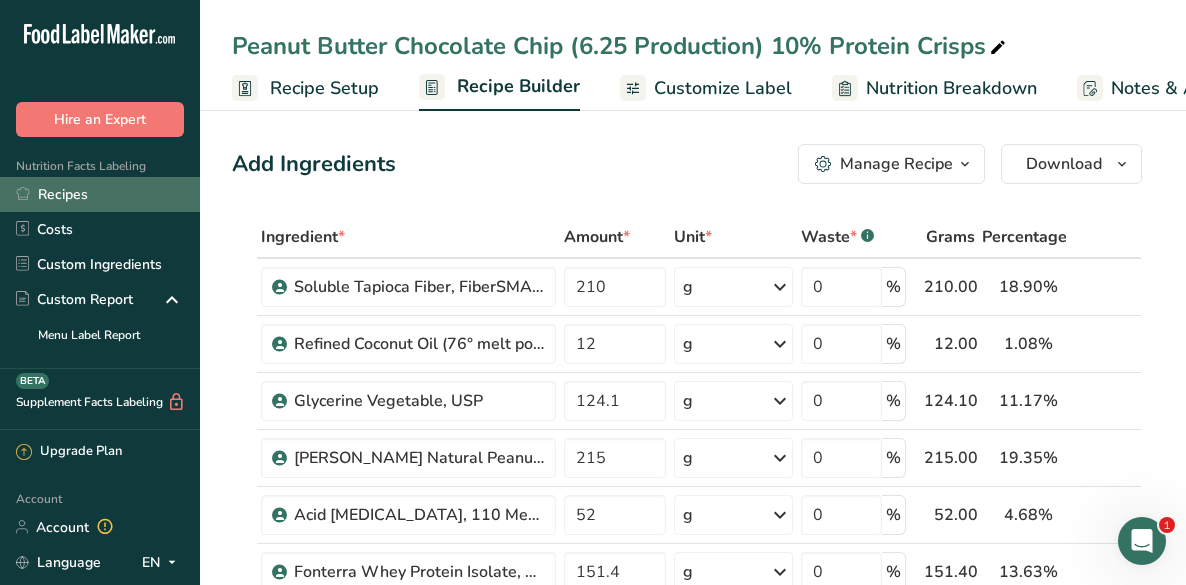 click on "Recipes" at bounding box center [100, 194] 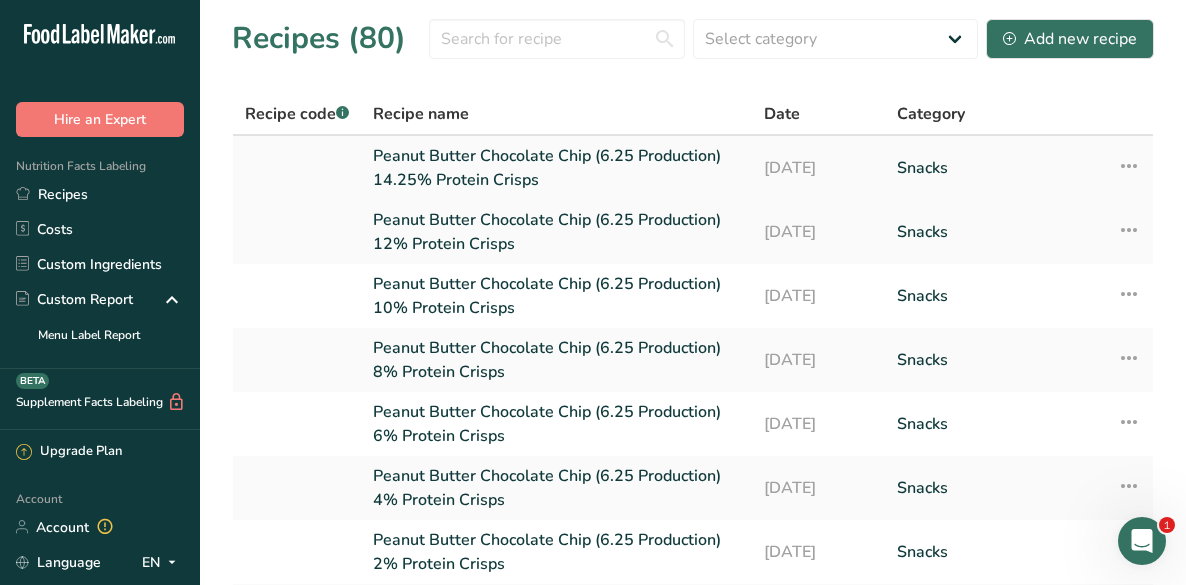 click on "Peanut Butter Chocolate Chip (6.25 Production) 14.25% Protein Crisps" at bounding box center [556, 168] 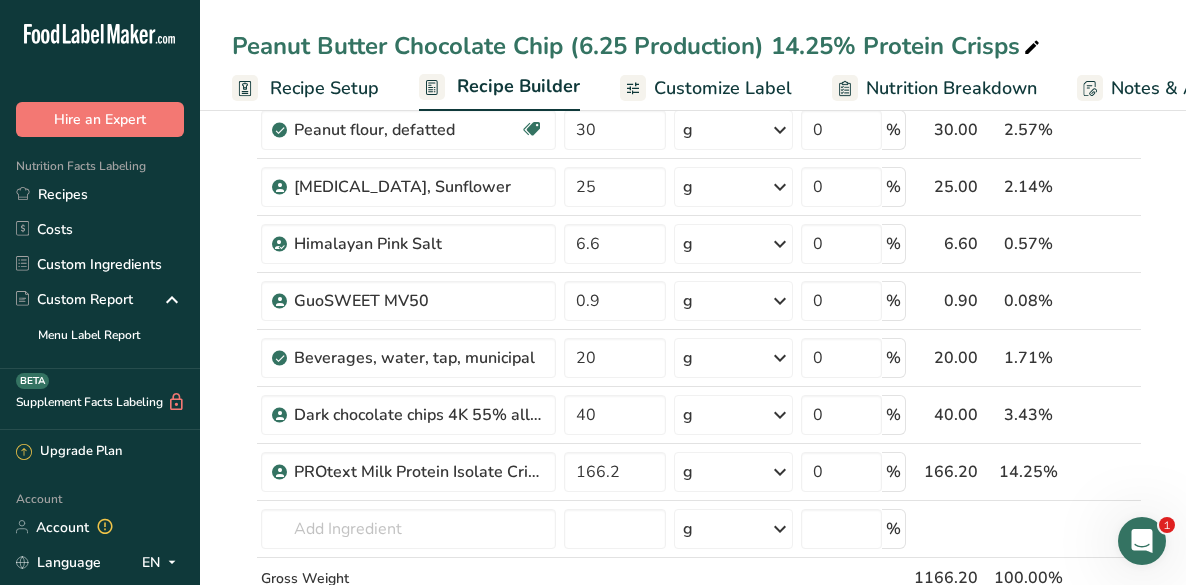 scroll, scrollTop: 680, scrollLeft: 0, axis: vertical 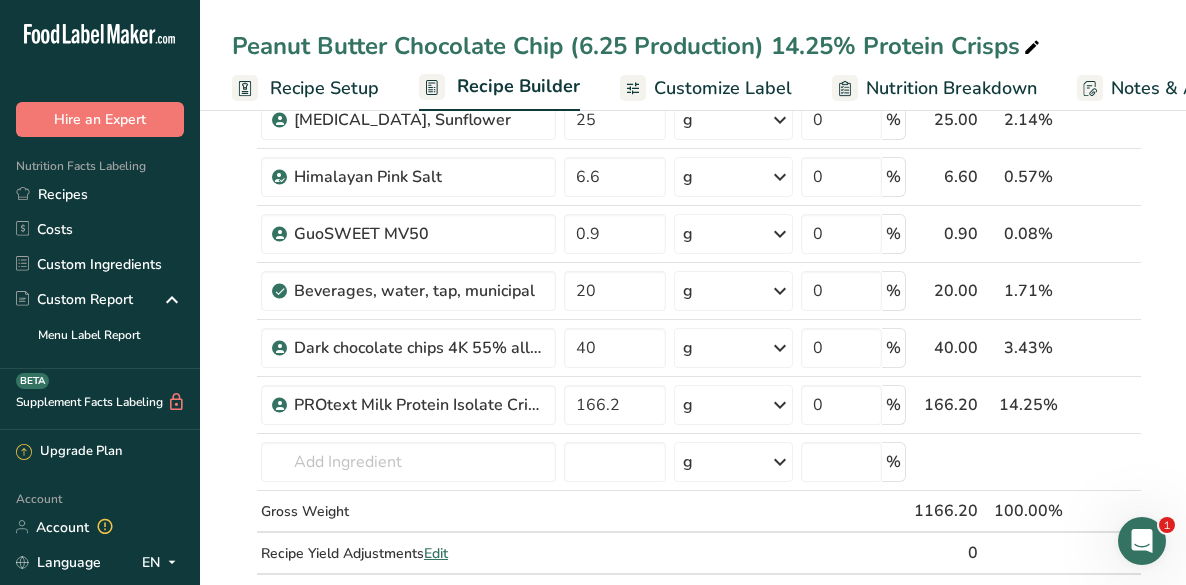 click on "Recipe Setup" at bounding box center (324, 88) 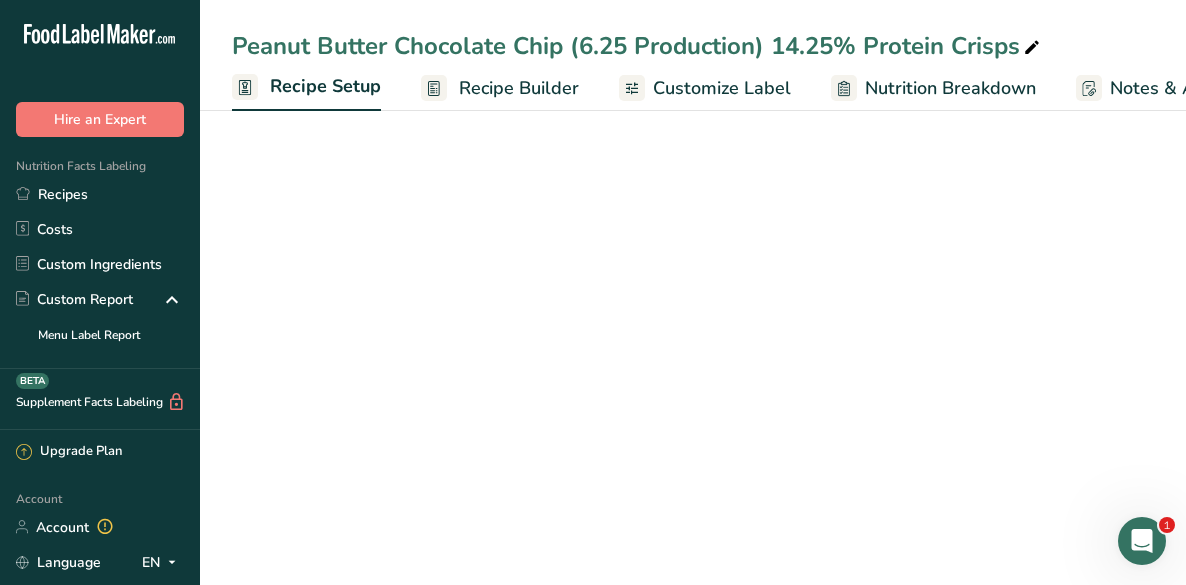 scroll, scrollTop: 0, scrollLeft: 7, axis: horizontal 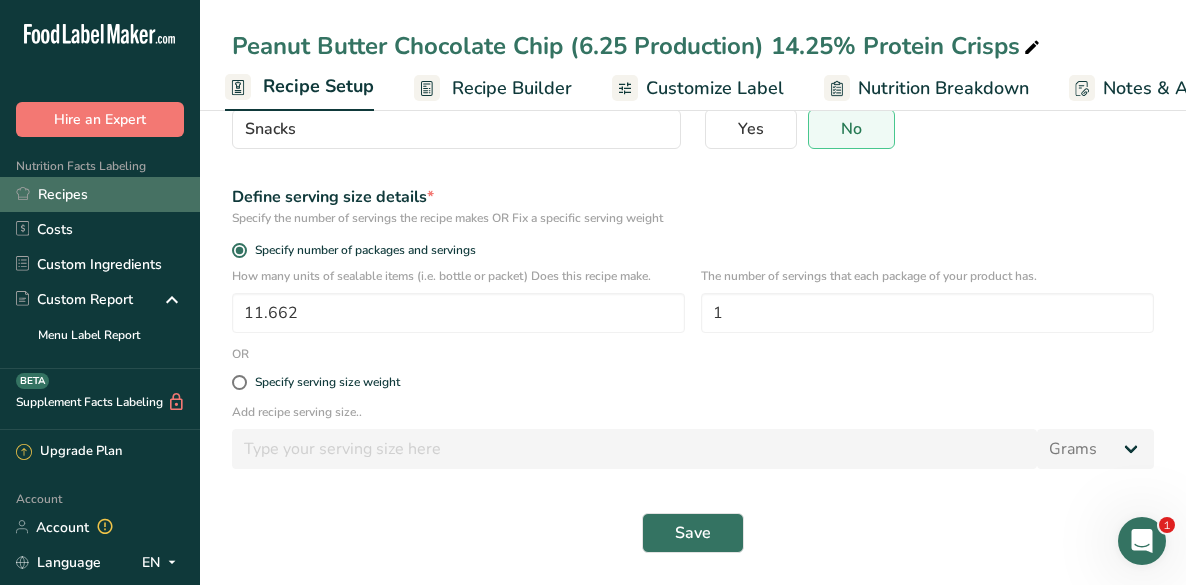 click on "Recipes" at bounding box center [100, 194] 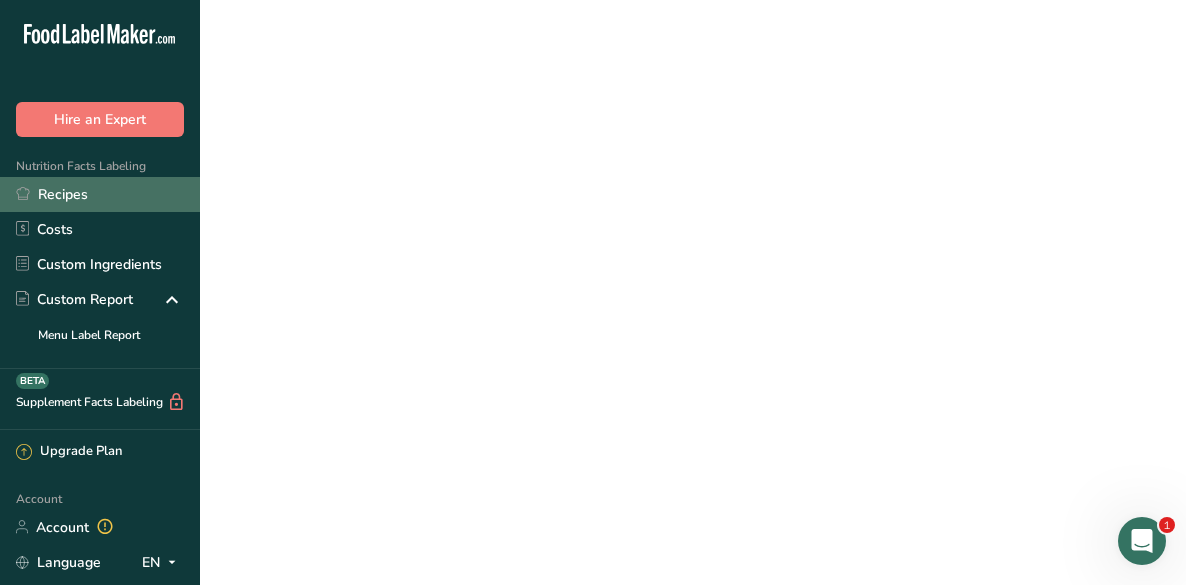 scroll, scrollTop: 0, scrollLeft: 0, axis: both 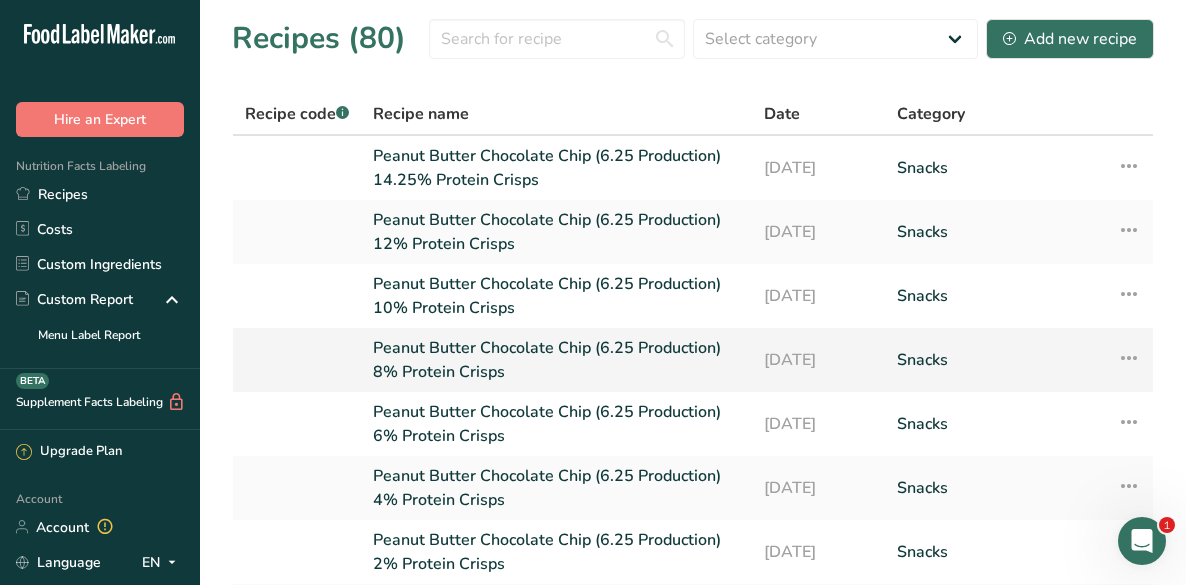 click on "Peanut Butter Chocolate Chip (6.25 Production) 8% Protein Crisps" at bounding box center [556, 360] 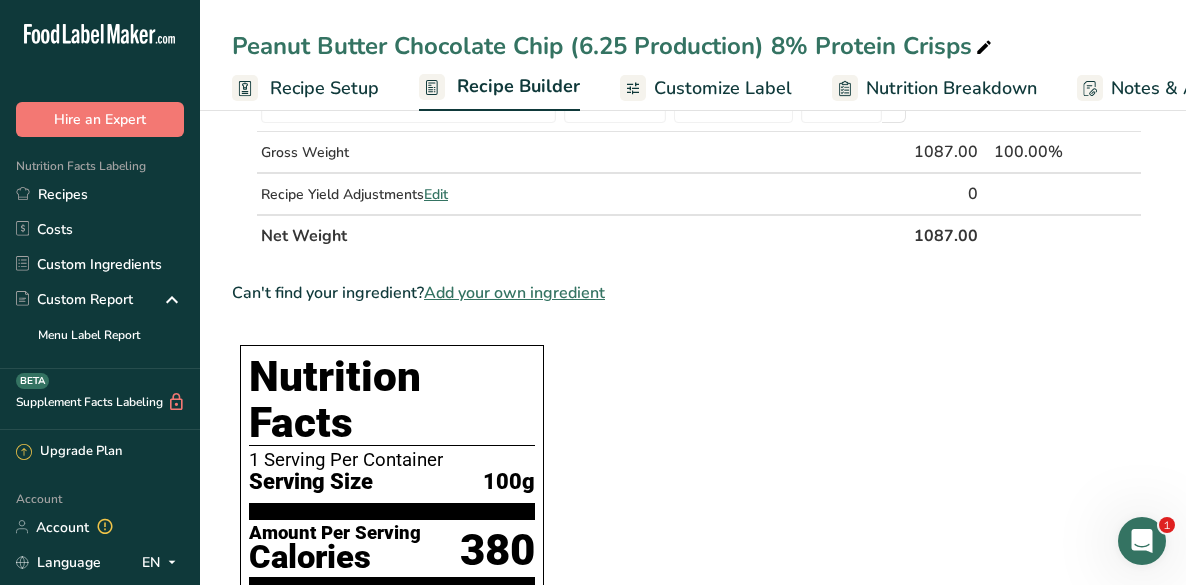 scroll, scrollTop: 999, scrollLeft: 0, axis: vertical 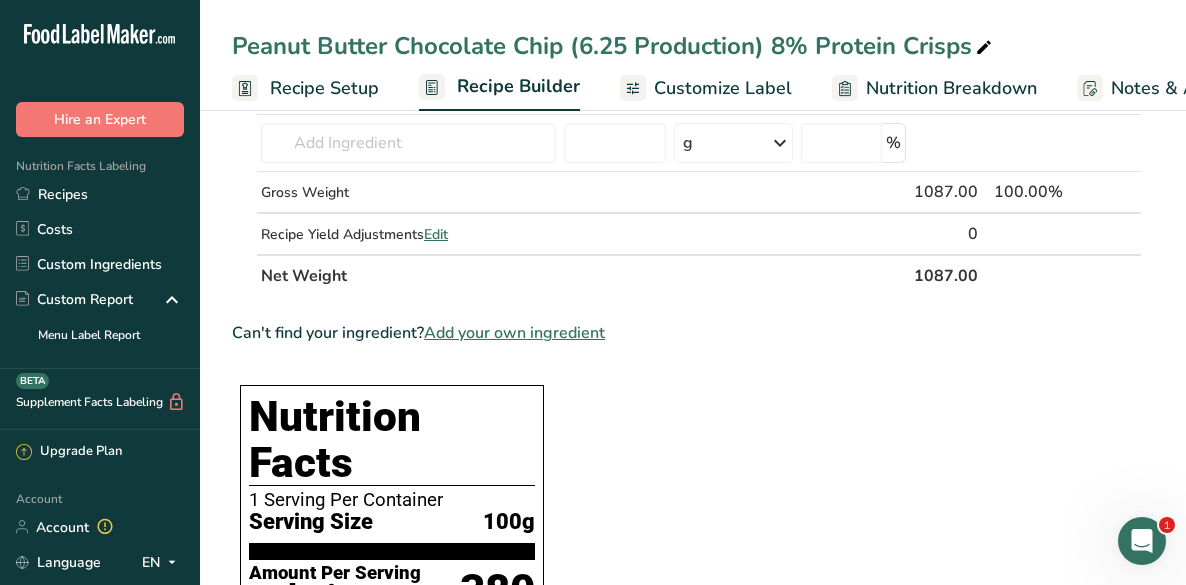 click on "Recipe Setup" at bounding box center (324, 88) 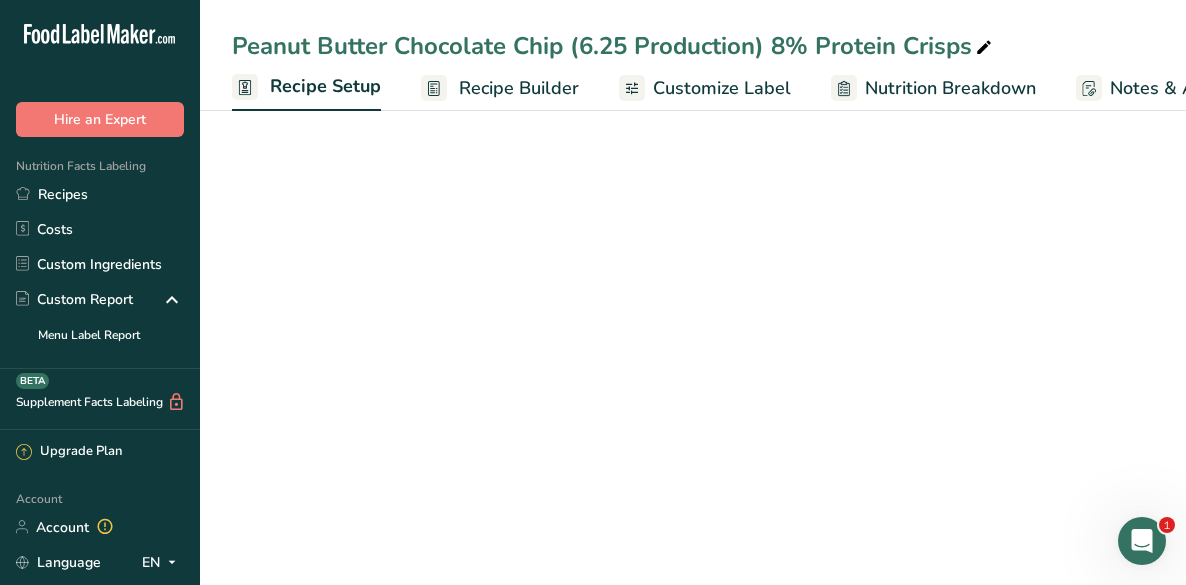 scroll, scrollTop: 0, scrollLeft: 7, axis: horizontal 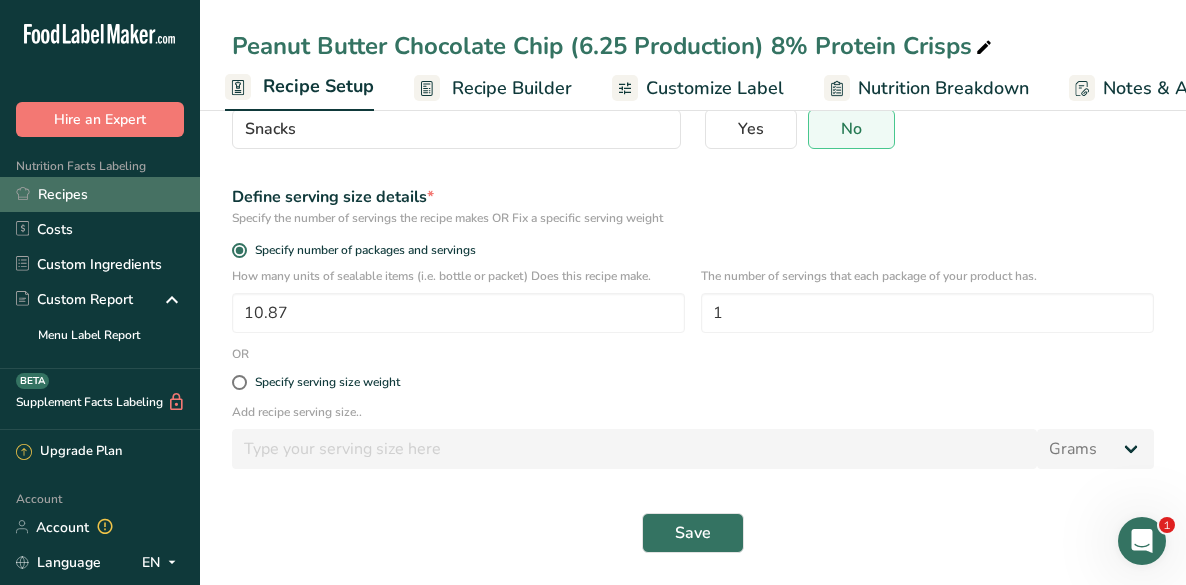 click on "Recipes" at bounding box center [100, 194] 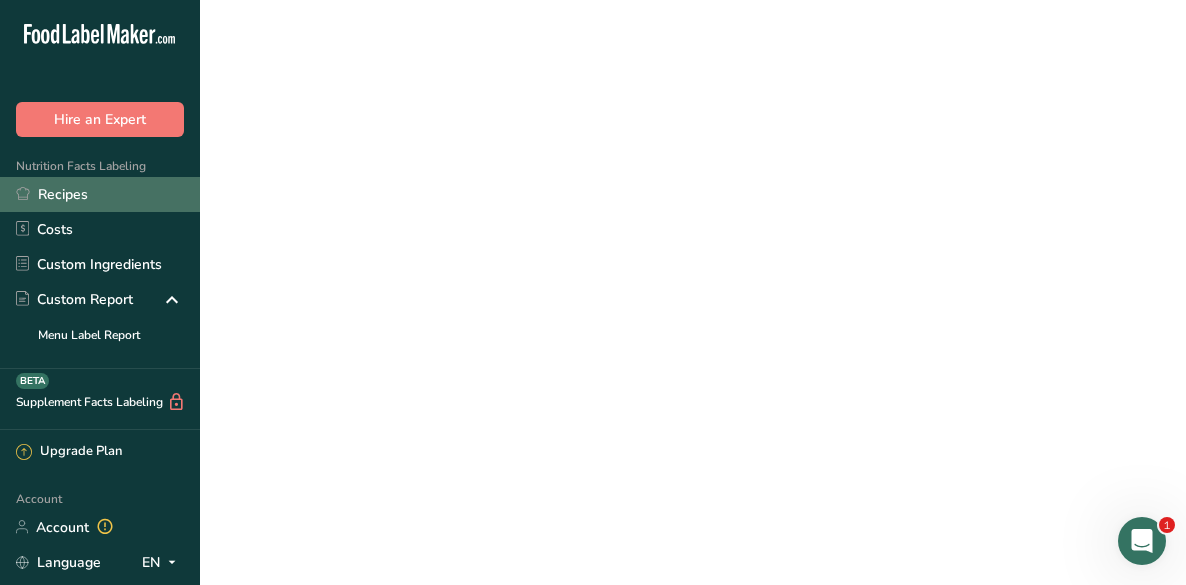 scroll, scrollTop: 0, scrollLeft: 0, axis: both 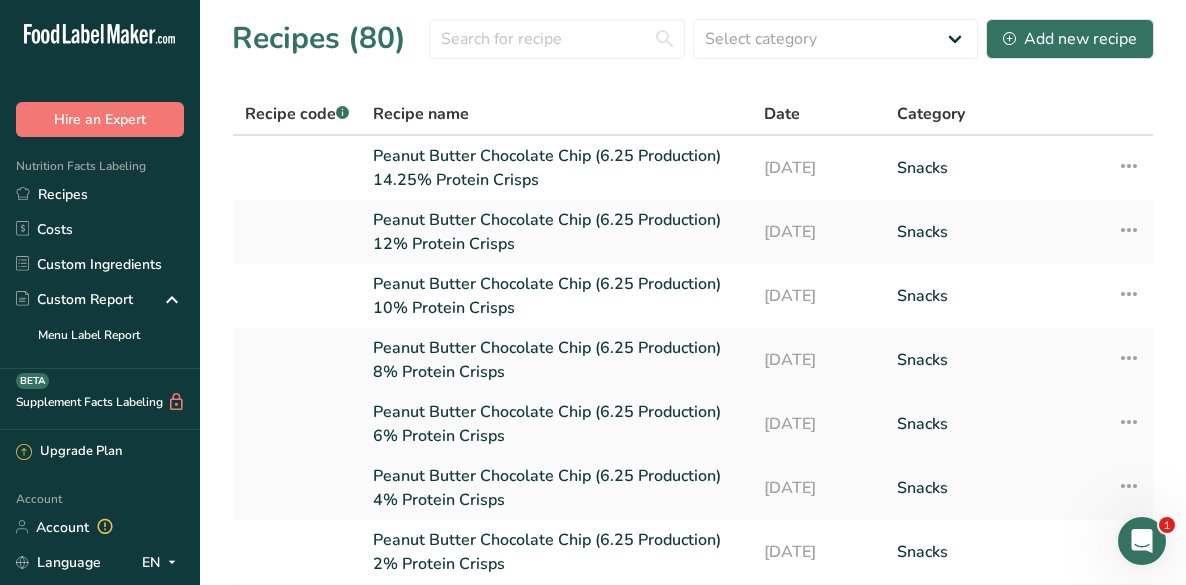 click on "Peanut Butter Chocolate Chip (6.25 Production) 6% Protein Crisps" at bounding box center (556, 424) 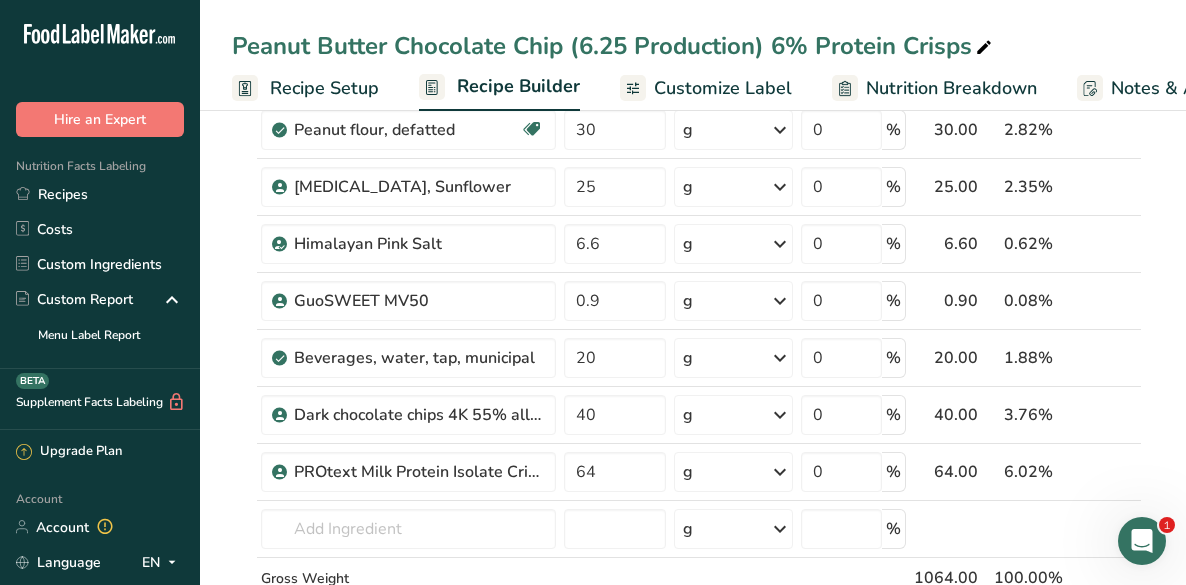 scroll, scrollTop: 640, scrollLeft: 0, axis: vertical 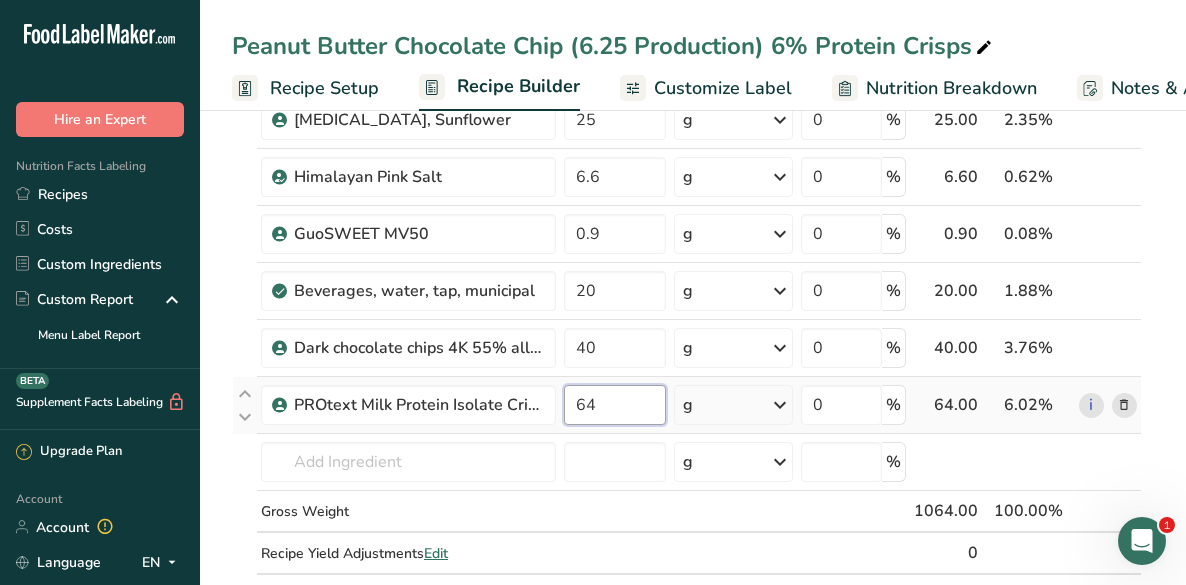click on "64" at bounding box center (615, 405) 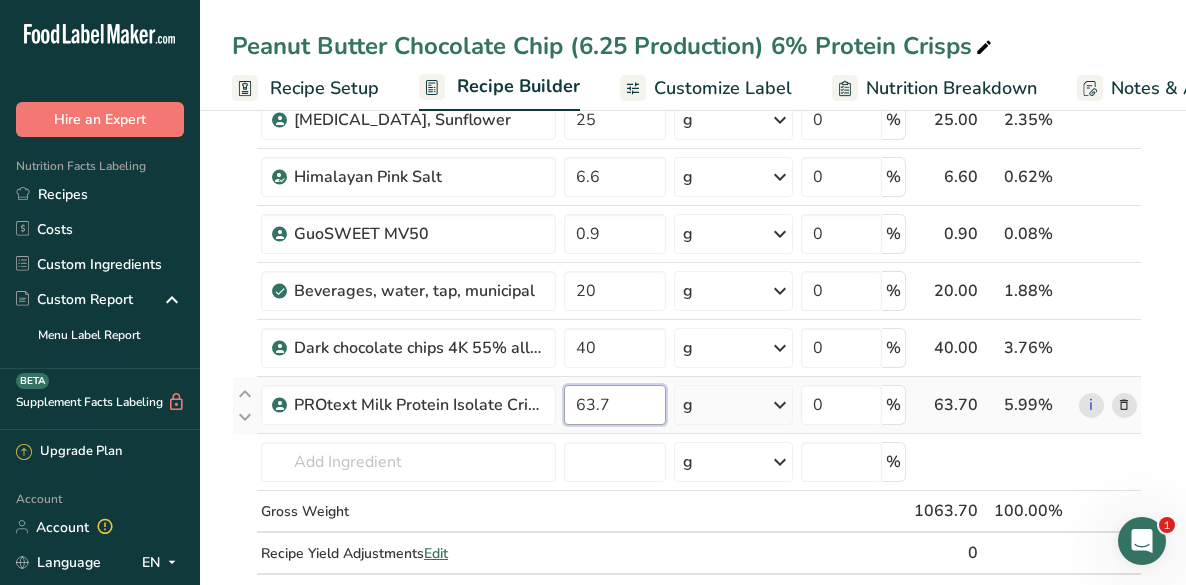 click on "63.7" at bounding box center (615, 405) 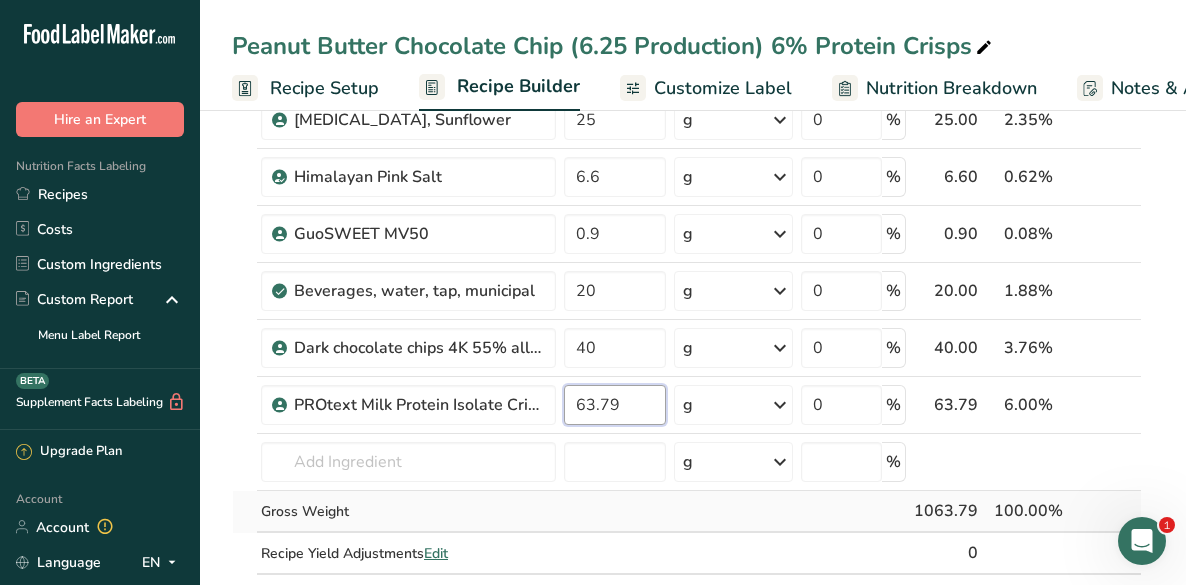 type on "63.79" 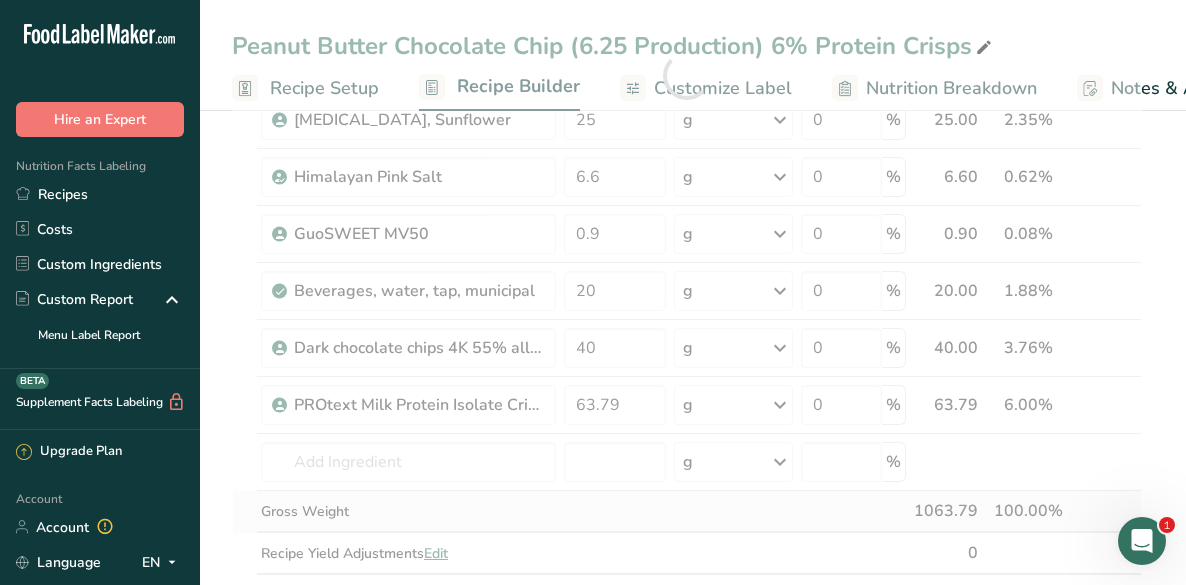 click on "Ingredient *
Amount *
Unit *
Waste *   .a-a{fill:#347362;}.b-a{fill:#fff;}          Grams
Percentage
Soluble Tapioca Fiber, FiberSMART TS90
210
g
Weight Units
g
kg
mg
See more
Volume Units
l
mL
fl oz
See more
0
%
210.00
19.74%
i
Refined Coconut Oil (76° melt point)
12
g
Weight Units
g
kg
mg
See more
Volume Units
l
mL
fl oz
See more
0
%
12.00
1.13%" at bounding box center [687, 76] 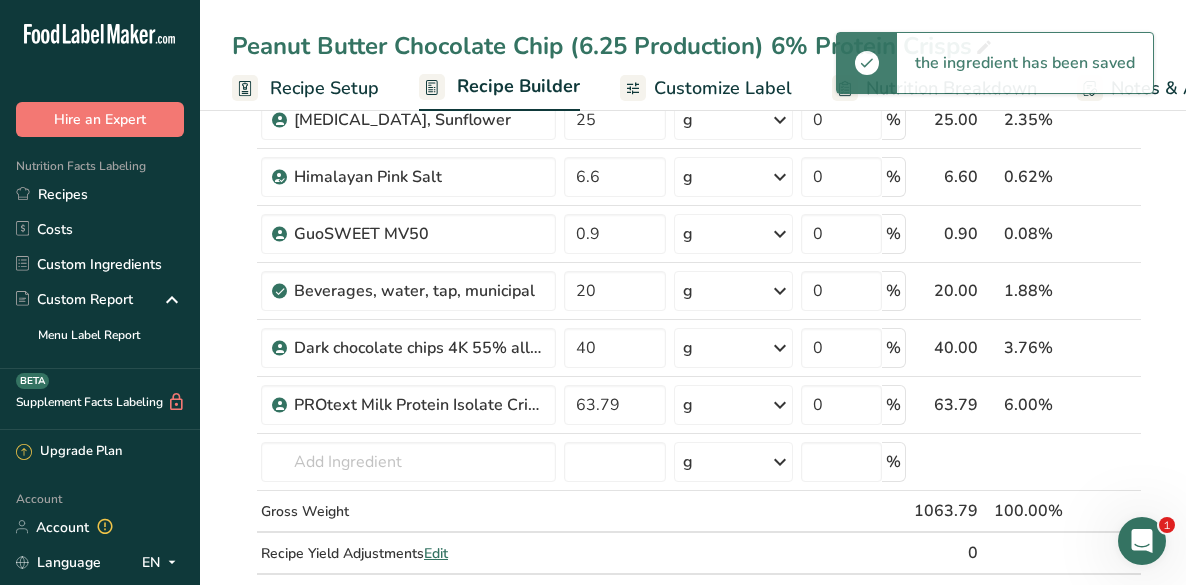 click on "Recipe Setup" at bounding box center [324, 88] 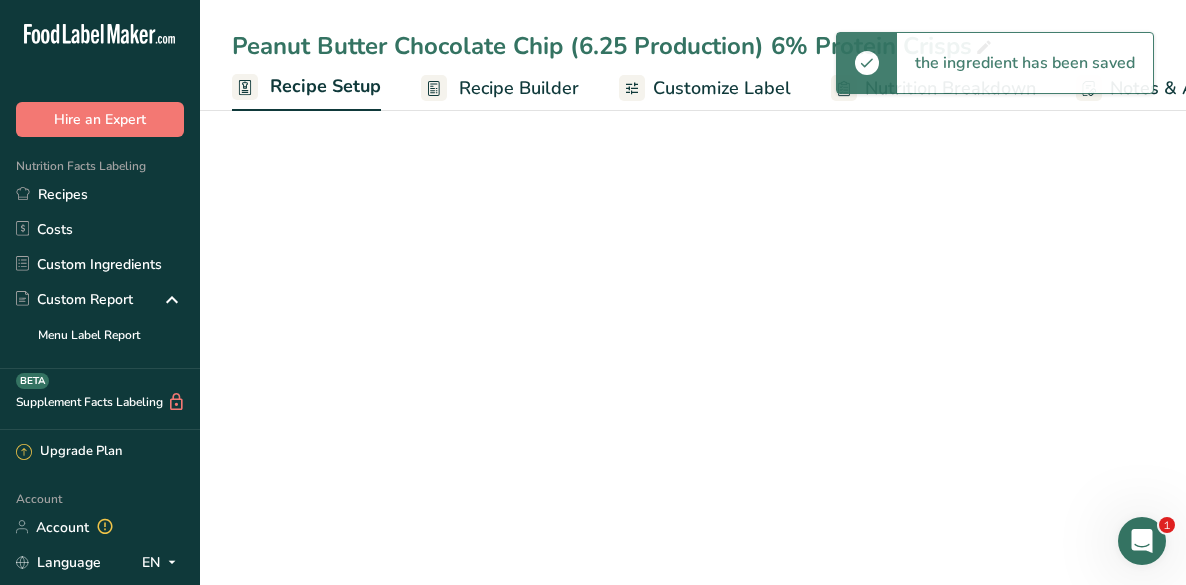 scroll, scrollTop: 0, scrollLeft: 7, axis: horizontal 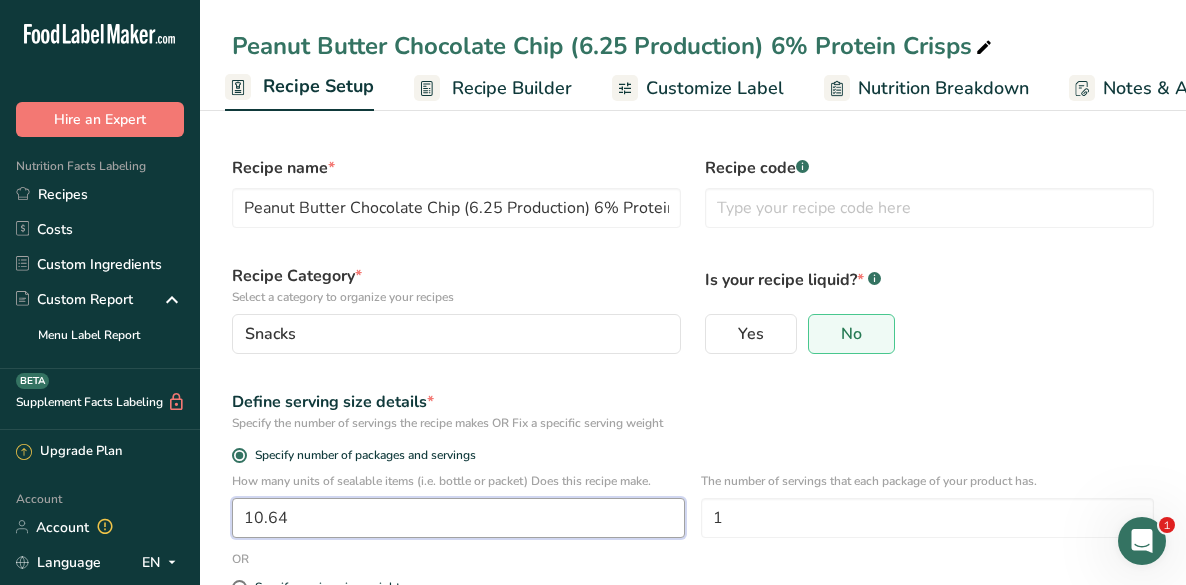 click on "10.64" at bounding box center [458, 518] 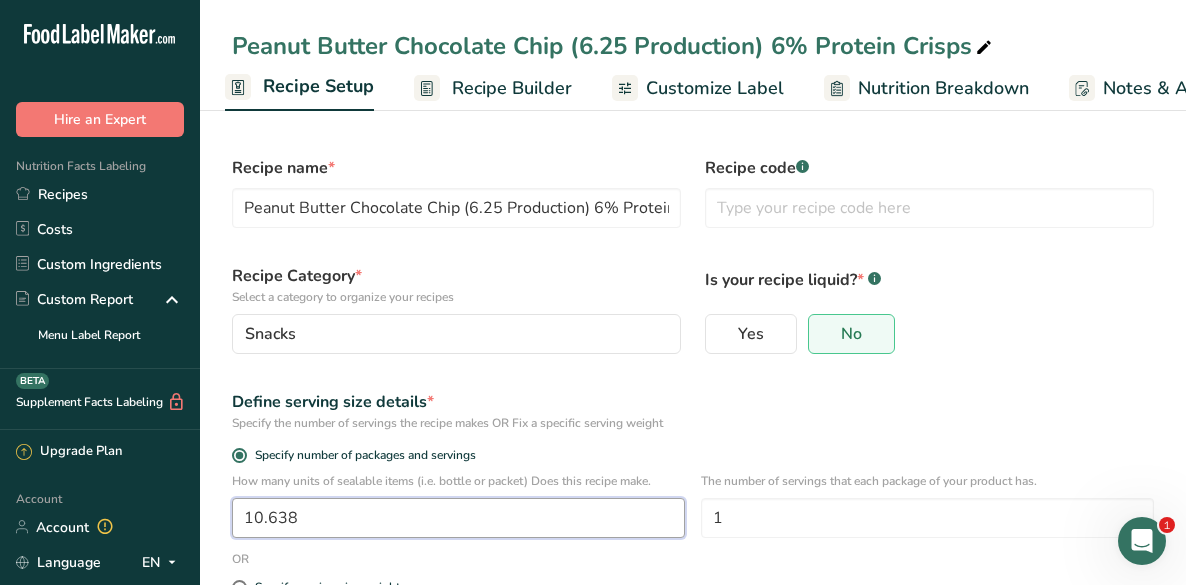 type on "10.638" 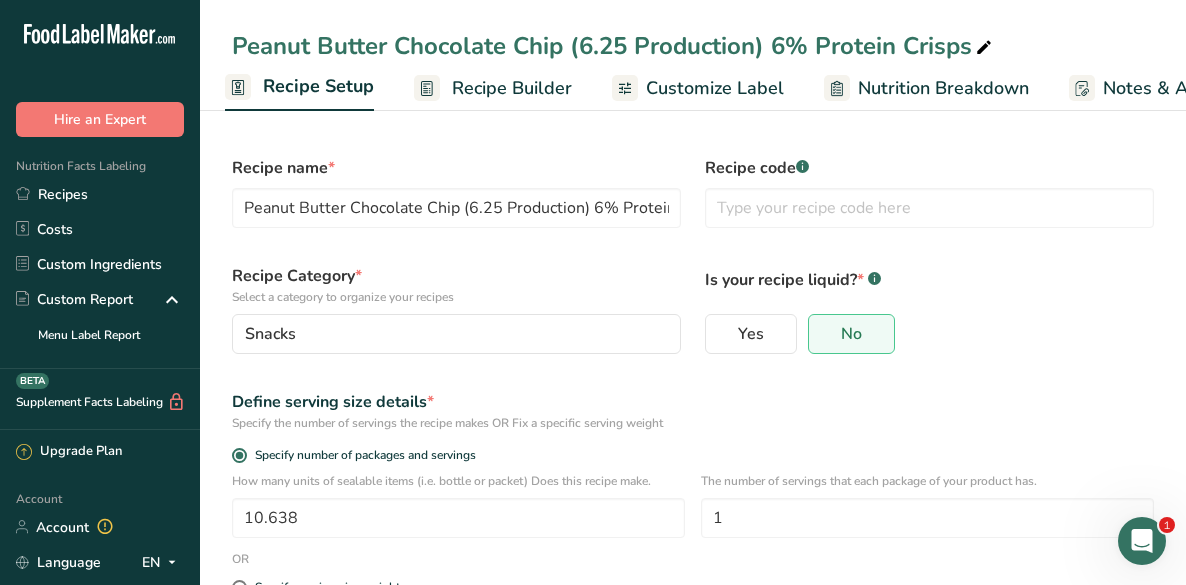 click on "Recipe name *   Peanut Butter Chocolate Chip (6.25 Production) 6% Protein Crisps
Recipe code
.a-a{fill:#347362;}.b-a{fill:#fff;}
Recipe Category *
Select a category to organize your recipes
Snacks
Standard Categories
Custom Categories
.a-a{fill:#347362;}.b-a{fill:#fff;}
Baked Goods
[GEOGRAPHIC_DATA]
Confectionery
Cooked Meals, Salads, & Sauces
[GEOGRAPHIC_DATA]
Snacks
Add New Category
Is your recipe liquid? *   .a-a{fill:#347362;}.b-a{fill:#fff;}           Yes   No
Define serving size details *
Specify the number of servings the recipe makes OR Fix a specific serving weight
Specify number of packages and servings" at bounding box center (693, 457) 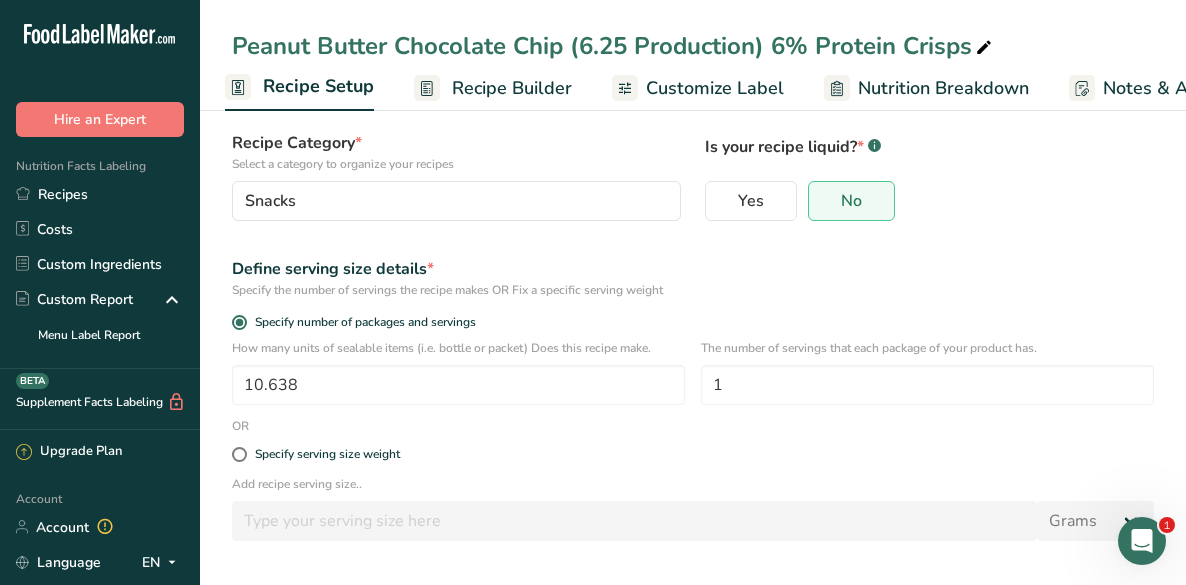 scroll, scrollTop: 205, scrollLeft: 0, axis: vertical 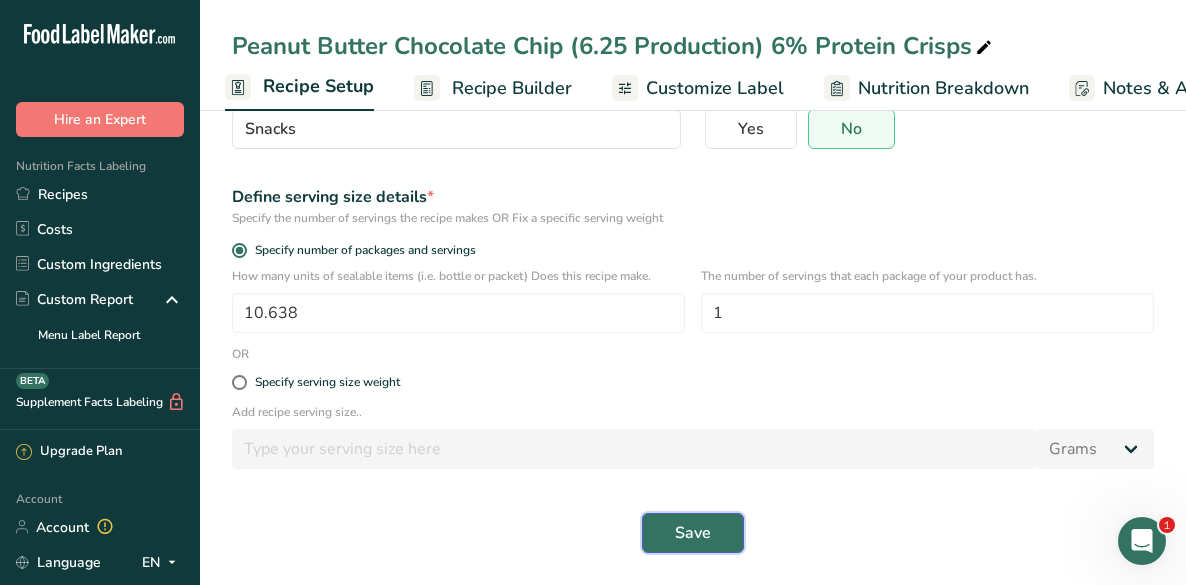 click on "Save" at bounding box center [693, 533] 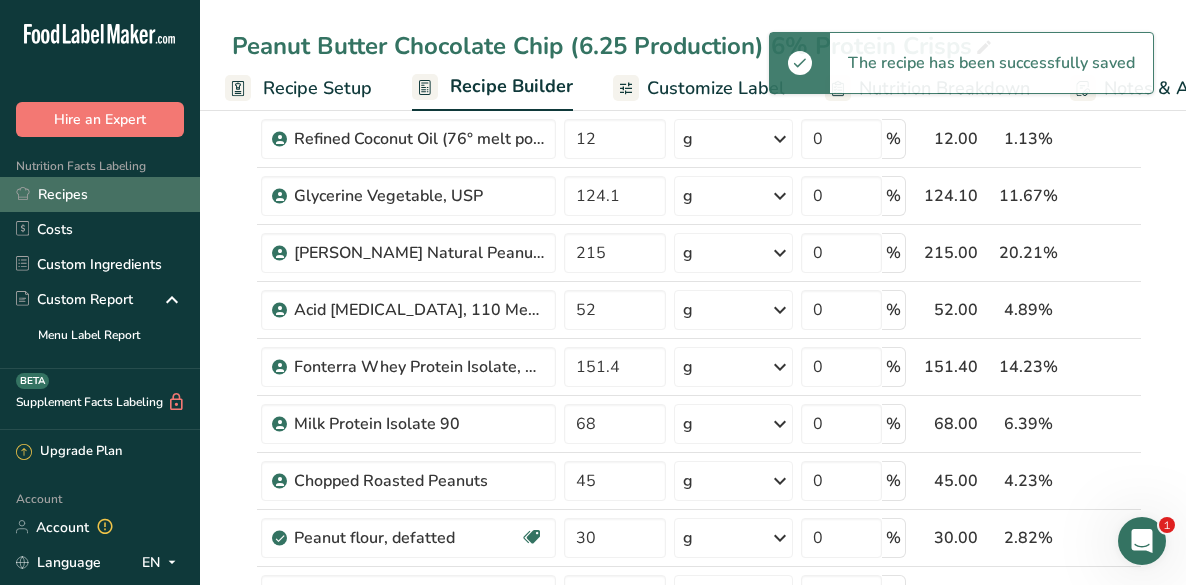 click on "Recipes" at bounding box center (100, 194) 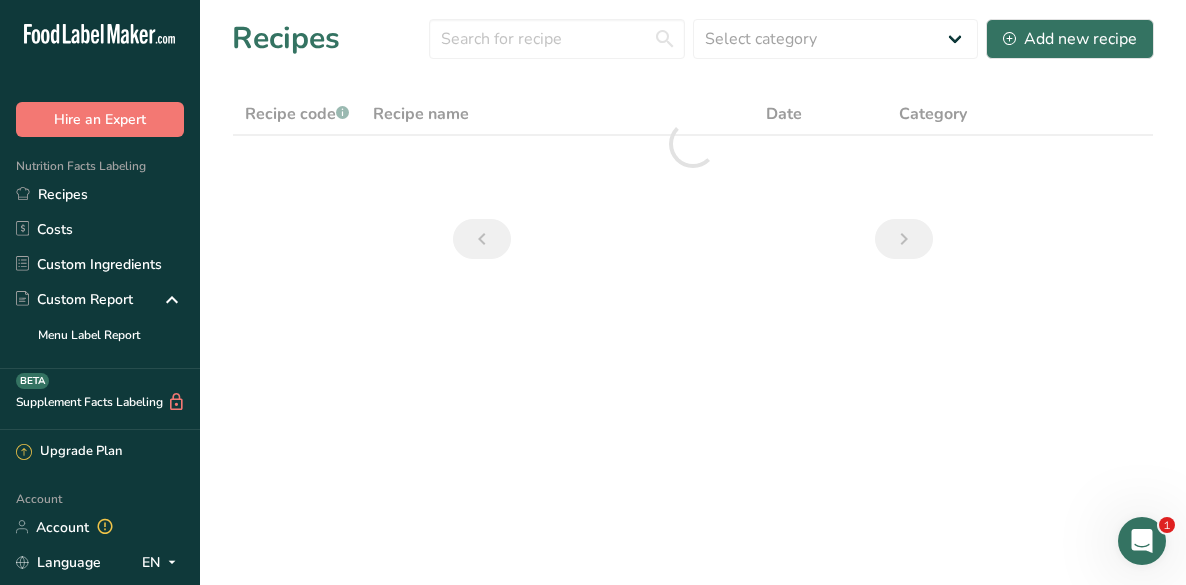 scroll, scrollTop: 0, scrollLeft: 0, axis: both 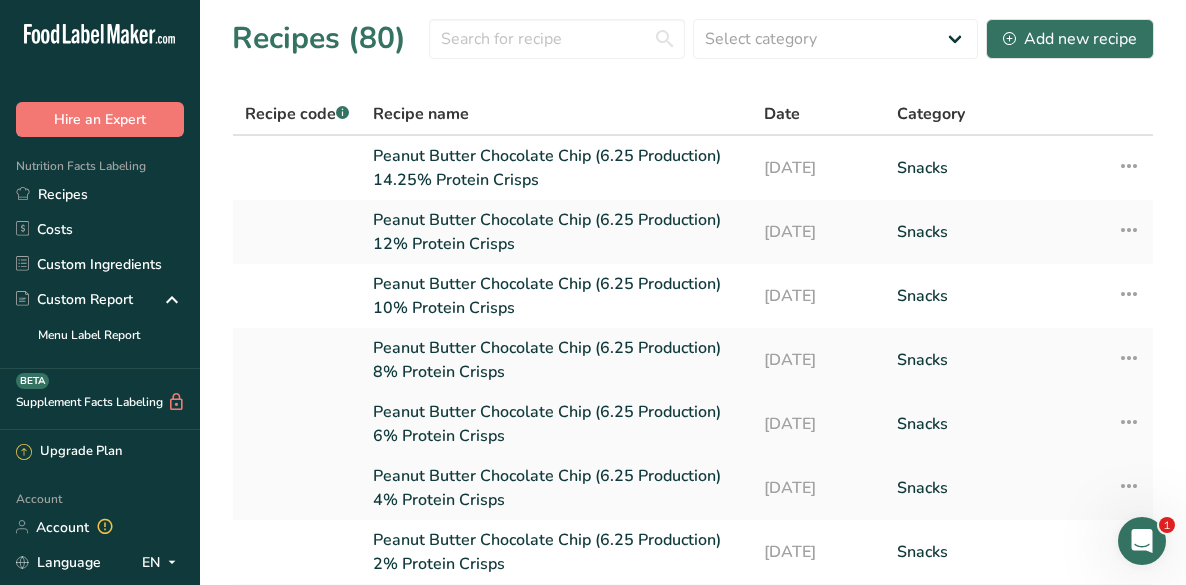 click on "Peanut Butter Chocolate Chip (6.25 Production) 6% Protein Crisps" at bounding box center [556, 424] 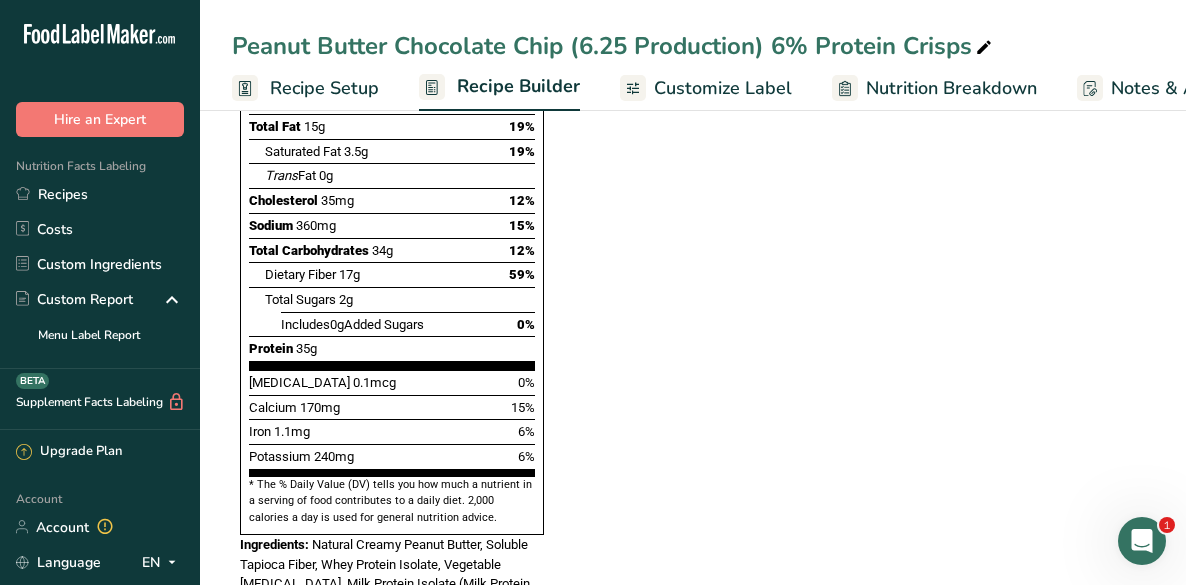 scroll, scrollTop: 1560, scrollLeft: 0, axis: vertical 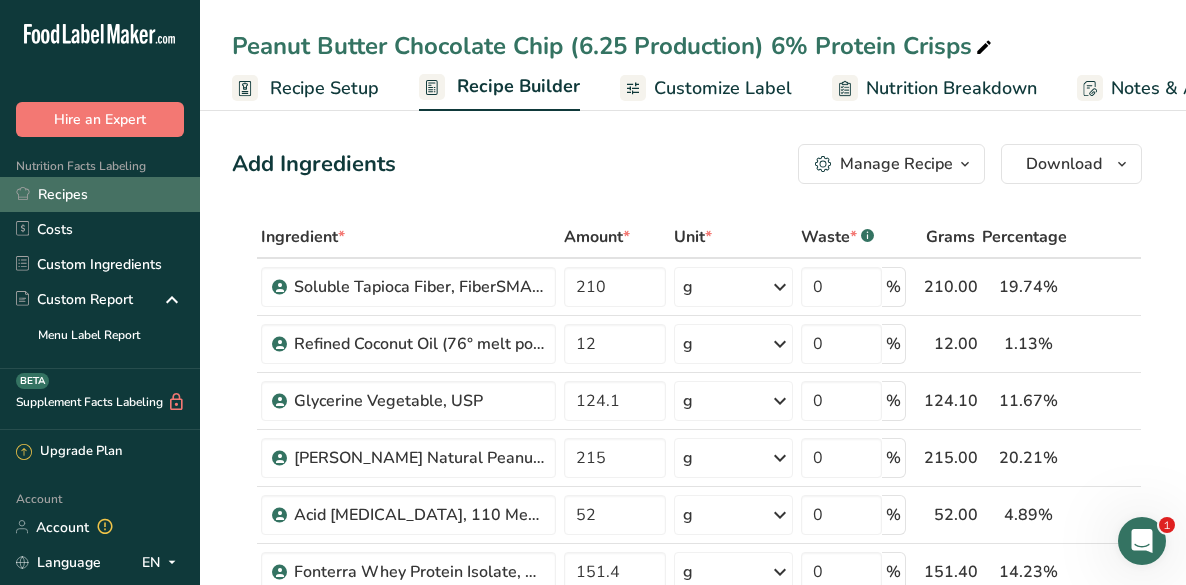 click on "Recipes" at bounding box center (100, 194) 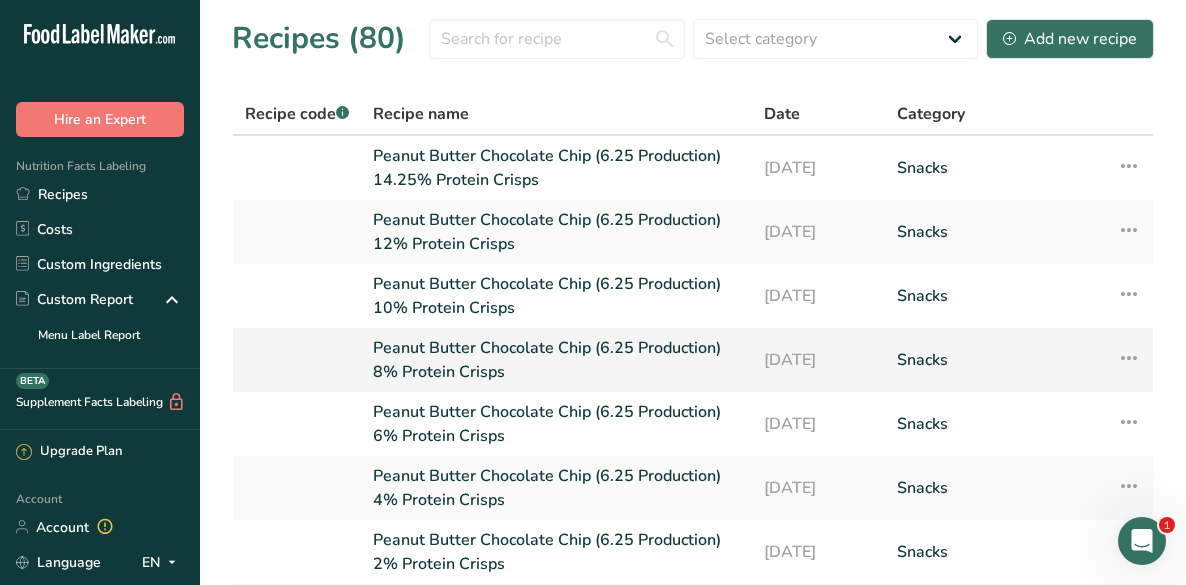 click on "Peanut Butter Chocolate Chip (6.25 Production) 8% Protein Crisps" at bounding box center [556, 360] 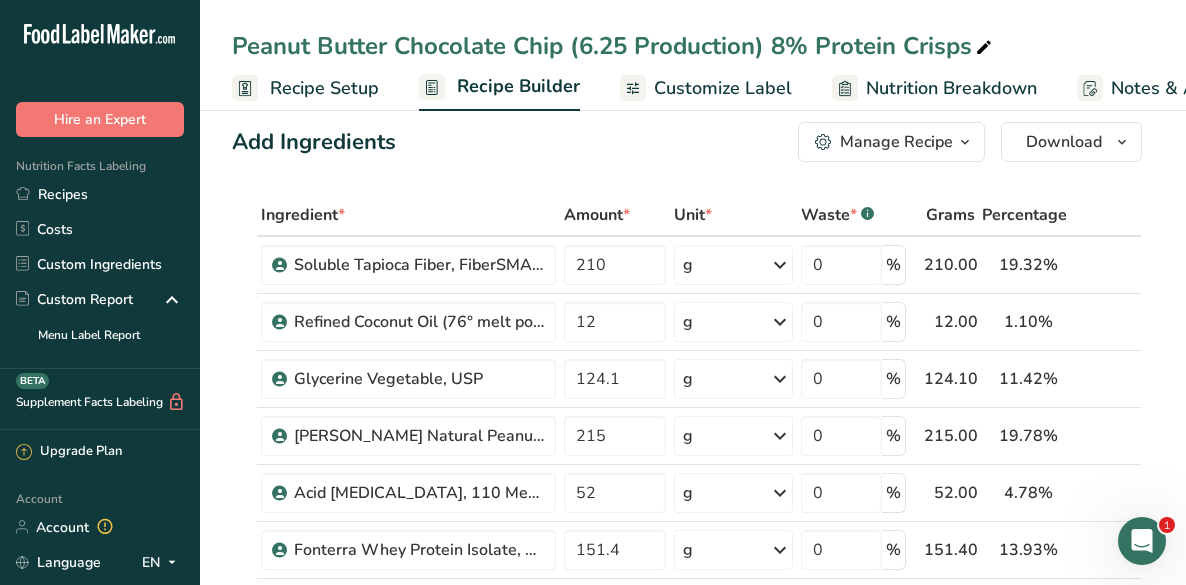 scroll, scrollTop: 40, scrollLeft: 0, axis: vertical 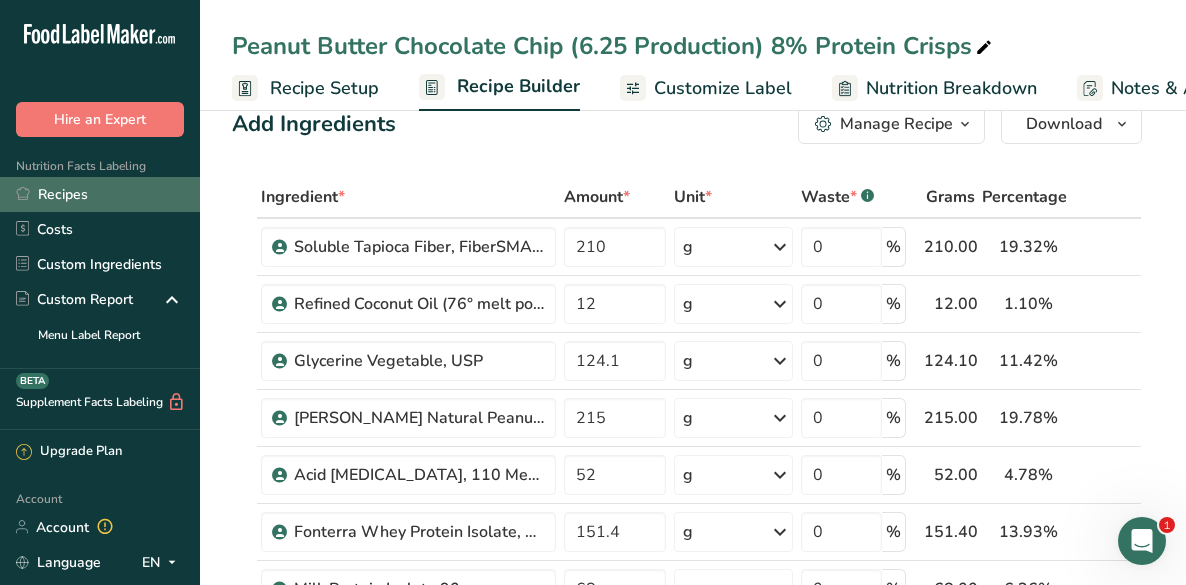 click on "Recipes" at bounding box center [100, 194] 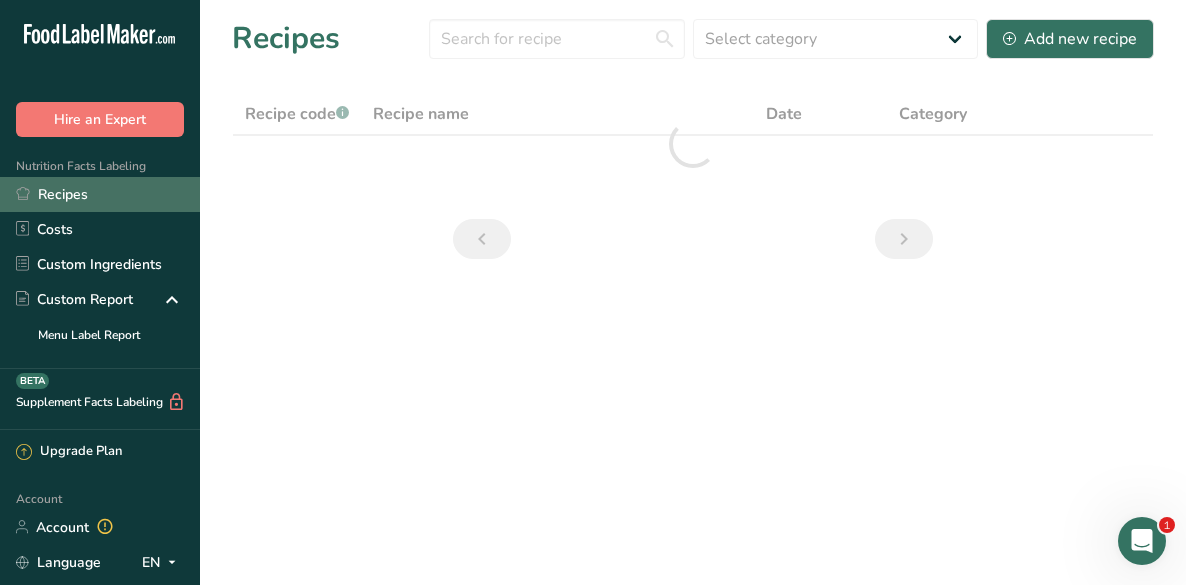 scroll, scrollTop: 0, scrollLeft: 0, axis: both 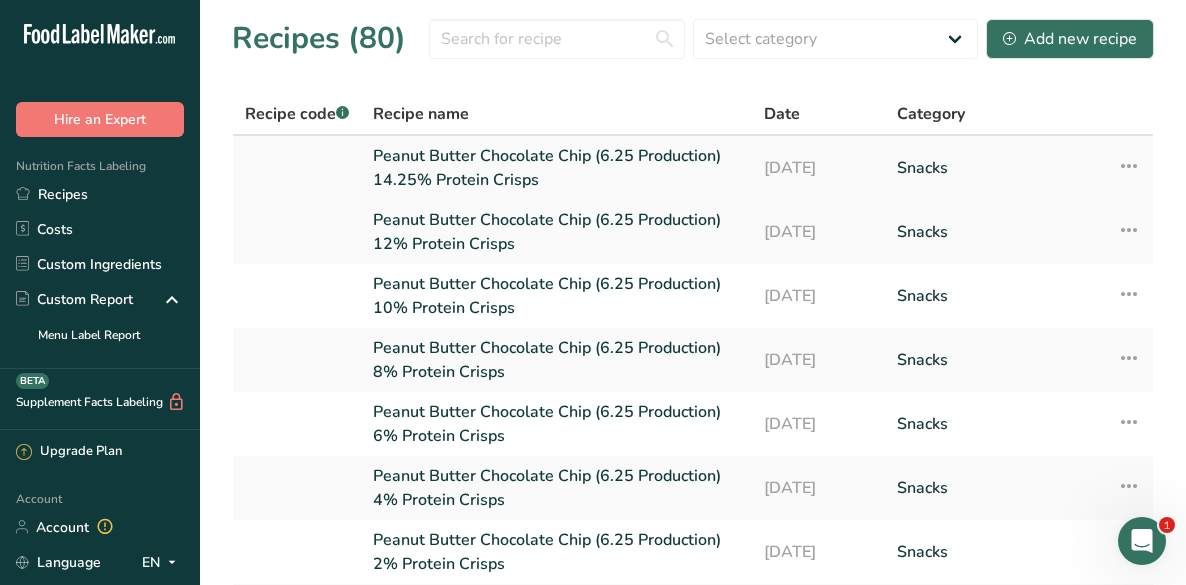 click on "Peanut Butter Chocolate Chip (6.25 Production) 14.25% Protein Crisps" at bounding box center [556, 168] 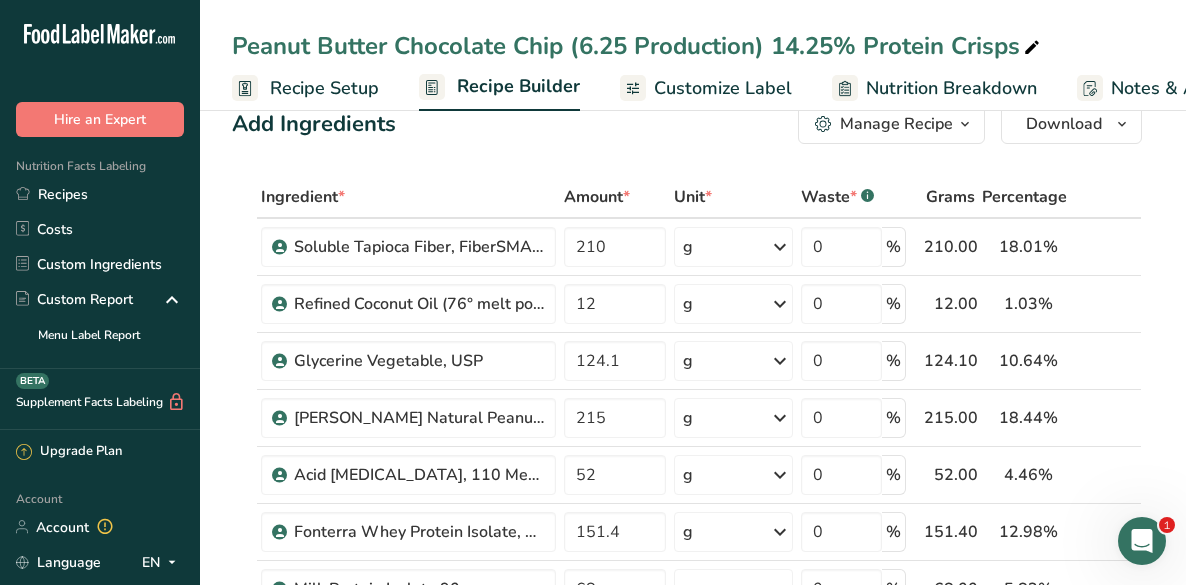 scroll, scrollTop: 80, scrollLeft: 0, axis: vertical 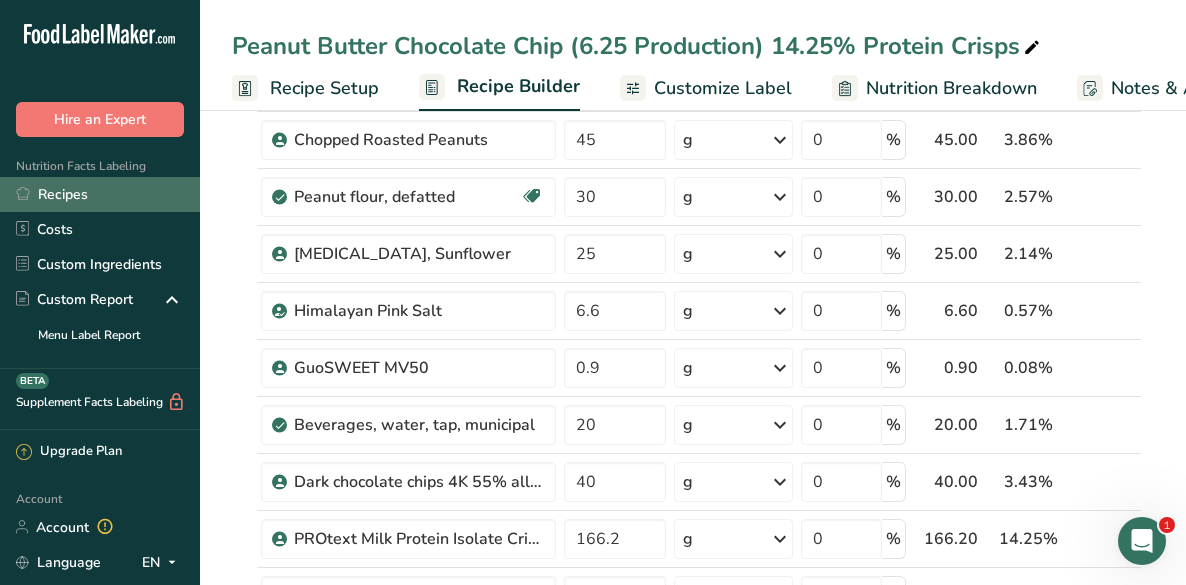 click on "Recipes" at bounding box center [100, 194] 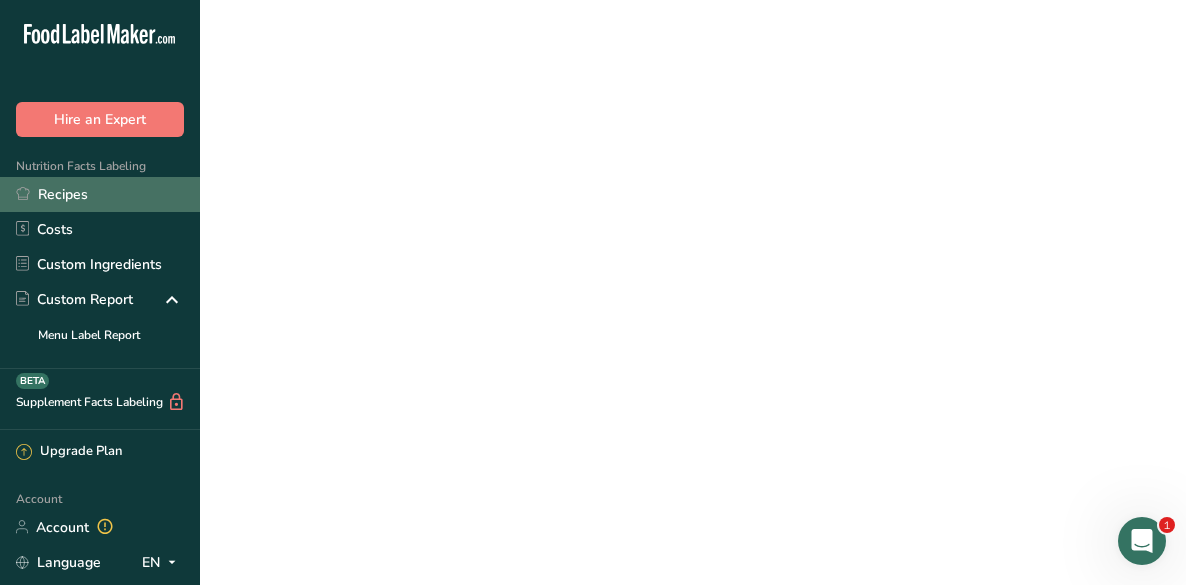 scroll, scrollTop: 0, scrollLeft: 0, axis: both 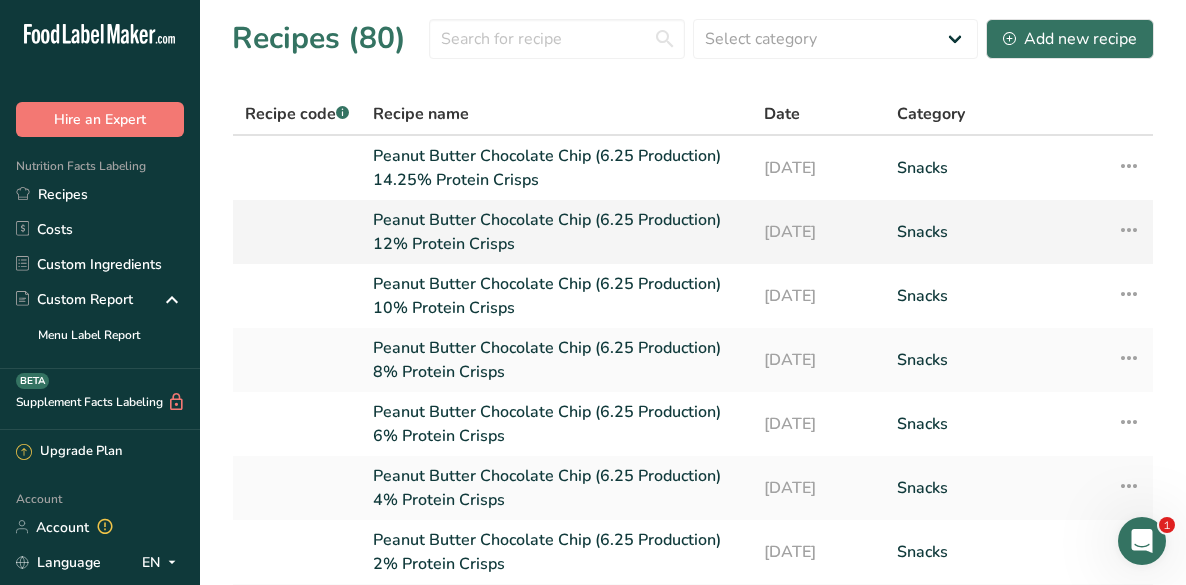 click on "Peanut Butter Chocolate Chip (6.25 Production) 12% Protein Crisps" at bounding box center (556, 232) 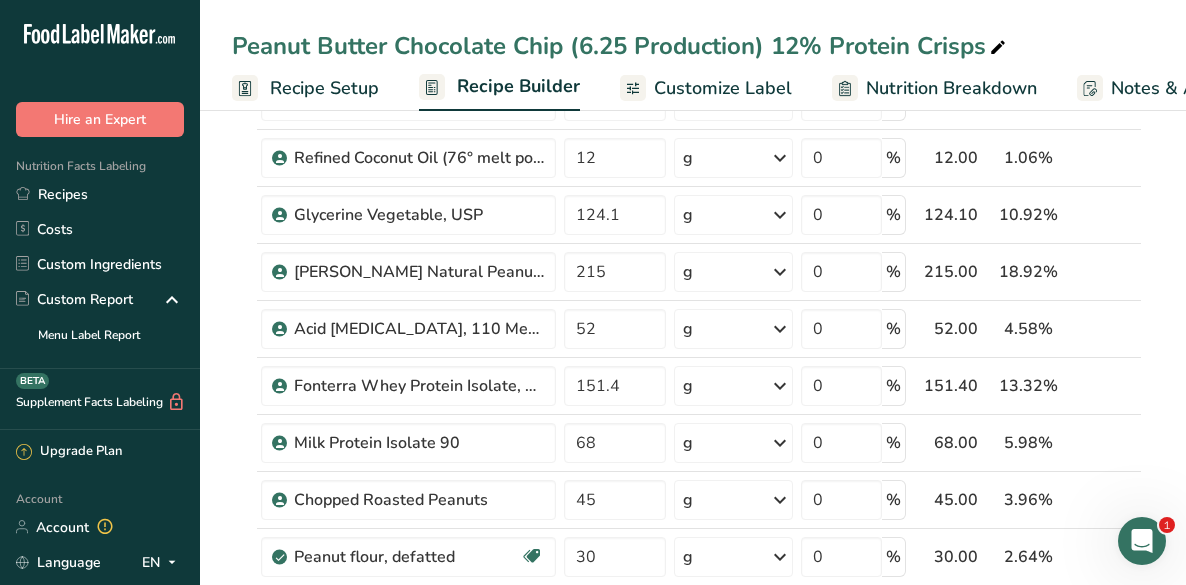 scroll, scrollTop: 226, scrollLeft: 0, axis: vertical 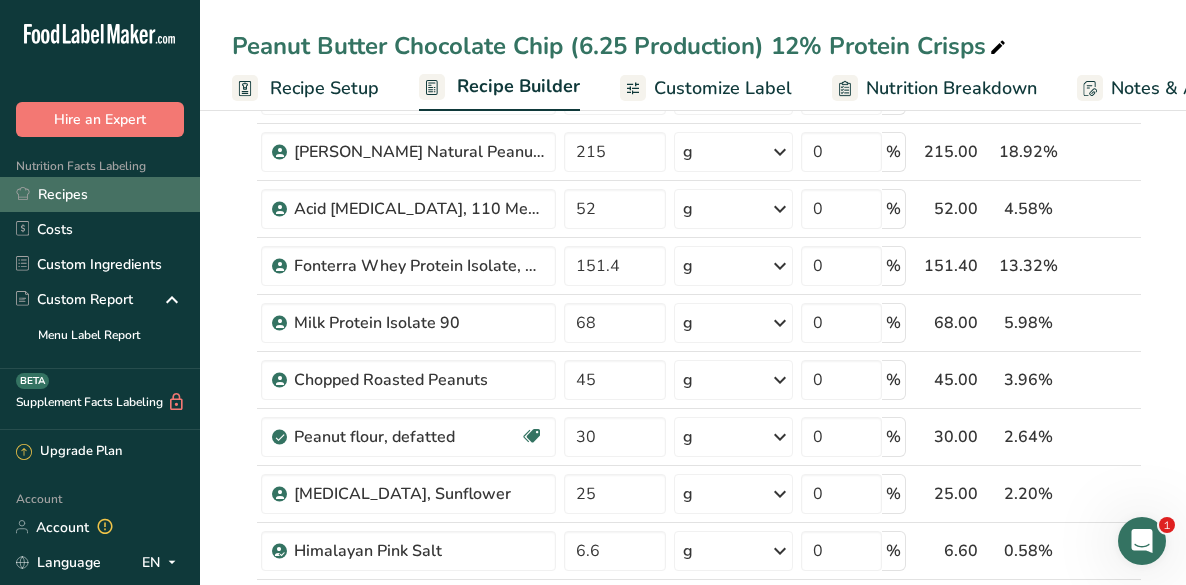 click on "Recipes" at bounding box center (100, 194) 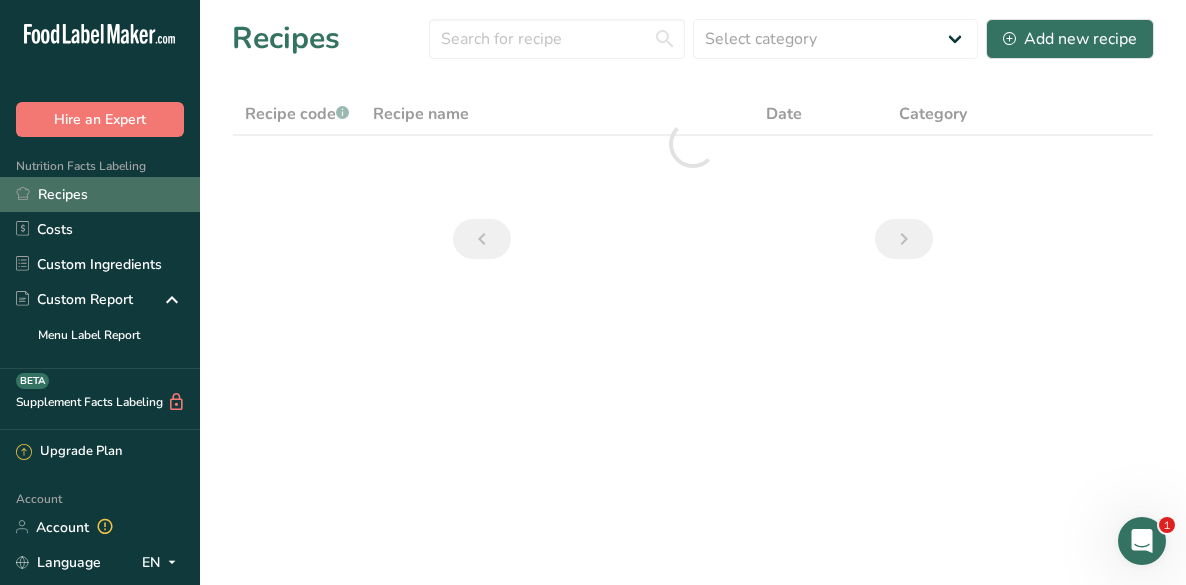 scroll, scrollTop: 0, scrollLeft: 0, axis: both 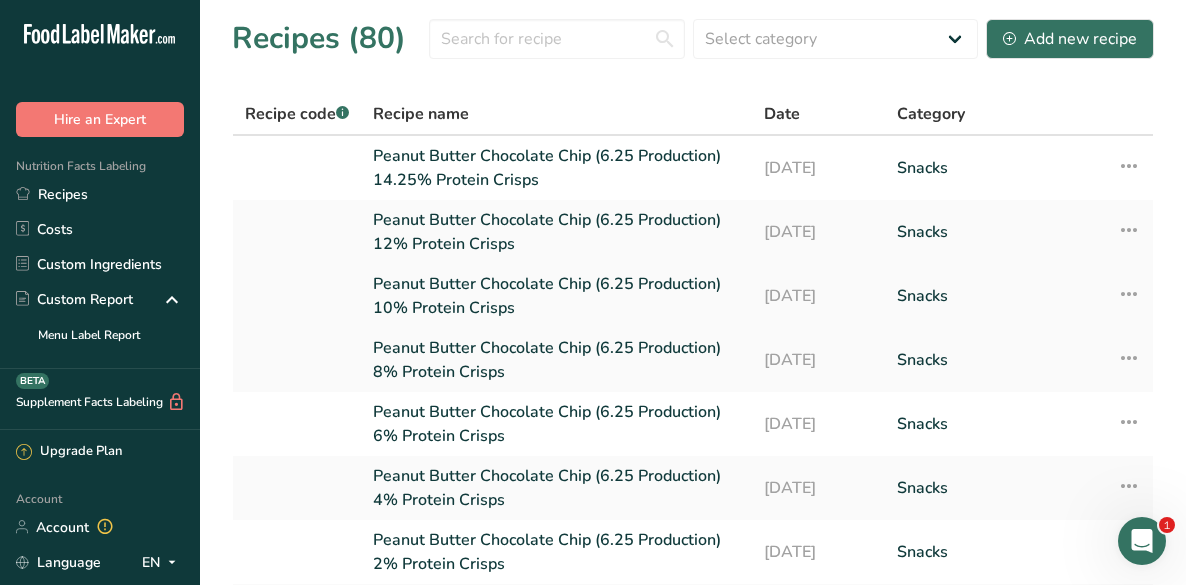 click on "Peanut Butter Chocolate Chip (6.25 Production) 10% Protein Crisps" at bounding box center [556, 296] 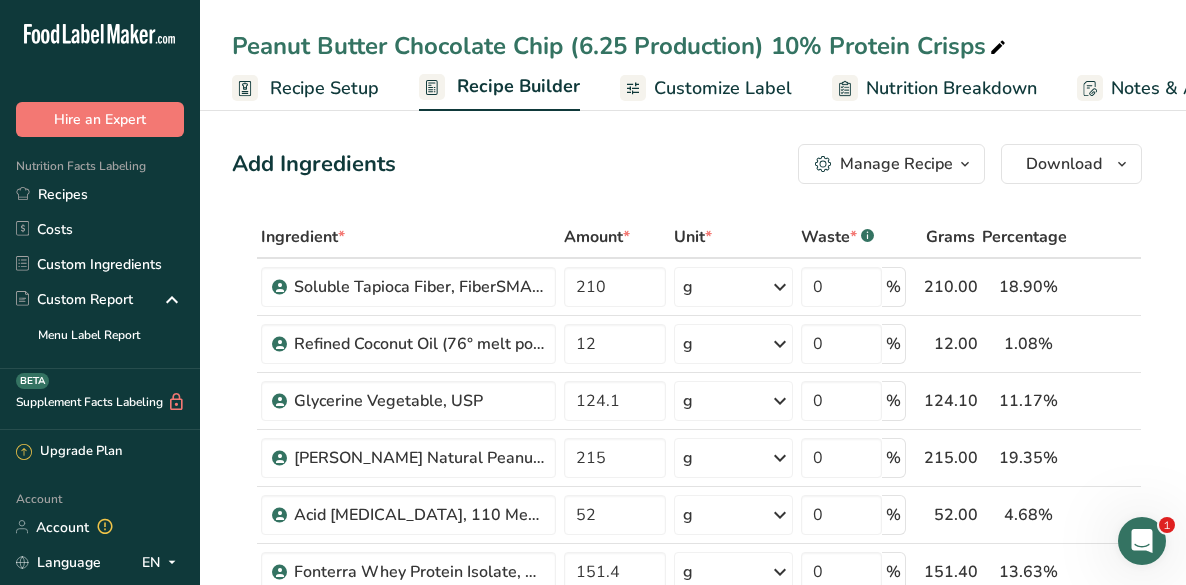 click on "Add Ingredients
Manage Recipe         Delete Recipe           Duplicate Recipe             Scale Recipe             Save as Sub-Recipe   .a-a{fill:#347362;}.b-a{fill:#fff;}                               Nutrition Breakdown                 Recipe Card
NEW
[MEDICAL_DATA] Pattern Report           Activity History
Download
Choose your preferred label style
Standard FDA label
Standard FDA label
The most common format for nutrition facts labels in compliance with the FDA's typeface, style and requirements
Tabular FDA label
A label format compliant with the FDA regulations presented in a tabular (horizontal) display.
Linear FDA label
A simple linear display for small sized packages.
Simplified FDA label" at bounding box center (693, 1535) 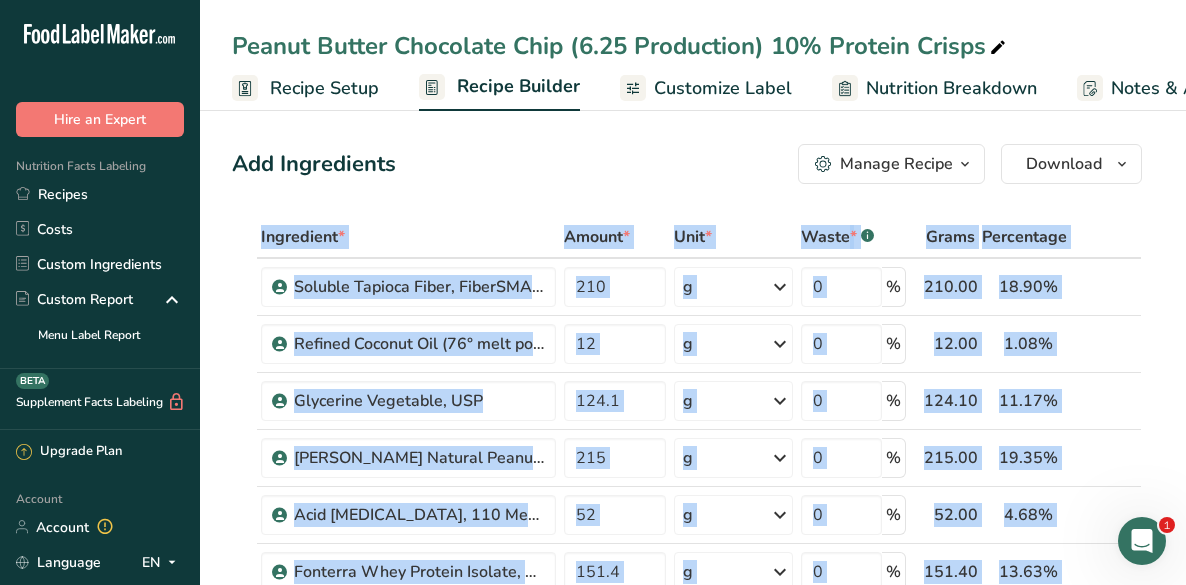 click on "Add Ingredients
Manage Recipe         Delete Recipe           Duplicate Recipe             Scale Recipe             Save as Sub-Recipe   .a-a{fill:#347362;}.b-a{fill:#fff;}                               Nutrition Breakdown                 Recipe Card
NEW
[MEDICAL_DATA] Pattern Report           Activity History
Download
Choose your preferred label style
Standard FDA label
Standard FDA label
The most common format for nutrition facts labels in compliance with the FDA's typeface, style and requirements
Tabular FDA label
A label format compliant with the FDA regulations presented in a tabular (horizontal) display.
Linear FDA label
A simple linear display for small sized packages.
Simplified FDA label" at bounding box center (693, 1535) 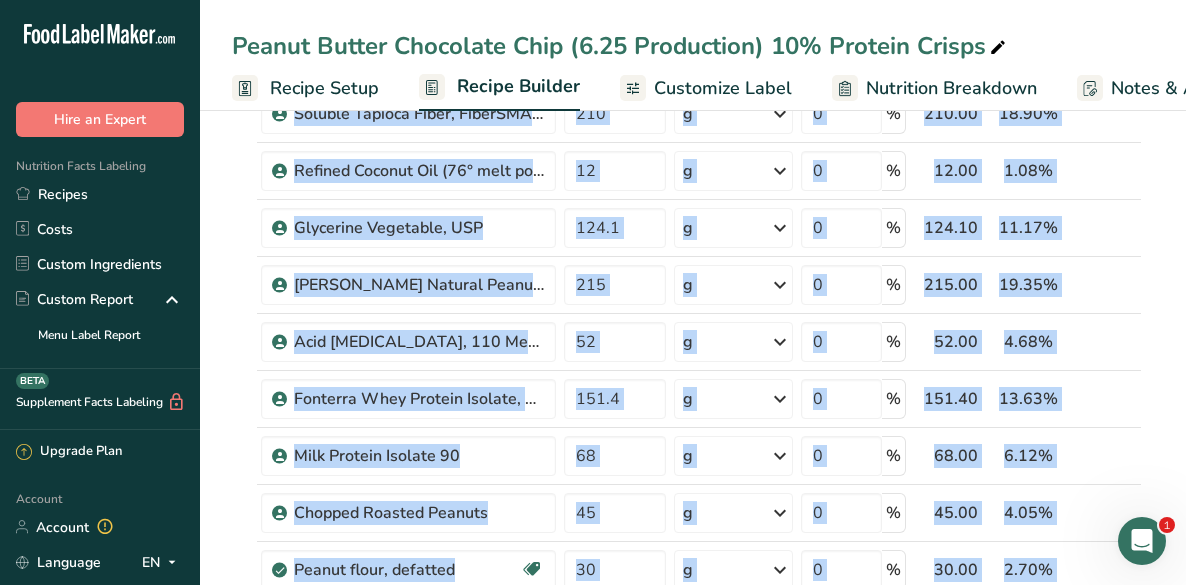 scroll, scrollTop: 213, scrollLeft: 0, axis: vertical 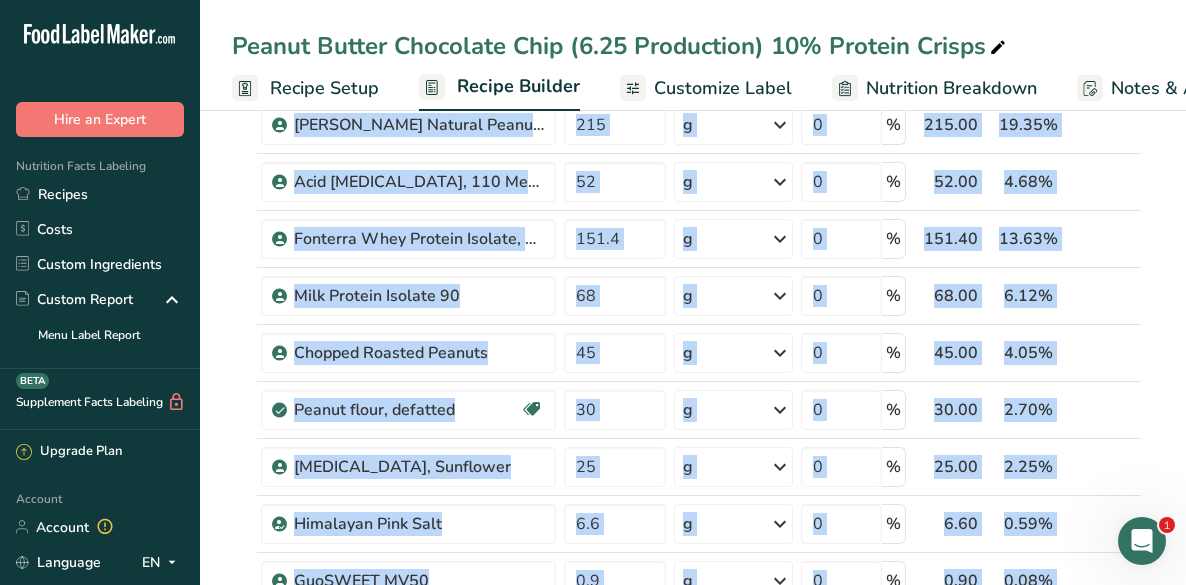 click on "Add Ingredients
Manage Recipe         Delete Recipe           Duplicate Recipe             Scale Recipe             Save as Sub-Recipe   .a-a{fill:#347362;}.b-a{fill:#fff;}                               Nutrition Breakdown                 Recipe Card
NEW
[MEDICAL_DATA] Pattern Report           Activity History
Download
Choose your preferred label style
Standard FDA label
Standard FDA label
The most common format for nutrition facts labels in compliance with the FDA's typeface, style and requirements
Tabular FDA label
A label format compliant with the FDA regulations presented in a tabular (horizontal) display.
Linear FDA label
A simple linear display for small sized packages.
Simplified FDA label" at bounding box center (693, 1202) 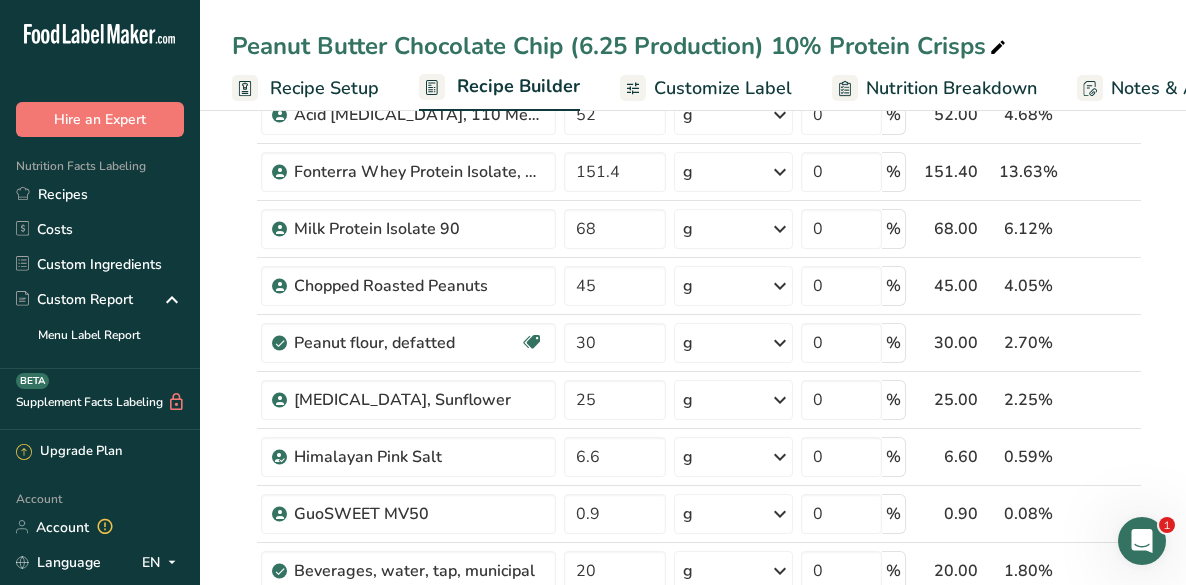 scroll, scrollTop: 440, scrollLeft: 0, axis: vertical 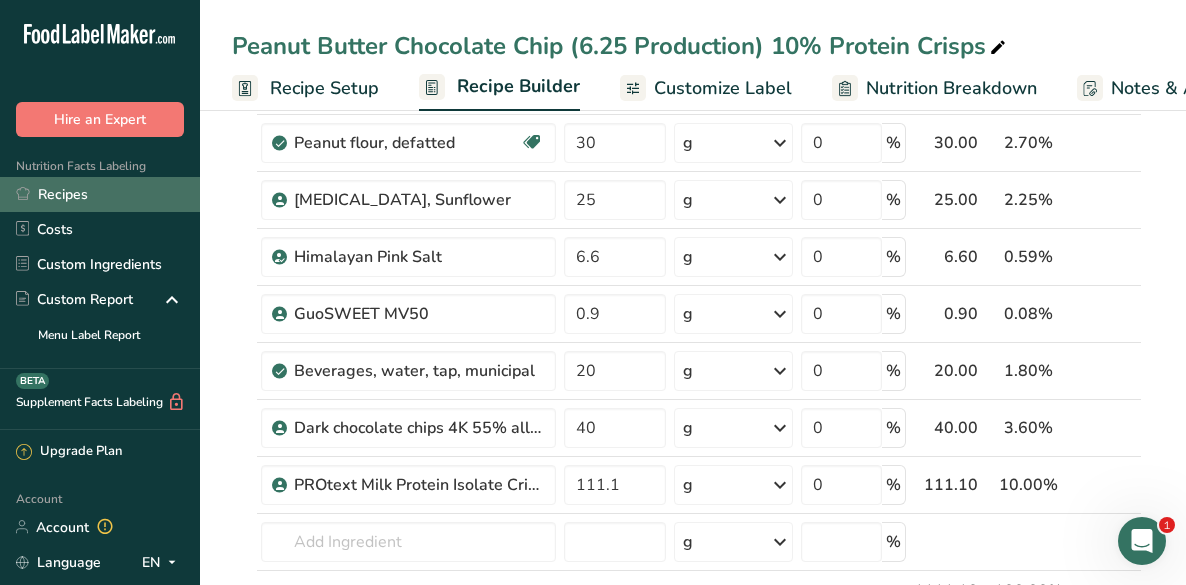 click on "Recipes" at bounding box center [100, 194] 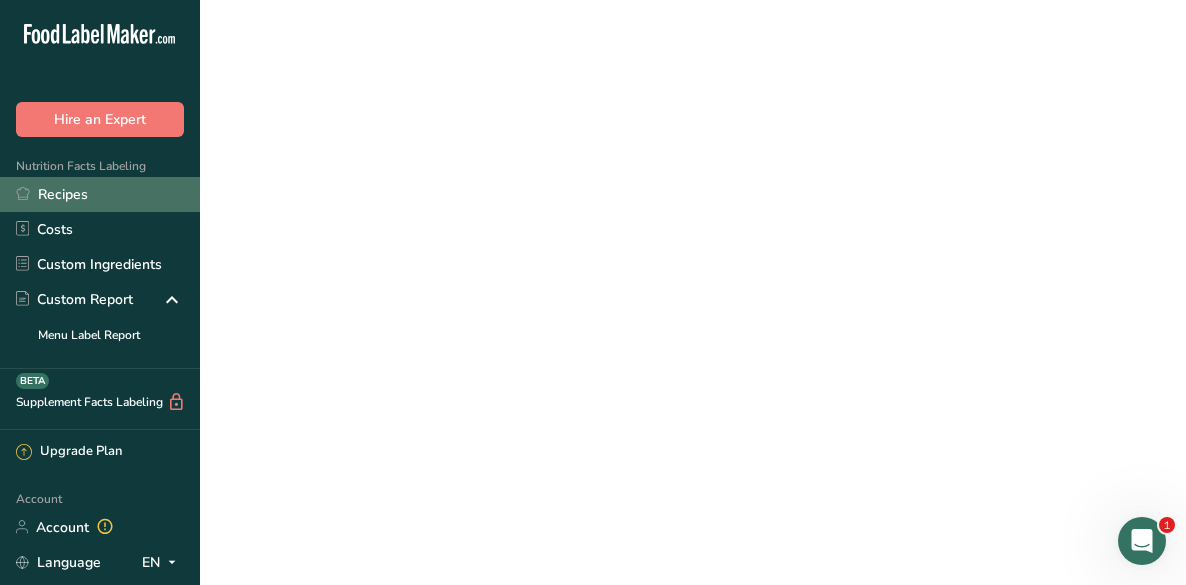 scroll, scrollTop: 0, scrollLeft: 0, axis: both 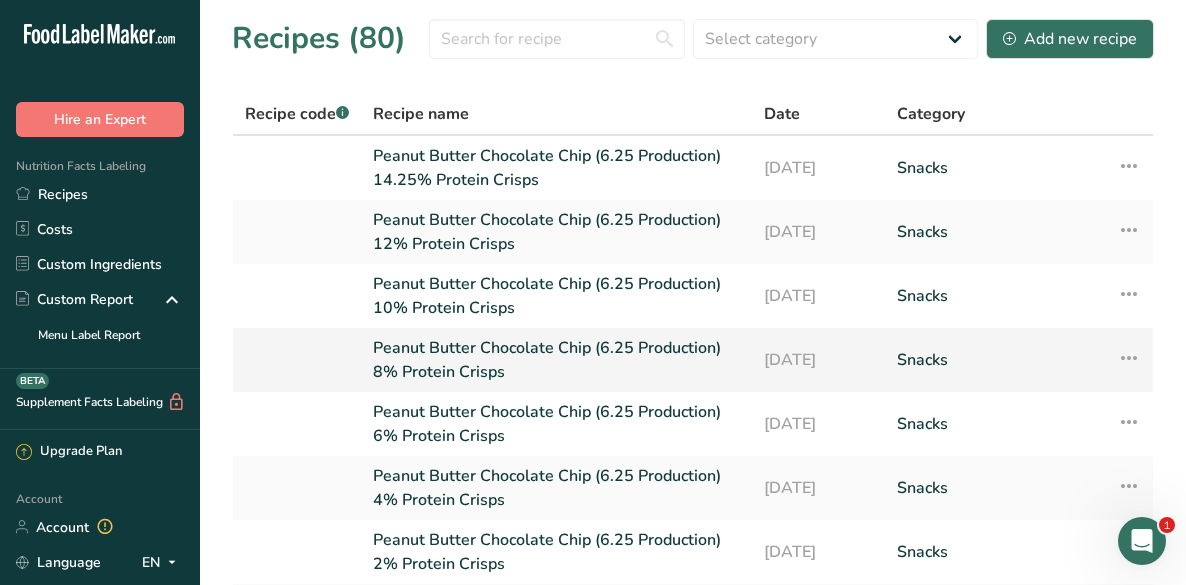 click on "Peanut Butter Chocolate Chip (6.25 Production) 8% Protein Crisps" at bounding box center [556, 360] 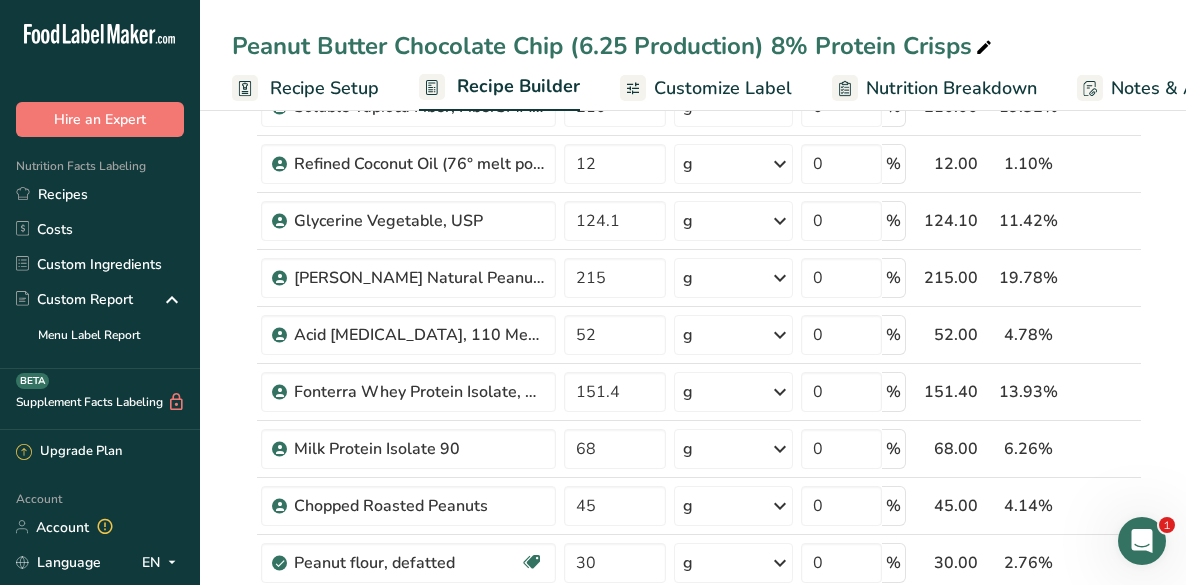 scroll, scrollTop: 200, scrollLeft: 0, axis: vertical 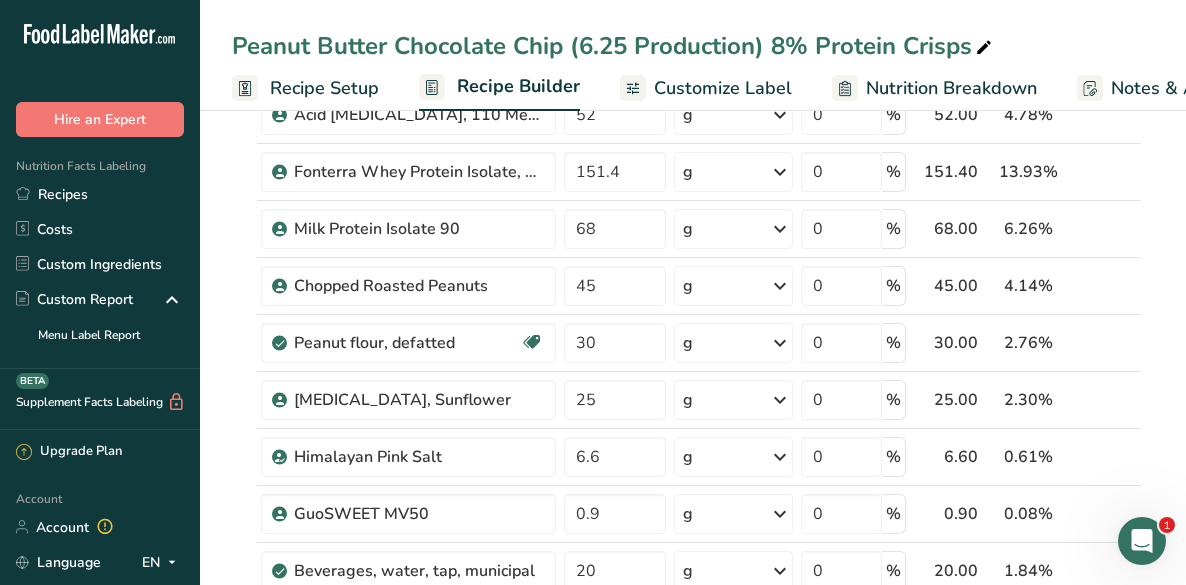click on "Add Ingredients
Manage Recipe         Delete Recipe           Duplicate Recipe             Scale Recipe             Save as Sub-Recipe   .a-a{fill:#347362;}.b-a{fill:#fff;}                               Nutrition Breakdown                 Recipe Card
NEW
[MEDICAL_DATA] Pattern Report           Activity History
Download
Choose your preferred label style
Standard FDA label
Standard FDA label
The most common format for nutrition facts labels in compliance with the FDA's typeface, style and requirements
Tabular FDA label
A label format compliant with the FDA regulations presented in a tabular (horizontal) display.
Linear FDA label
A simple linear display for small sized packages.
Simplified FDA label" at bounding box center (693, 1135) 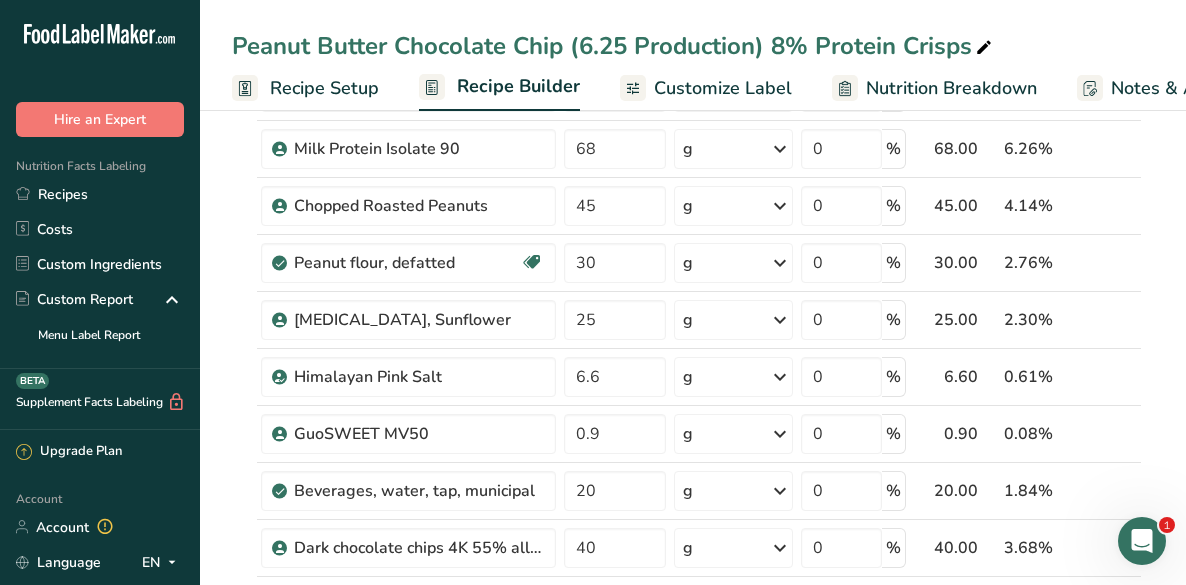 scroll, scrollTop: 520, scrollLeft: 0, axis: vertical 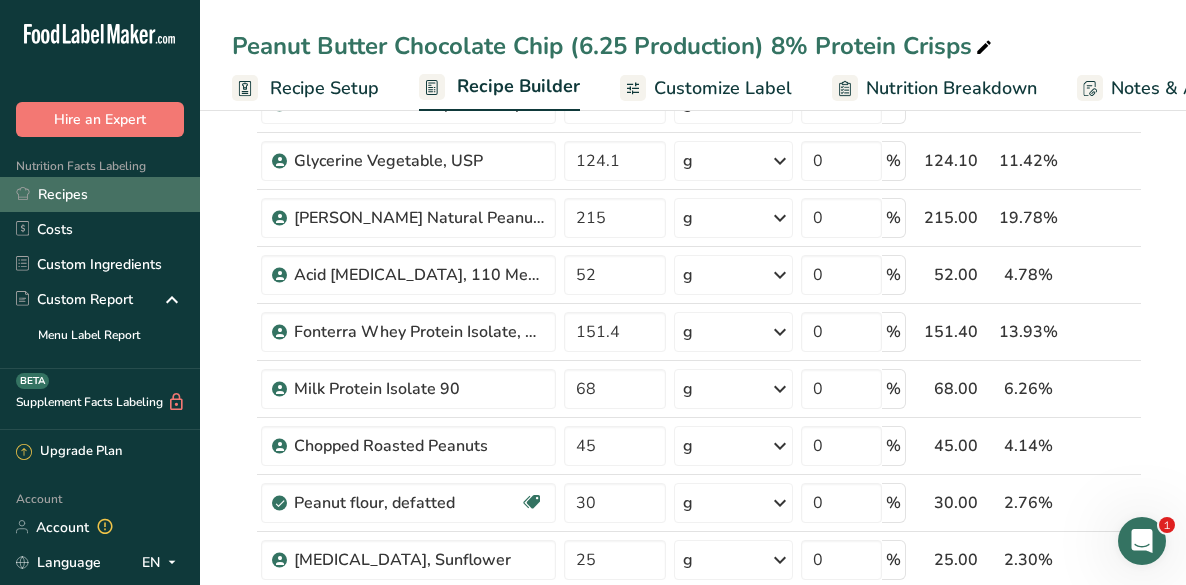 click on "Recipes" at bounding box center (100, 194) 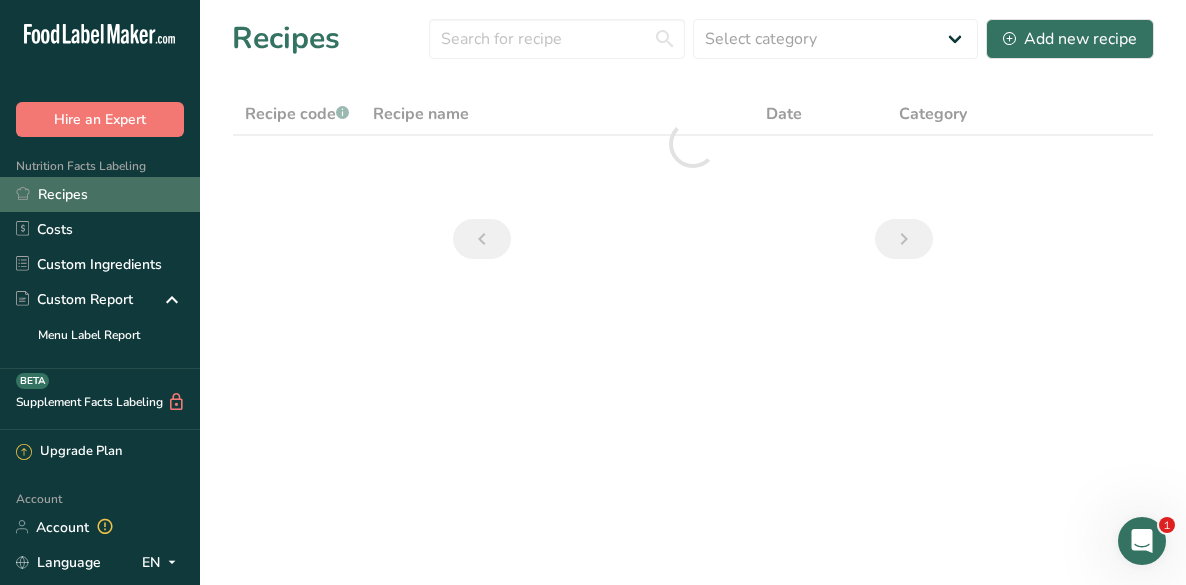 scroll, scrollTop: 0, scrollLeft: 0, axis: both 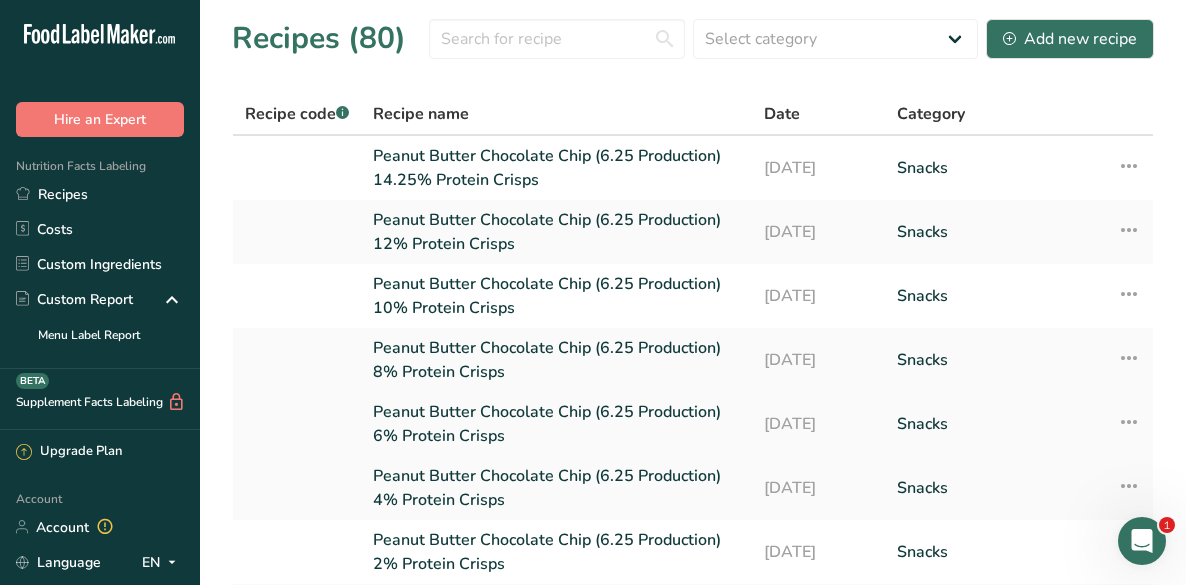 click on "Peanut Butter Chocolate Chip (6.25 Production) 6% Protein Crisps" at bounding box center (556, 424) 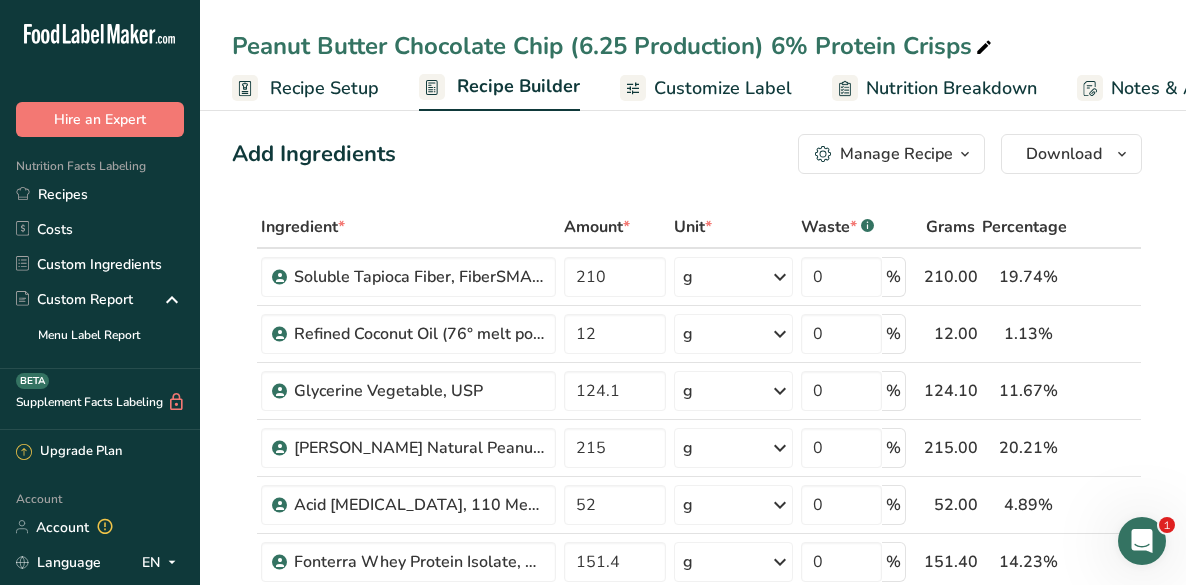 scroll, scrollTop: 40, scrollLeft: 0, axis: vertical 